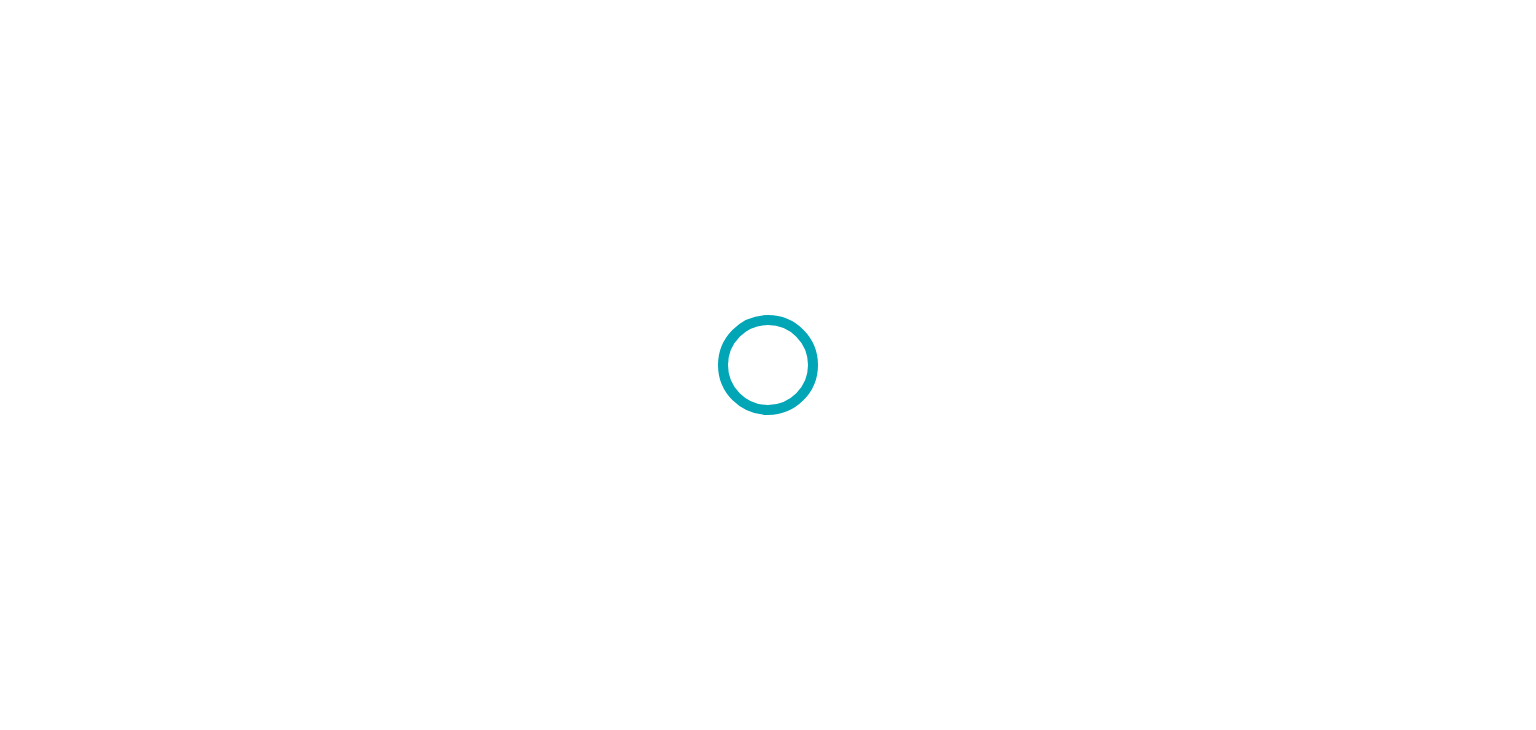 scroll, scrollTop: 0, scrollLeft: 0, axis: both 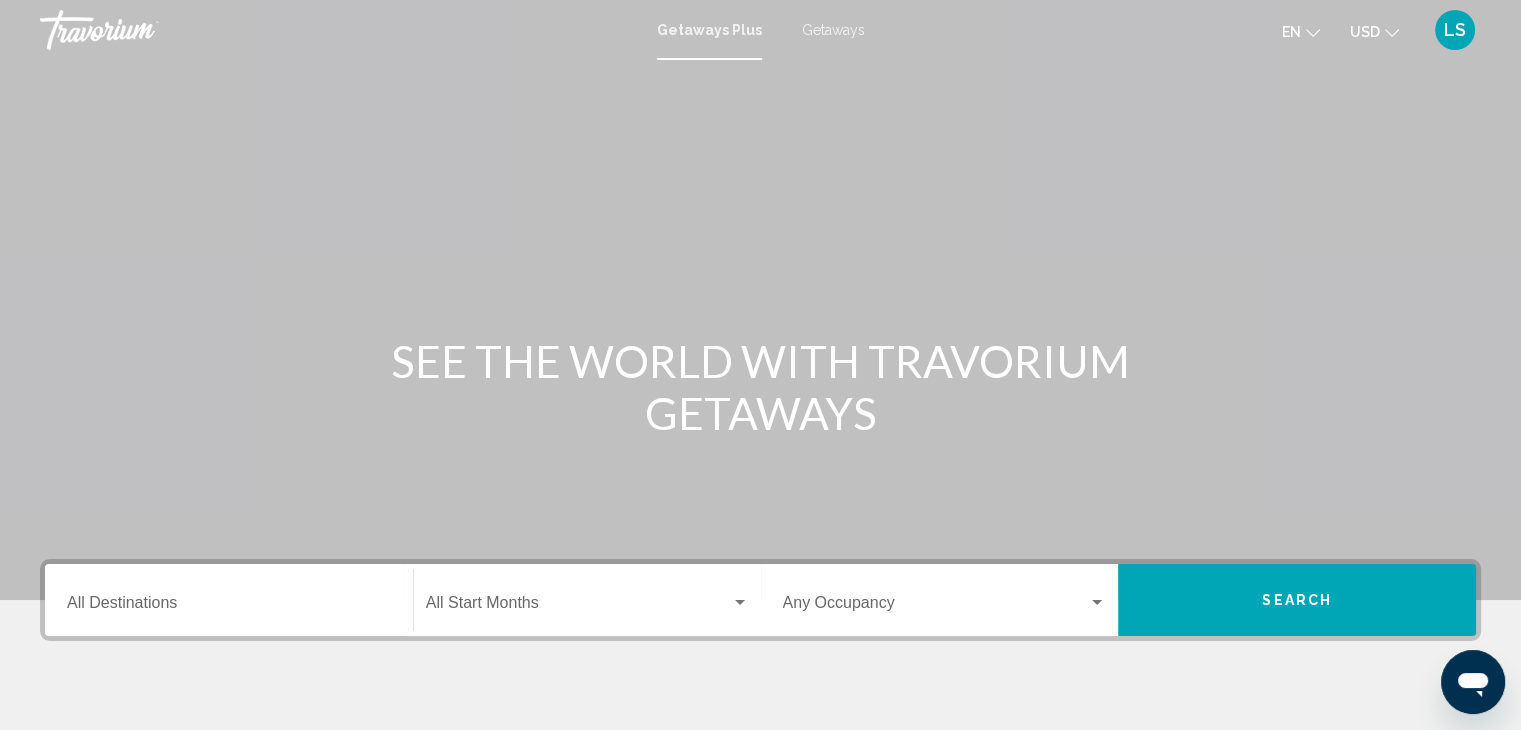 click on "Destination All Destinations" at bounding box center (229, 607) 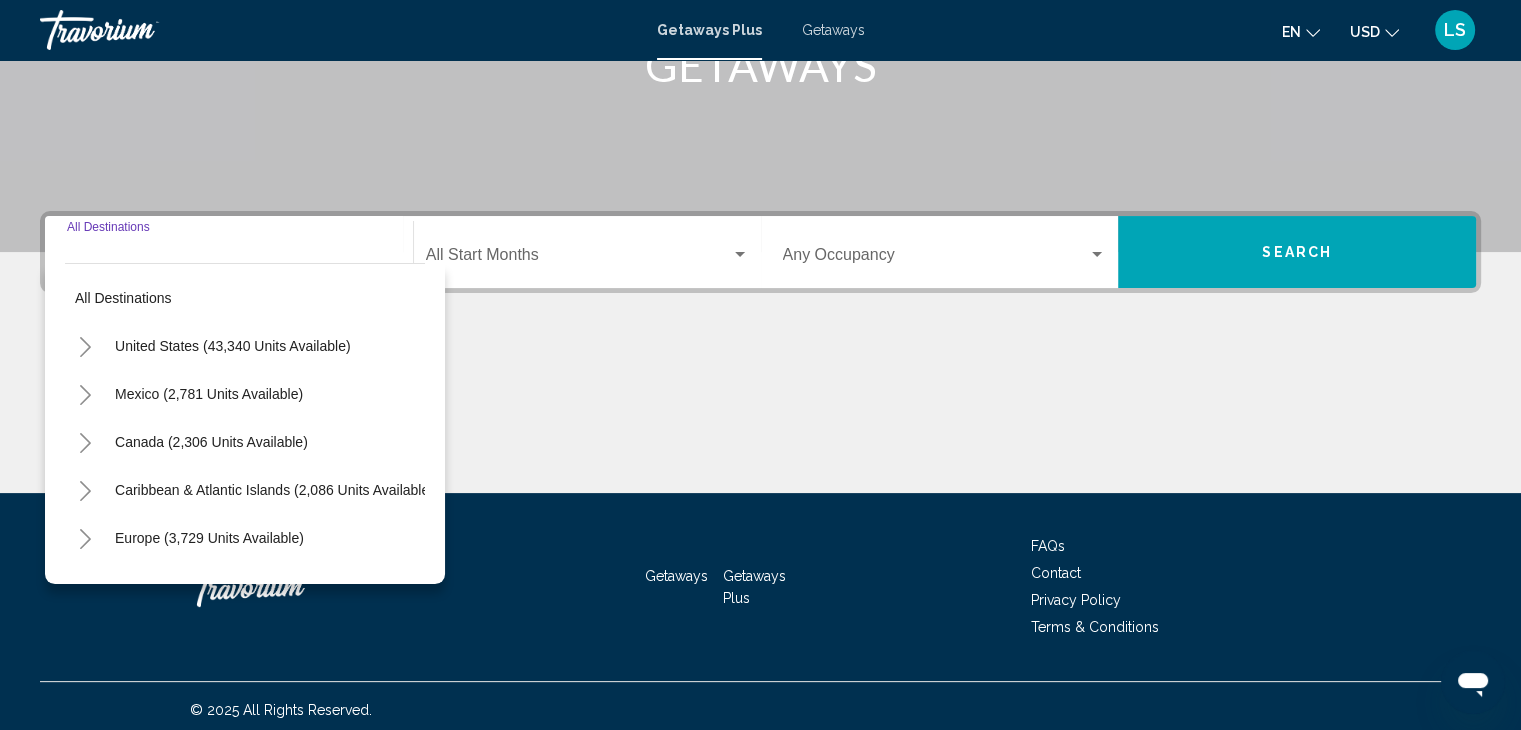 scroll, scrollTop: 356, scrollLeft: 0, axis: vertical 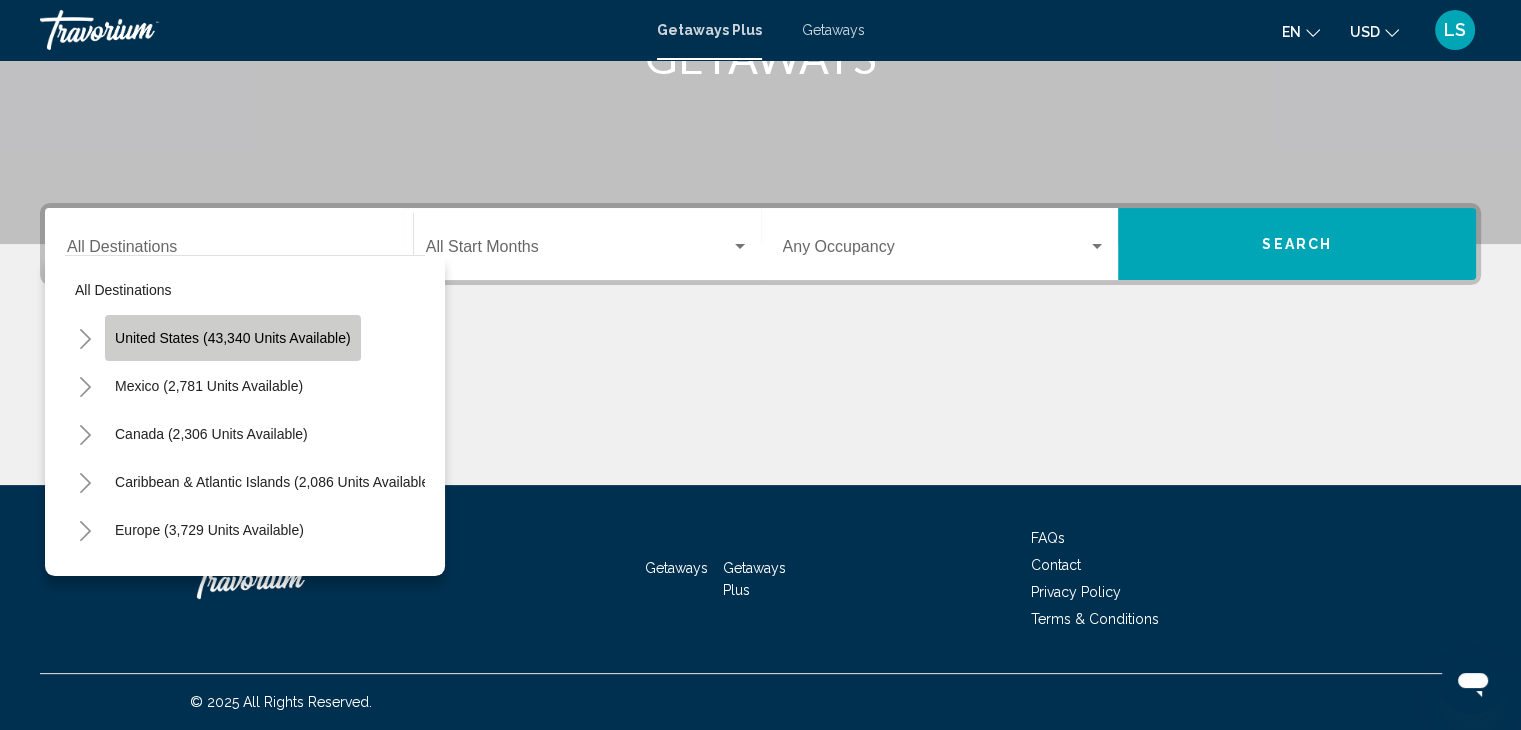 click on "United States (43,340 units available)" 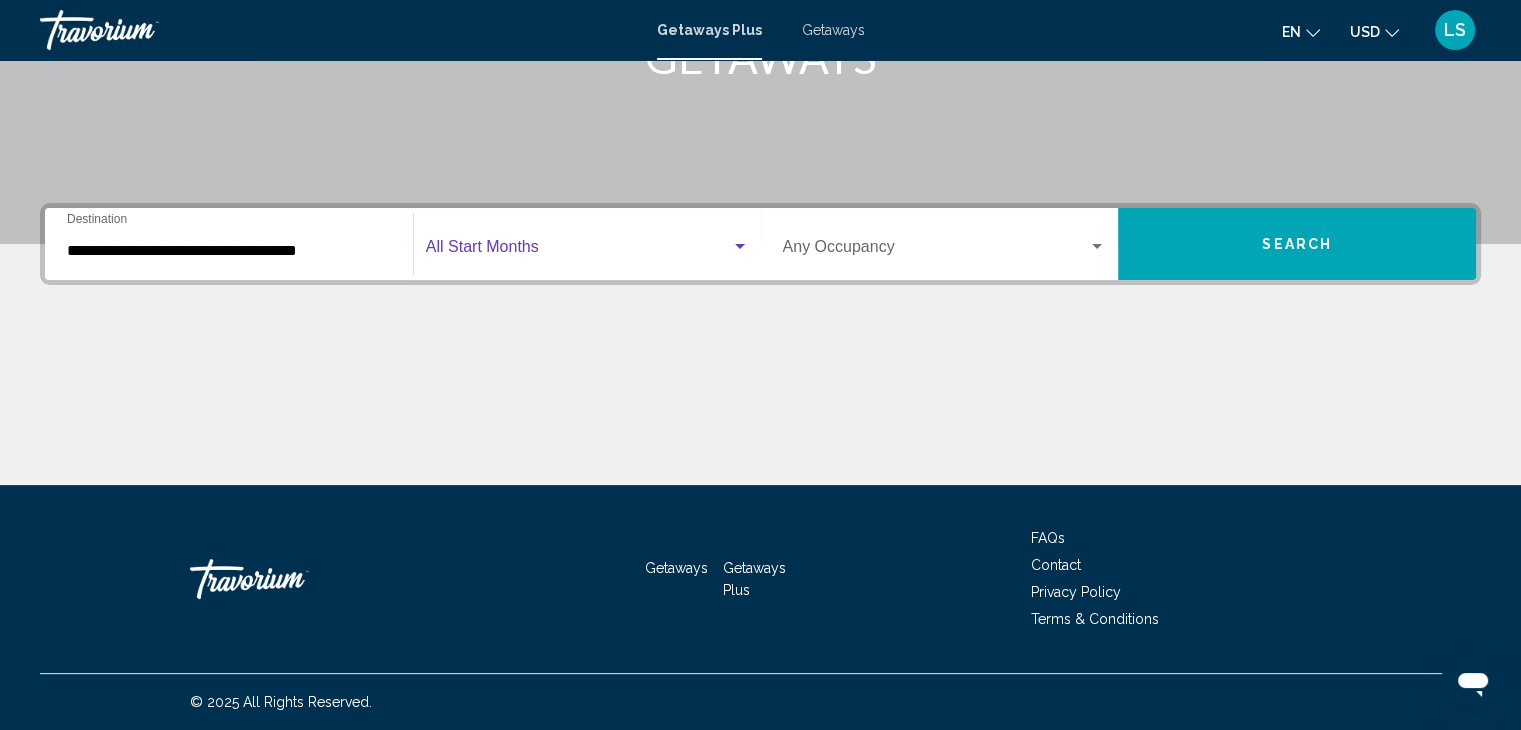 click at bounding box center [578, 251] 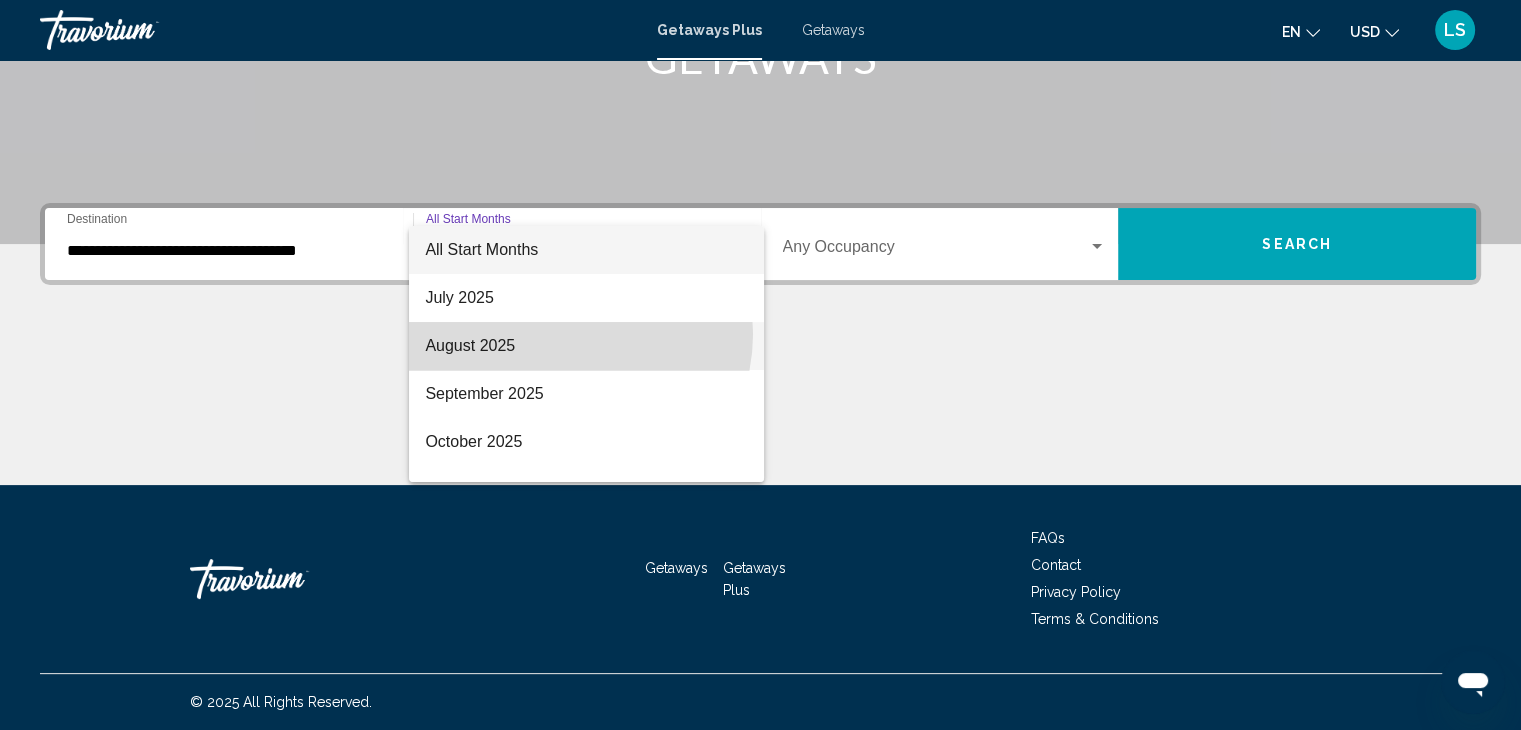 click on "August 2025" at bounding box center (586, 346) 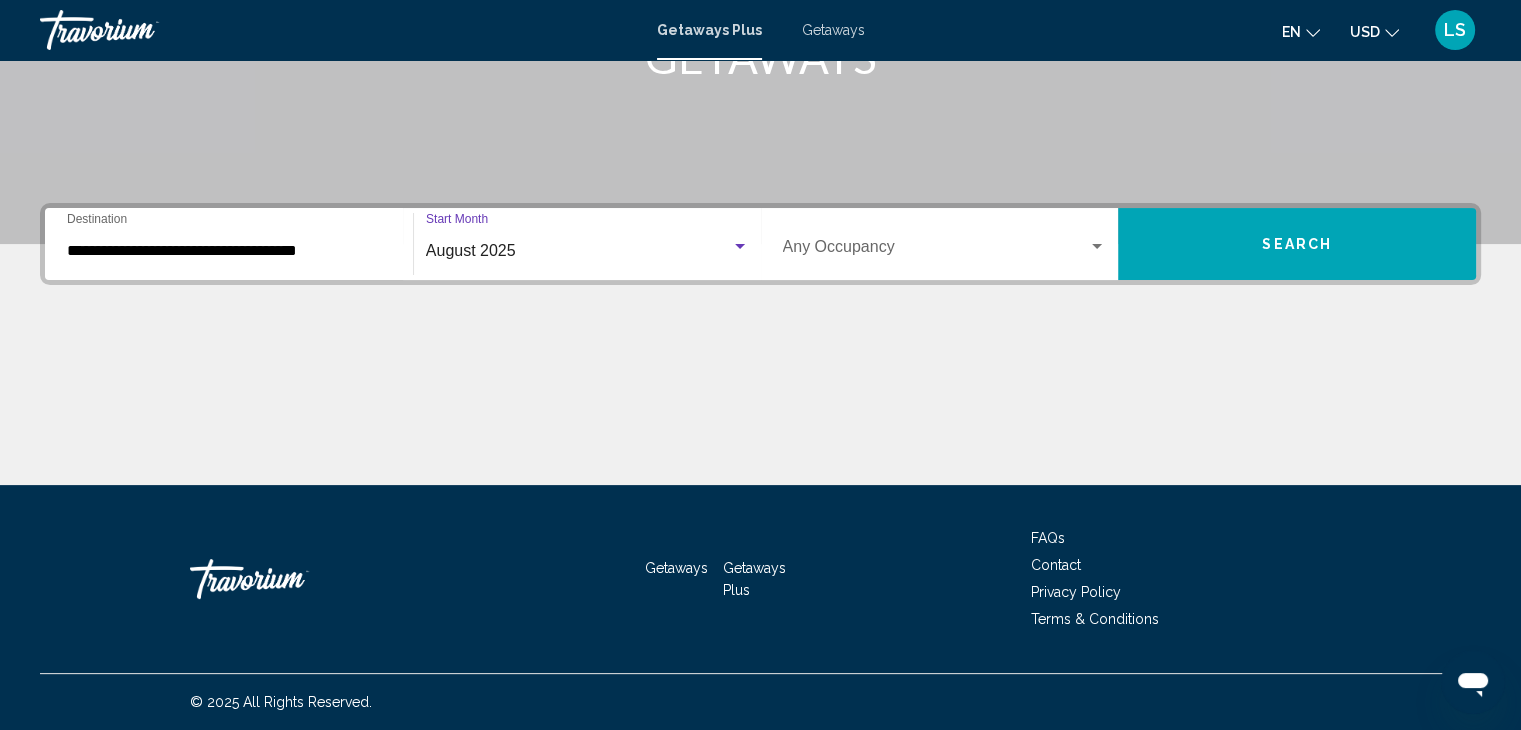 click on "Occupancy Any Occupancy" at bounding box center [945, 244] 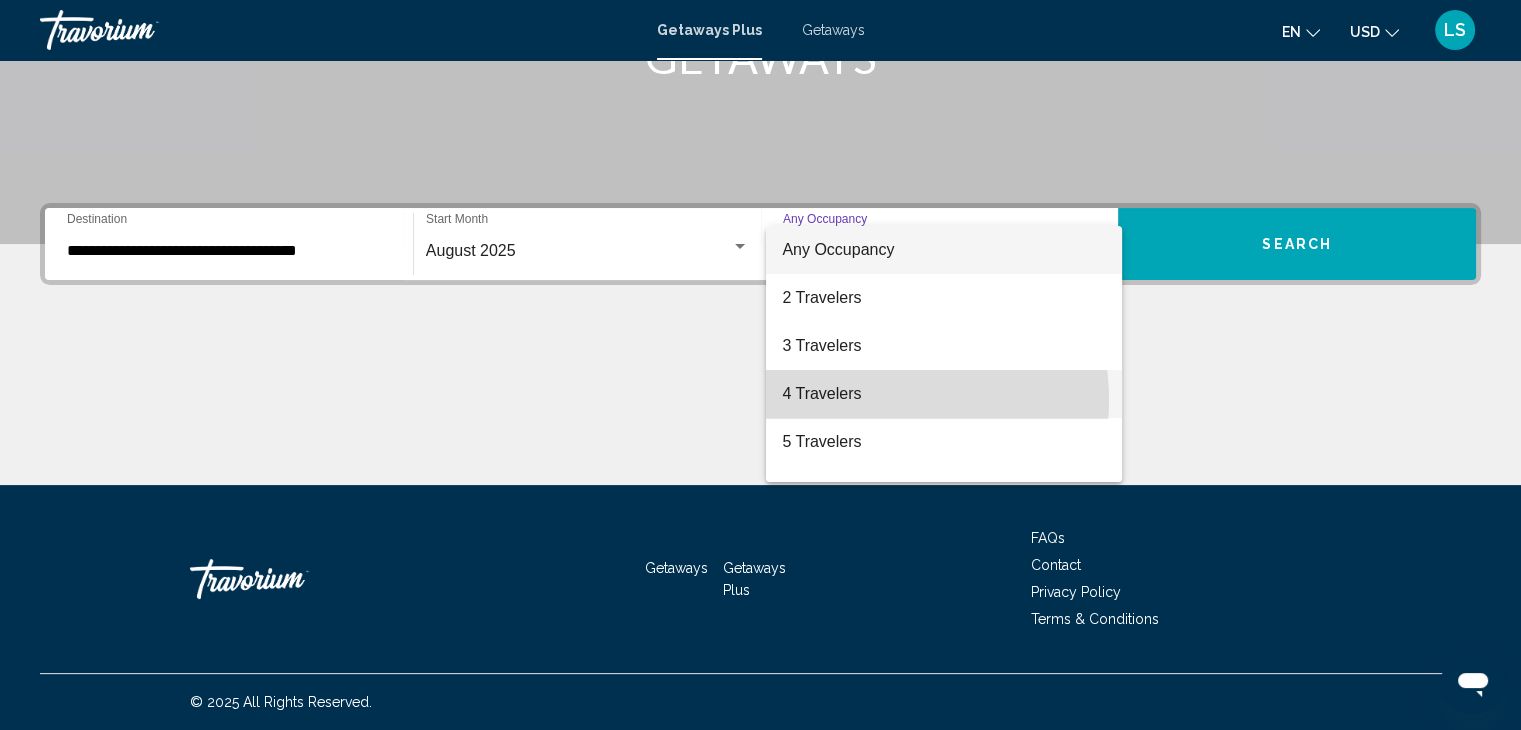 click on "4 Travelers" at bounding box center (944, 394) 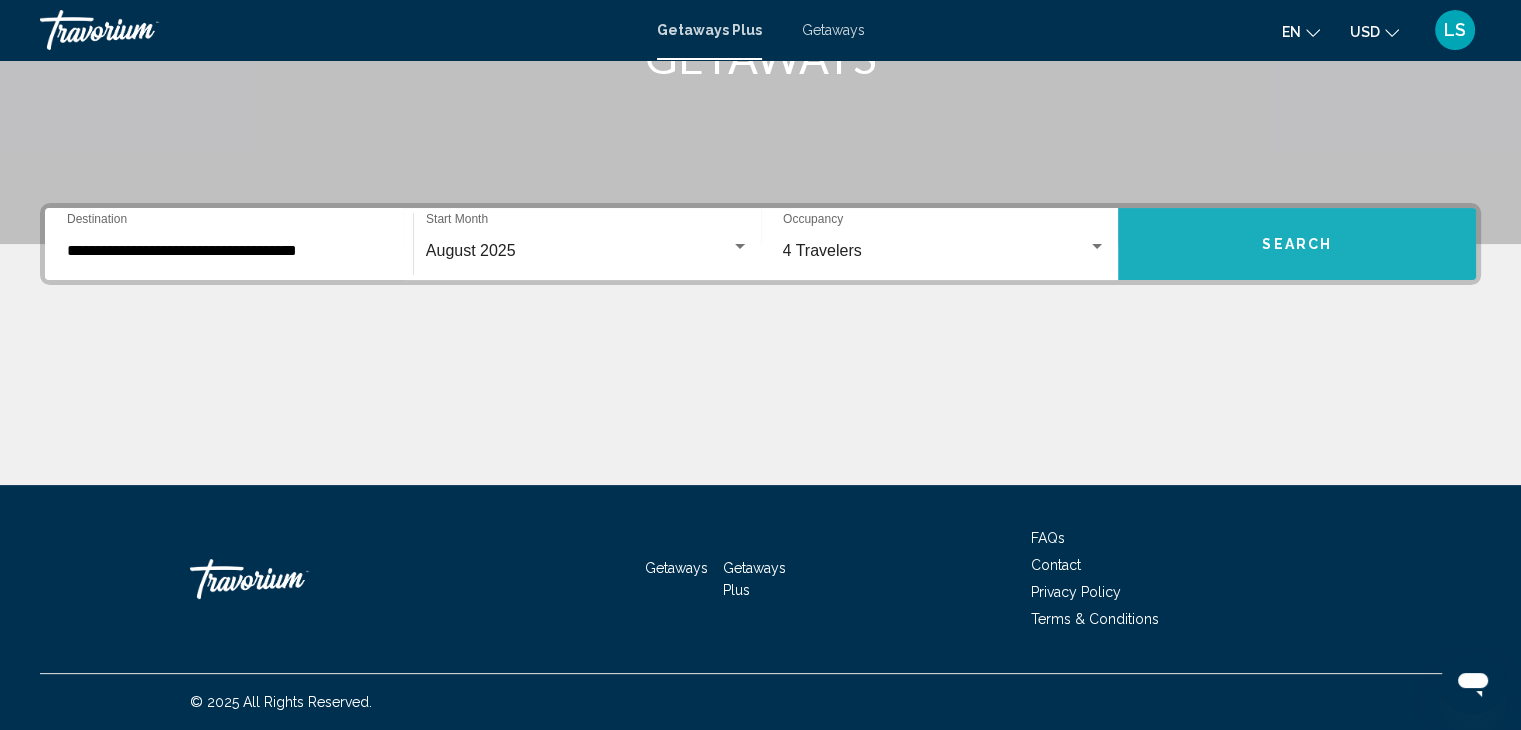 click on "Search" at bounding box center [1297, 244] 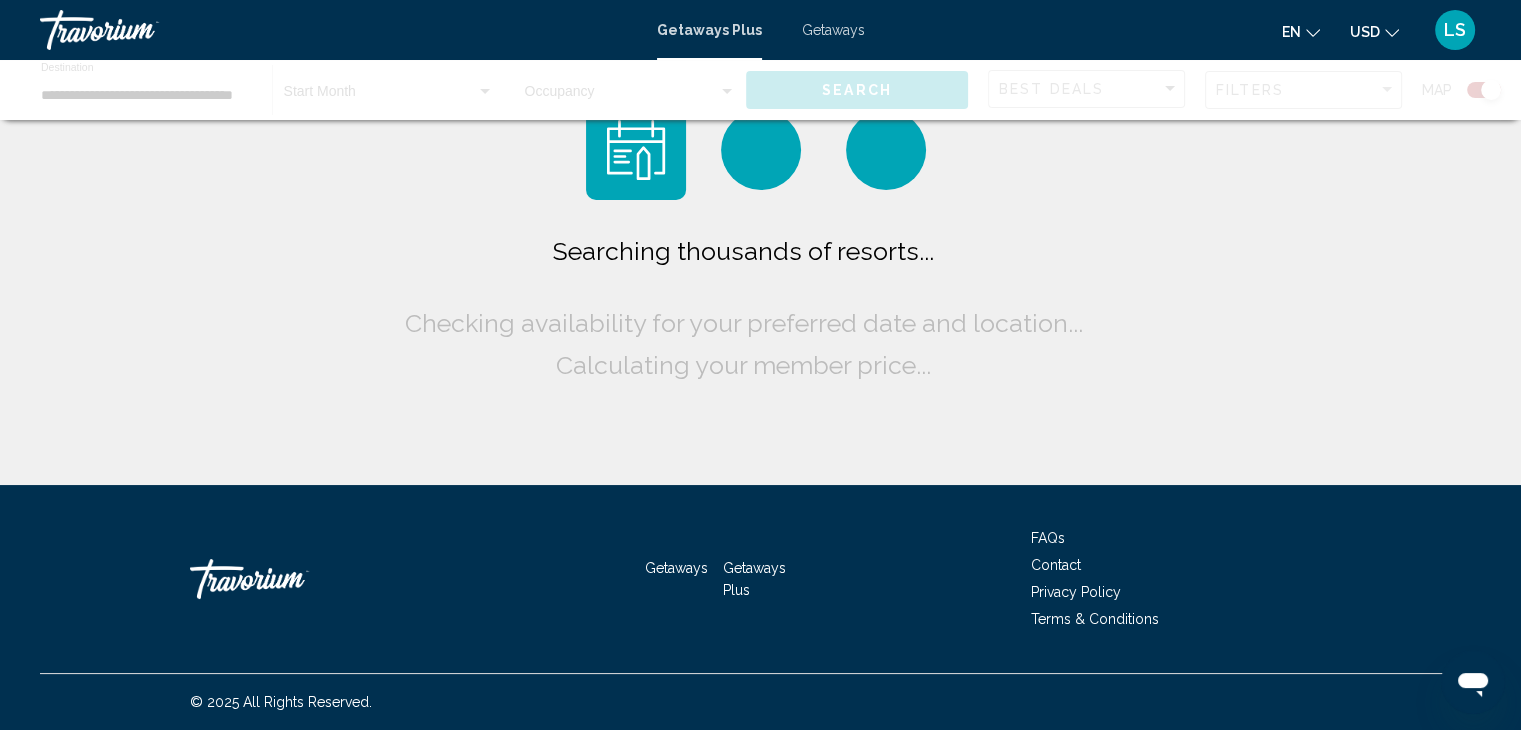 scroll, scrollTop: 0, scrollLeft: 0, axis: both 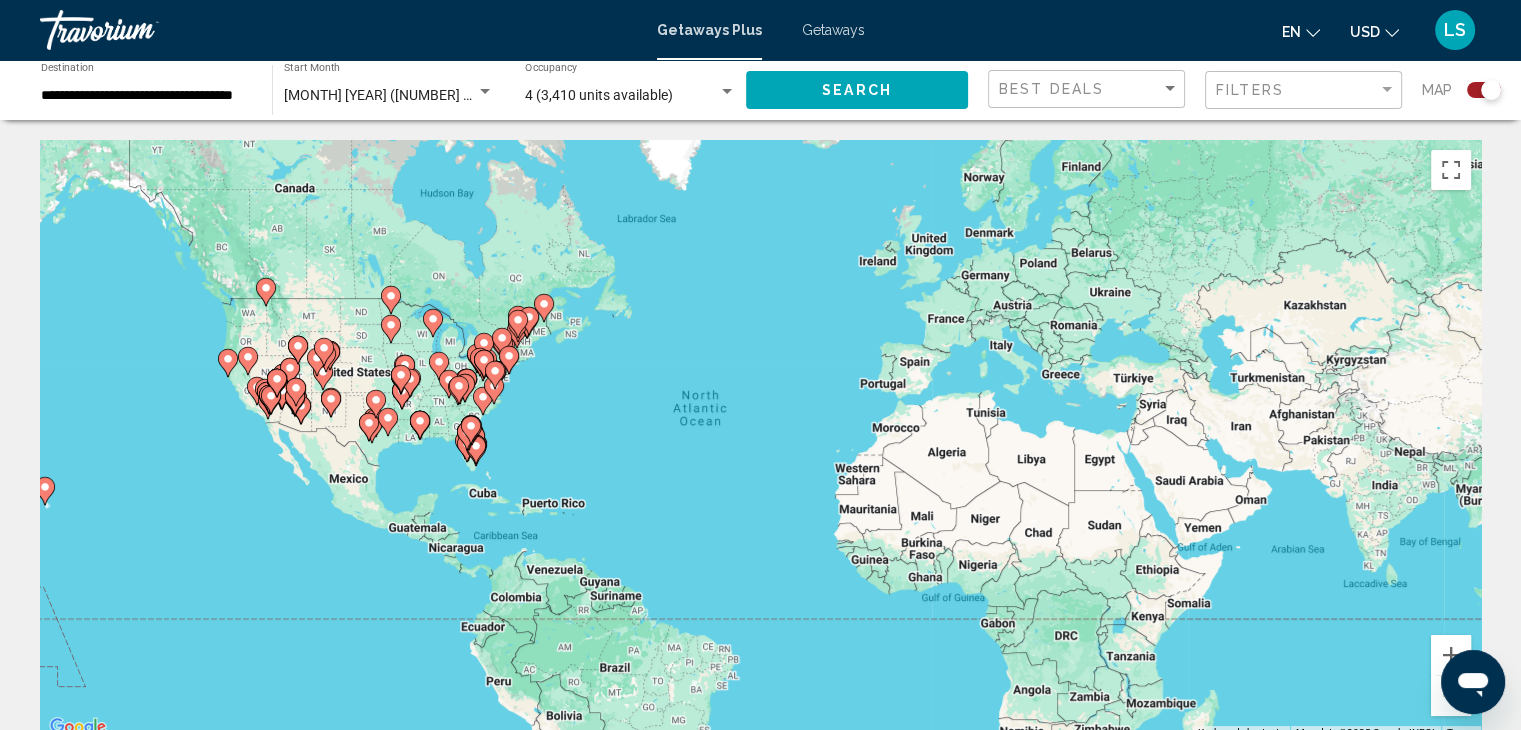 click on "**********" at bounding box center [146, 96] 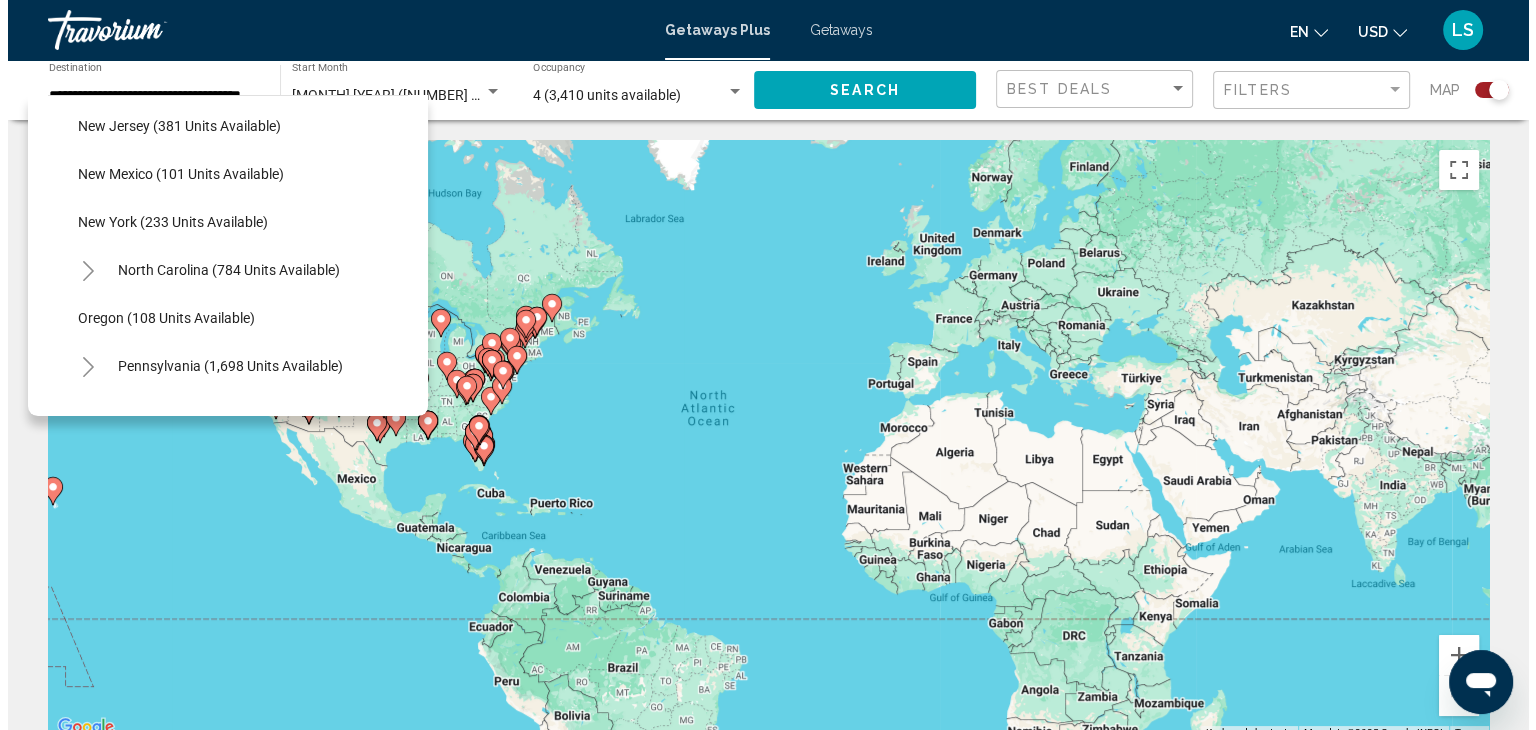 scroll, scrollTop: 1259, scrollLeft: 0, axis: vertical 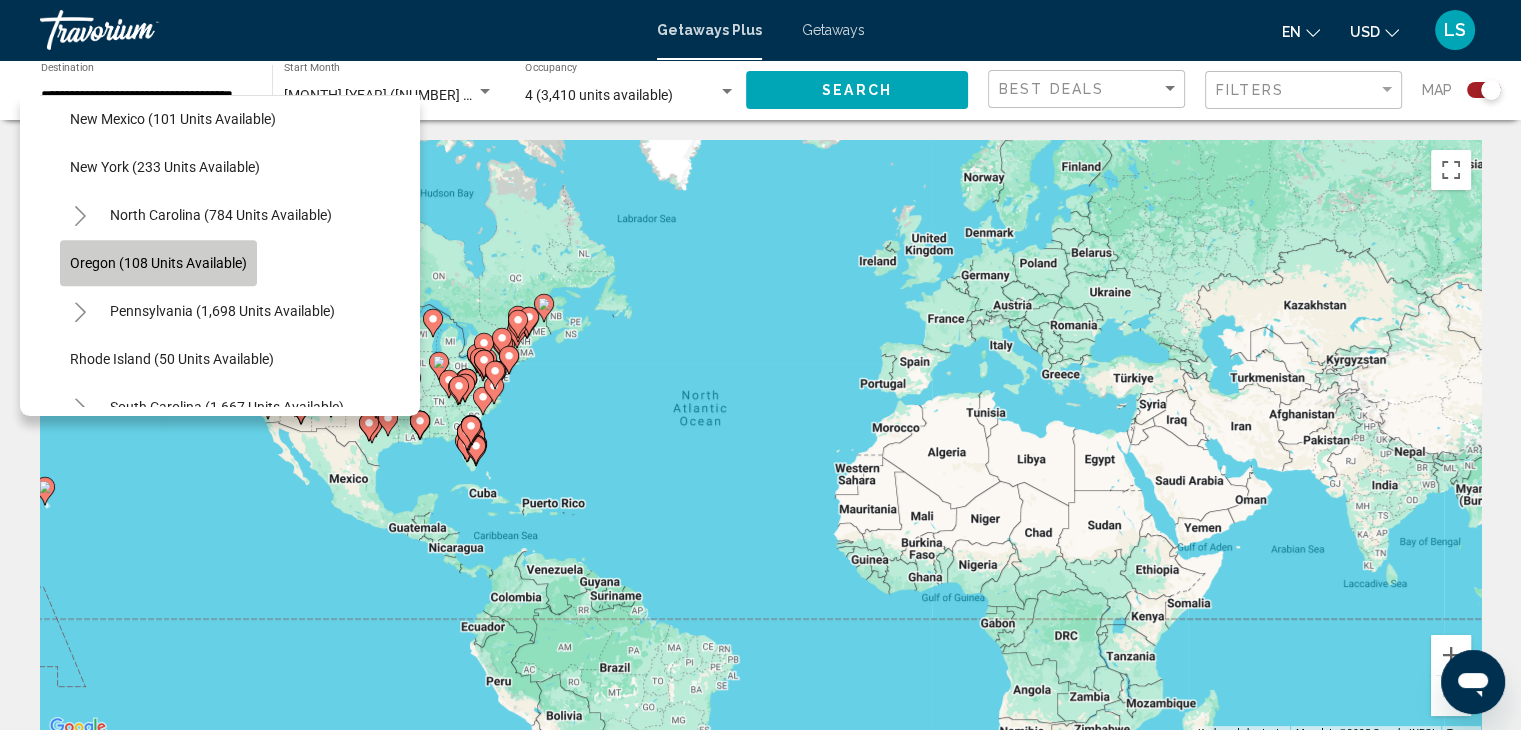 click on "Oregon (108 units available)" 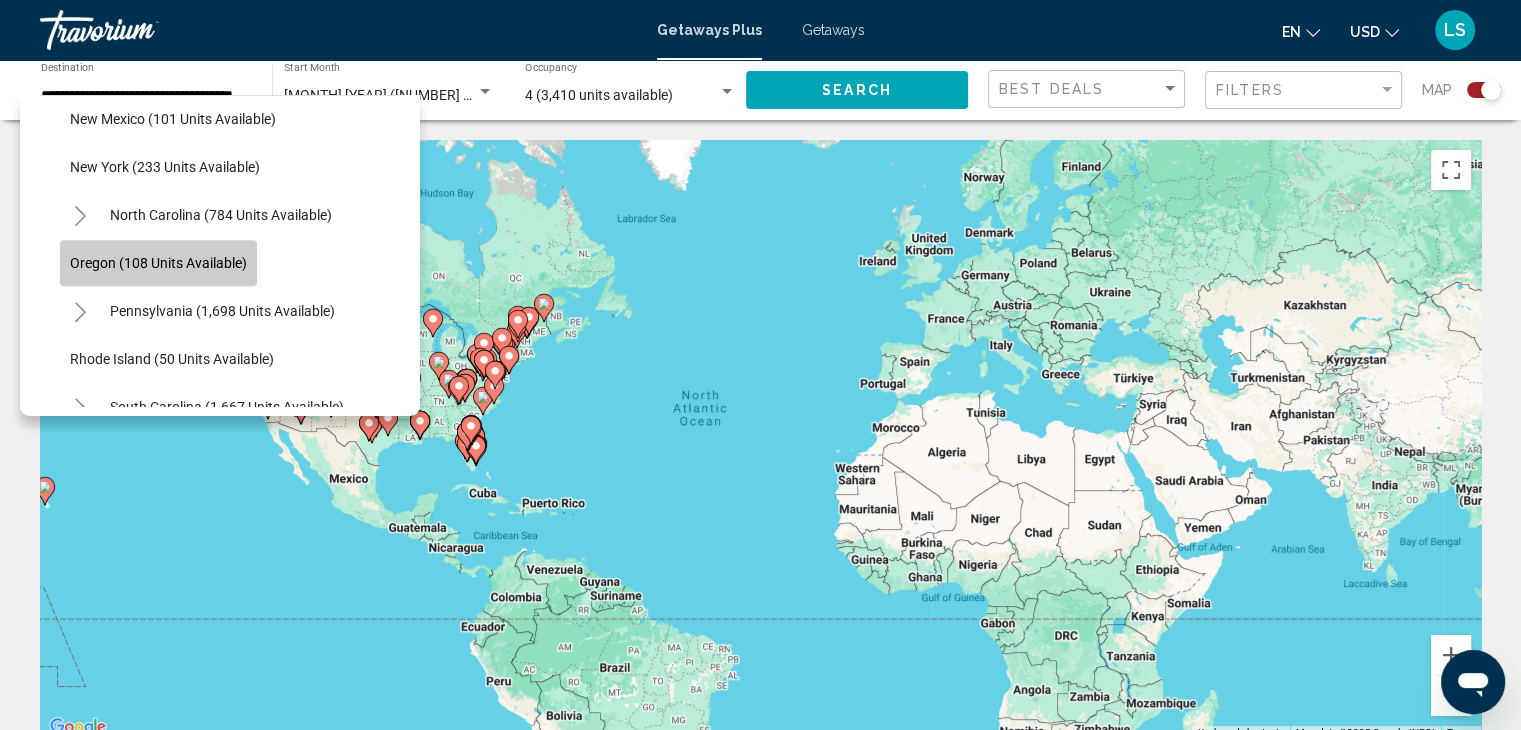 type on "**********" 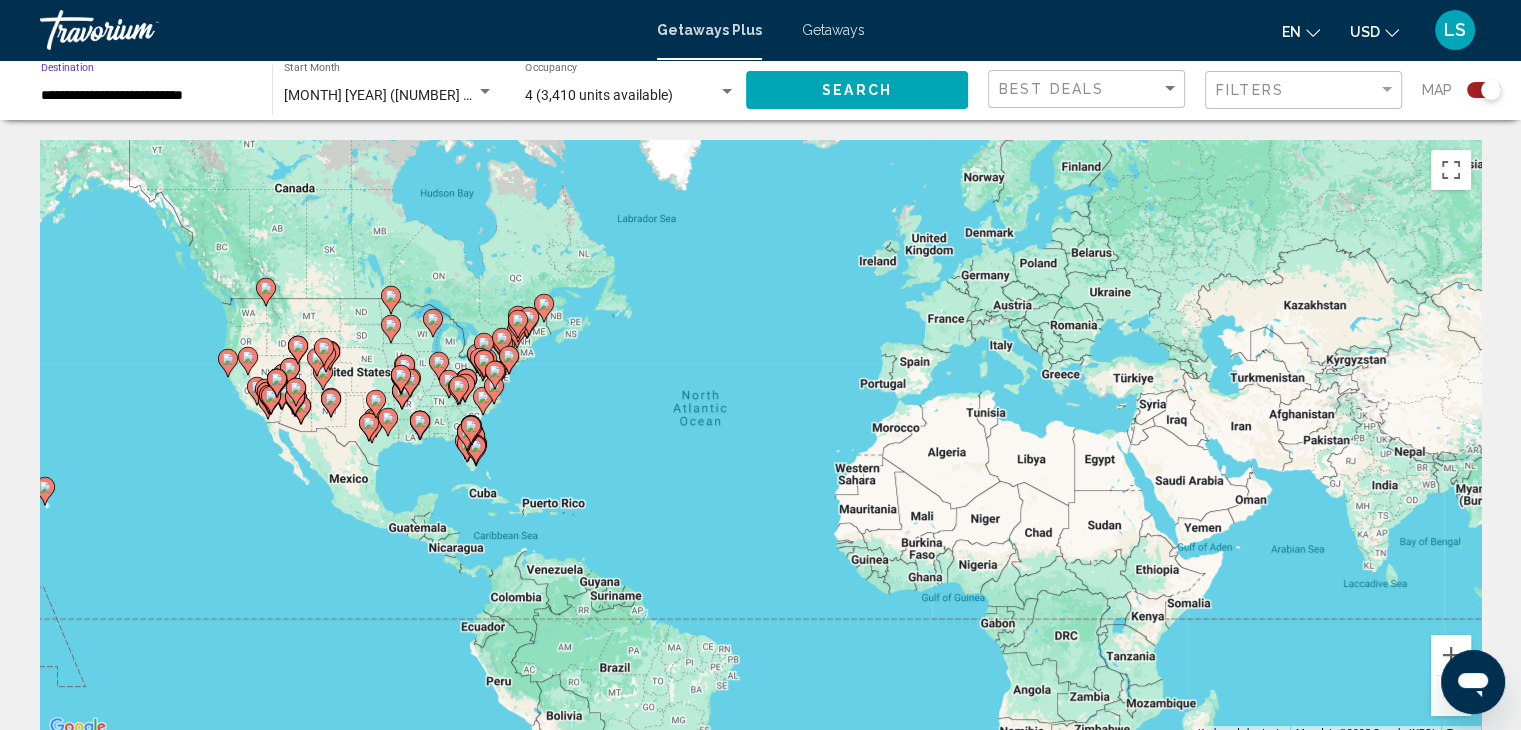 click on "4 (3,410 units available)" at bounding box center (599, 95) 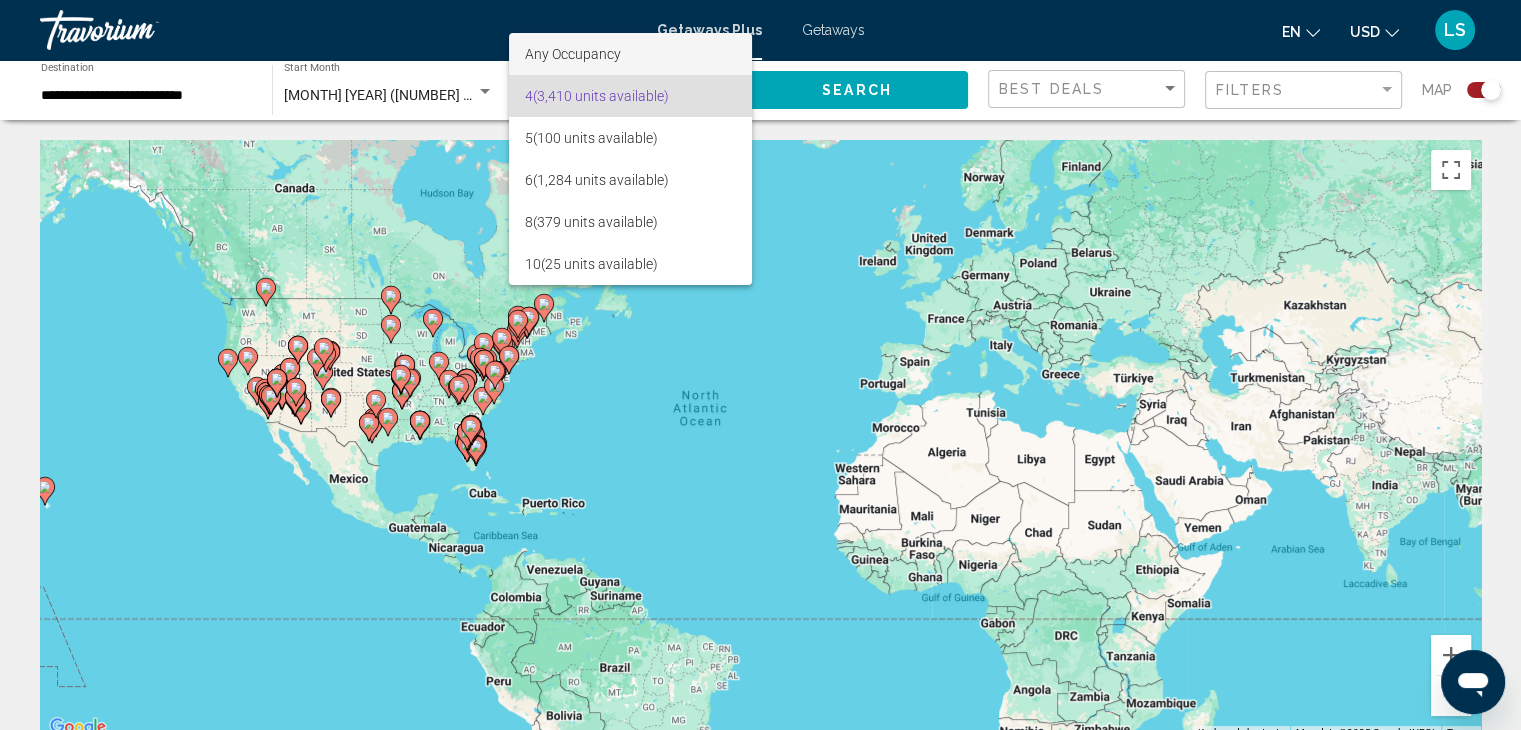 click on "Any Occupancy" at bounding box center [630, 54] 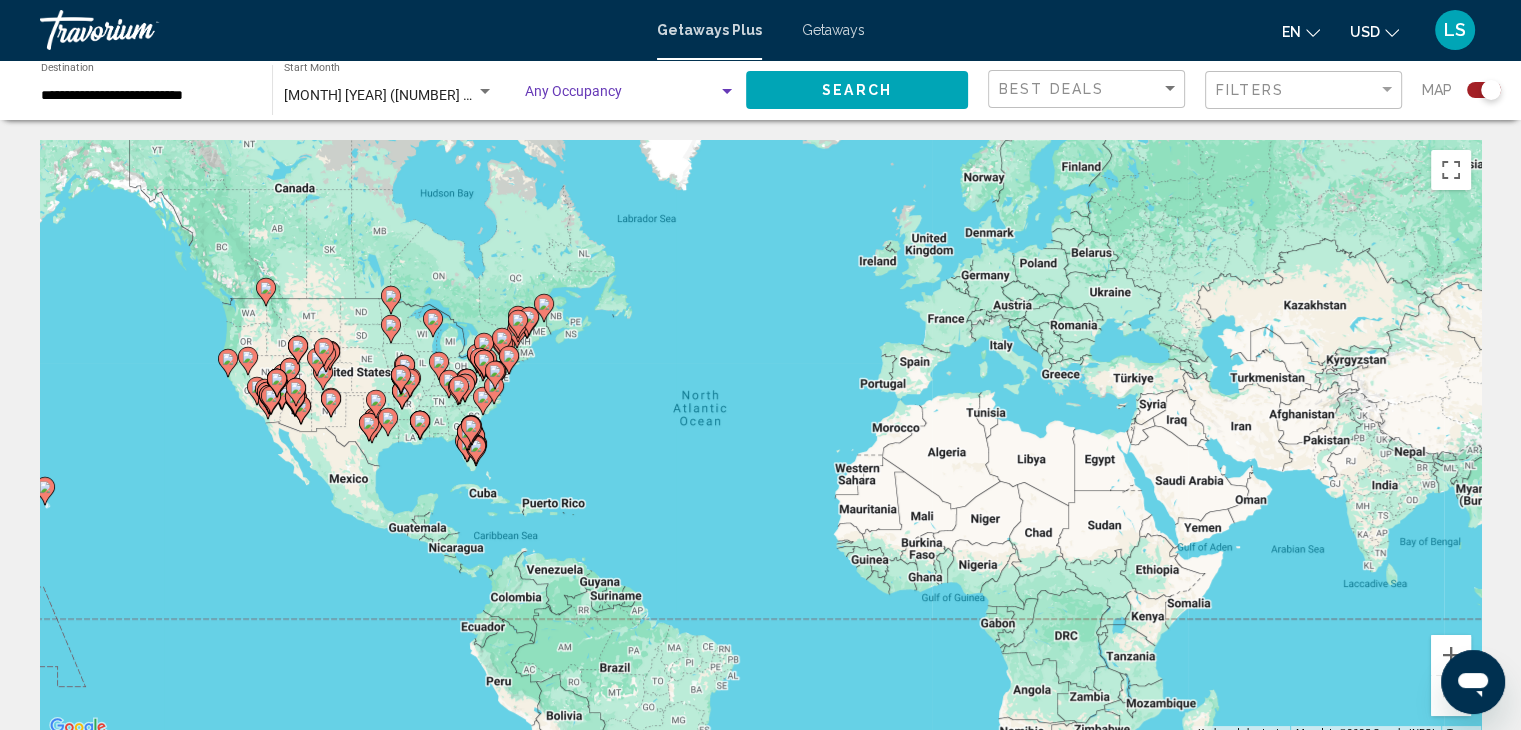 click on "Search" 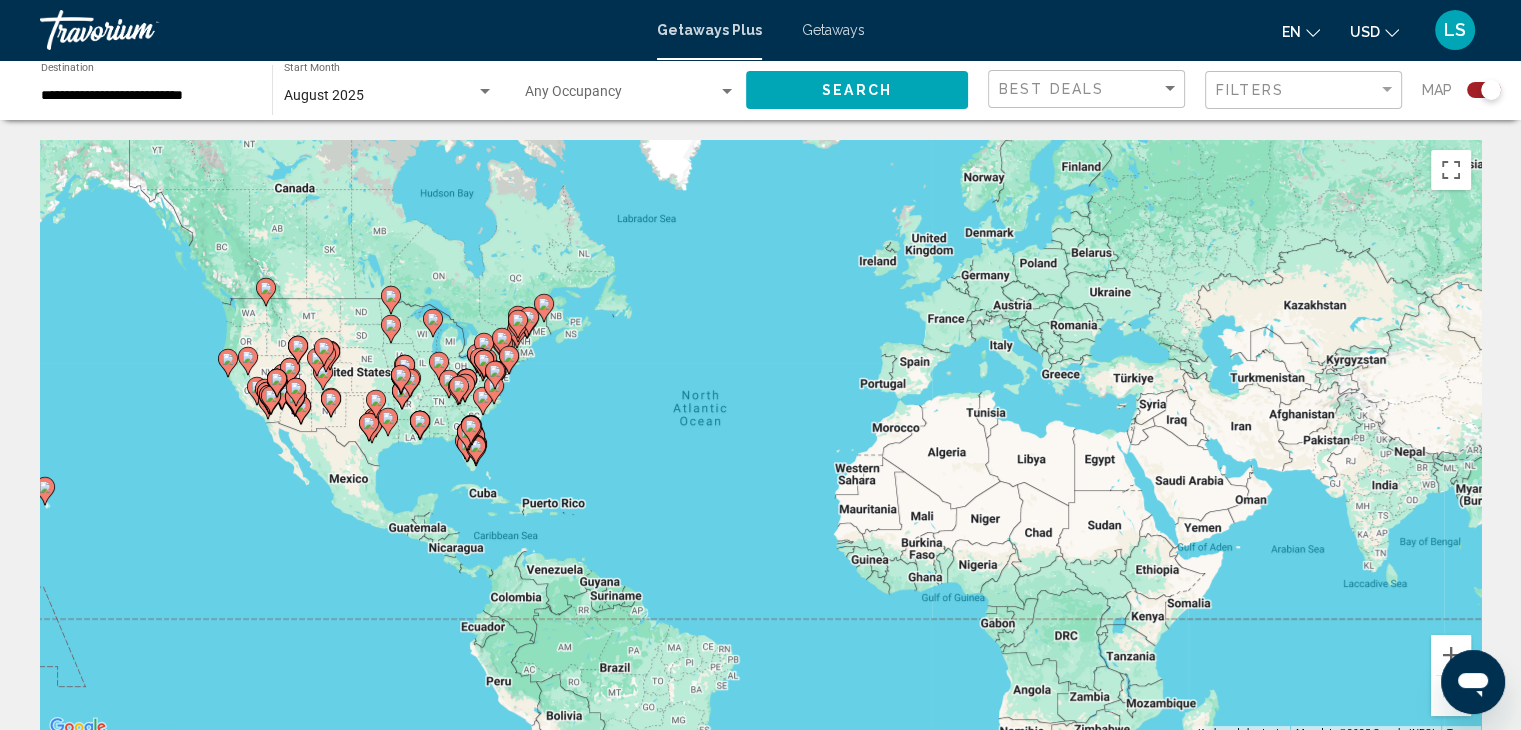 click 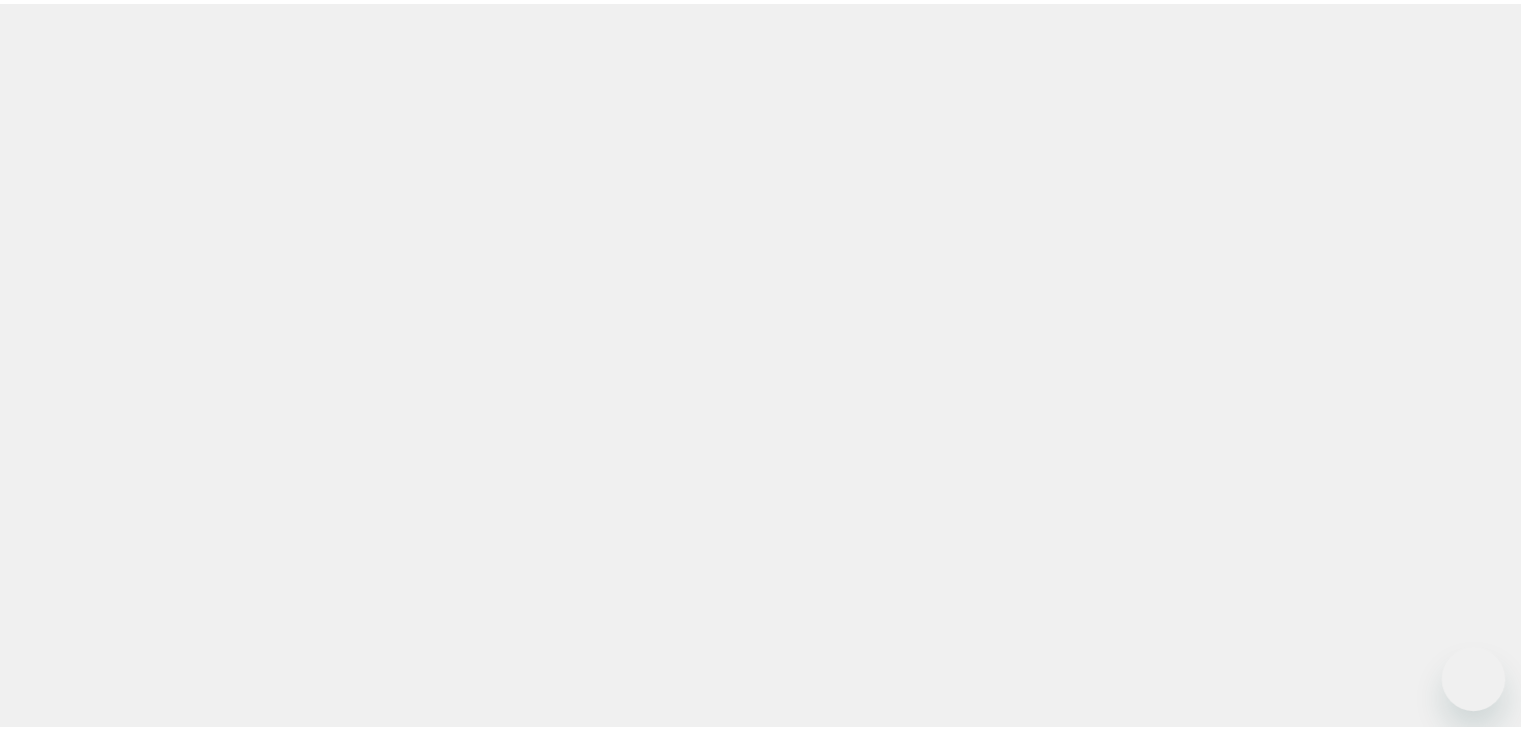 scroll, scrollTop: 0, scrollLeft: 0, axis: both 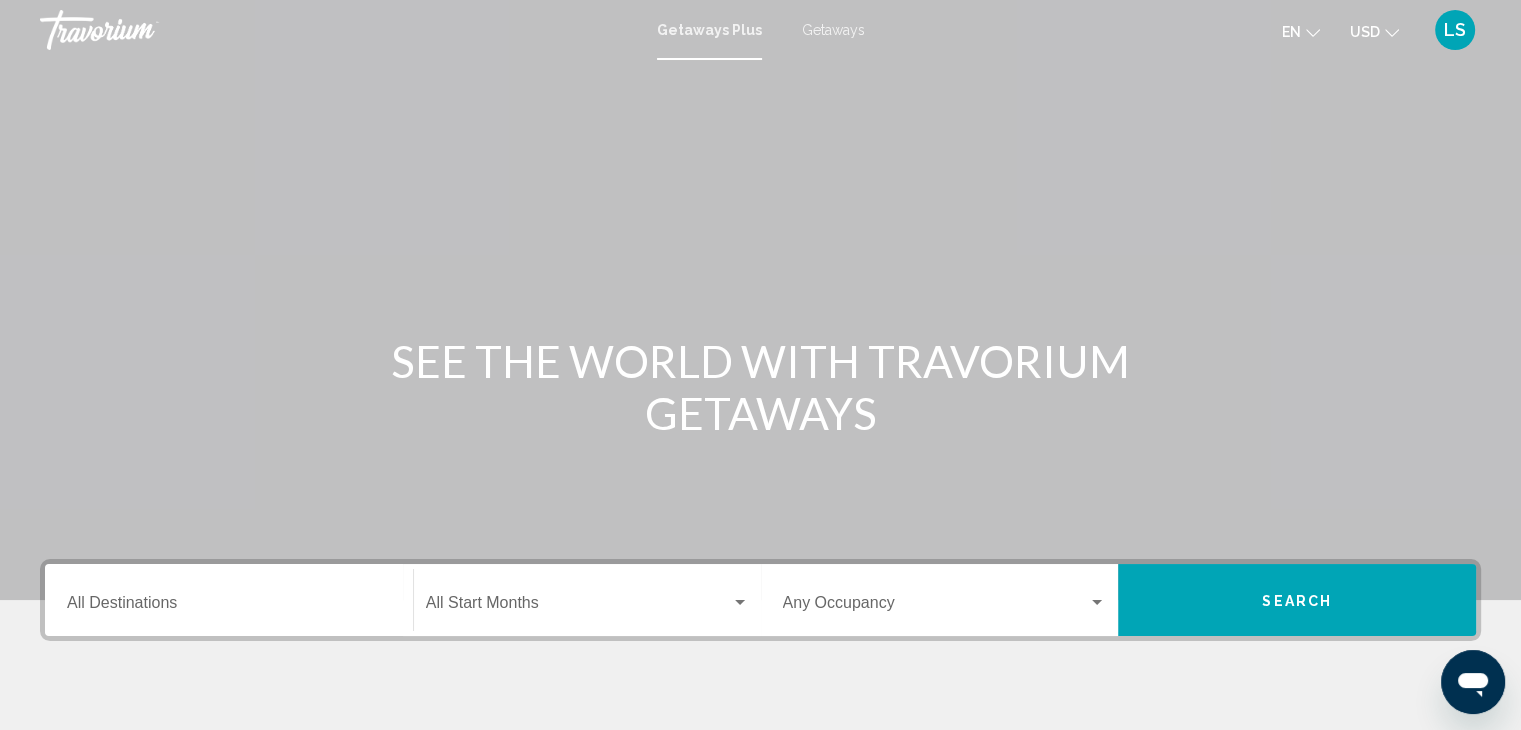 click on "Getaways" at bounding box center (833, 30) 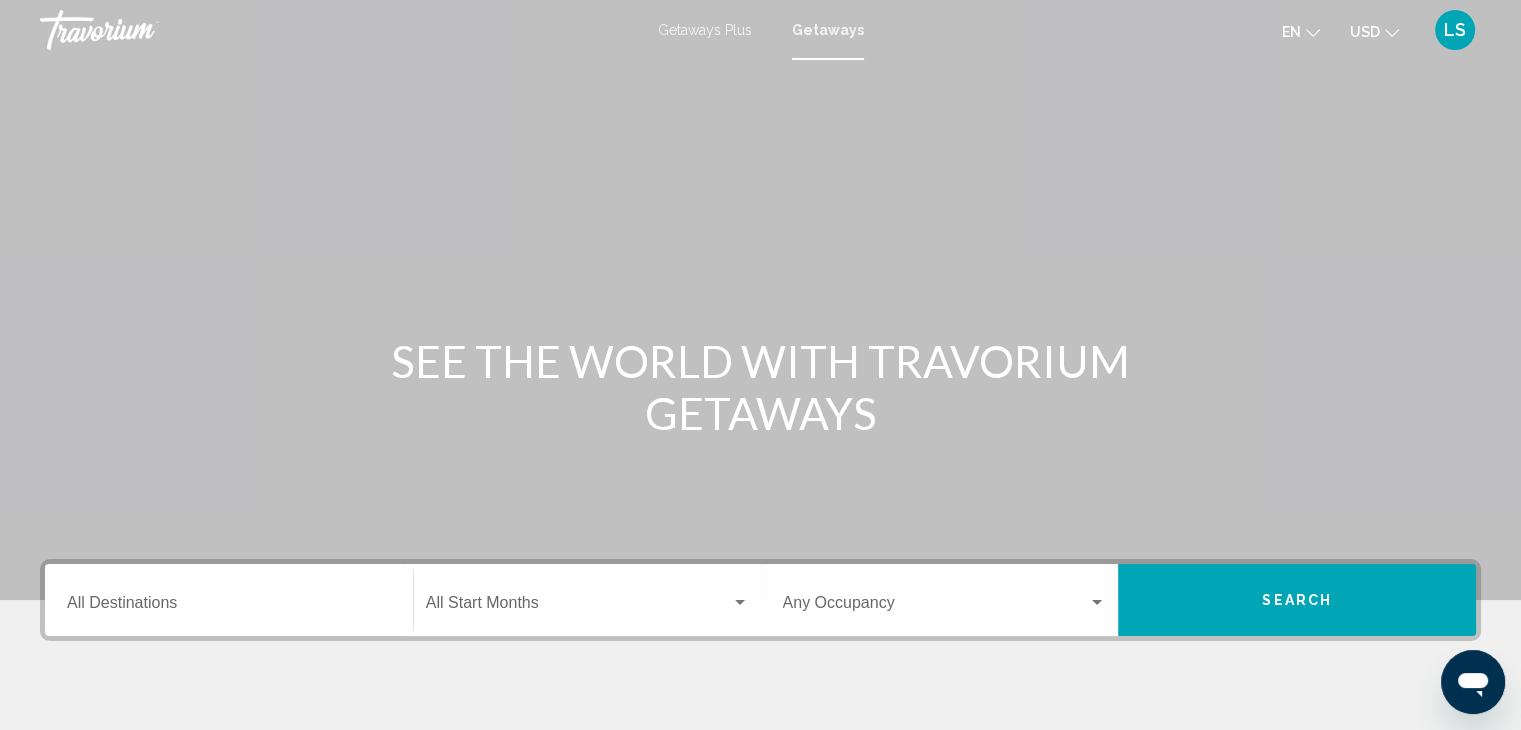 click on "Destination All Destinations" at bounding box center (229, 607) 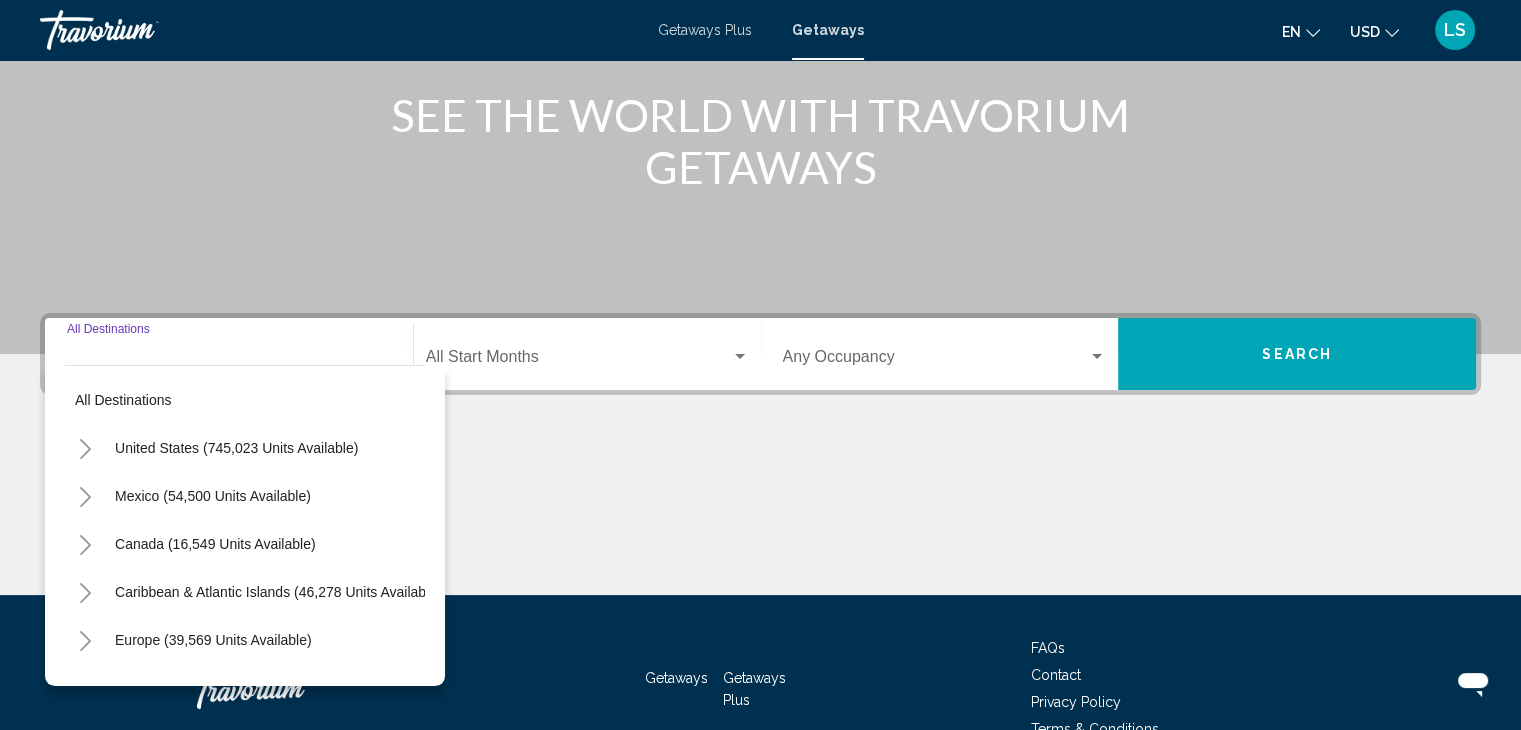 scroll, scrollTop: 356, scrollLeft: 0, axis: vertical 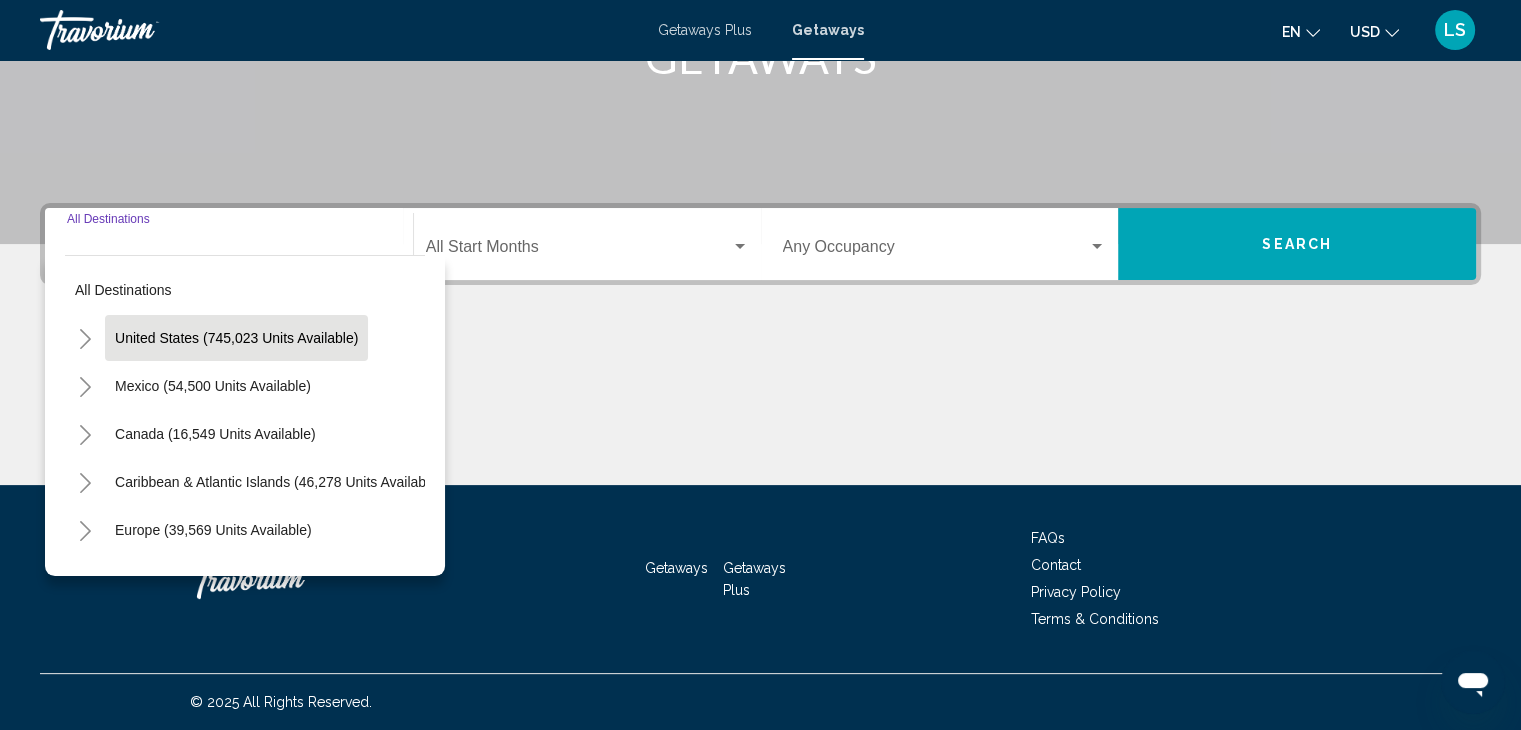 click on "United States (745,023 units available)" at bounding box center (213, 386) 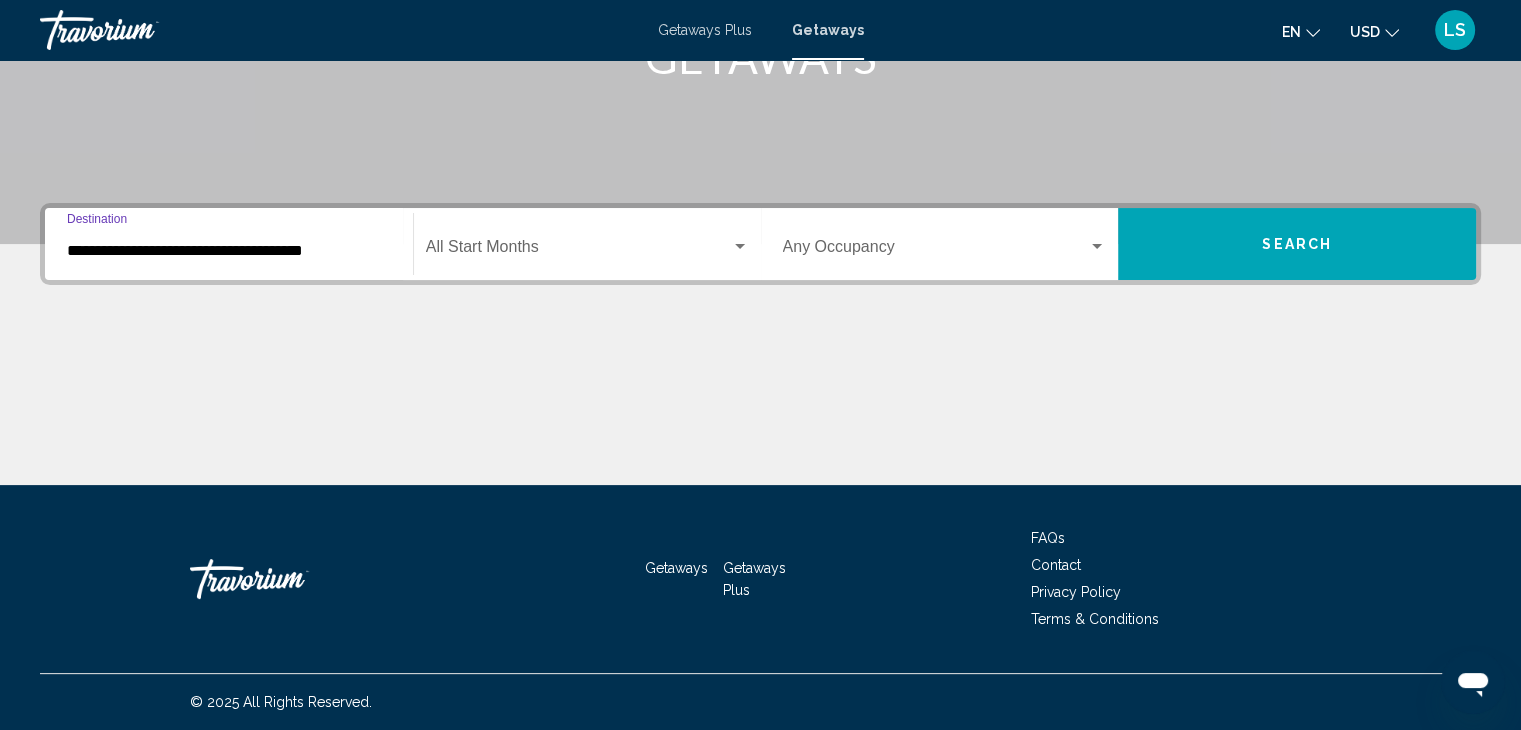 click on "Start Month All Start Months" 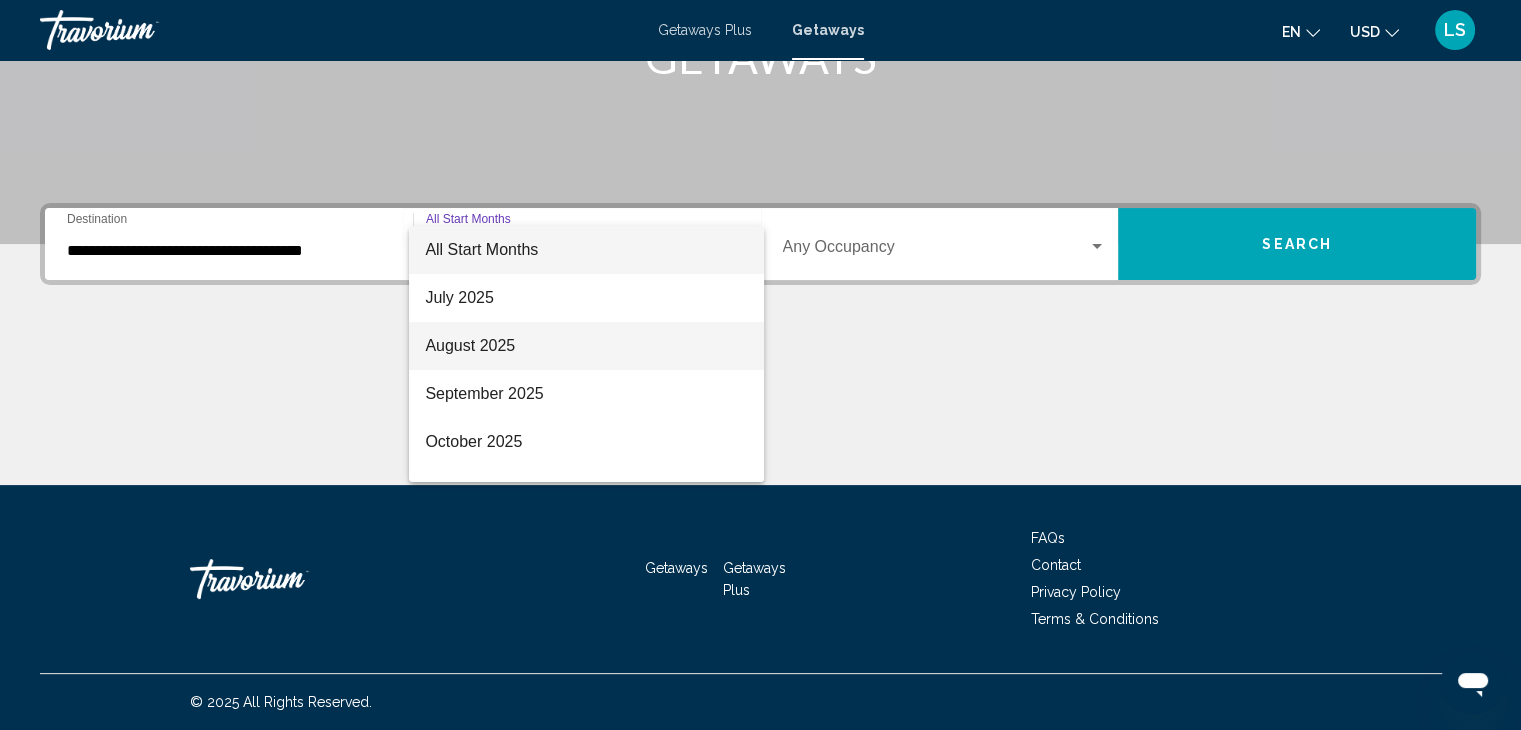 click on "August 2025" at bounding box center [586, 346] 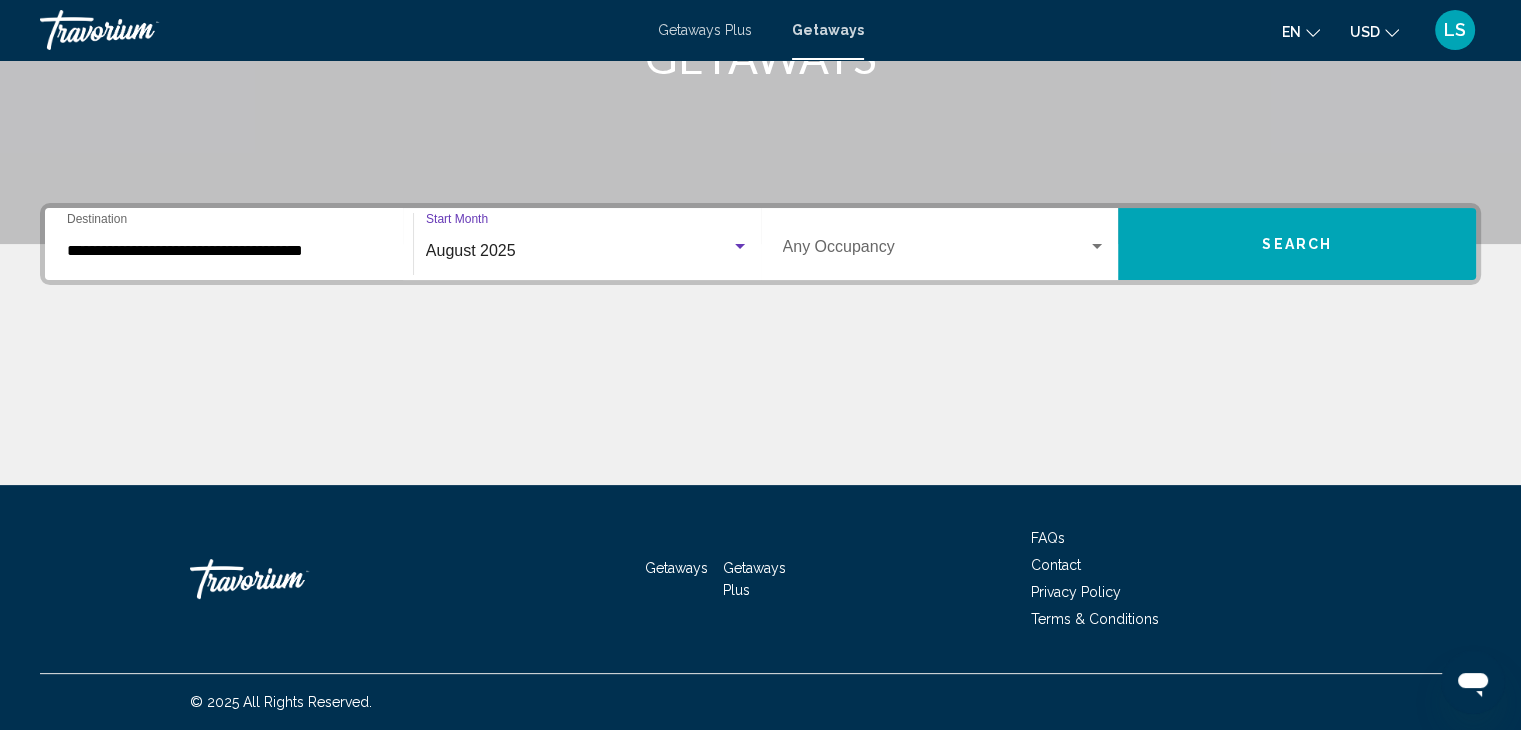 click at bounding box center [936, 251] 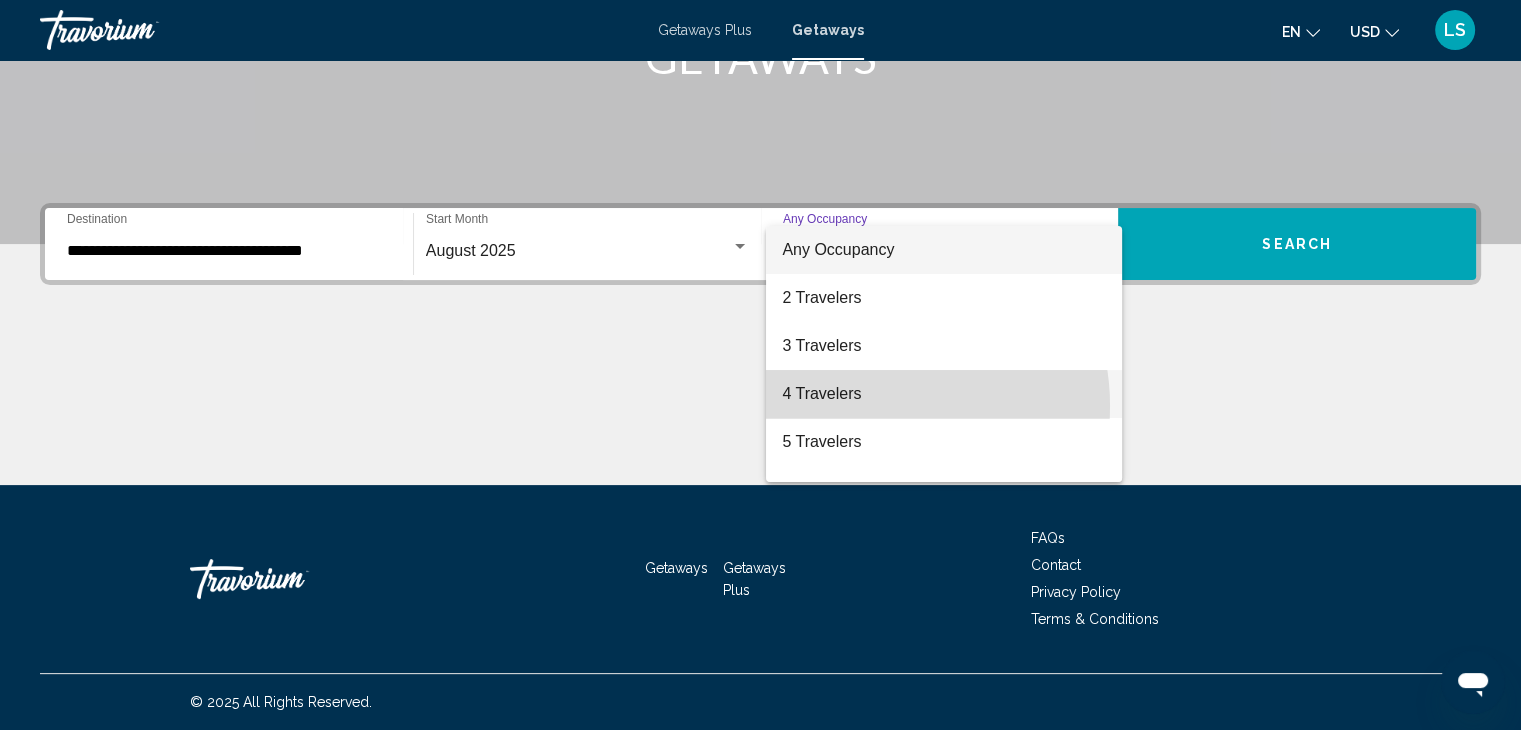 click on "4 Travelers" at bounding box center (944, 394) 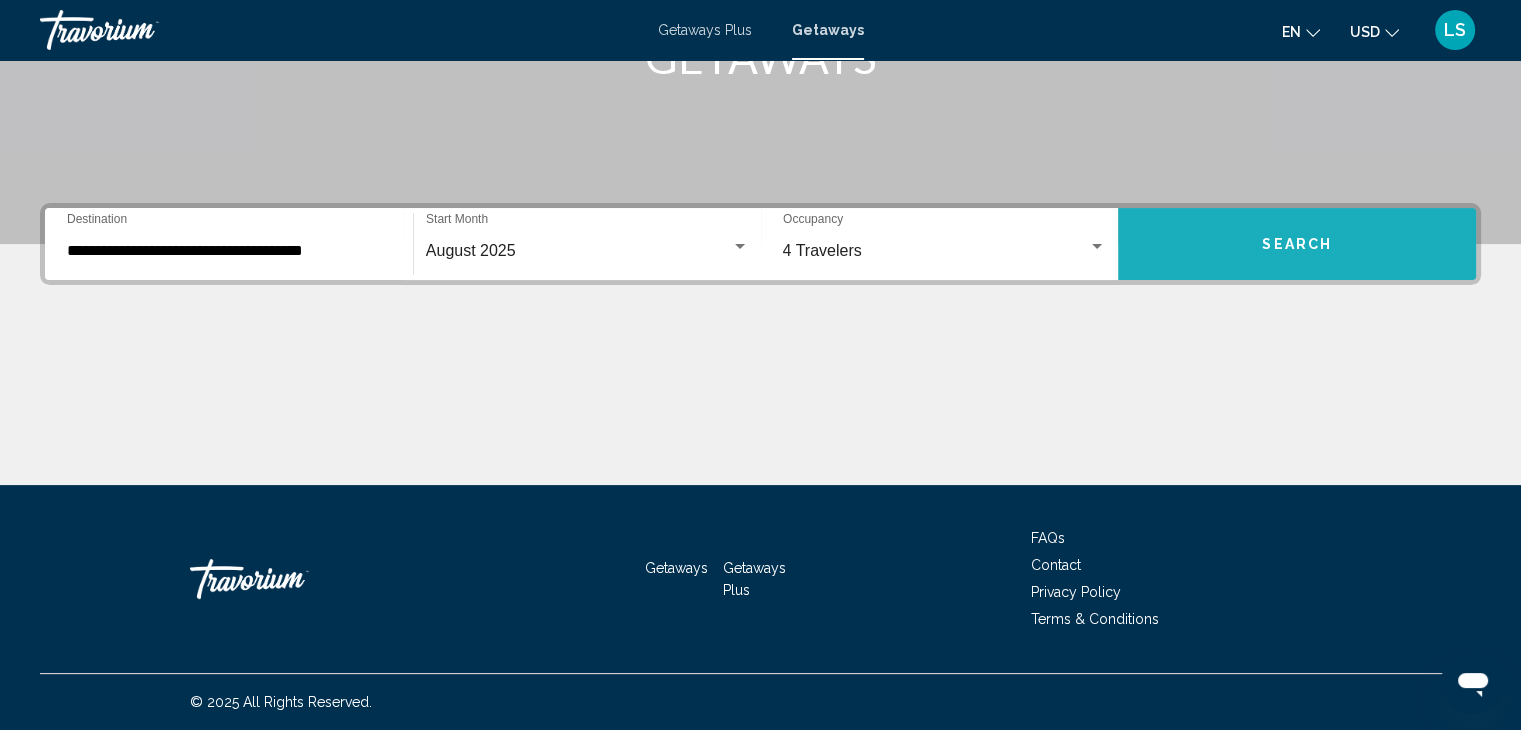 click on "Search" at bounding box center [1297, 245] 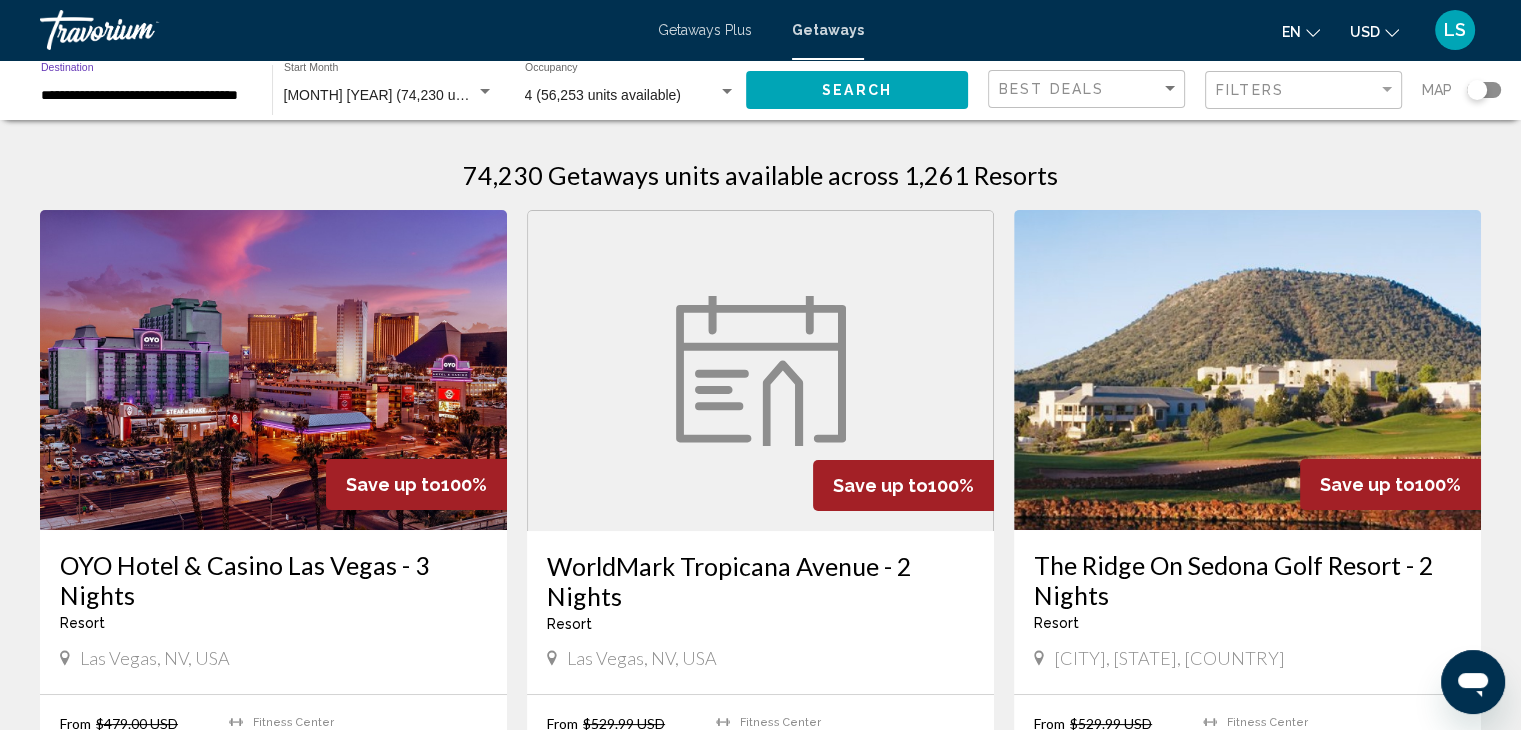 click on "**********" at bounding box center (146, 96) 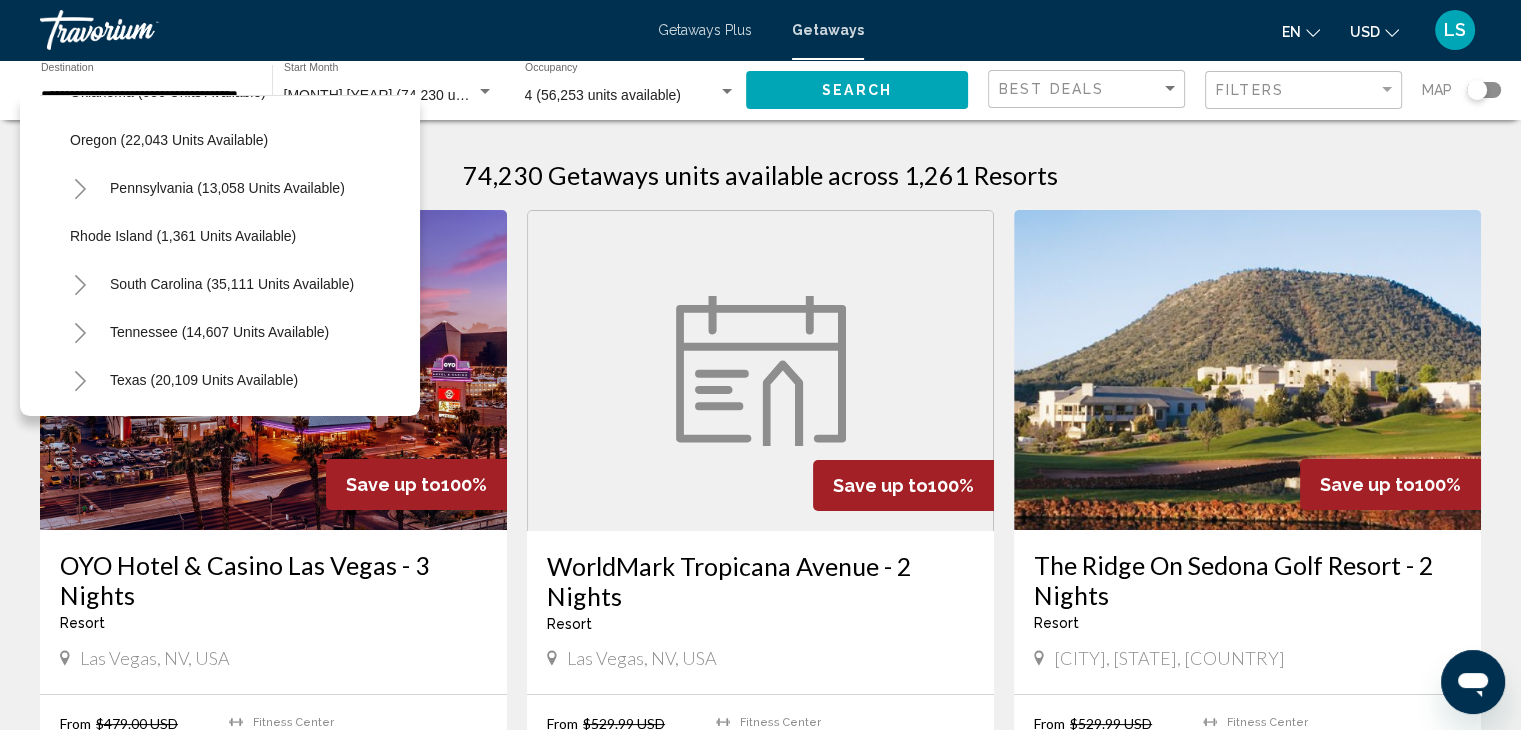 scroll, scrollTop: 1475, scrollLeft: 0, axis: vertical 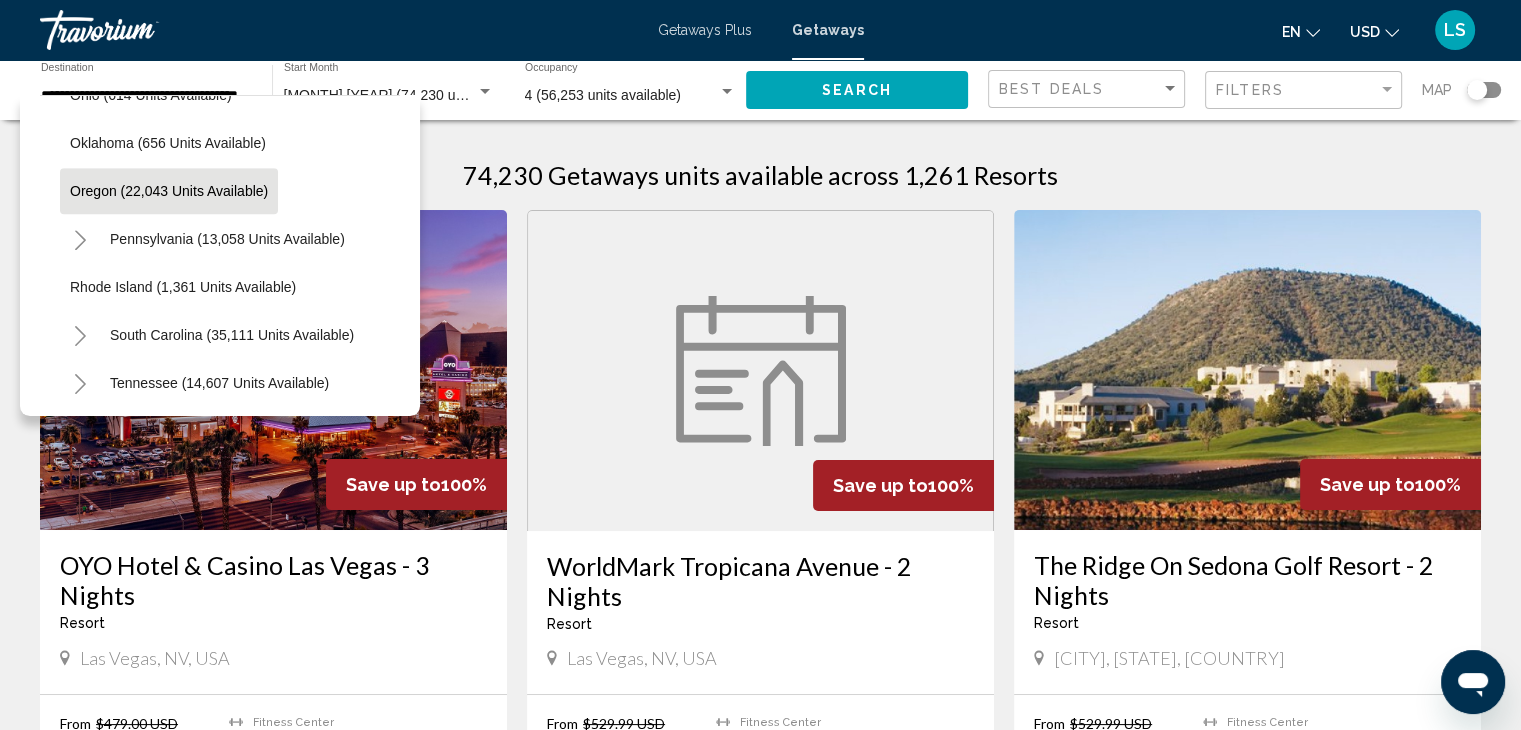click on "Oregon (22,043 units available)" 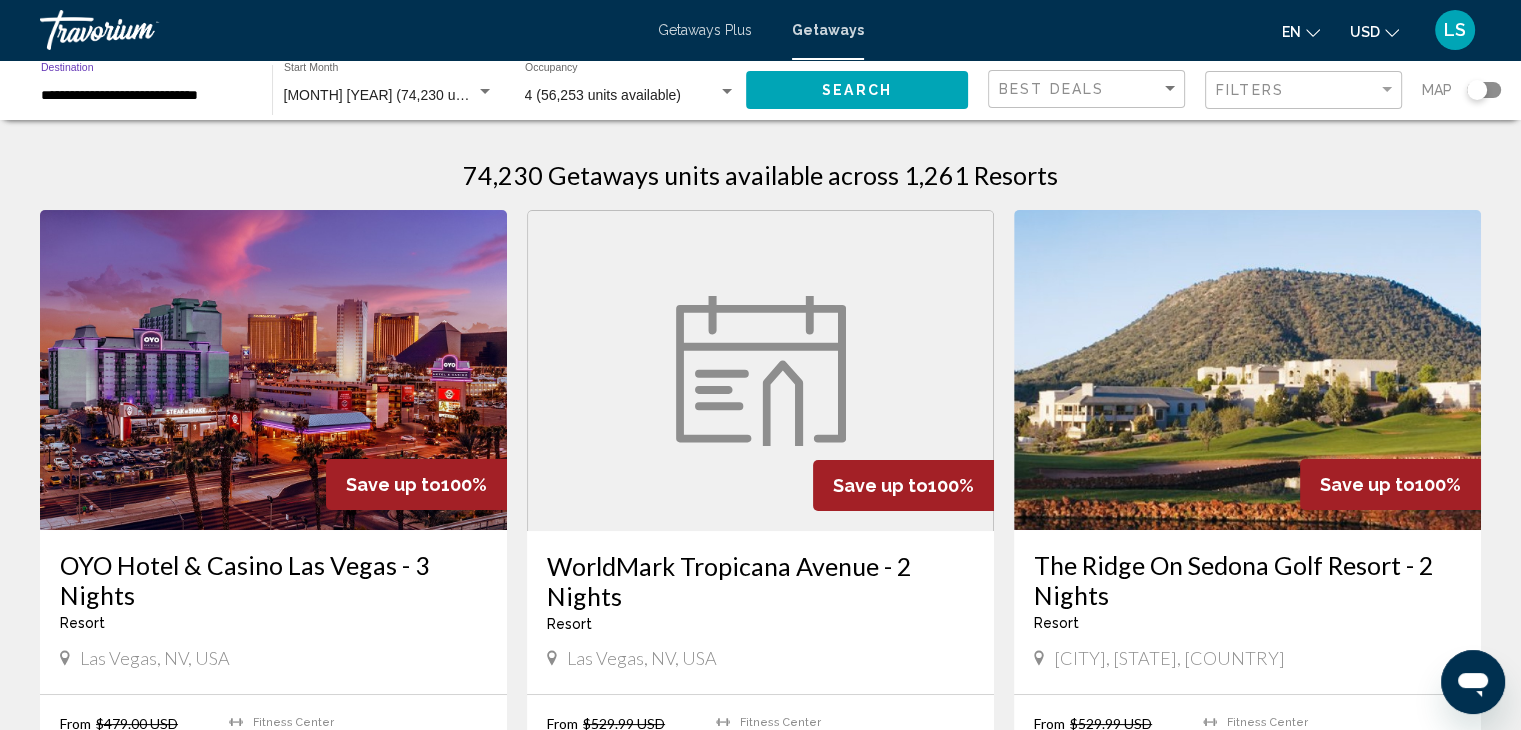 click on "4 (56,253 units available) Occupancy Any Occupancy" 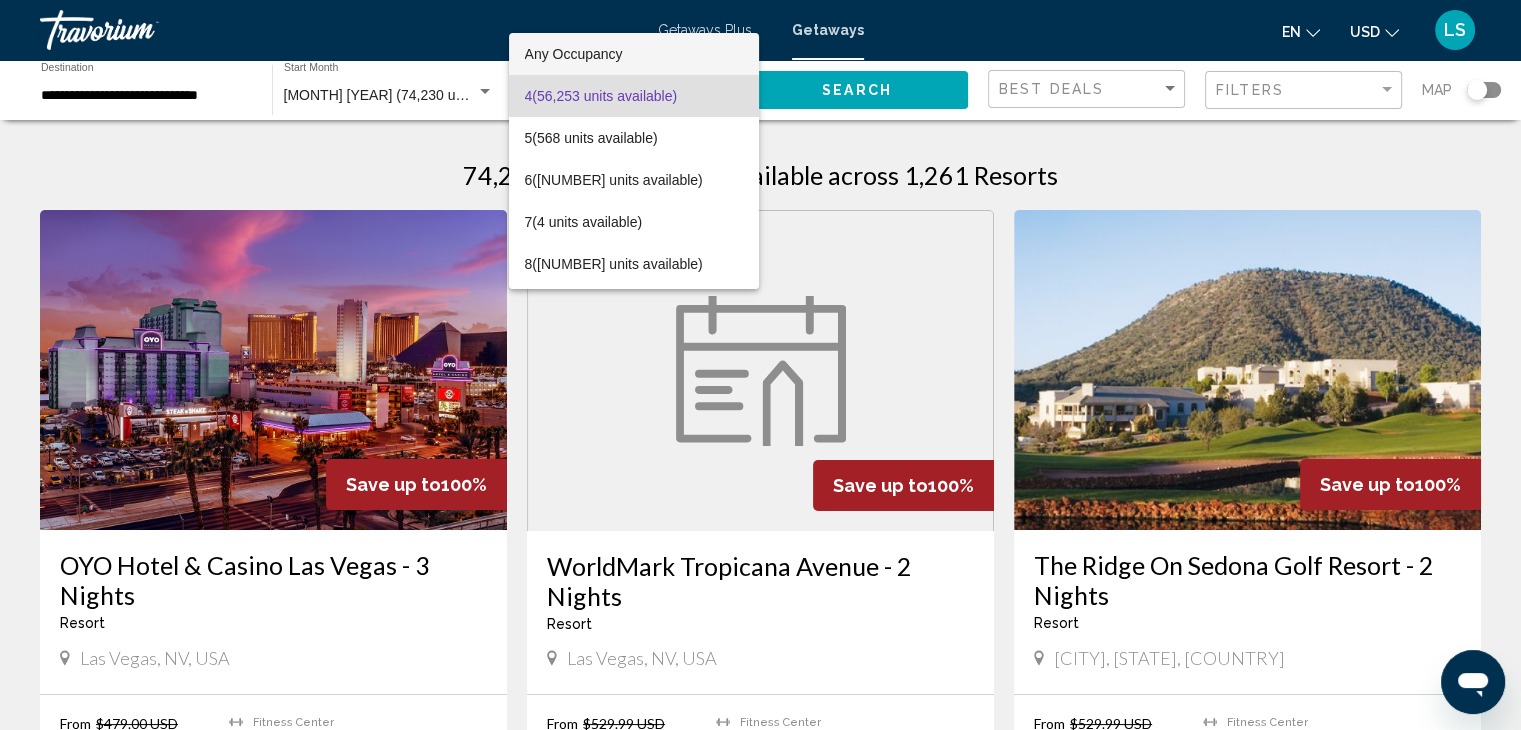 click on "Any Occupancy" at bounding box center [574, 54] 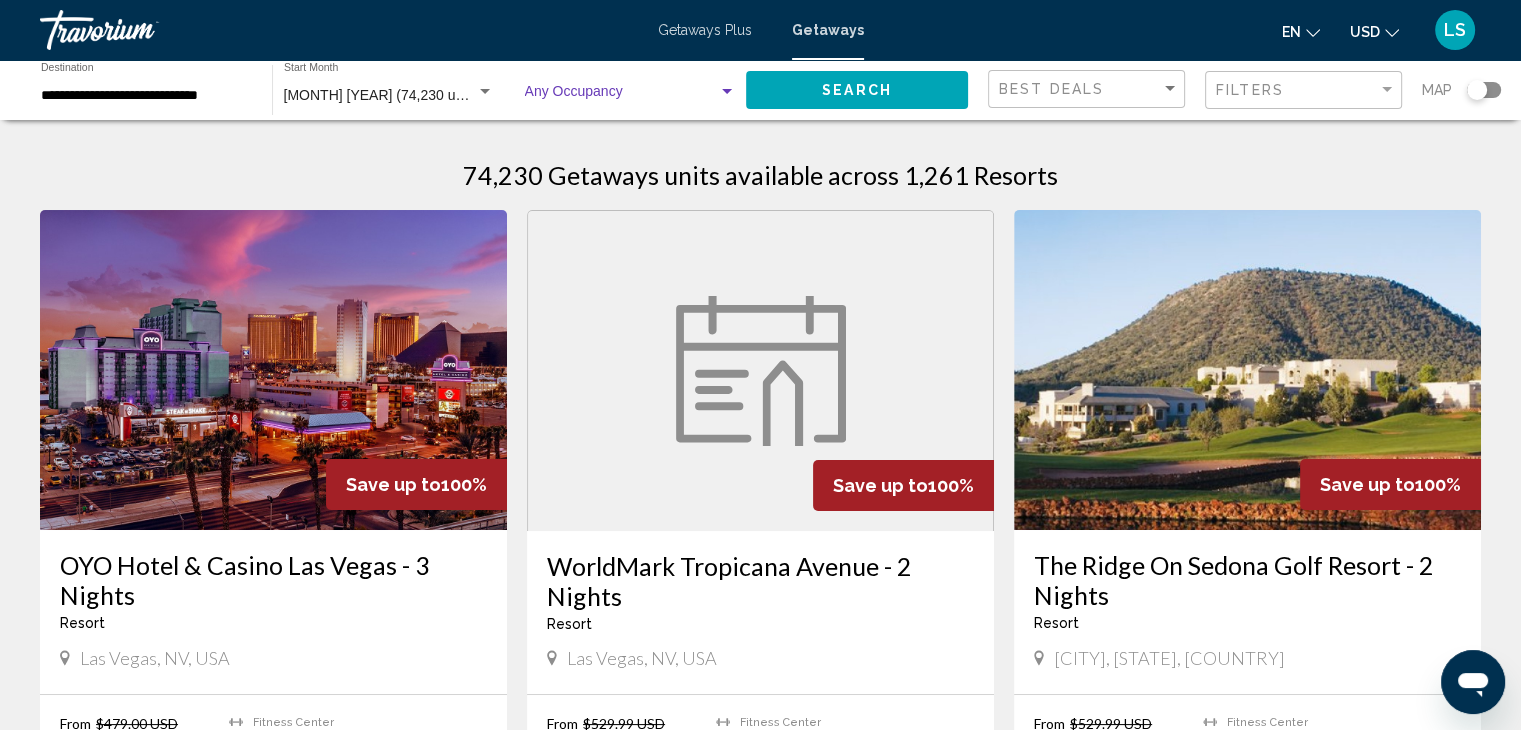 click on "Search" 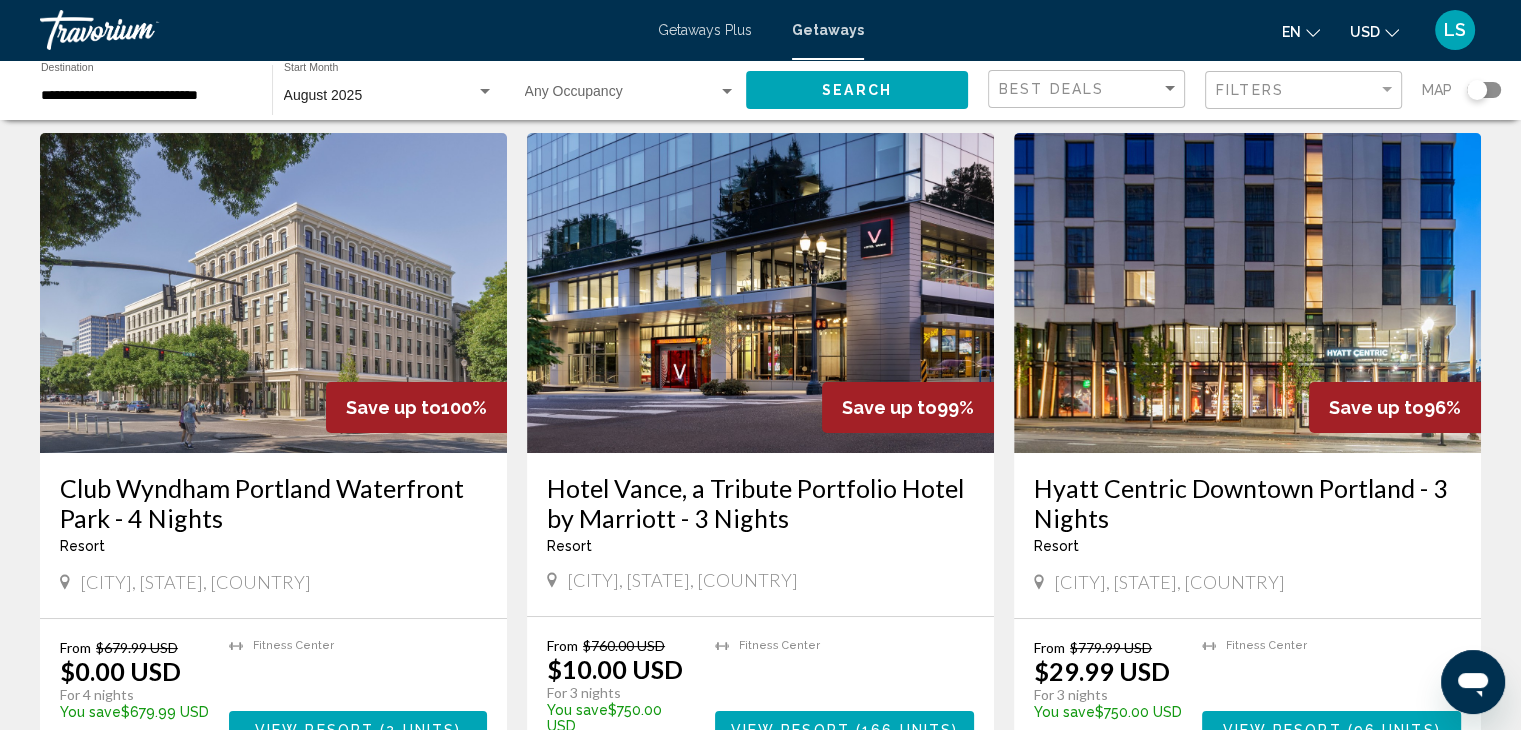click on "2,344 Getaways units available across 19 Resorts Save up to  100%   Club Wyndham Portland Waterfront Park - 4 Nights  Resort  -  This is an adults only resort
Portland, OR, USA From $679.99 USD $0.00 USD For 4 nights You save  $679.99 USD   temp
Fitness Center View Resort    ( 2 units )  Save up to  99%   Hotel Vance, a Tribute Portfolio Hotel by Marriott - 3 Nights  Resort  -  This is an adults only resort
Portland, OR, USA From $760.00 USD $10.00 USD For 3 nights You save  $750.00 USD   temp
Fitness Center View Resort    ( 166 units )  Save up to  96%   Hyatt Centric Downtown Portland - 3 Nights  Resort  -  This is an adults only resort
Portland, OR, USA From $779.99 USD $29.99 USD For 3 nights You save  $750.00 USD   temp" at bounding box center (760, 1467) 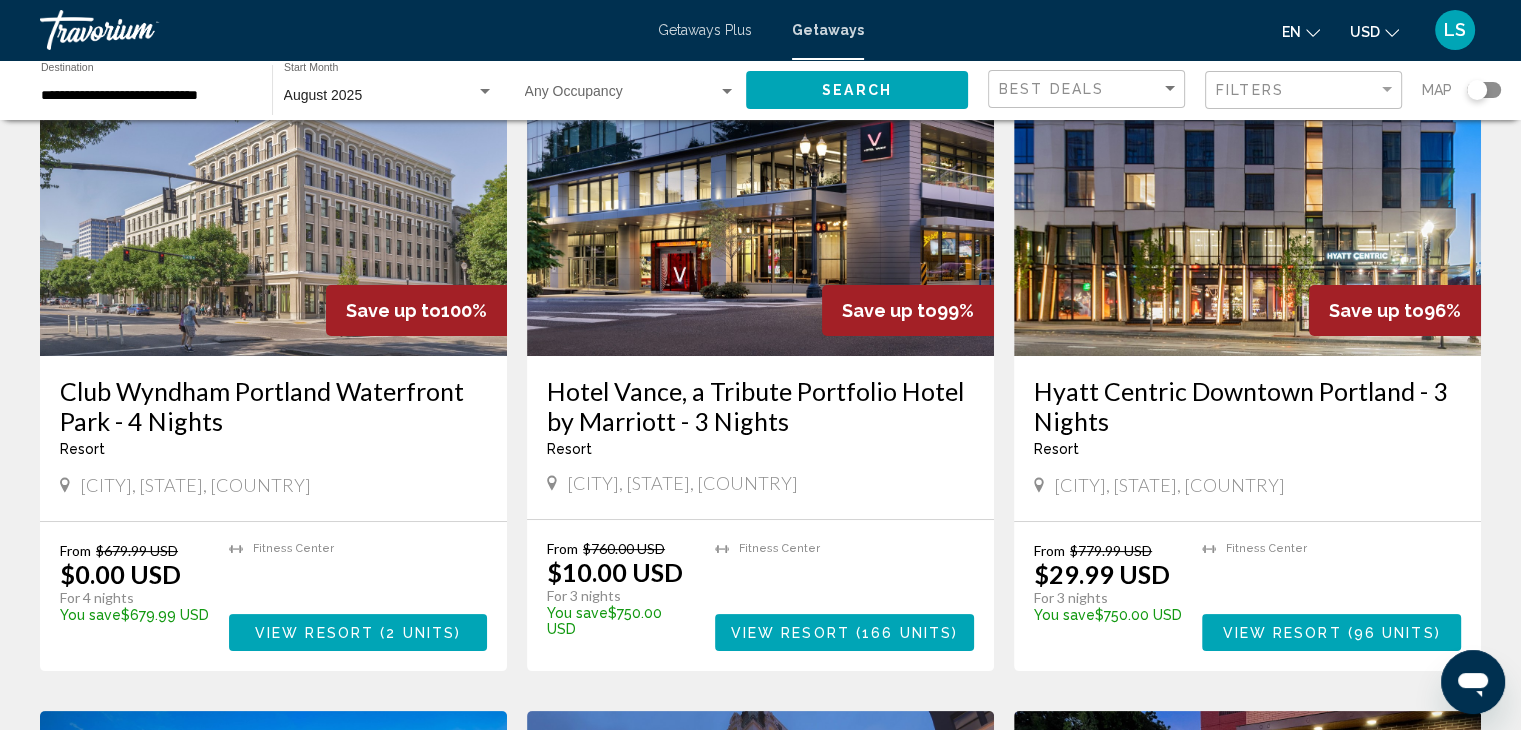 scroll, scrollTop: 161, scrollLeft: 0, axis: vertical 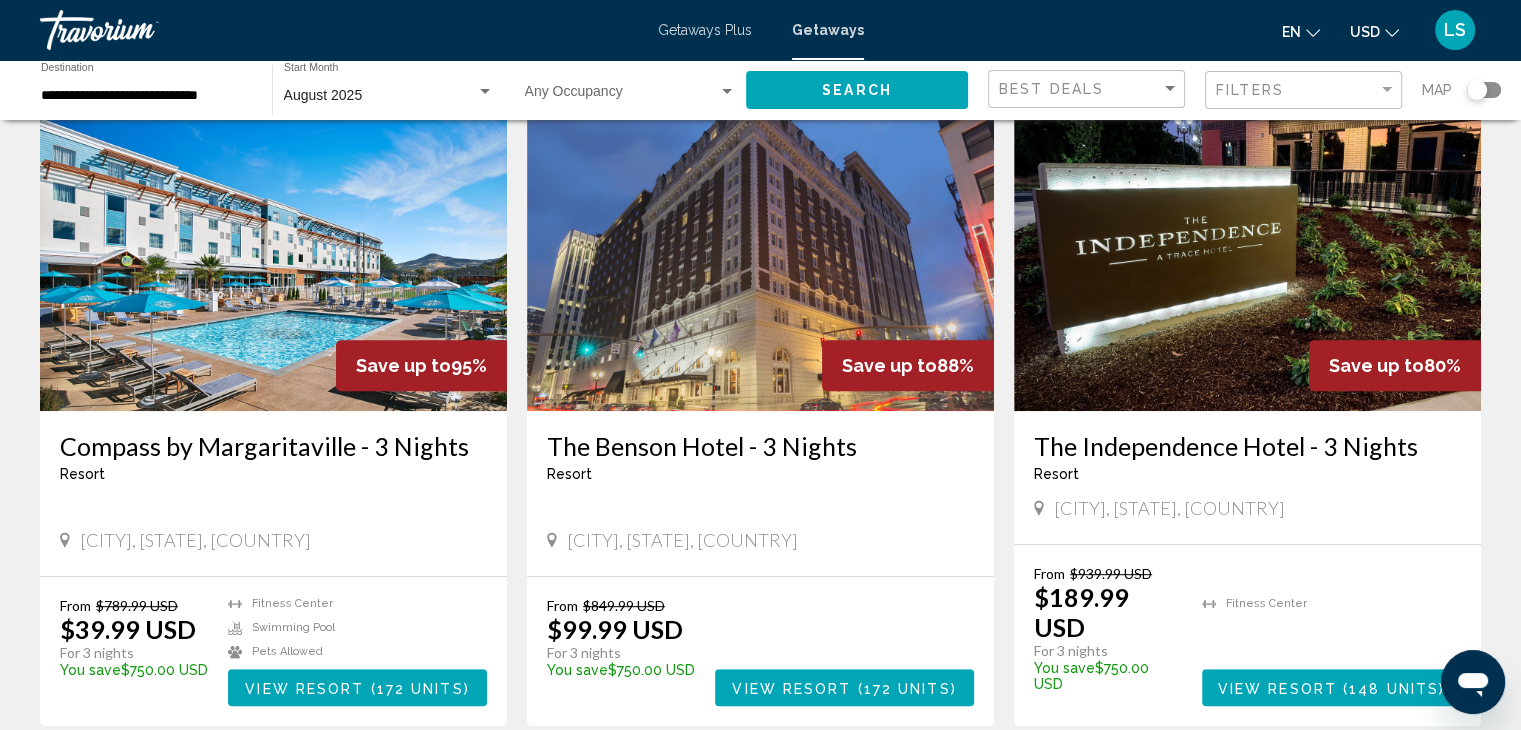 click on "2,344 Getaways units available across 19 Resorts Save up to  100%   Club Wyndham Portland Waterfront Park - 4 Nights  Resort  -  This is an adults only resort
Portland, OR, USA From $679.99 USD $0.00 USD For 4 nights You save  $679.99 USD   temp
Fitness Center View Resort    ( 2 units )  Save up to  99%   Hotel Vance, a Tribute Portfolio Hotel by Marriott - 3 Nights  Resort  -  This is an adults only resort
Portland, OR, USA From $760.00 USD $10.00 USD For 3 nights You save  $750.00 USD   temp
Fitness Center View Resort    ( 166 units )  Save up to  96%   Hyatt Centric Downtown Portland - 3 Nights  Resort  -  This is an adults only resort
Portland, OR, USA From $779.99 USD $29.99 USD For 3 nights You save  $750.00 USD   temp" at bounding box center [760, 750] 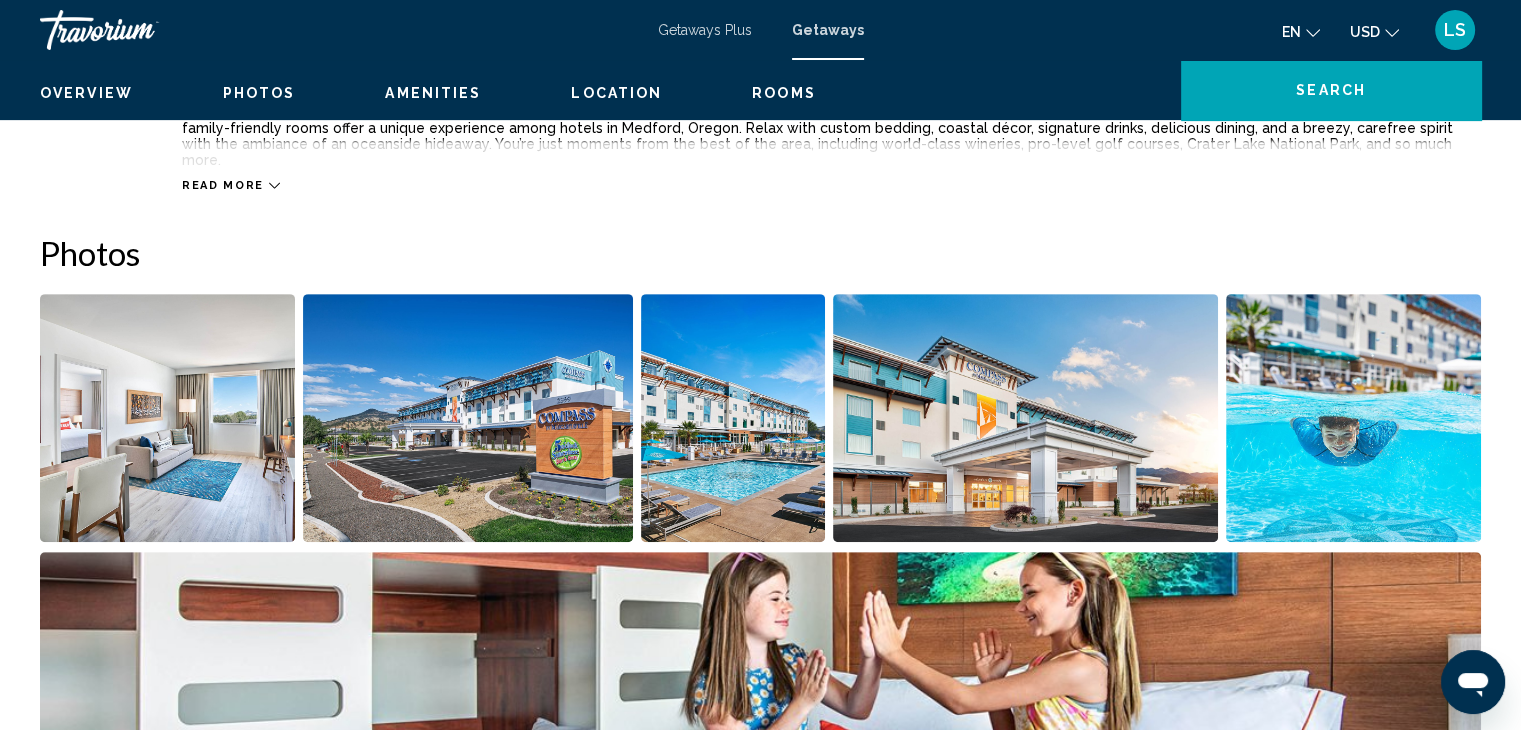 scroll, scrollTop: 0, scrollLeft: 0, axis: both 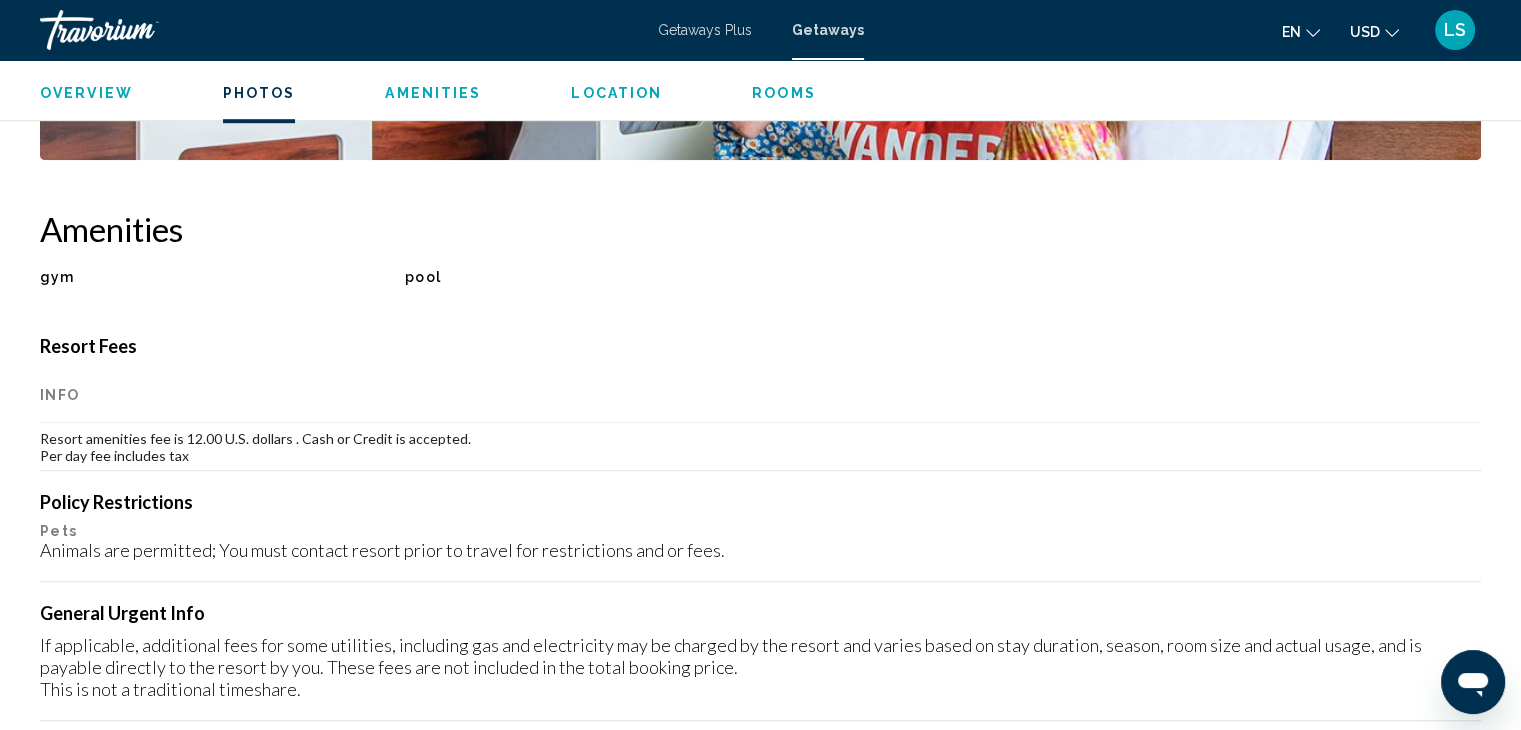 click on "Overview Type Resort All-Inclusive No All-Inclusive Address 2399 S Pacific Hwy Medford, OR, USA Description Compass by Margaritaville brings the laid-back latitude of an island paradise to the rolling hills of the Pacific Northwest’s Rogue Valley.  Ideal for travelers seeking laid-back comforts, our 111 family-friendly rooms offer a unique experience among hotels in Medford, Oregon.  Relax with custom bedding, coastal décor, signature drinks, delicious dining, and a breezy, carefree spirit with the ambiance of an oceanside hideaway.  You’re just moments from the best of the area, including world-class wineries, pro-level golf courses, Crater Lake National Park, and so much more. Read more
Photos Amenities gym pool No Amenities available. Resort Fees  Info  Resort amenities fee is 12.00 U.S. dollars . Cash or Credit is accepted. Per day fee includes tax Policy Restrictions Pets Animals are permitted; You must contact resort prior to travel for restrictions and or fees. Location ← +" at bounding box center [760, 9541] 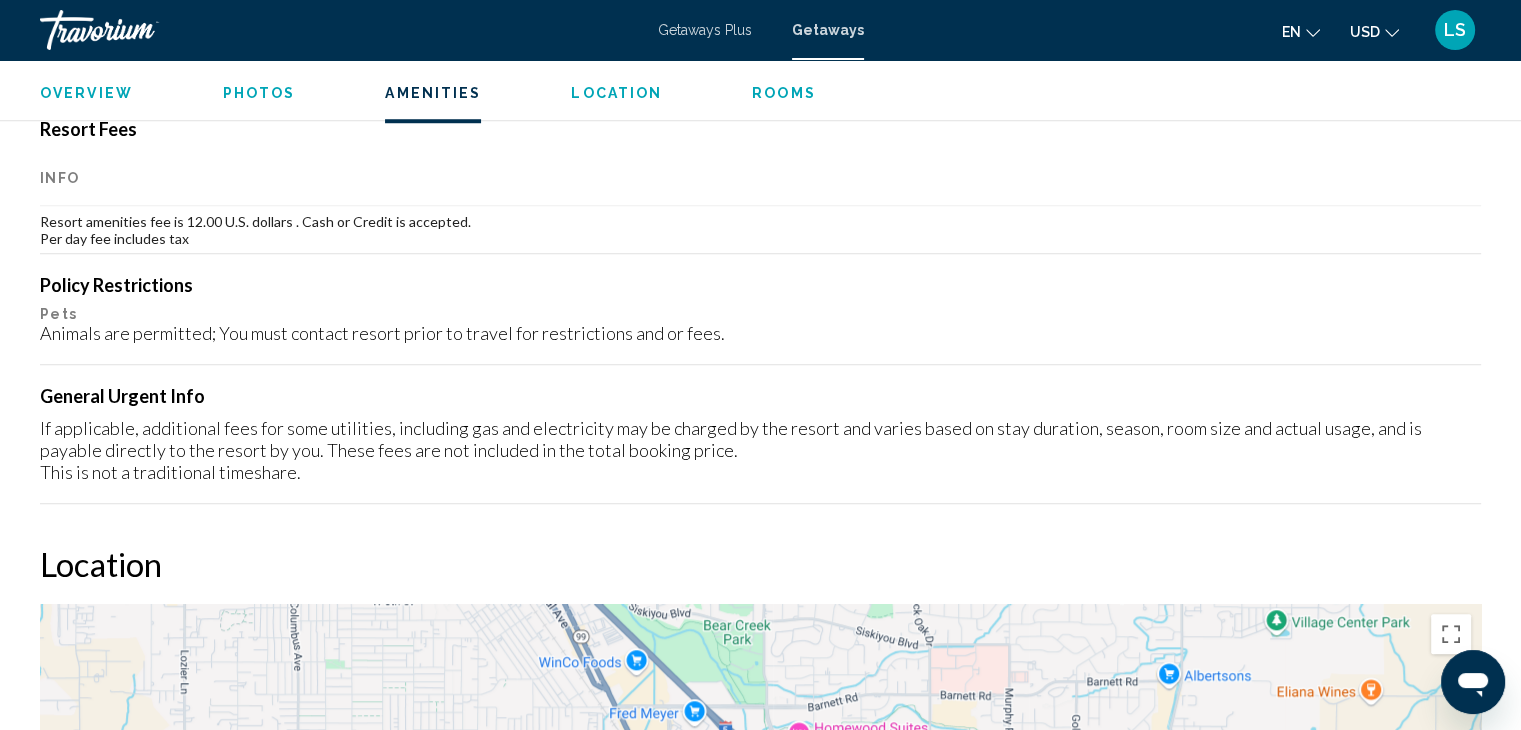 scroll, scrollTop: 1653, scrollLeft: 0, axis: vertical 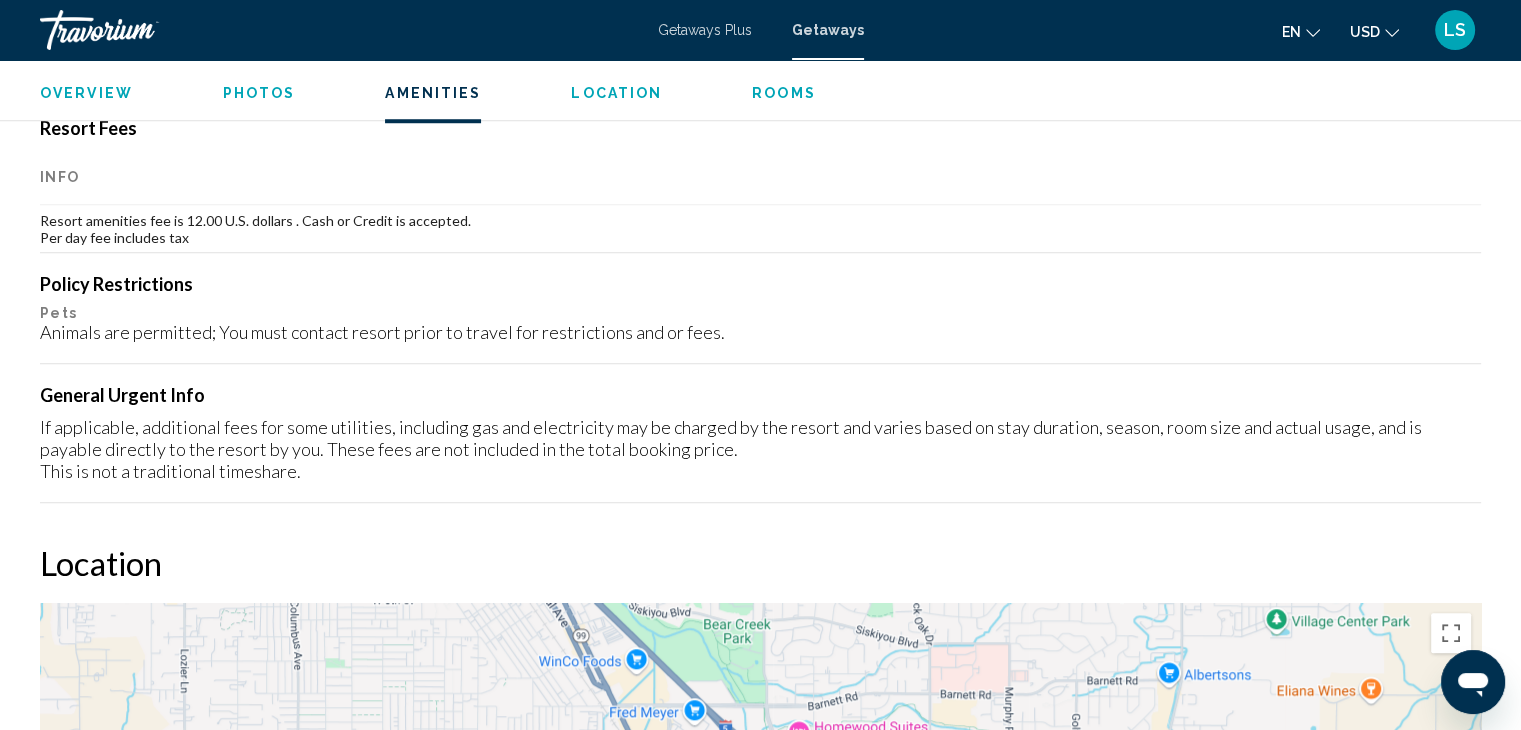 click at bounding box center (760, 502) 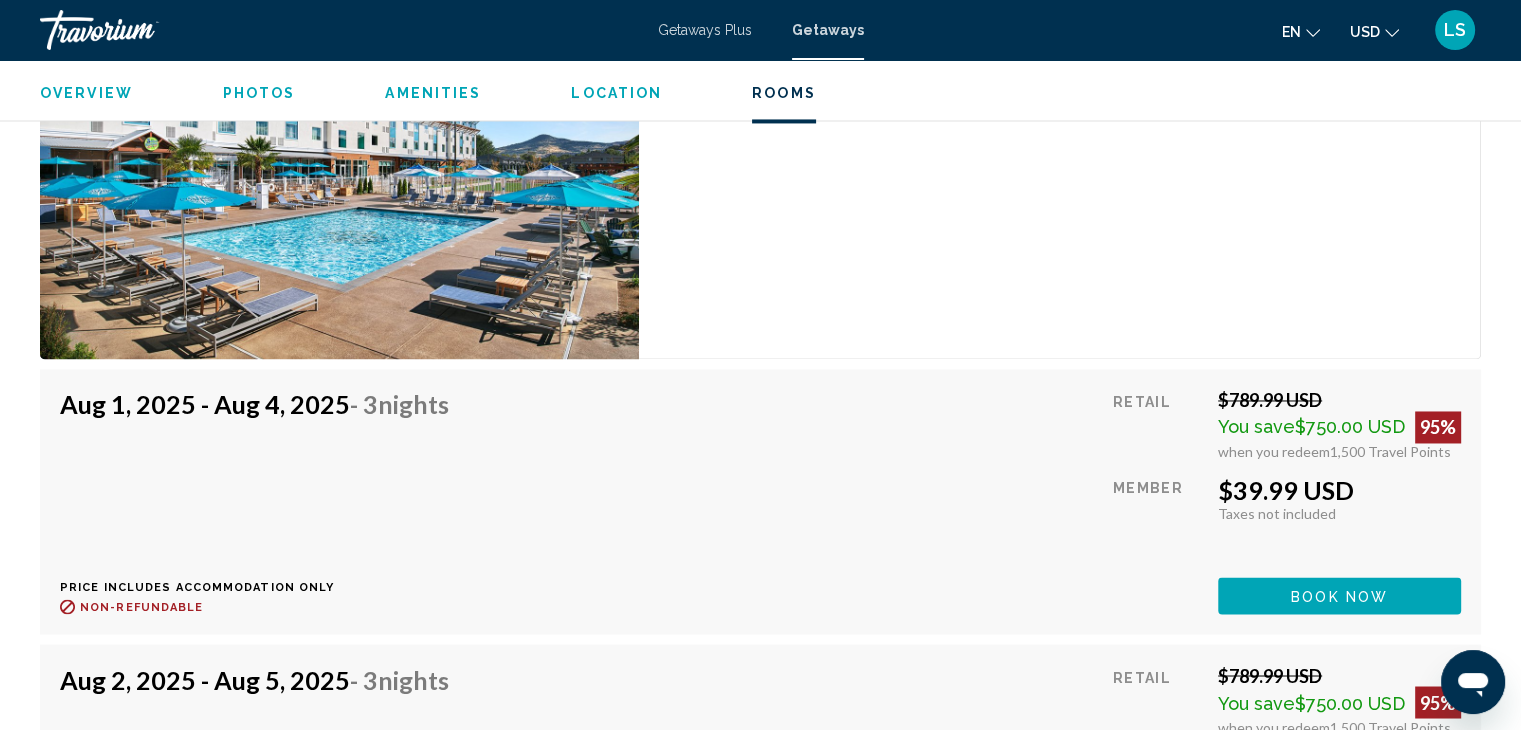 scroll, scrollTop: 3253, scrollLeft: 0, axis: vertical 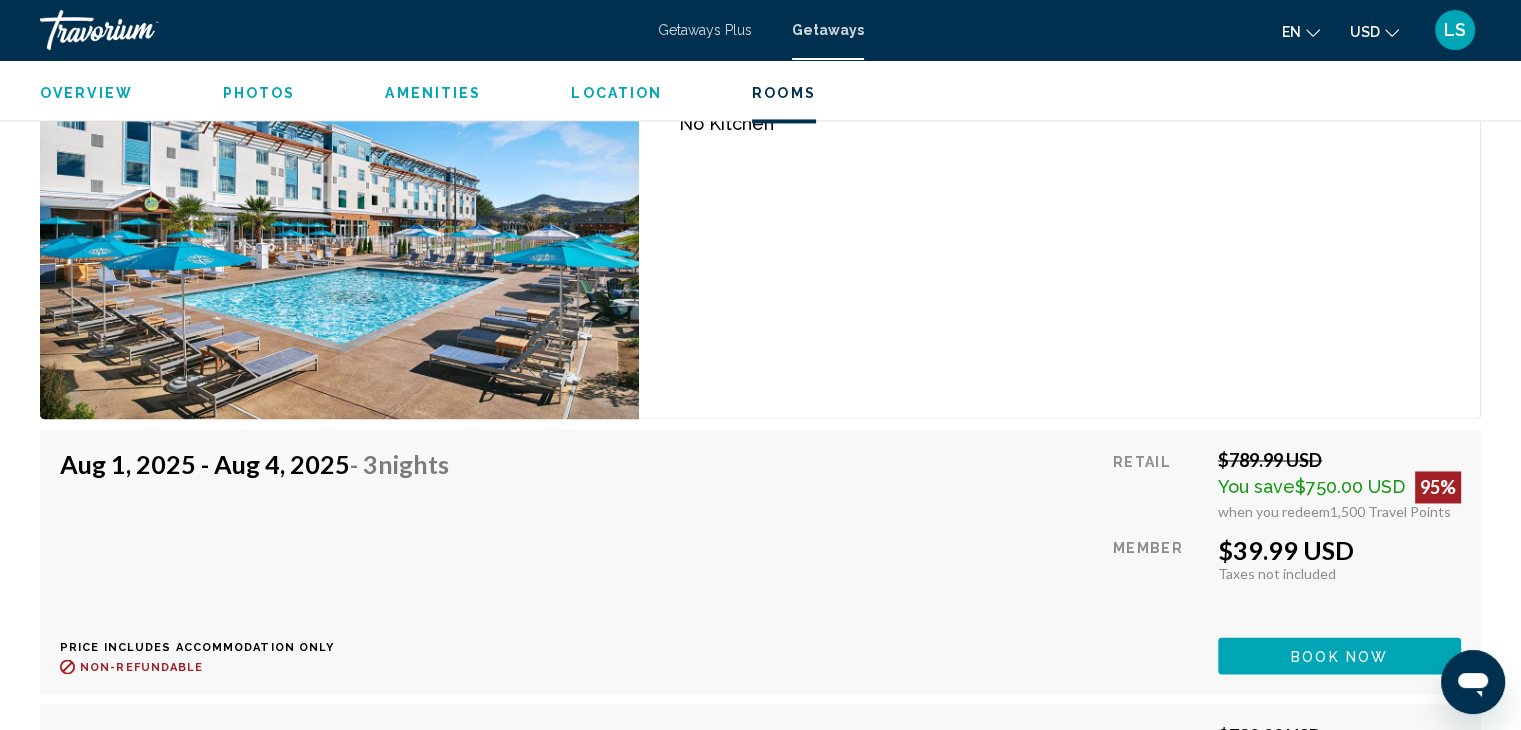 click on "Overview Type Resort All-Inclusive No All-Inclusive Address 2399 S Pacific Hwy Medford, OR, USA Description Compass by Margaritaville brings the laid-back latitude of an island paradise to the rolling hills of the Pacific Northwest’s Rogue Valley.  Ideal for travelers seeking laid-back comforts, our 111 family-friendly rooms offer a unique experience among hotels in Medford, Oregon.  Relax with custom bedding, coastal décor, signature drinks, delicious dining, and a breezy, carefree spirit with the ambiance of an oceanside hideaway.  You’re just moments from the best of the area, including world-class wineries, pro-level golf courses, Crater Lake National Park, and so much more. Read more
Photos Amenities gym pool No Amenities available. Resort Fees  Info  Resort amenities fee is 12.00 U.S. dollars . Cash or Credit is accepted. Per day fee includes tax Policy Restrictions Pets Animals are permitted; You must contact resort prior to travel for restrictions and or fees. Location ← +" at bounding box center [760, 7832] 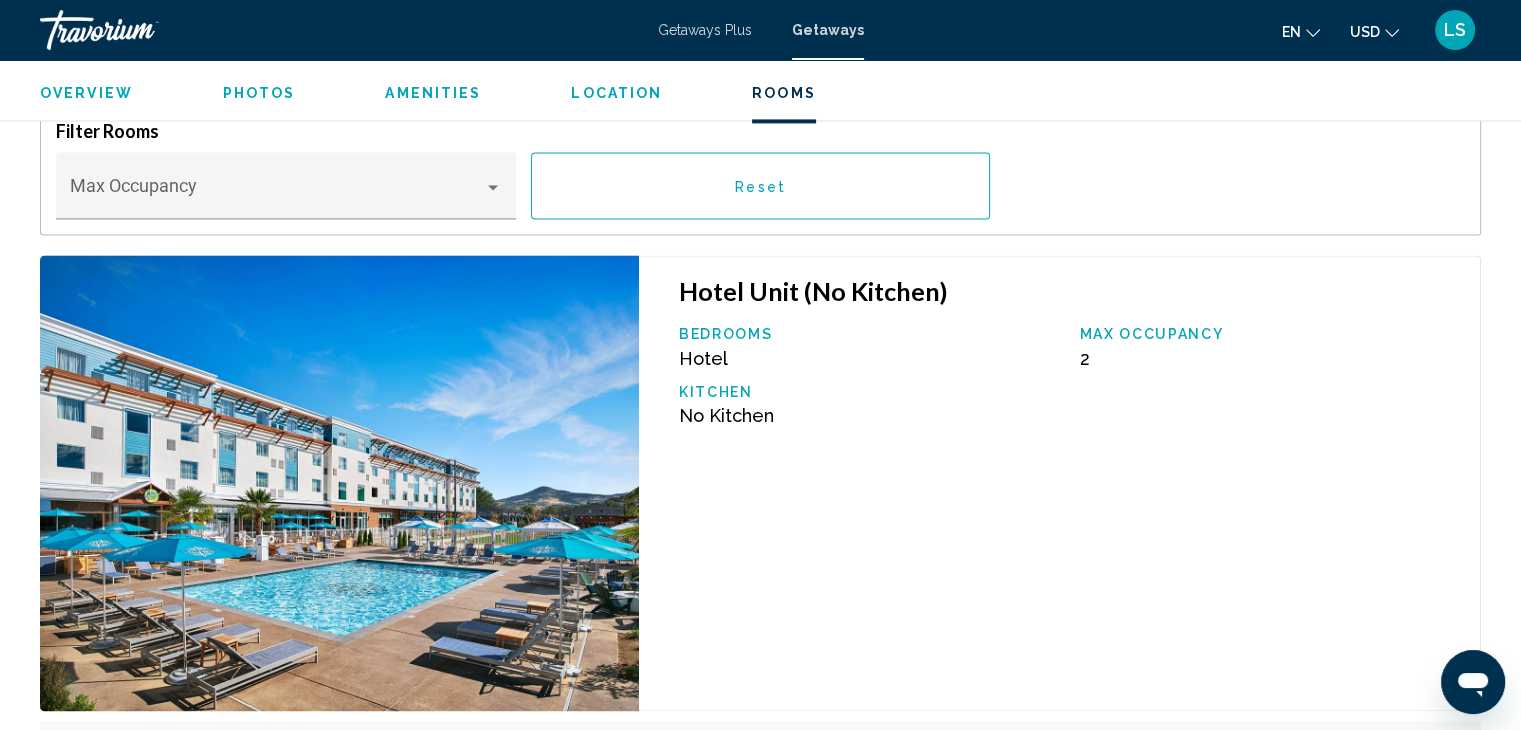 scroll, scrollTop: 2837, scrollLeft: 0, axis: vertical 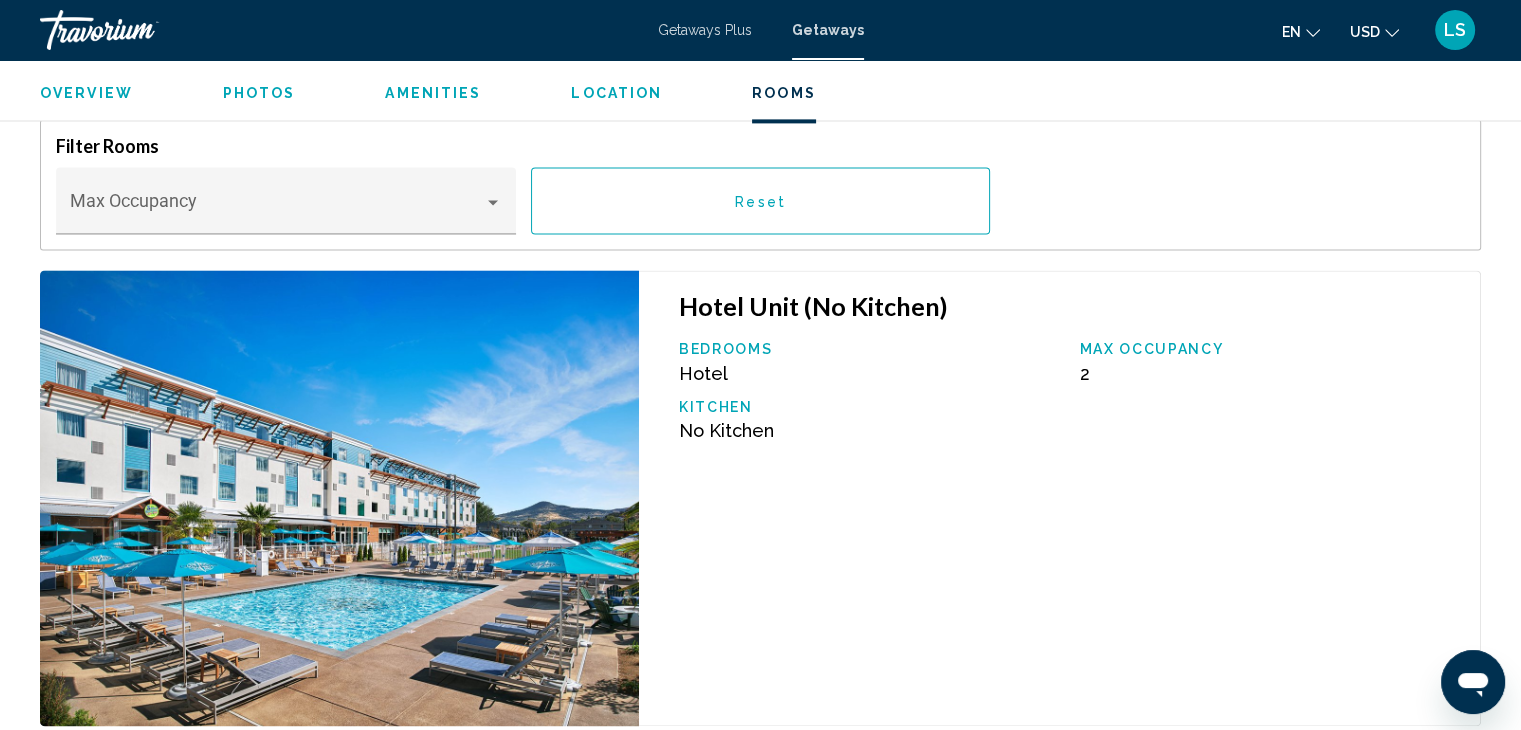 click at bounding box center (334, 498) 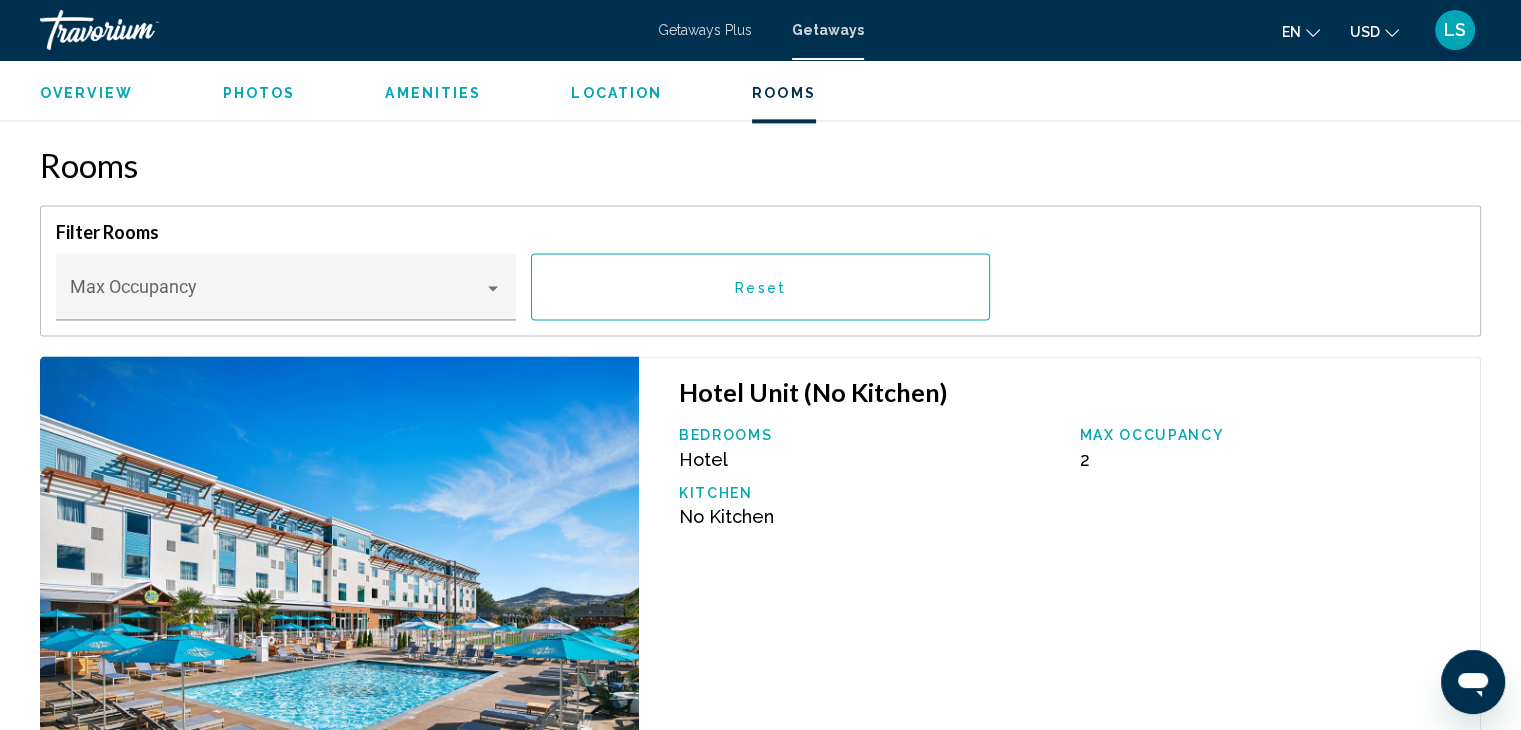 scroll, scrollTop: 2719, scrollLeft: 0, axis: vertical 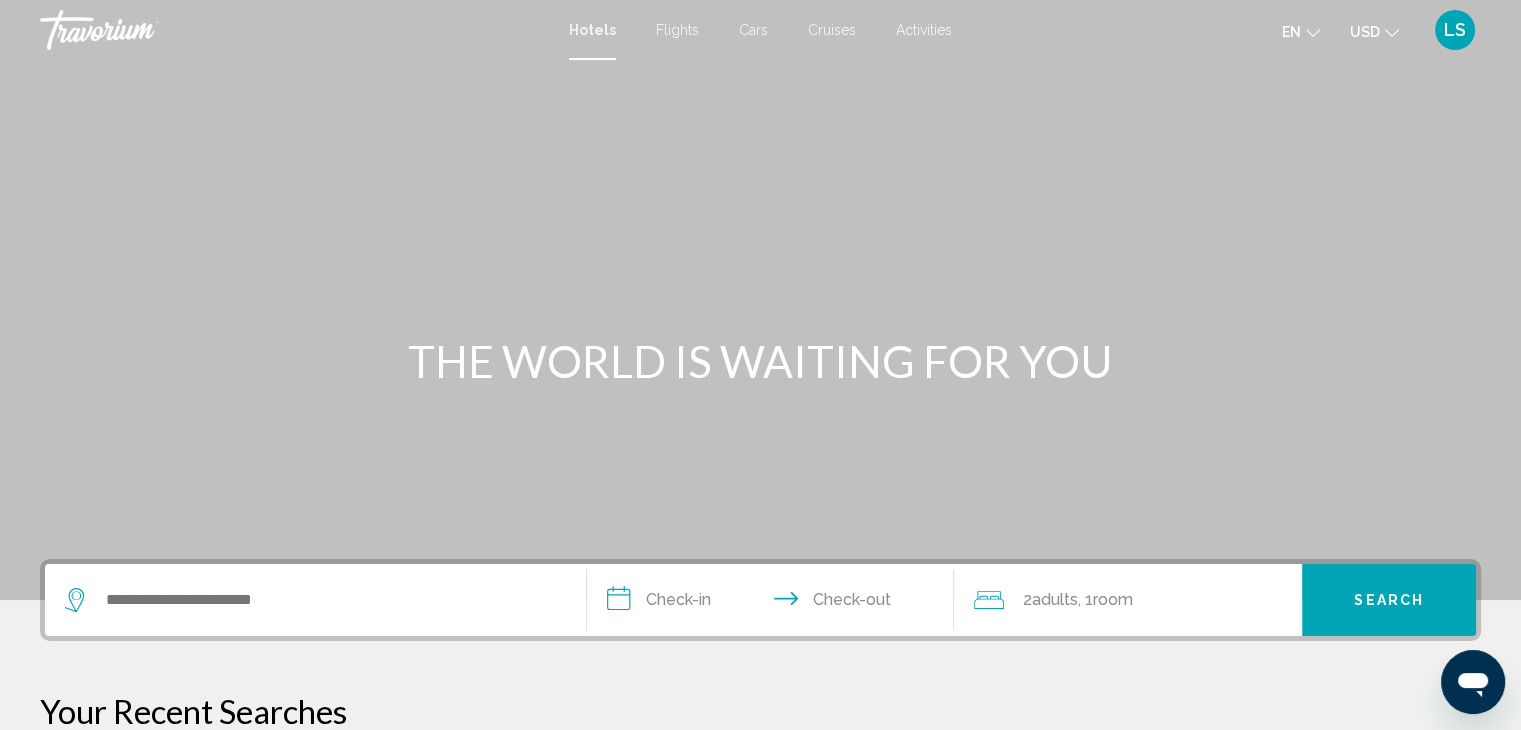 click on "**********" at bounding box center [760, 945] 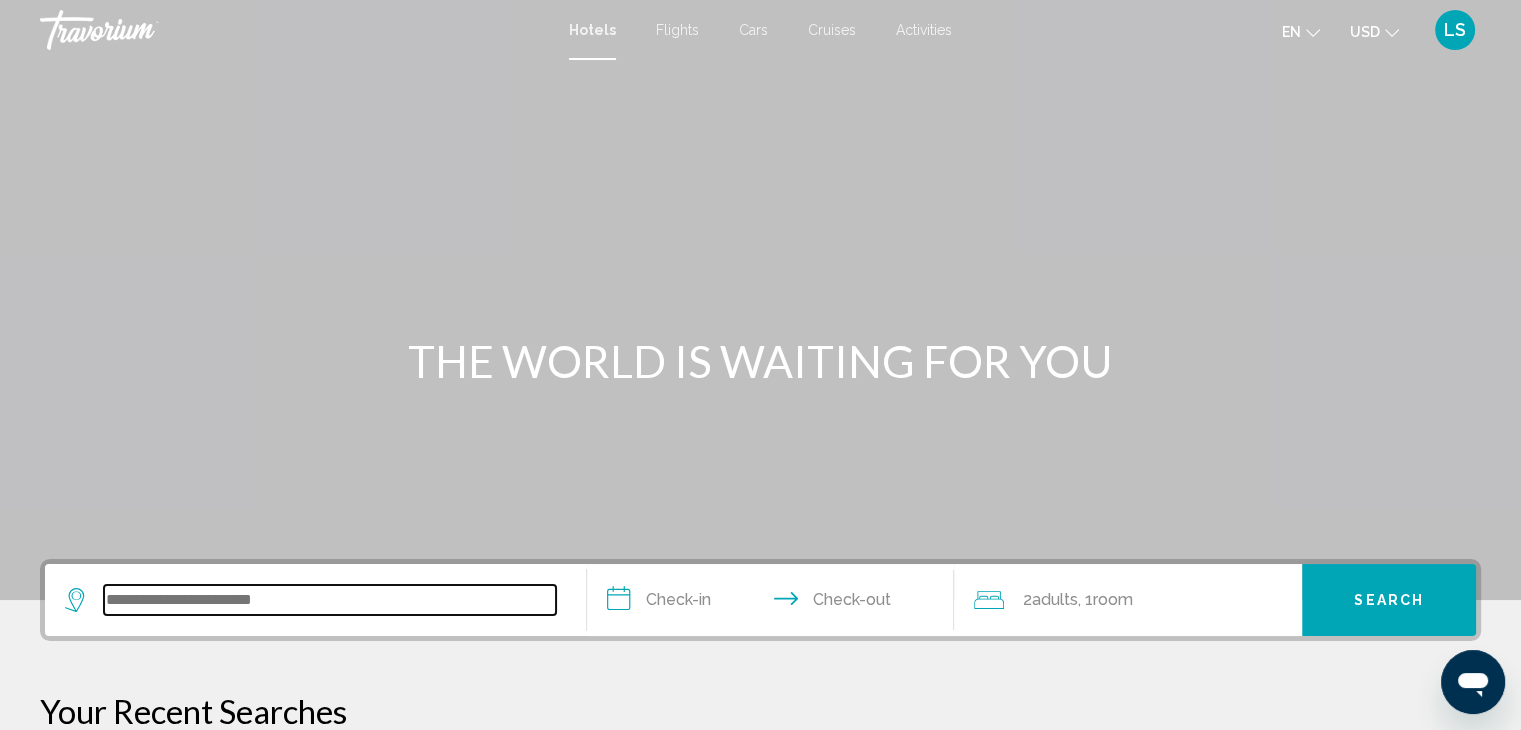 click at bounding box center (330, 600) 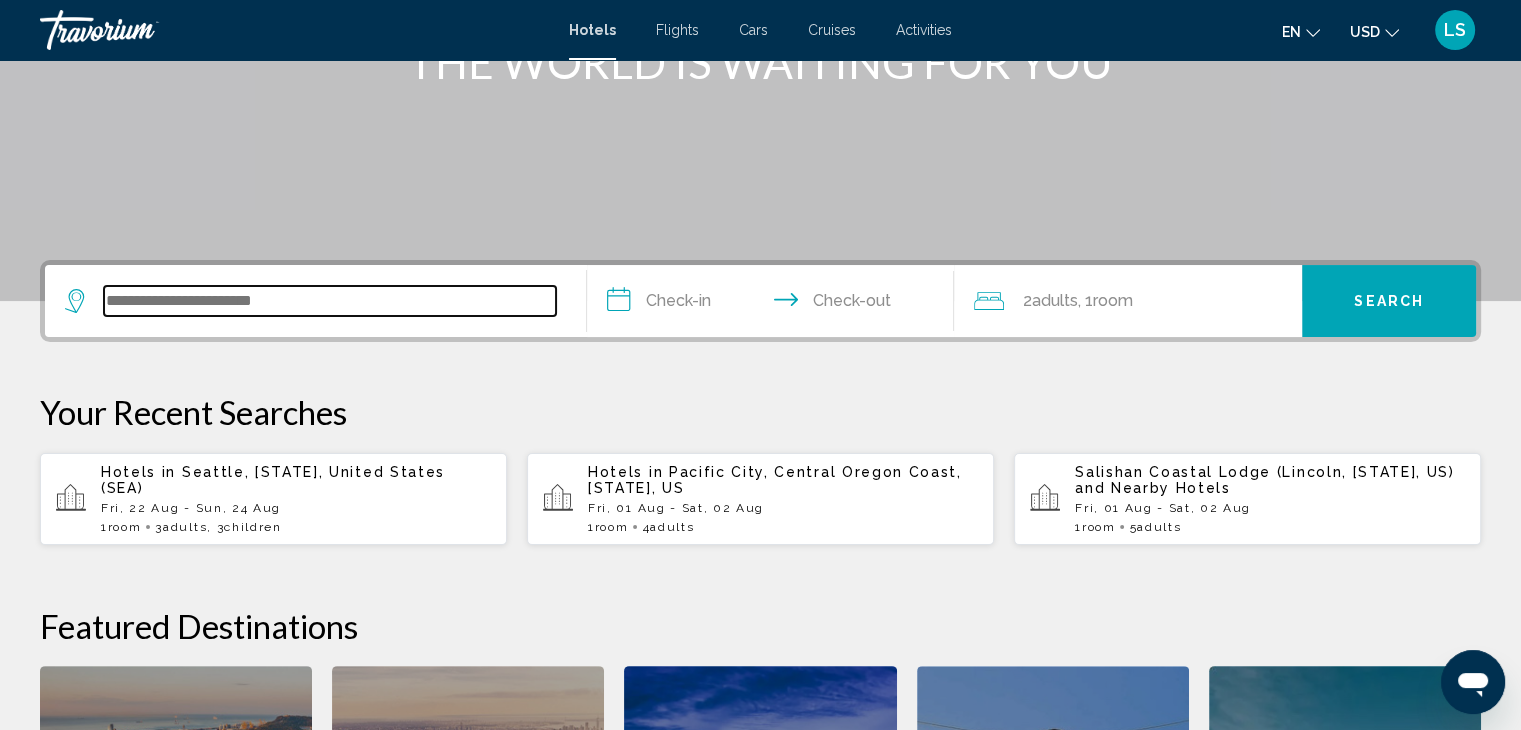 scroll, scrollTop: 493, scrollLeft: 0, axis: vertical 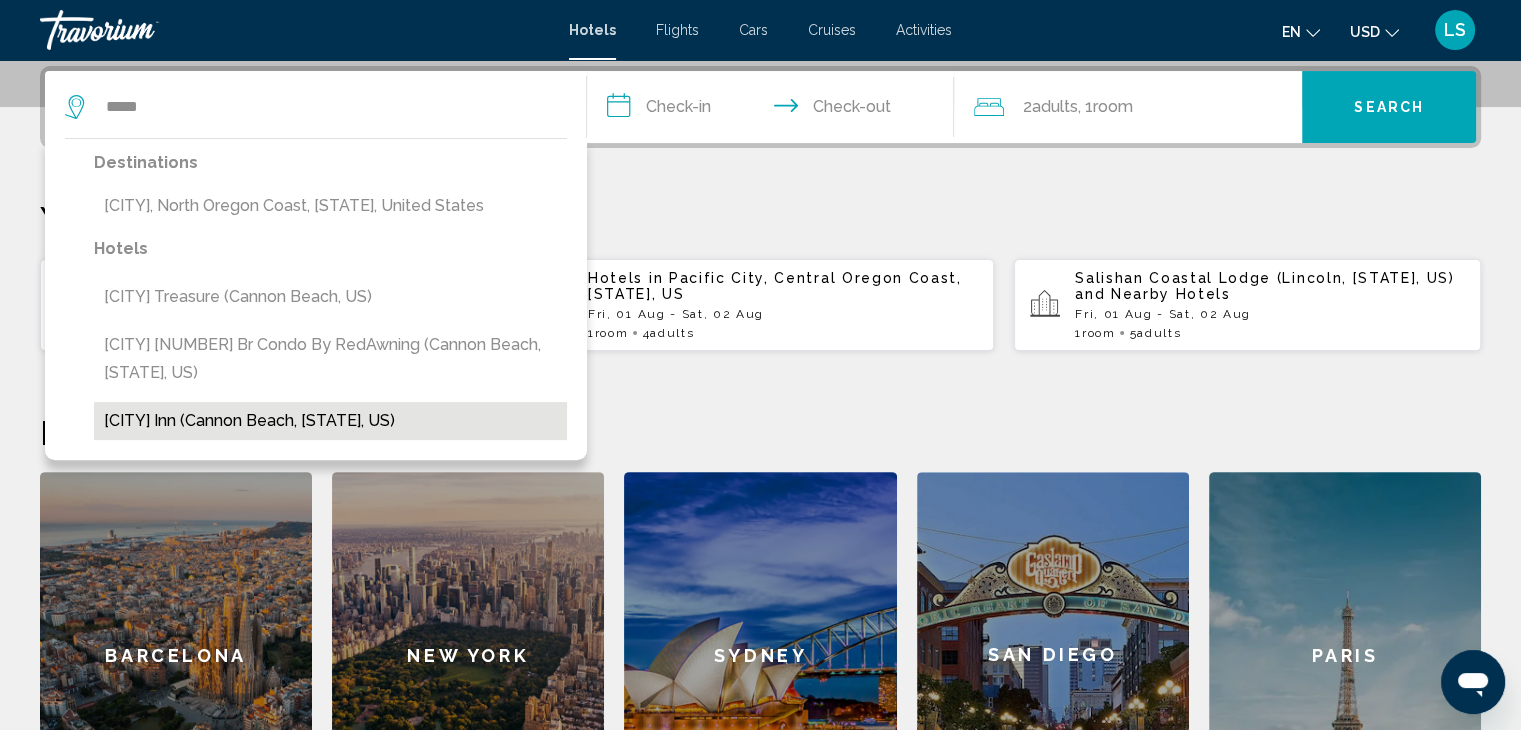 click on "Tolovana Inn (Cannon Beach, OR, US)" at bounding box center [330, 421] 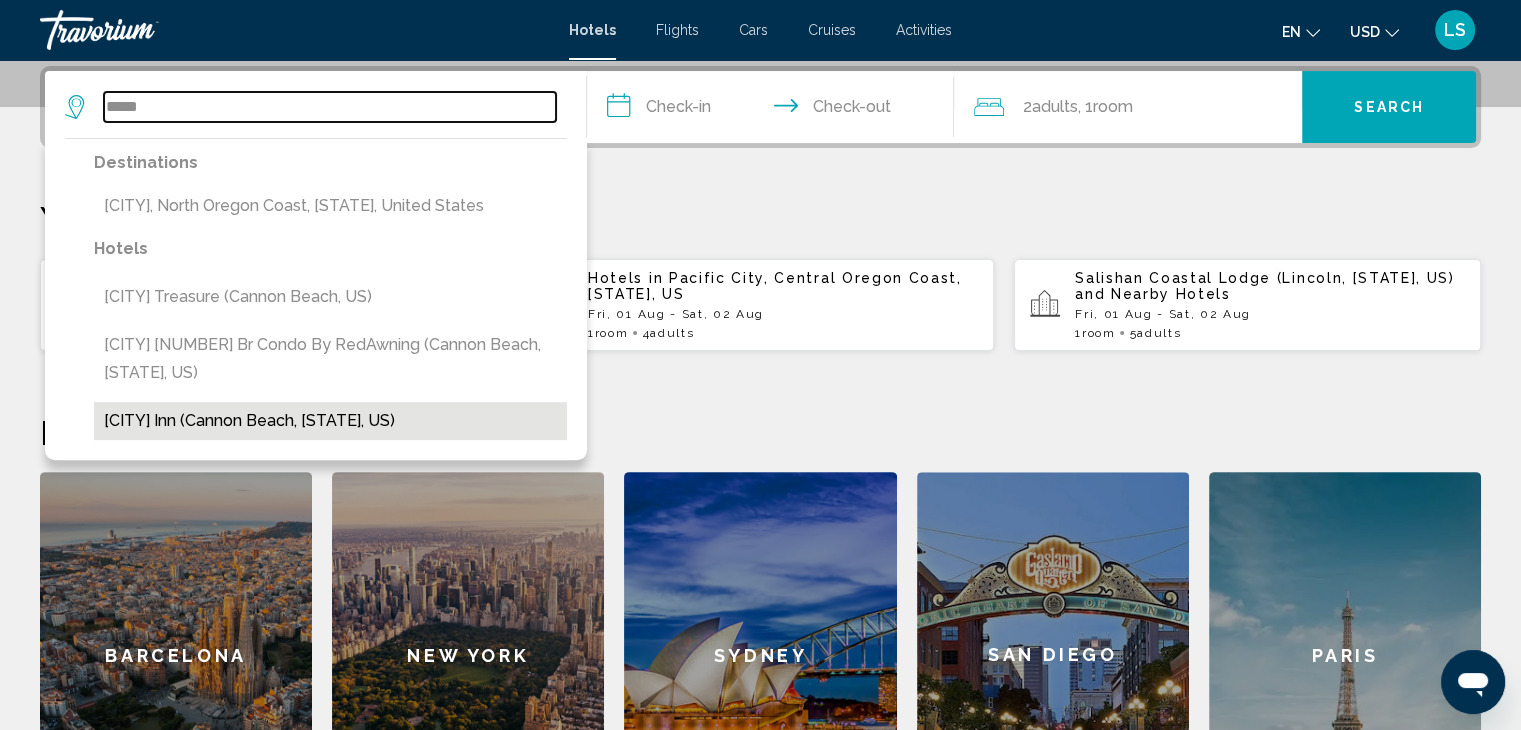 type on "**********" 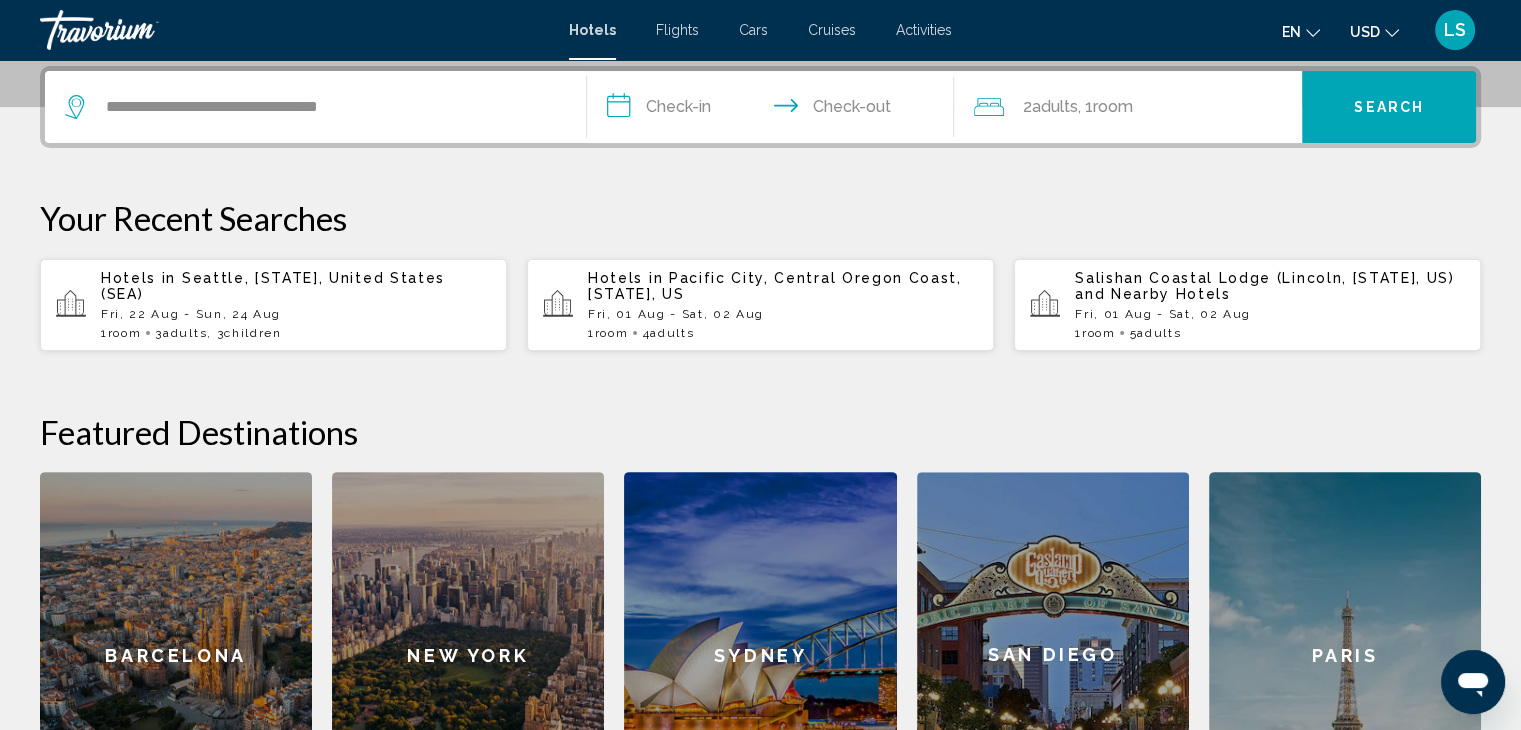 click on "**********" at bounding box center [775, 110] 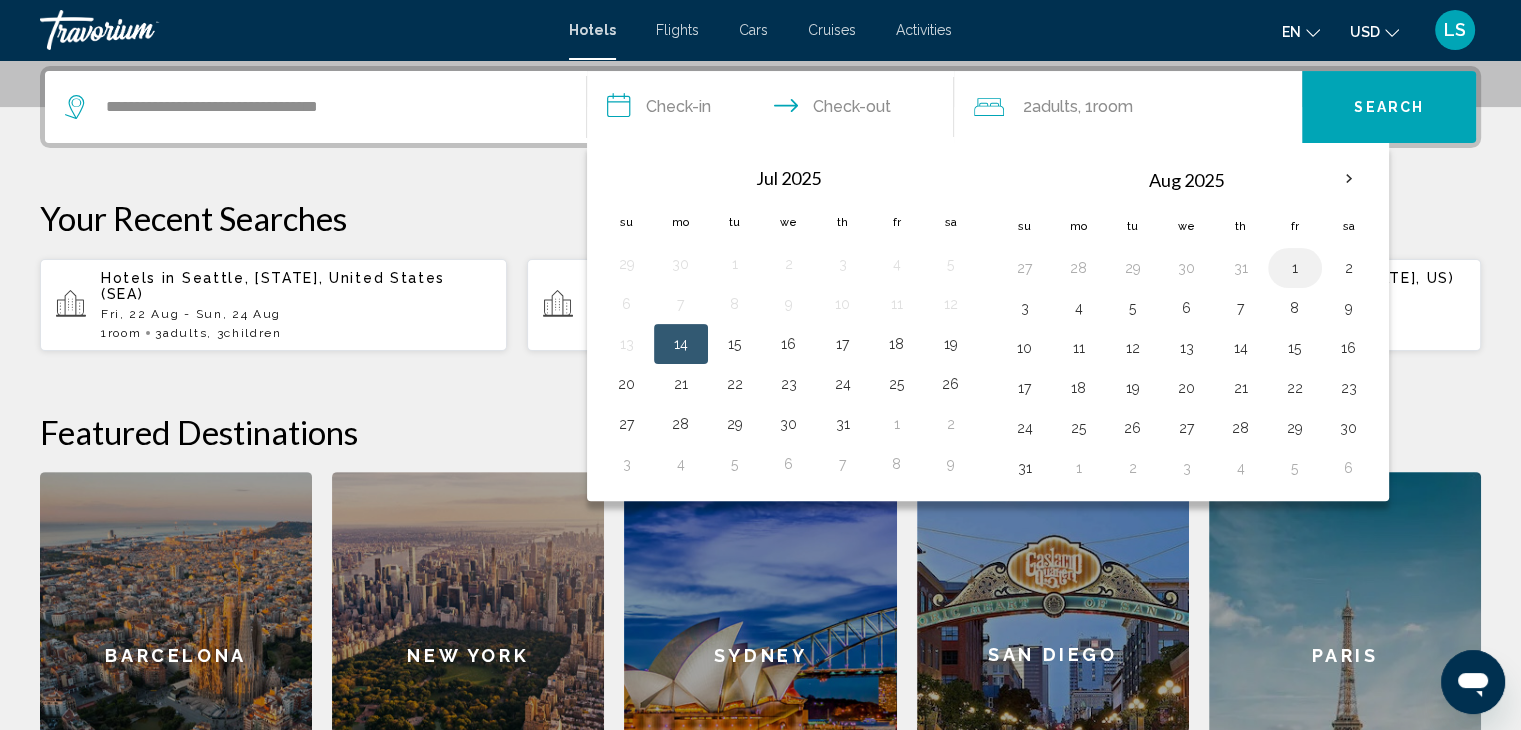 click on "1" at bounding box center (1295, 268) 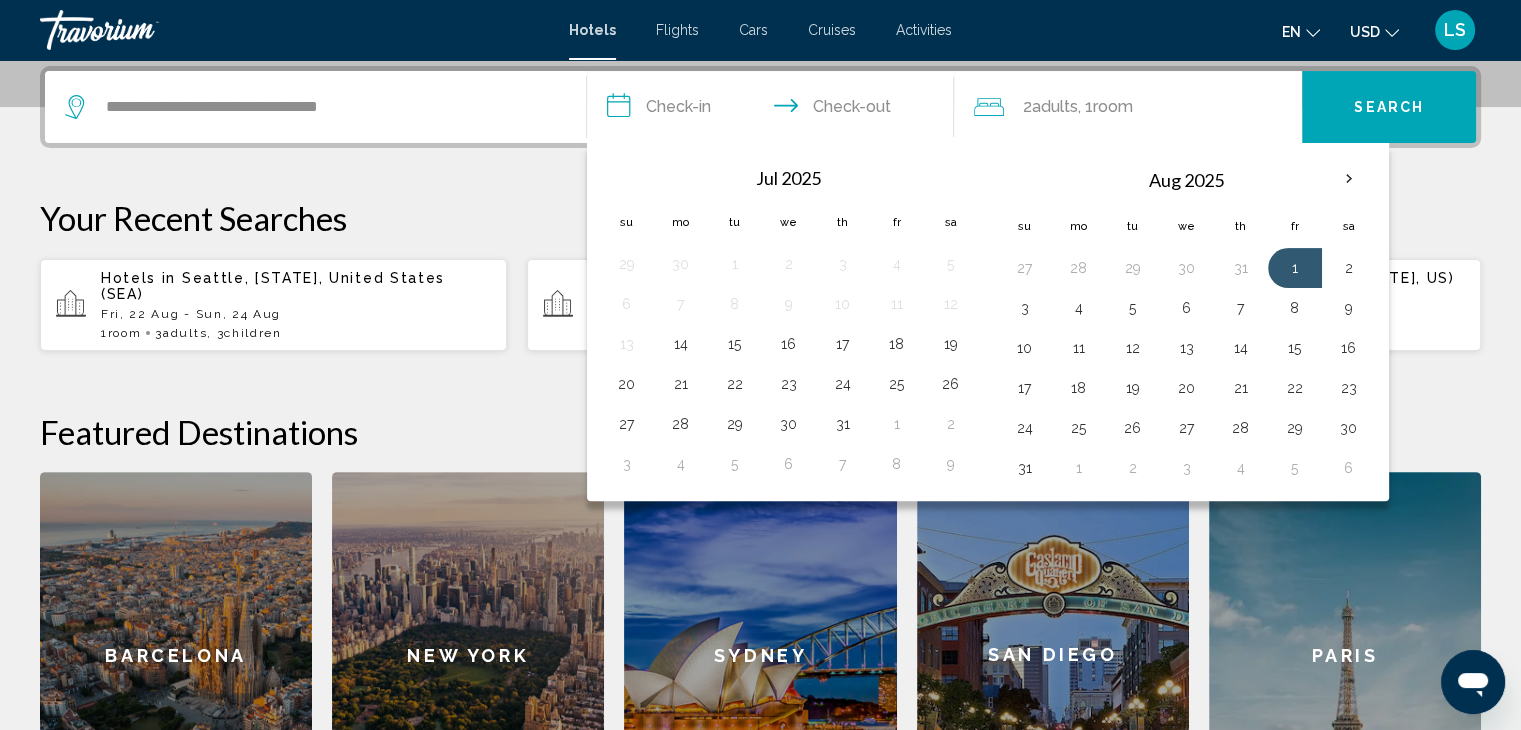 click on "**********" at bounding box center (775, 110) 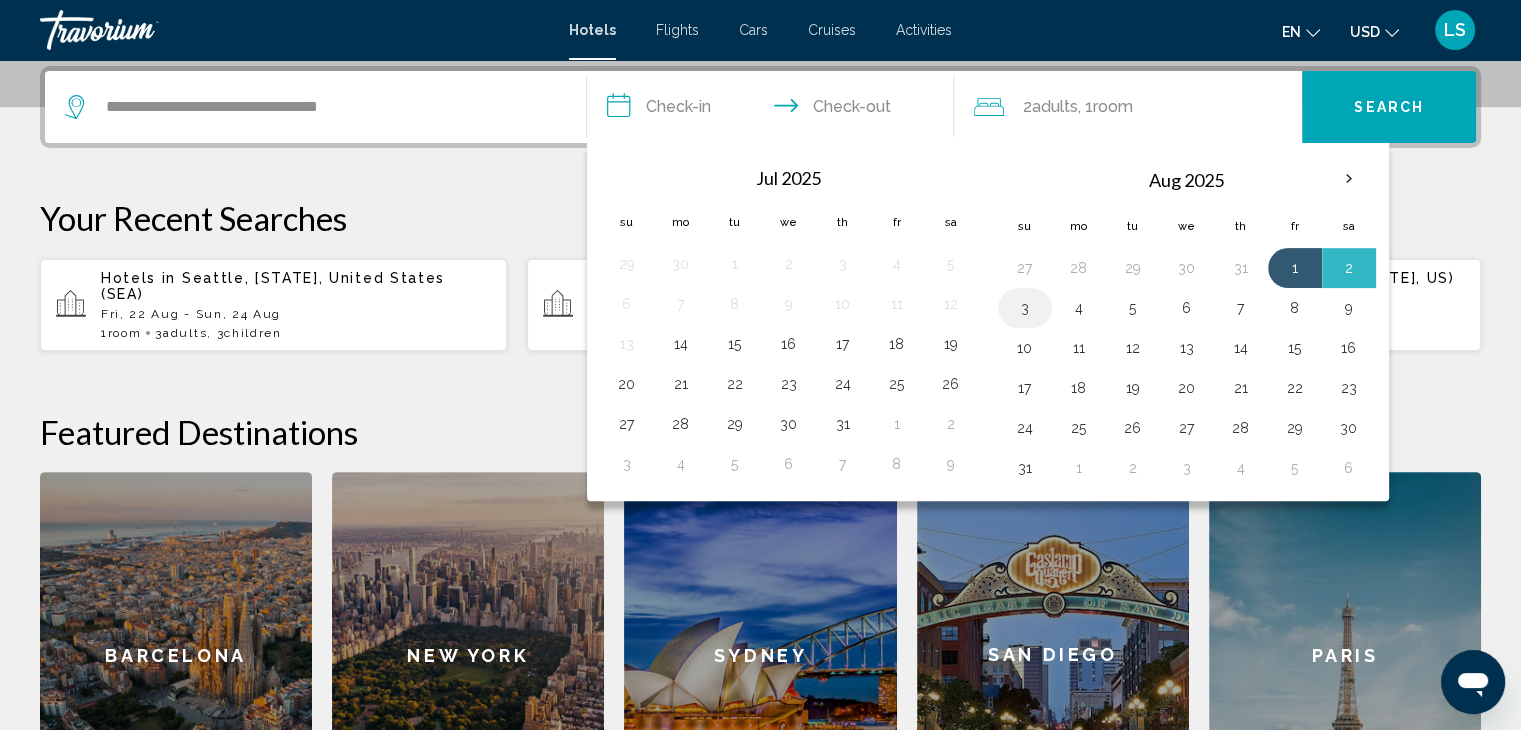 click on "3" at bounding box center [1025, 308] 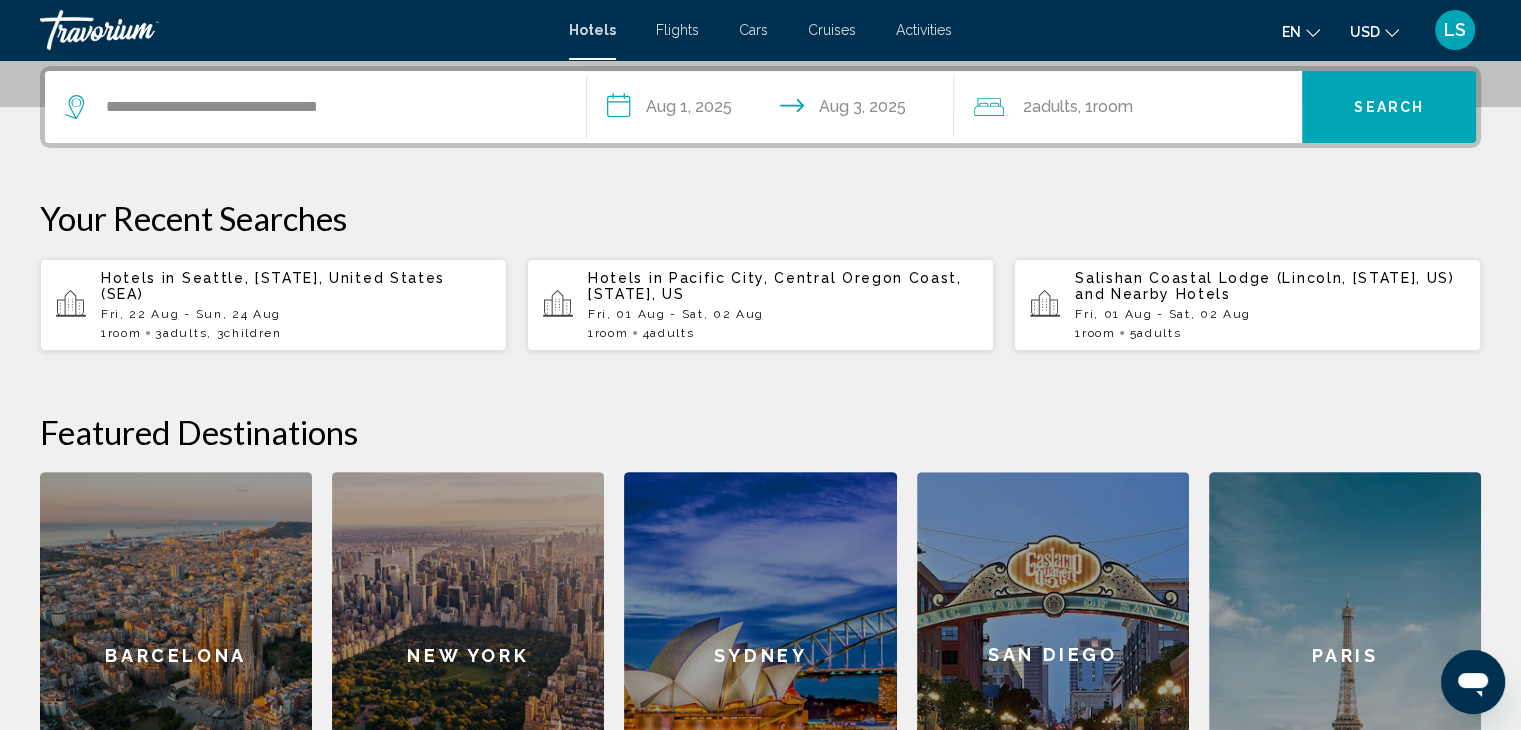 click on "Adults" 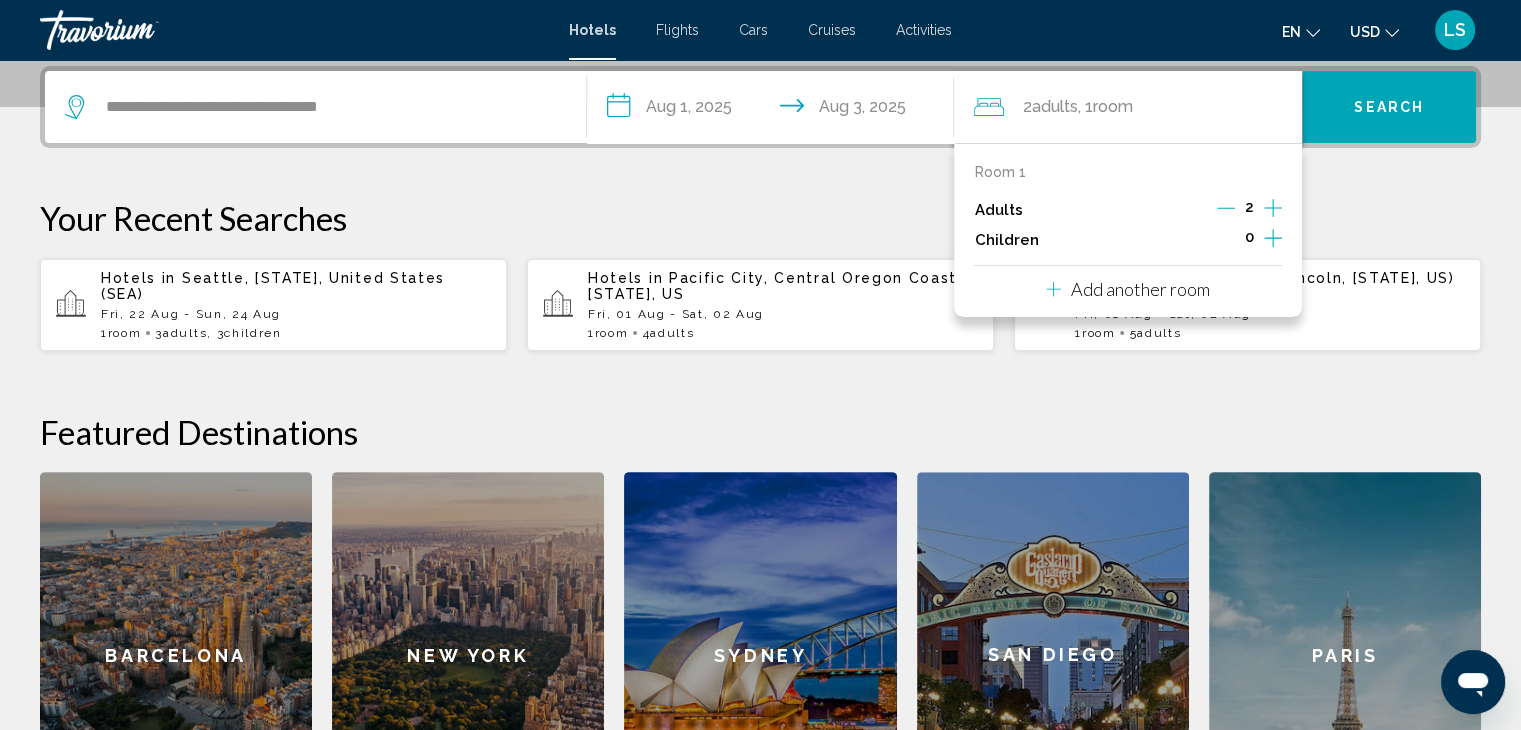 click 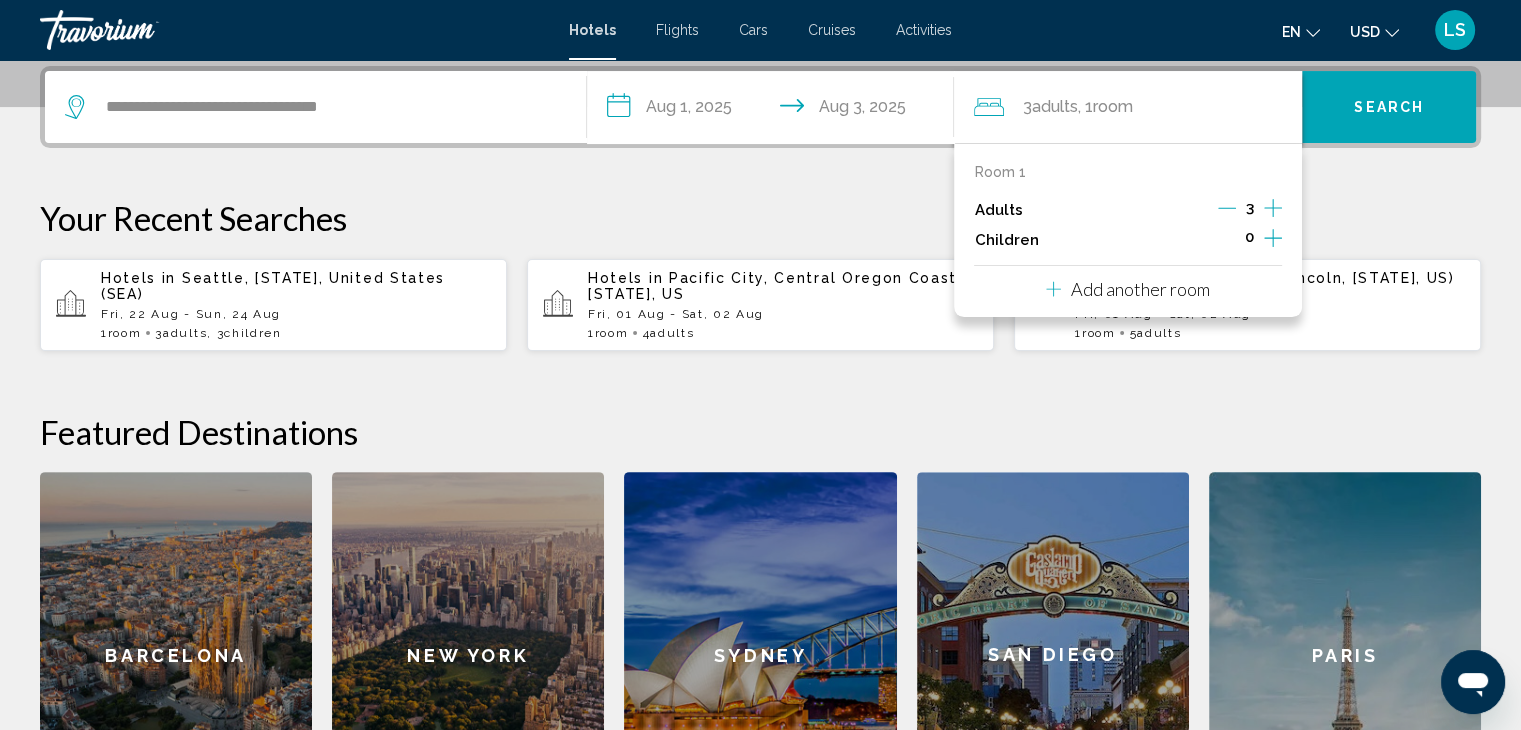 click 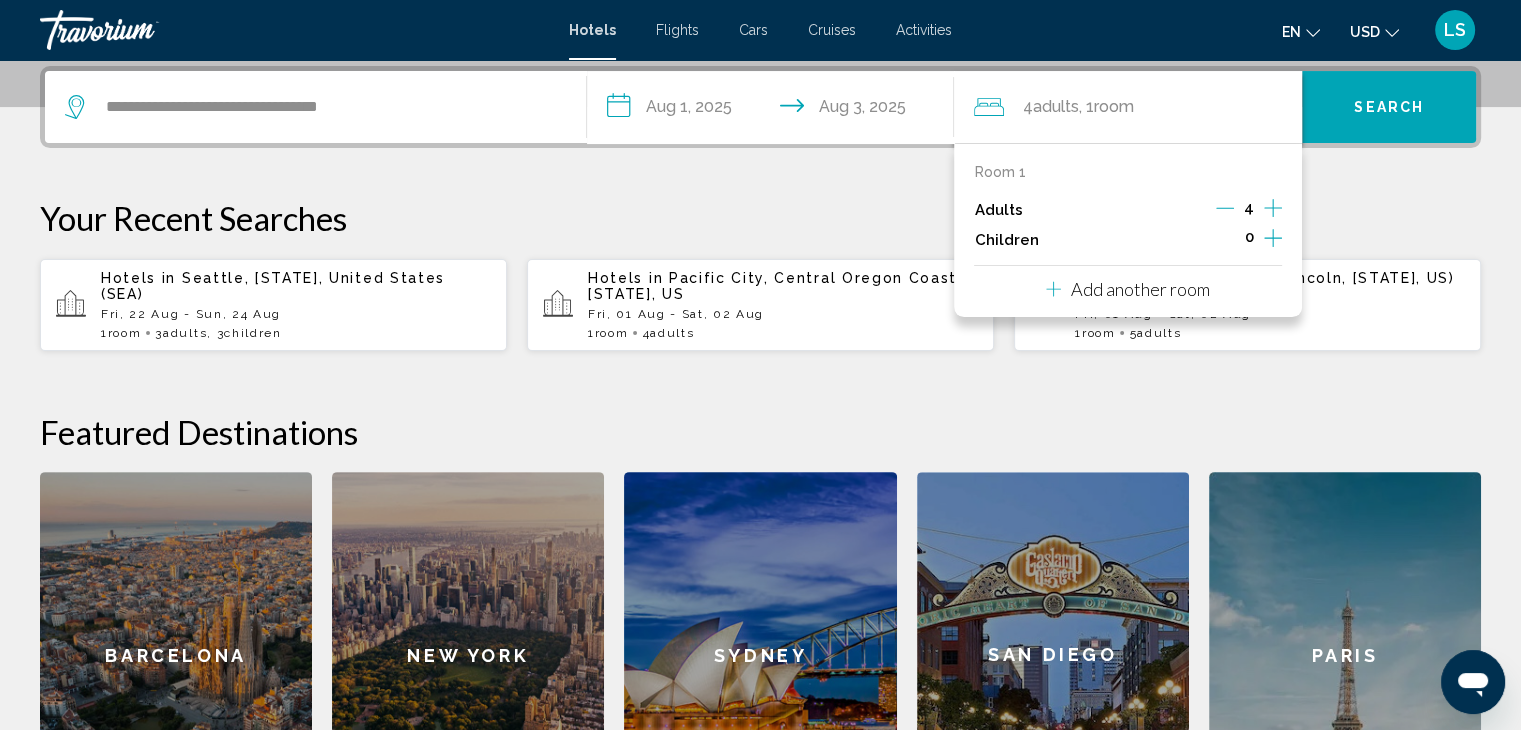 click on "Search" at bounding box center [1389, 108] 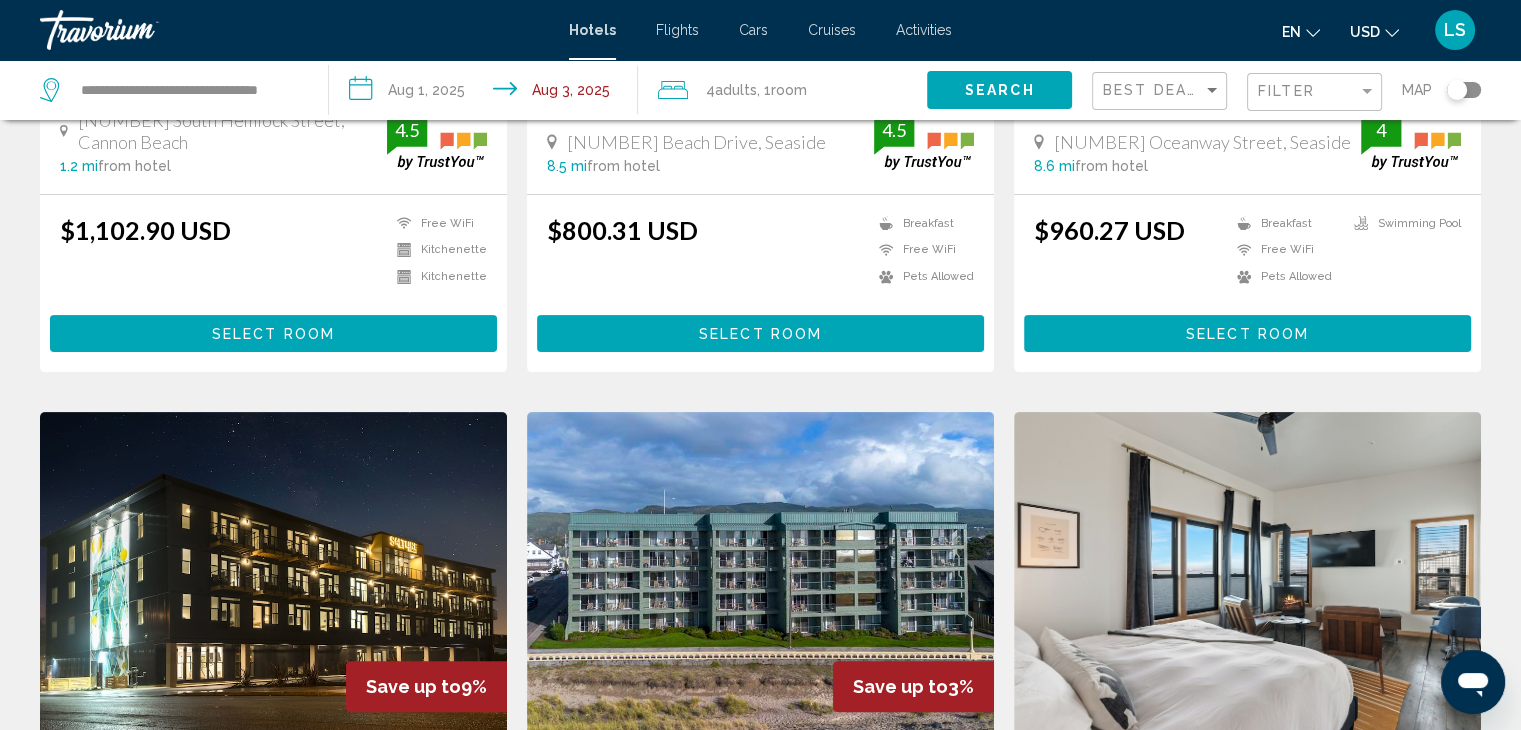 scroll, scrollTop: 0, scrollLeft: 0, axis: both 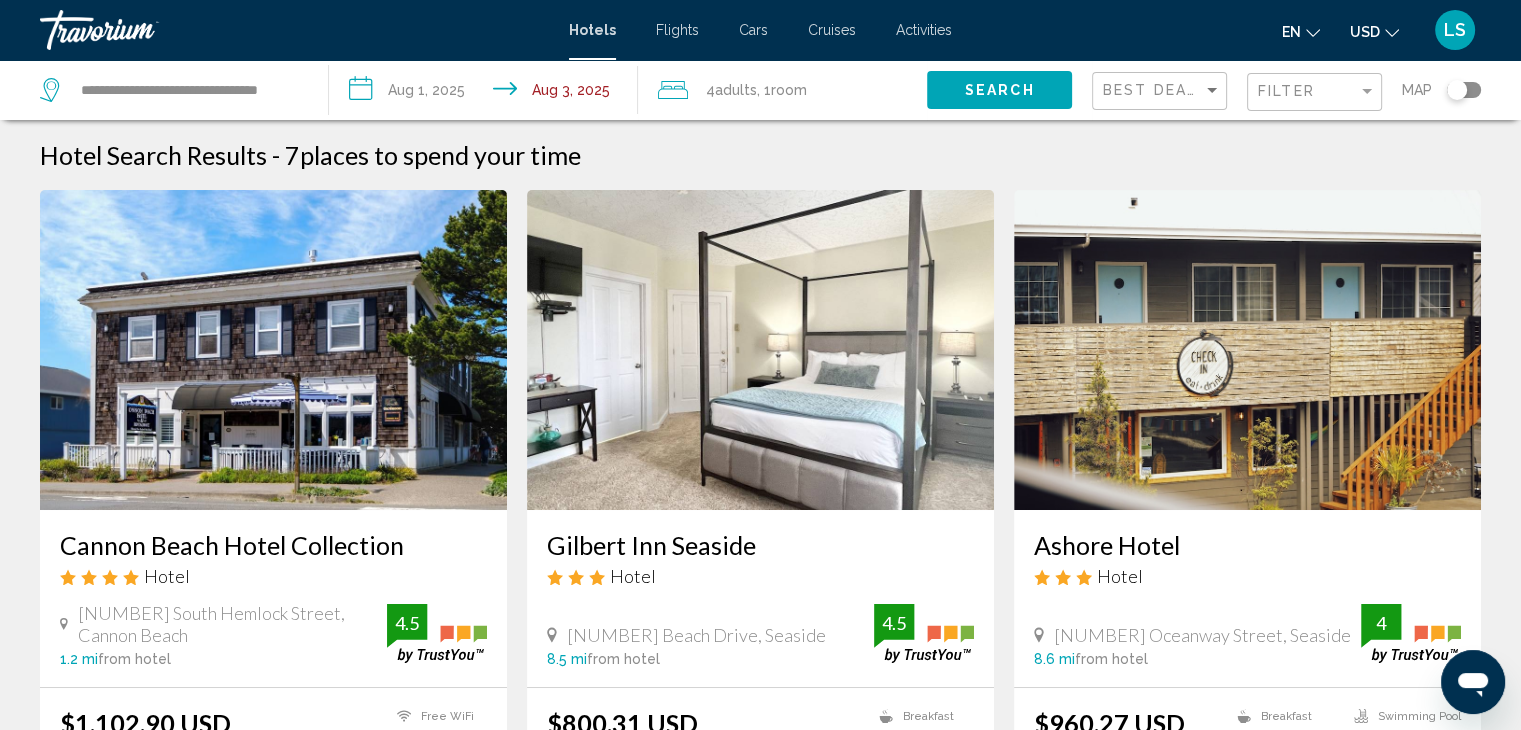 click on "Best Deals" 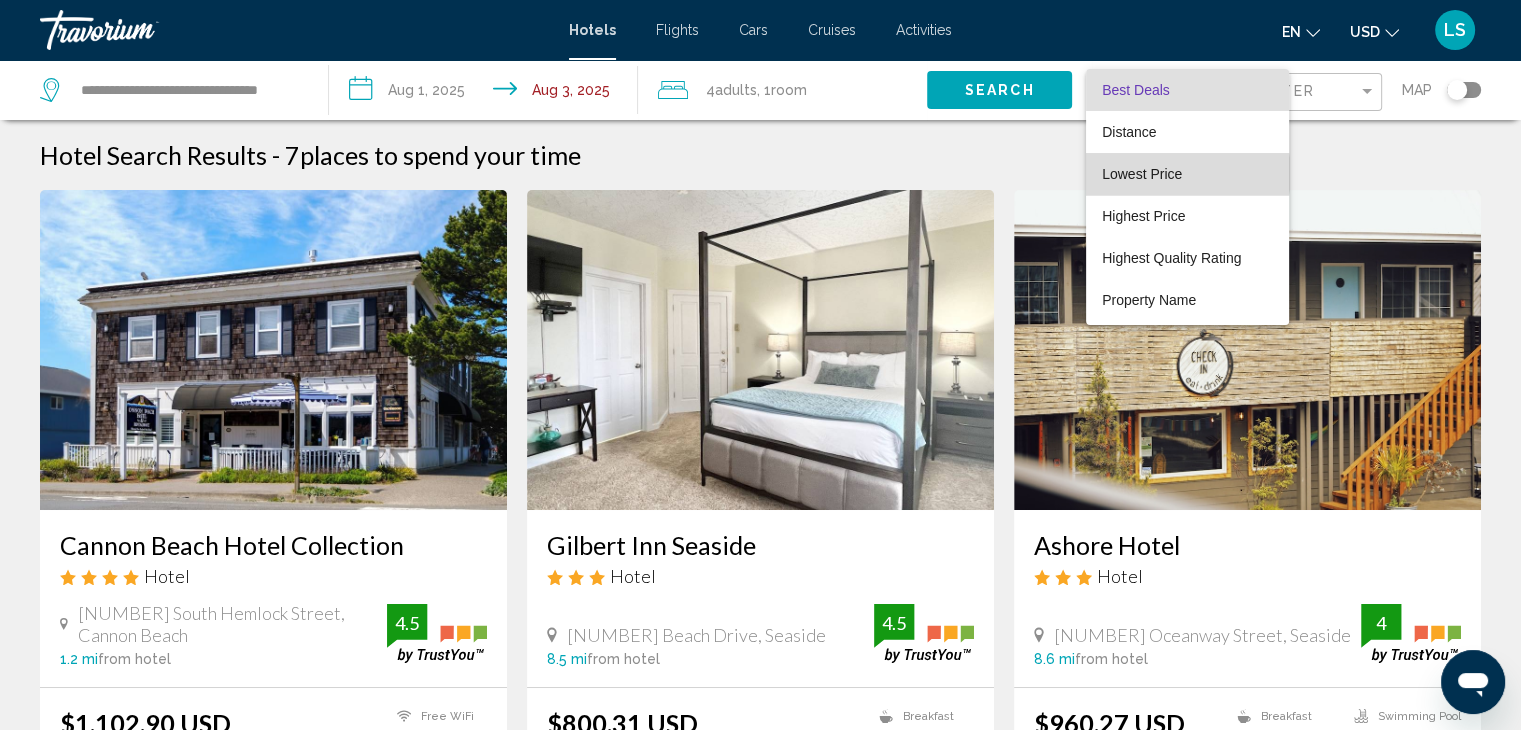 click on "Lowest Price" at bounding box center [1142, 174] 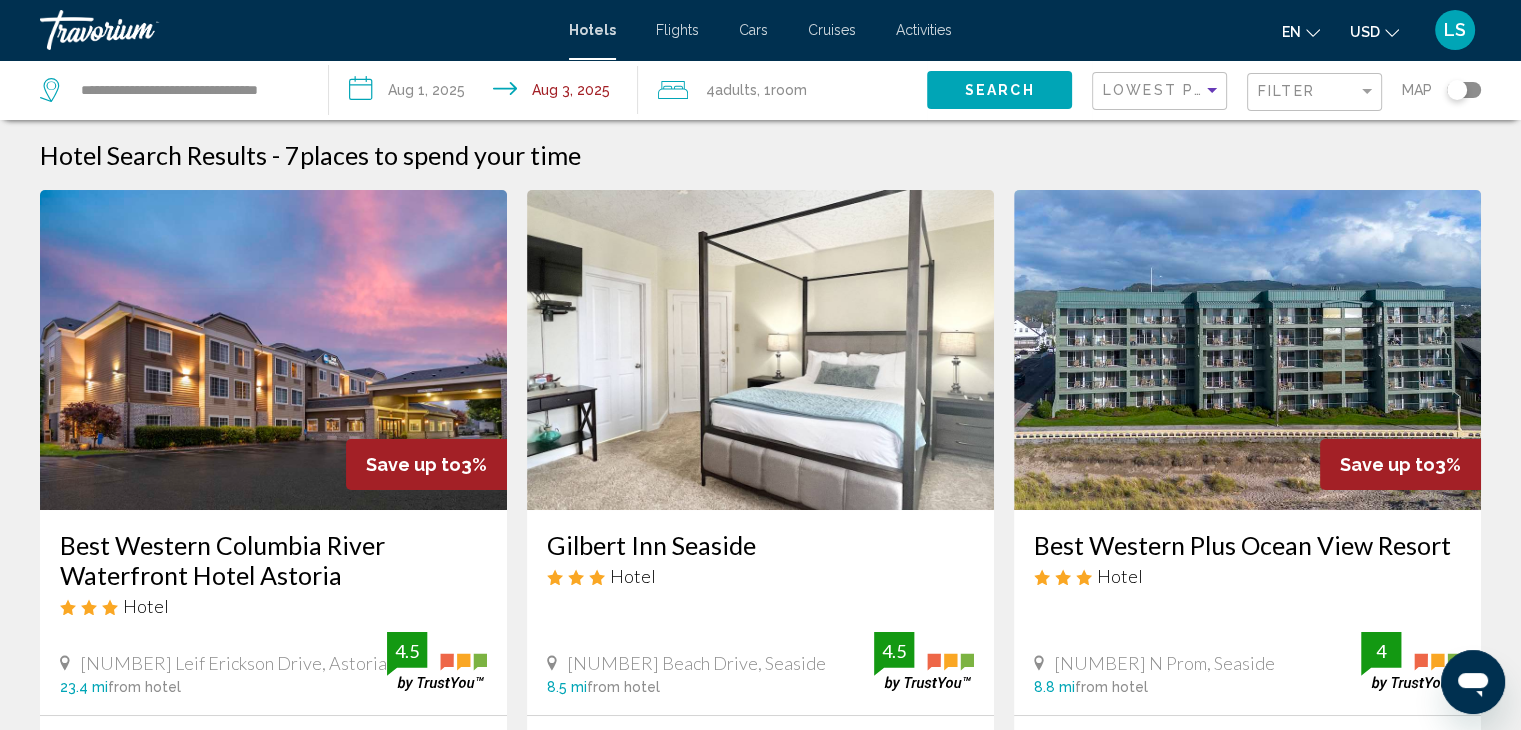 click on "Search" 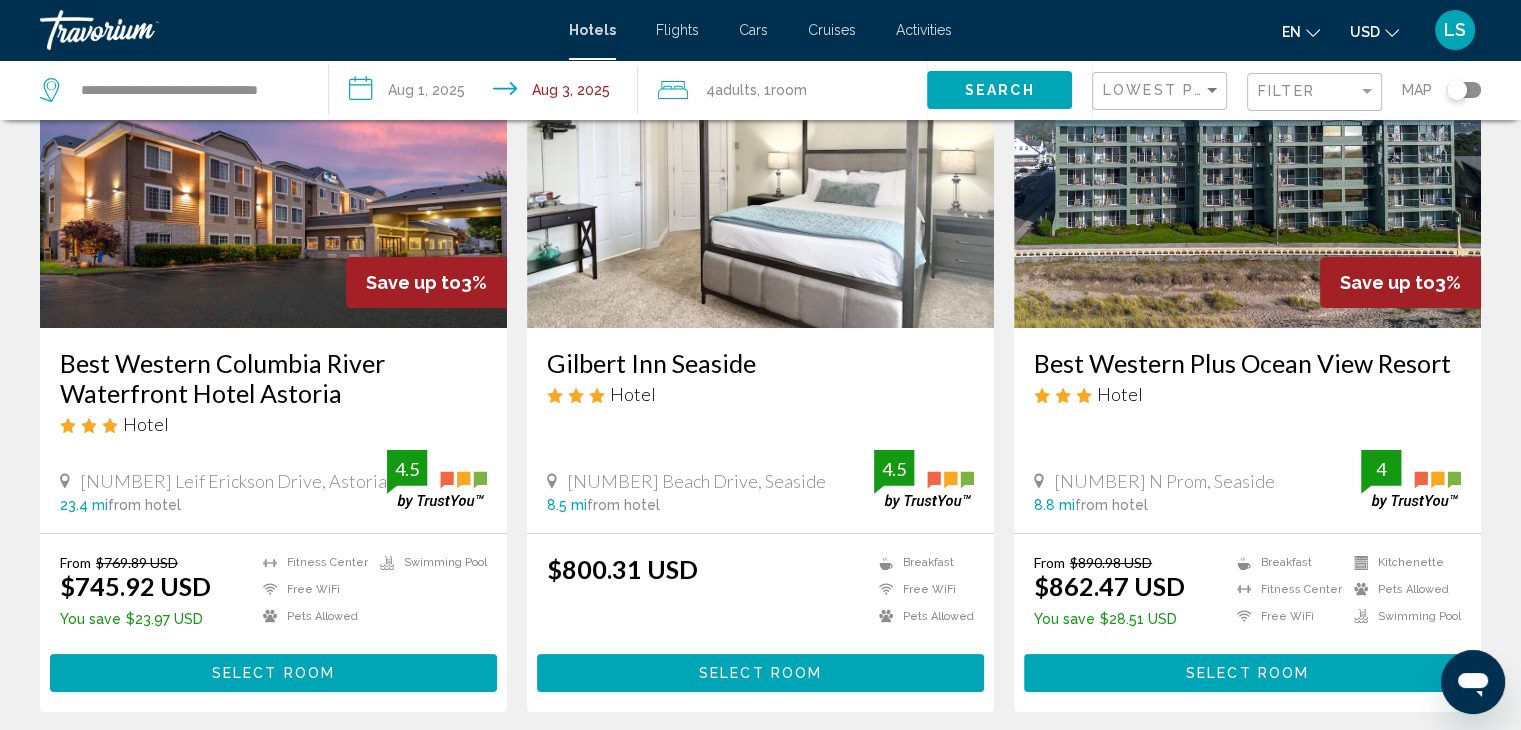 scroll, scrollTop: 0, scrollLeft: 0, axis: both 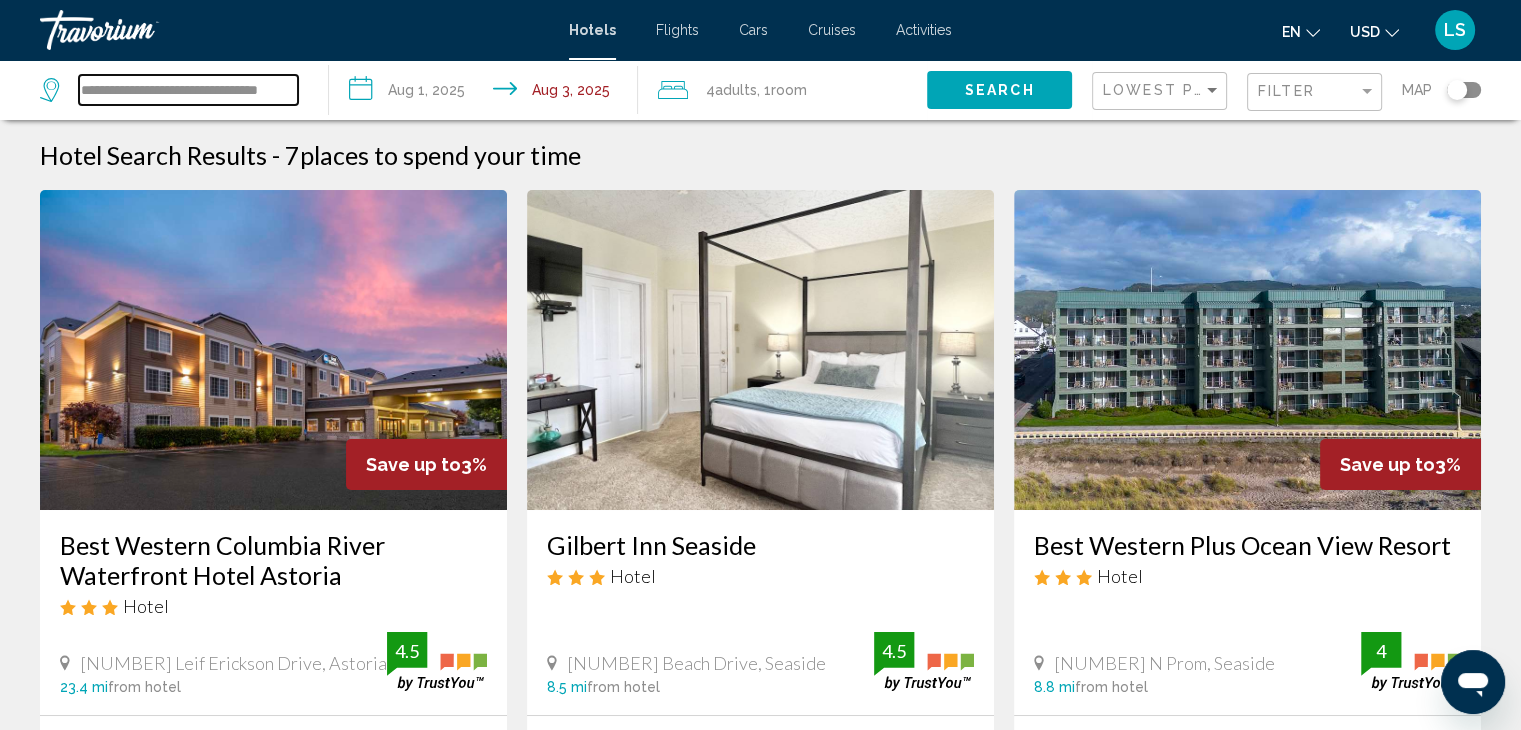 click on "**********" at bounding box center [188, 90] 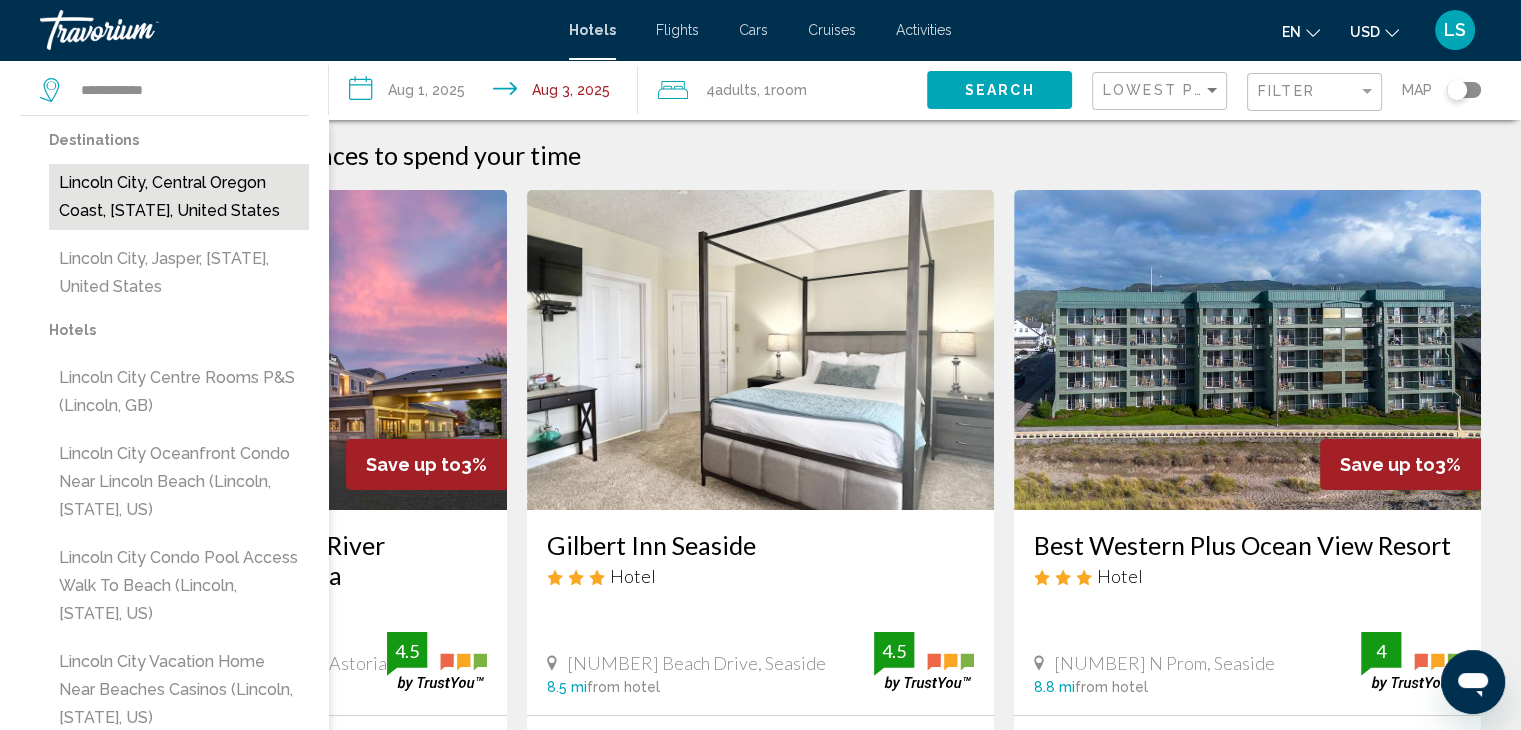 click on "Lincoln City, Central Oregon Coast, OR, United States" at bounding box center [179, 197] 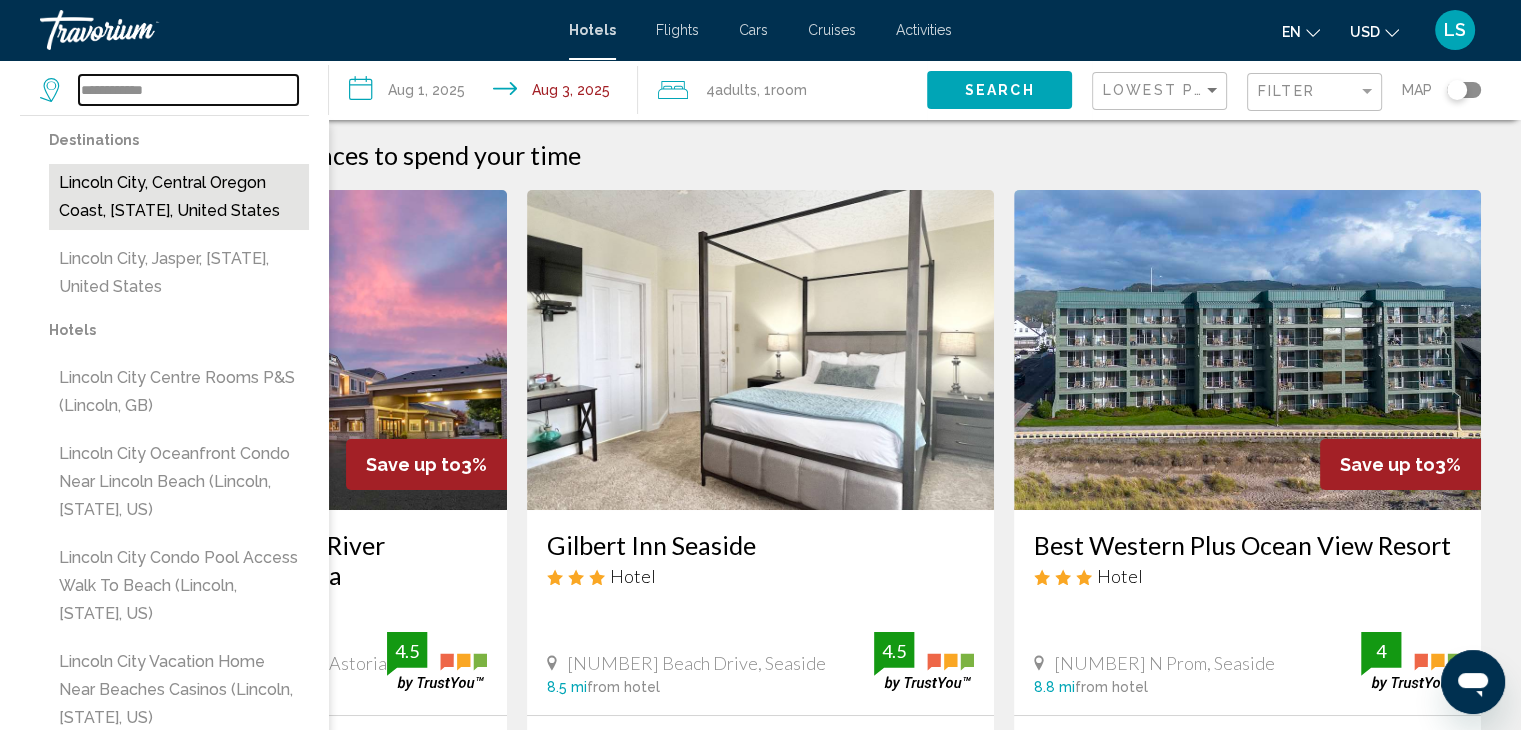 type on "**********" 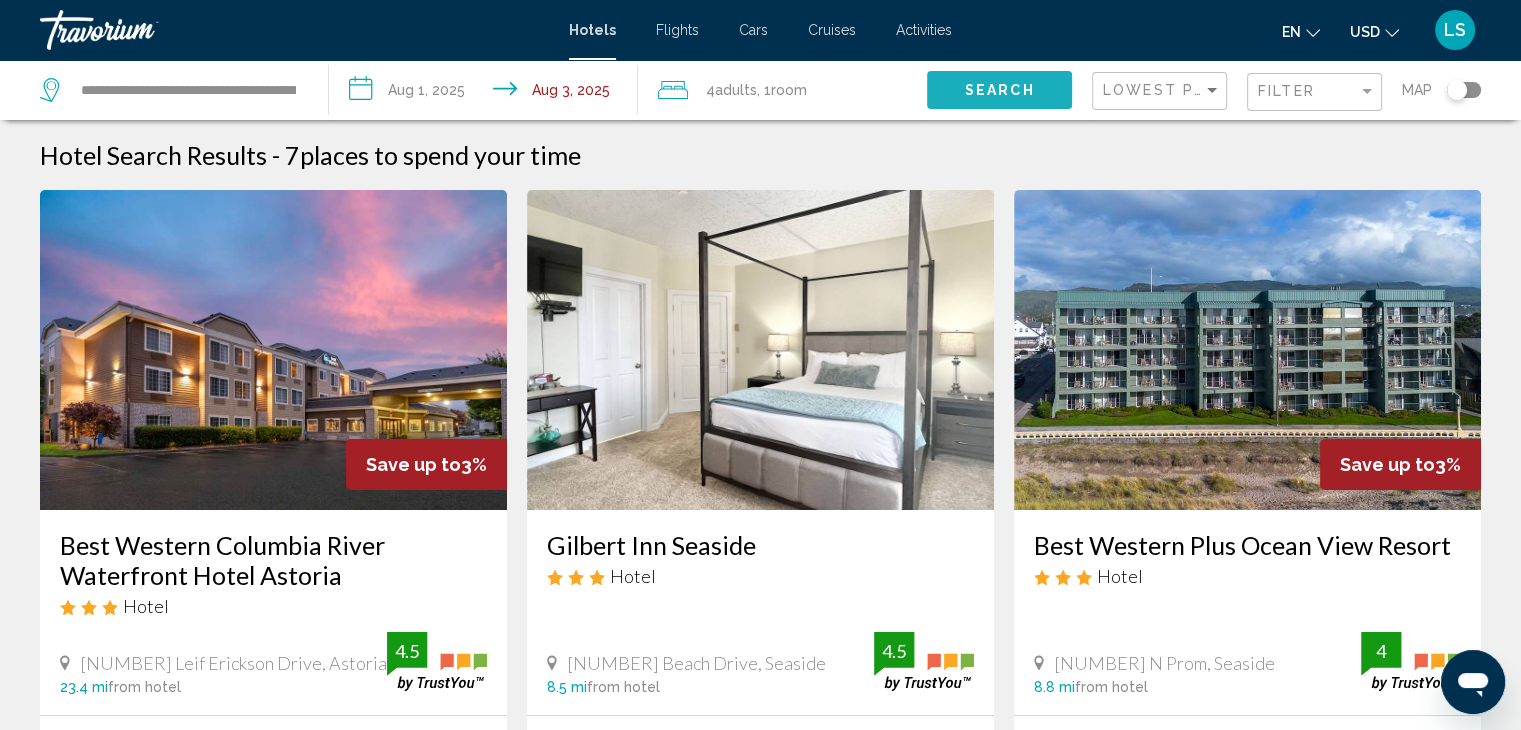click on "Search" 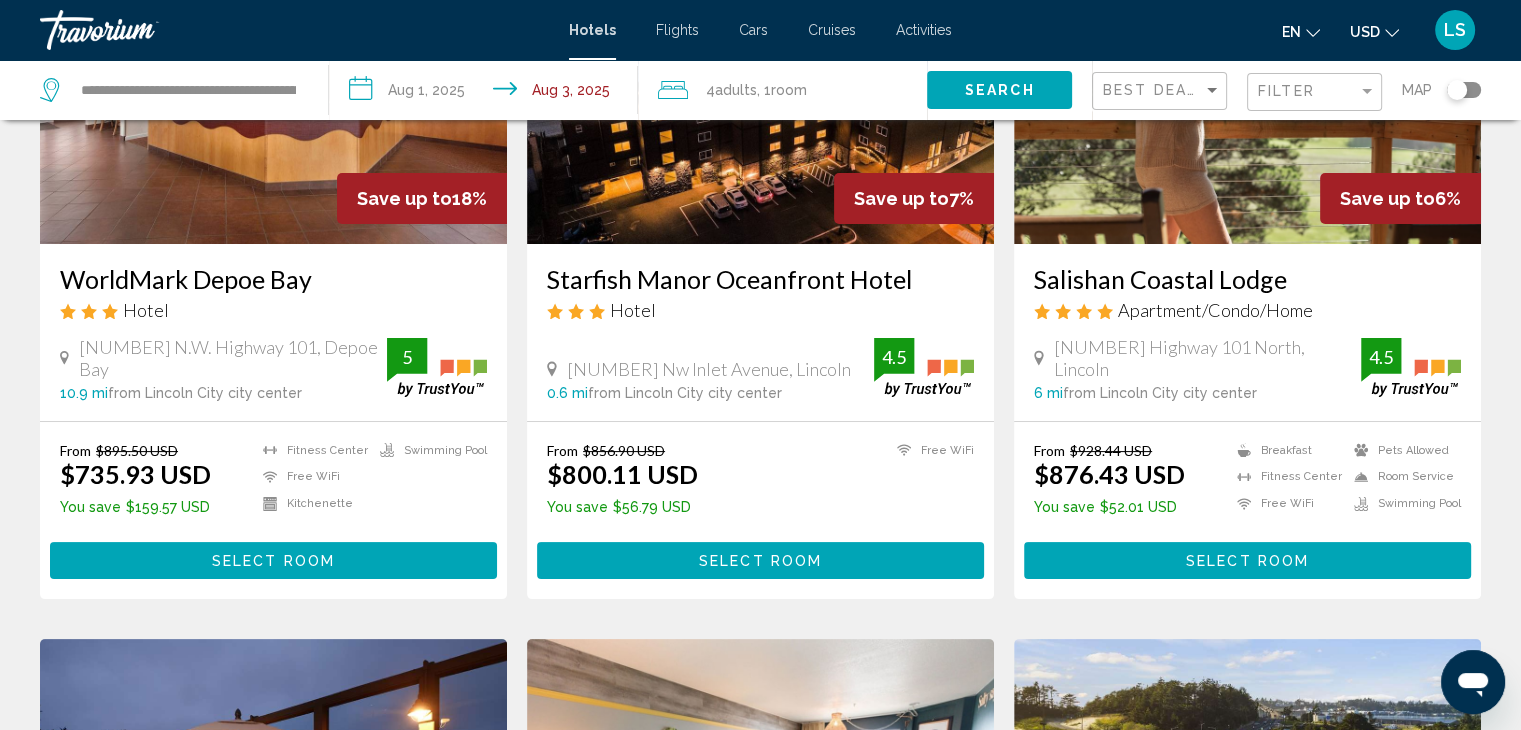 scroll, scrollTop: 262, scrollLeft: 0, axis: vertical 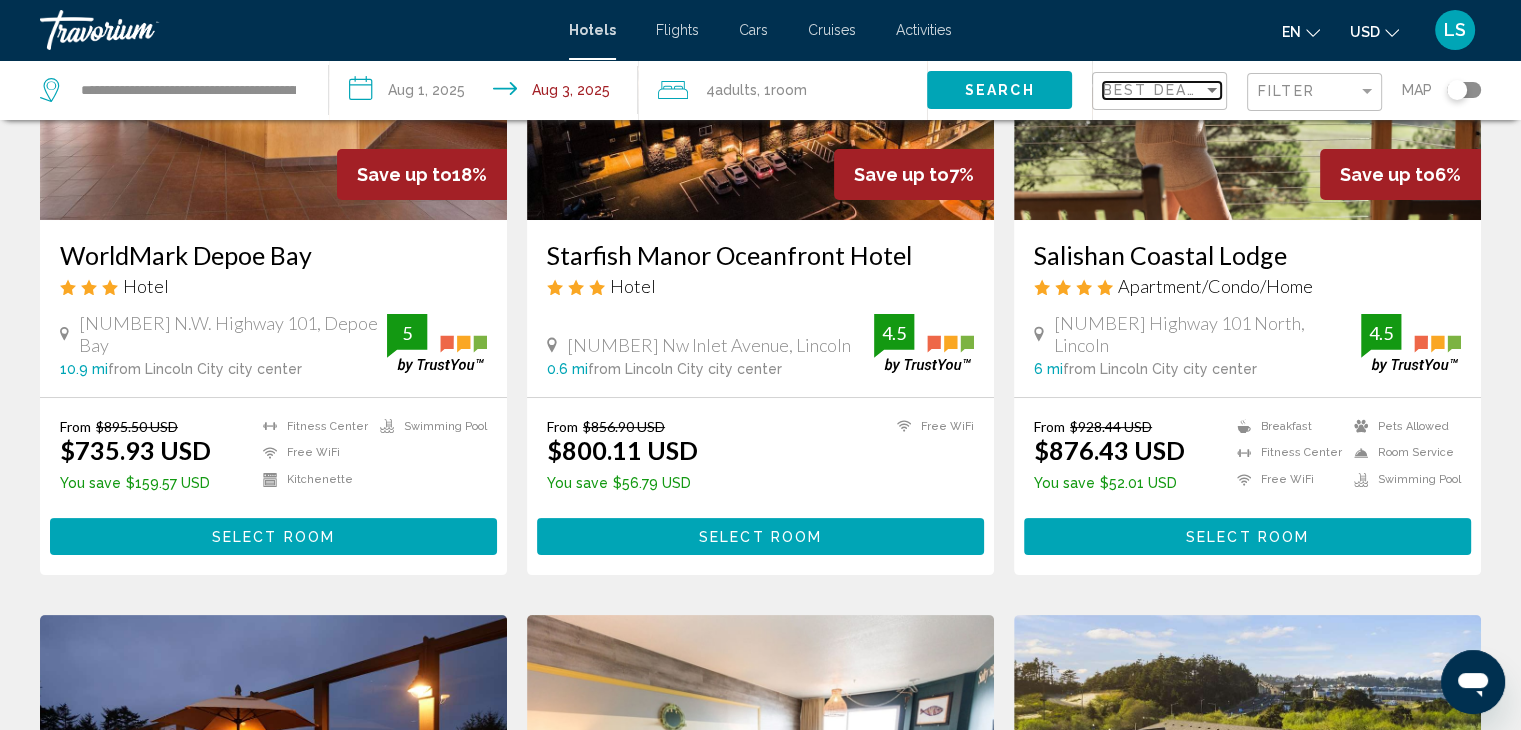 click on "Best Deals" at bounding box center (1155, 90) 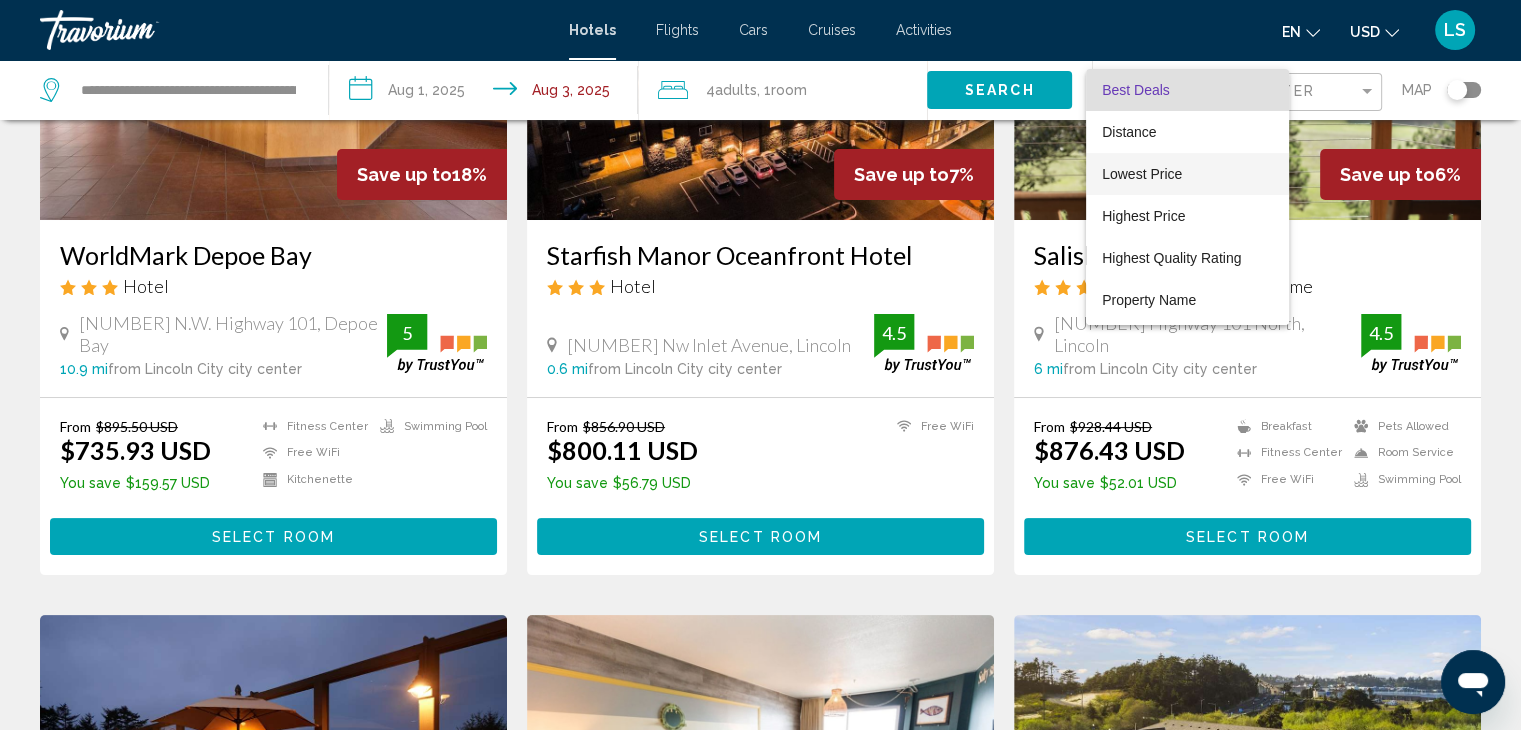 click on "Lowest Price" at bounding box center (1142, 174) 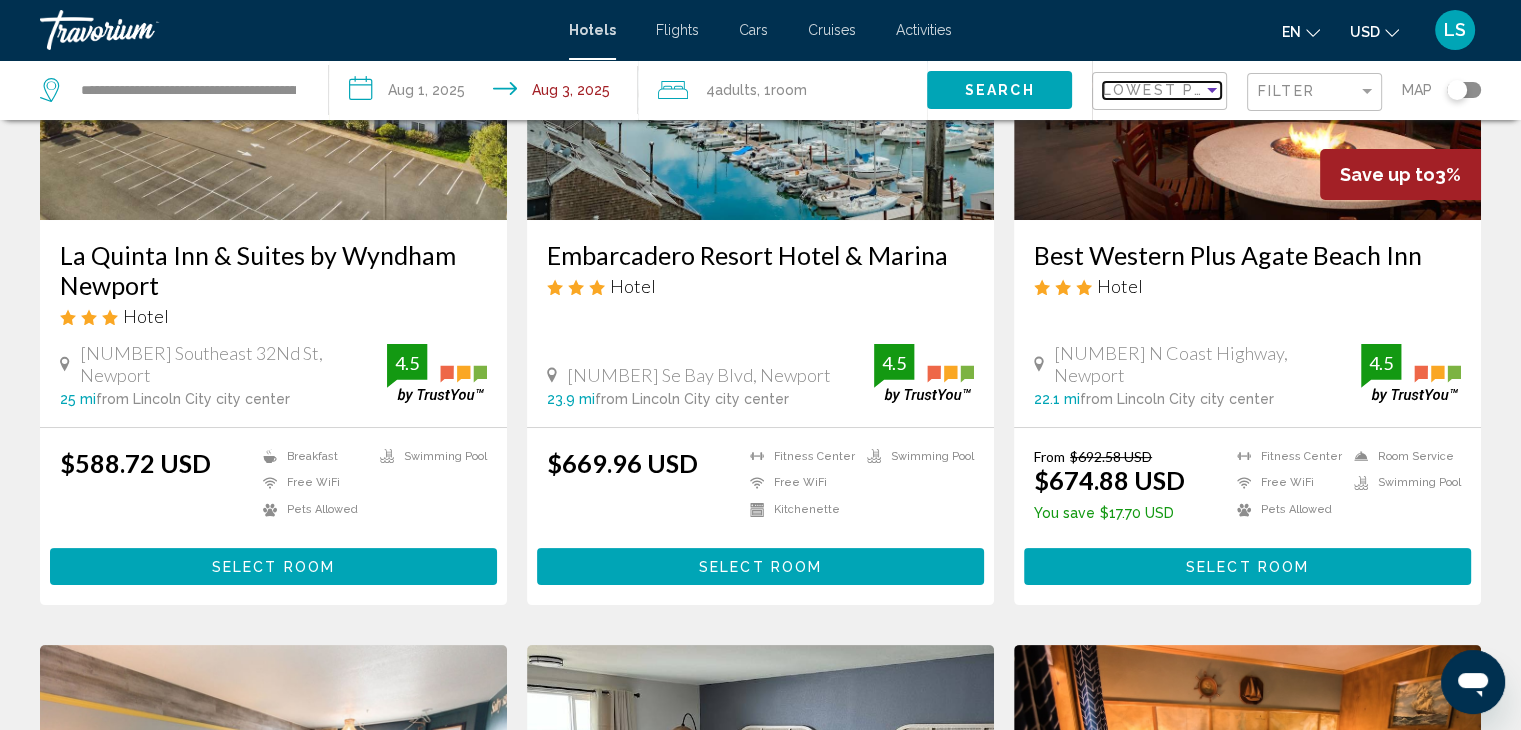 scroll, scrollTop: 1746, scrollLeft: 0, axis: vertical 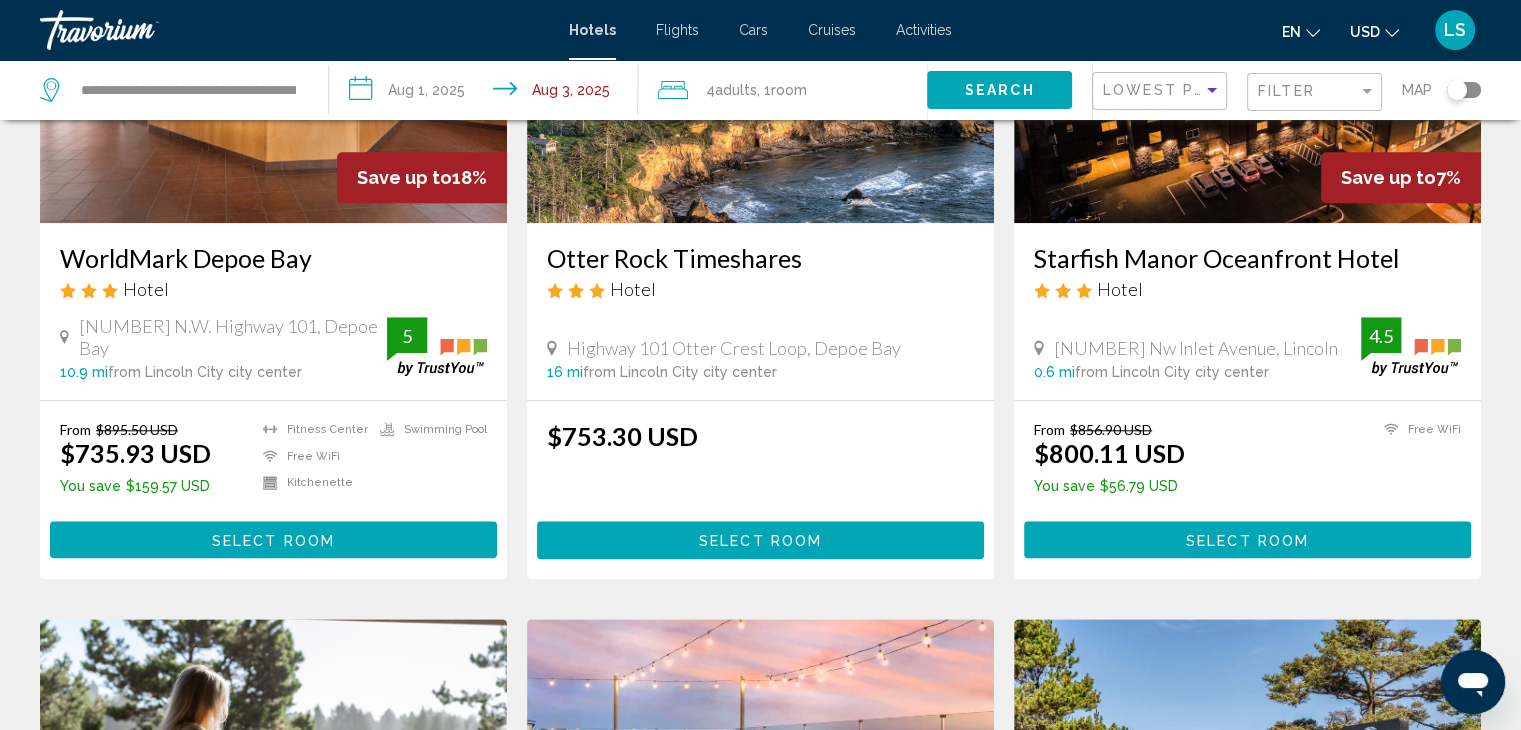 click on "Search" 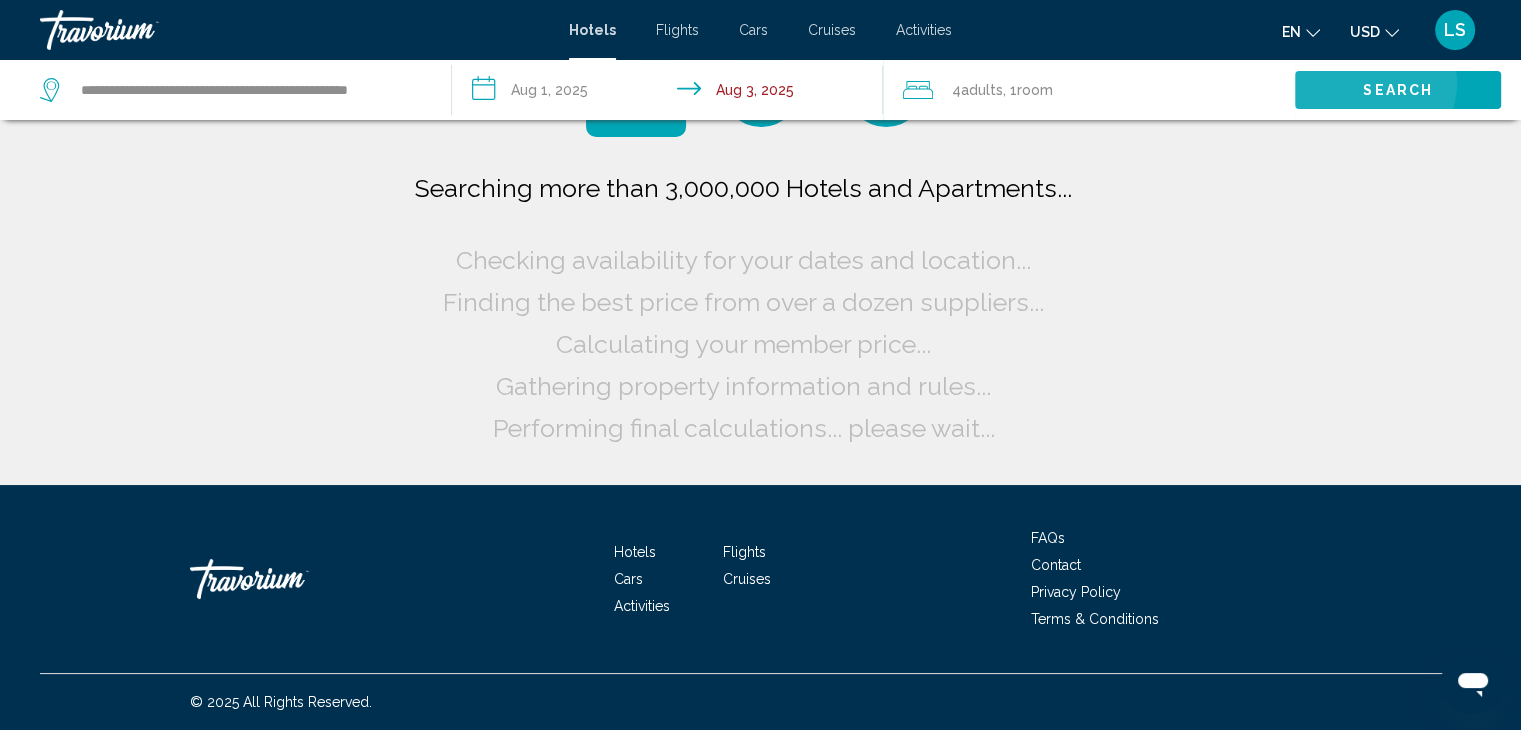 scroll, scrollTop: 0, scrollLeft: 0, axis: both 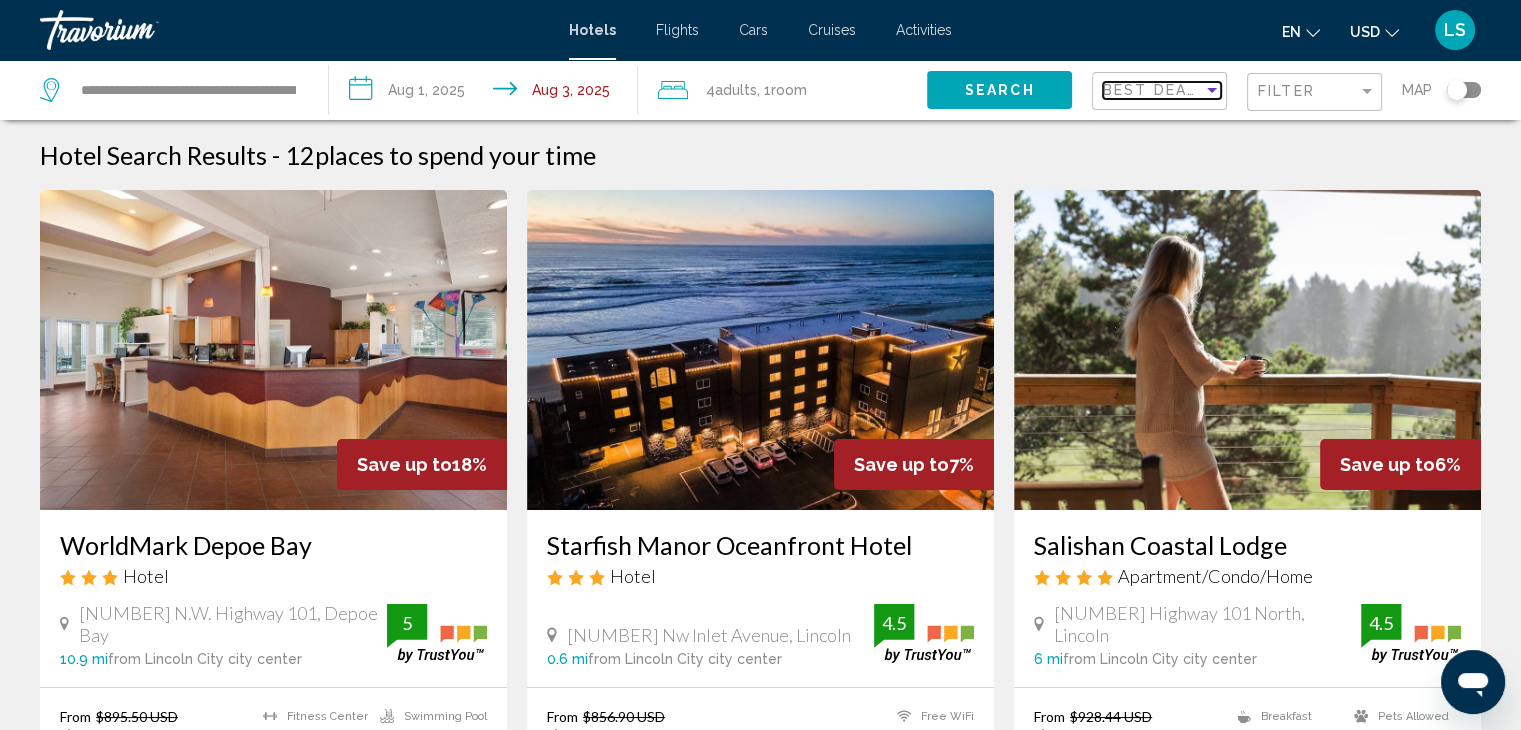 drag, startPoint x: 1156, startPoint y: 85, endPoint x: 1132, endPoint y: 94, distance: 25.632011 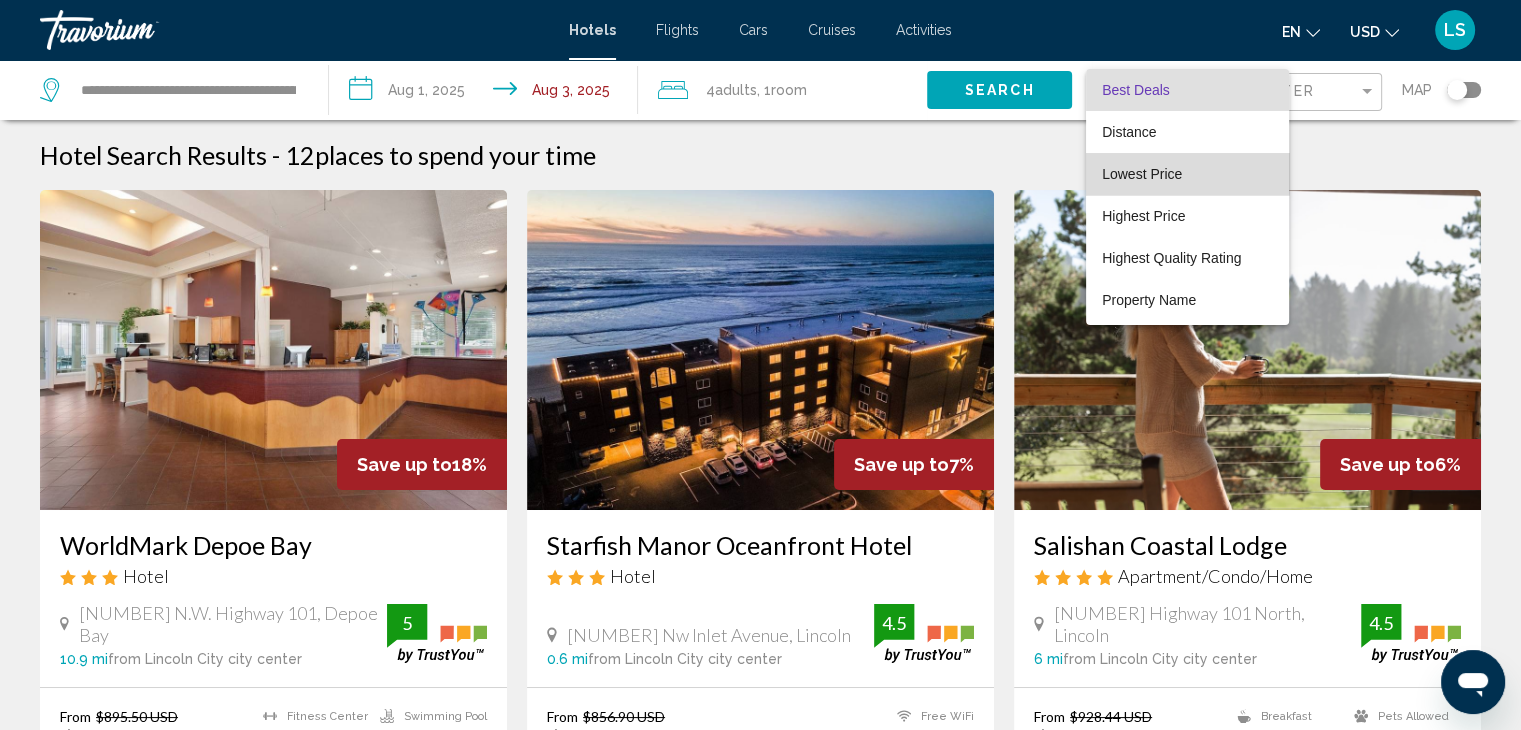 click on "Lowest Price" at bounding box center [1187, 174] 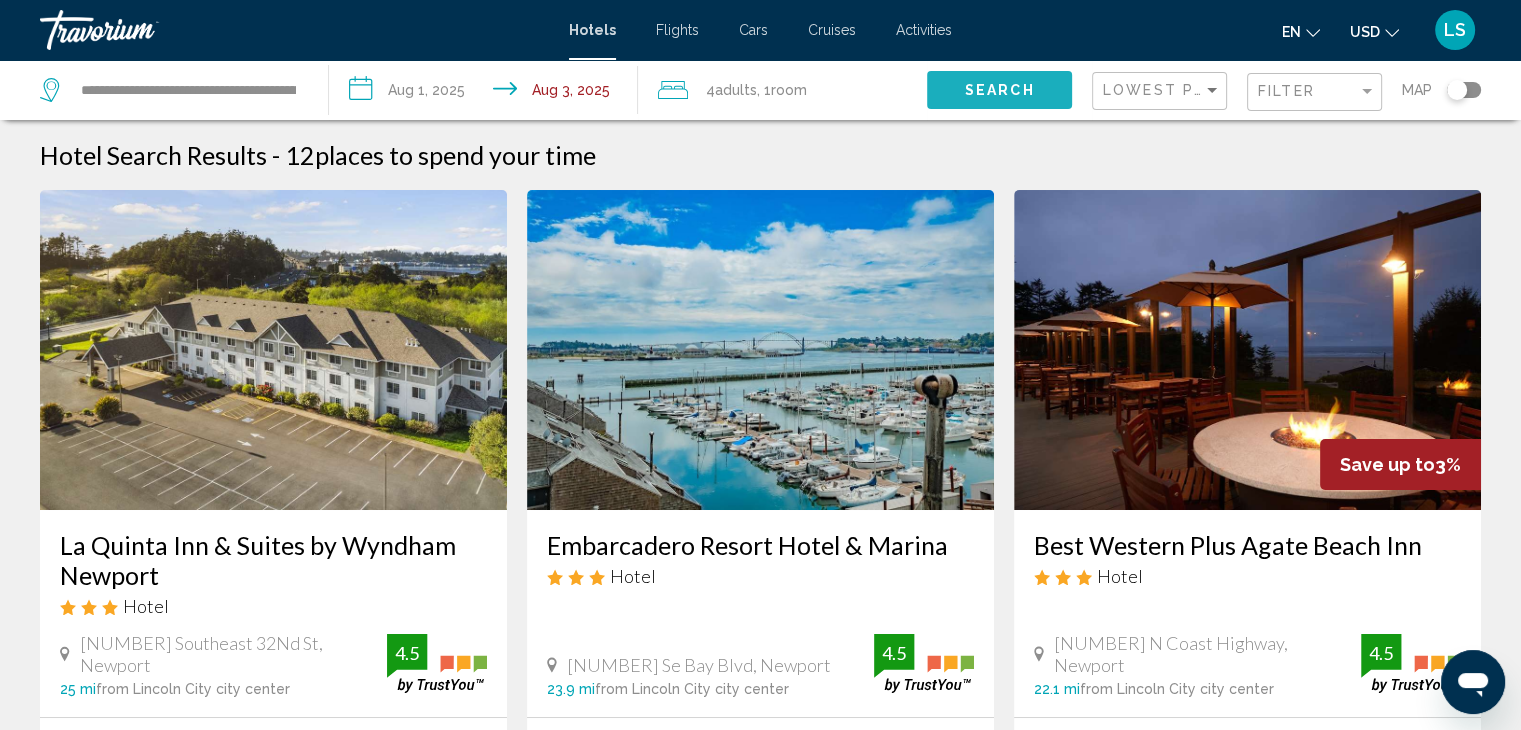 click on "Search" 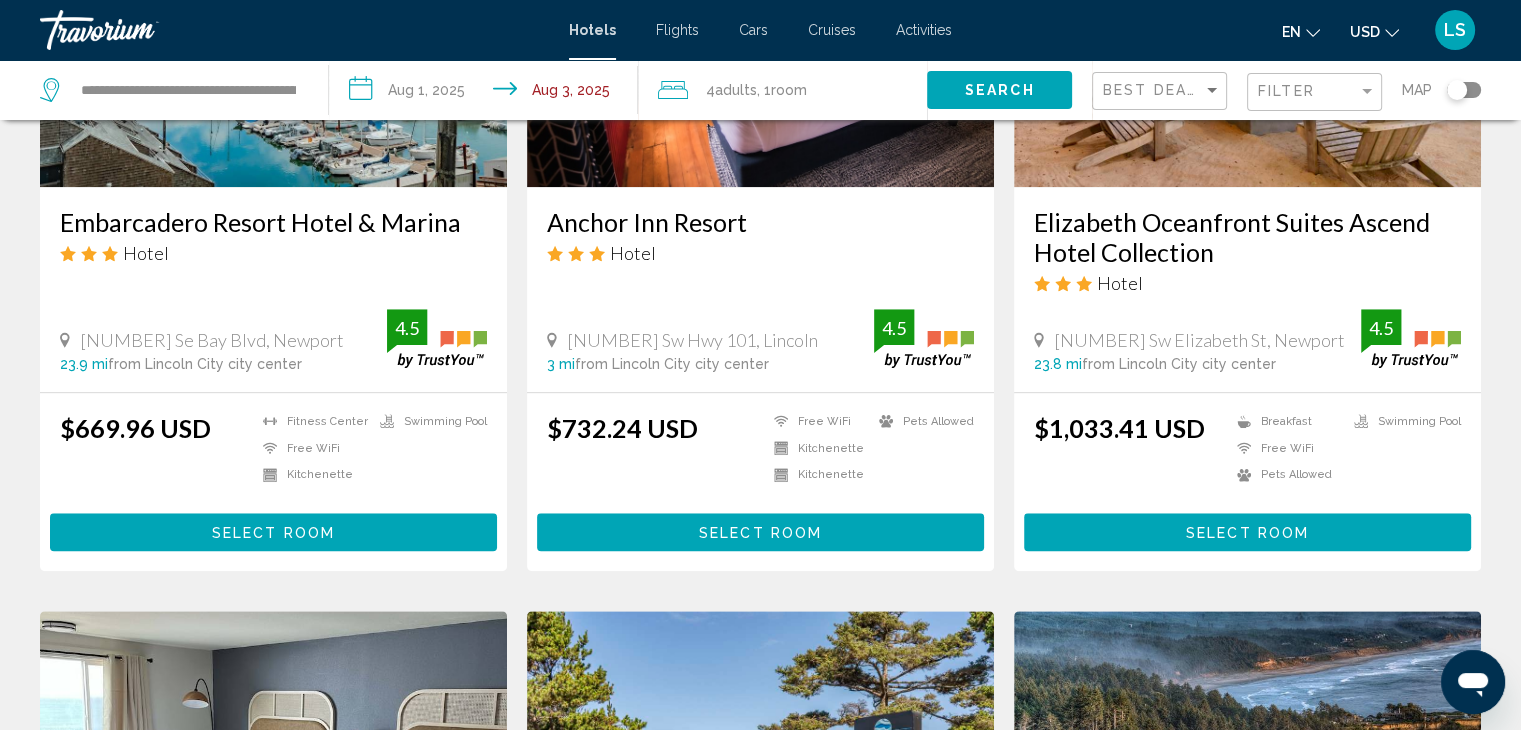 scroll, scrollTop: 0, scrollLeft: 0, axis: both 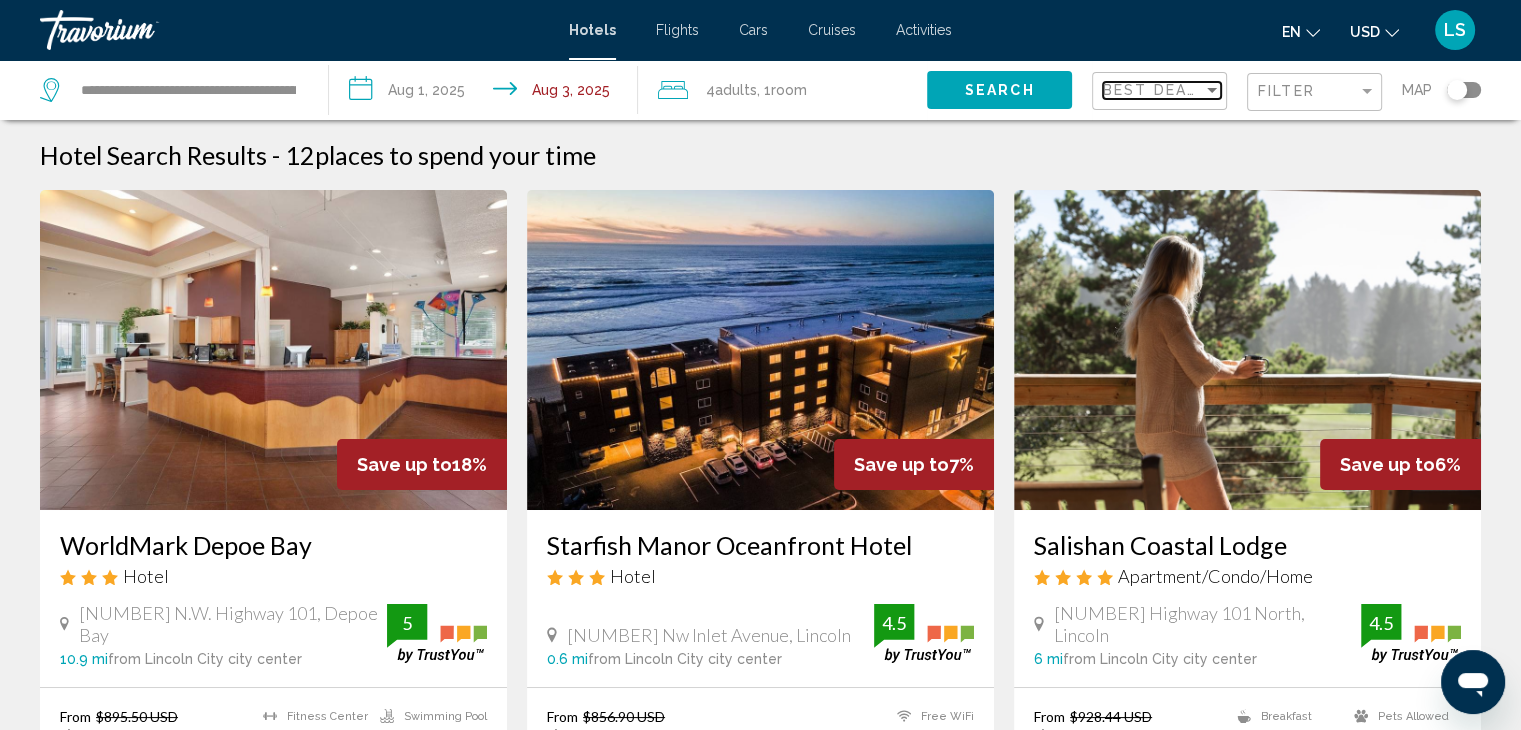 click on "Best Deals" at bounding box center [1155, 90] 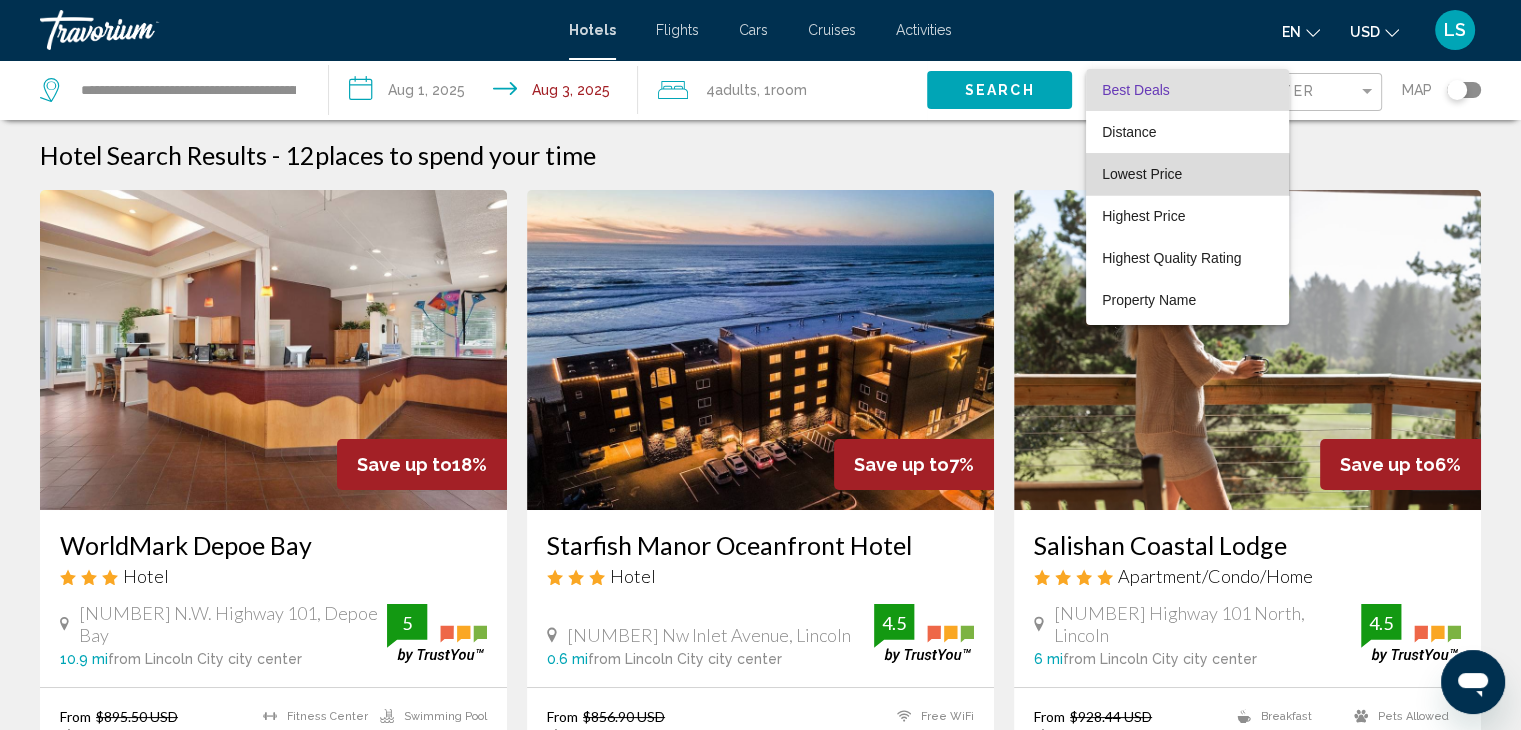 click on "Lowest Price" at bounding box center (1142, 174) 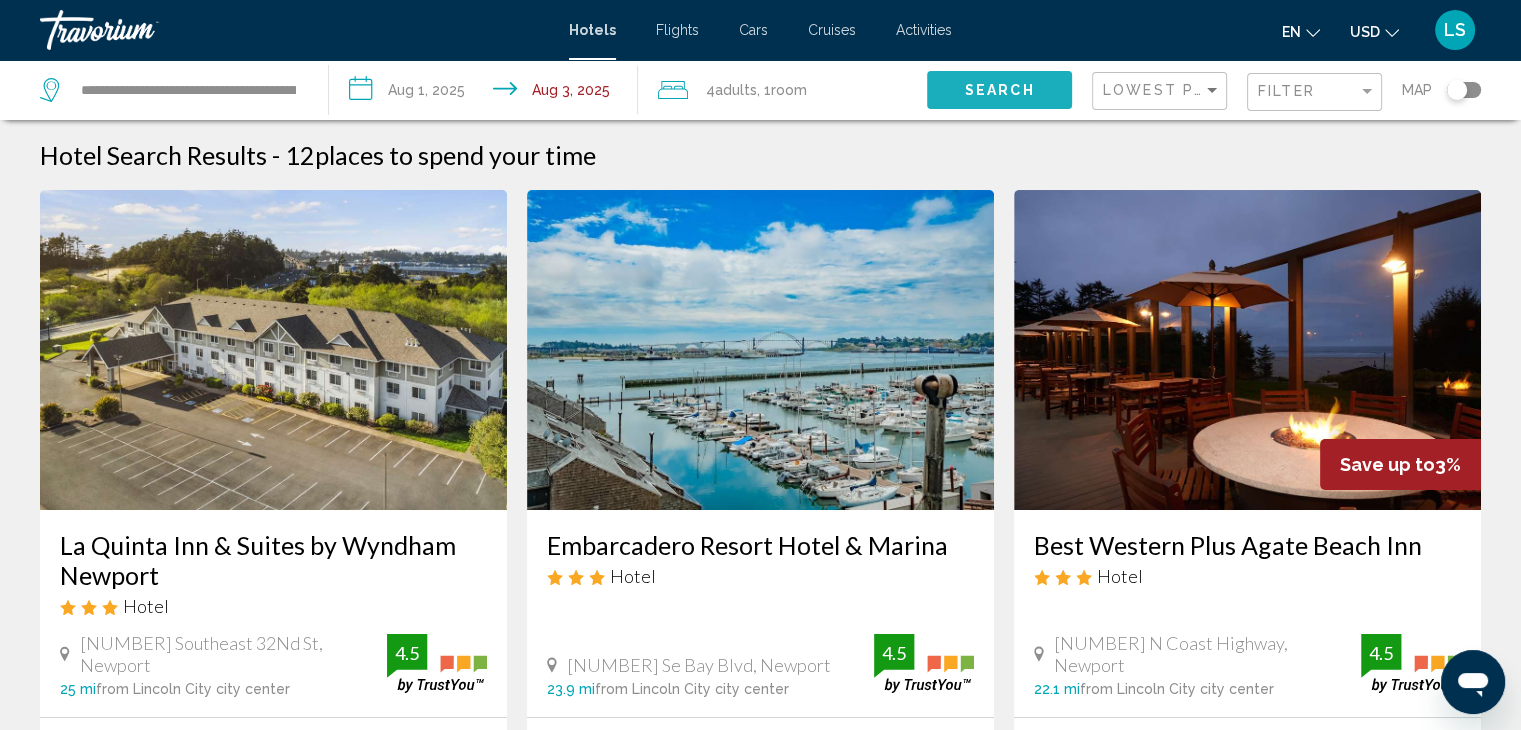 click on "Search" 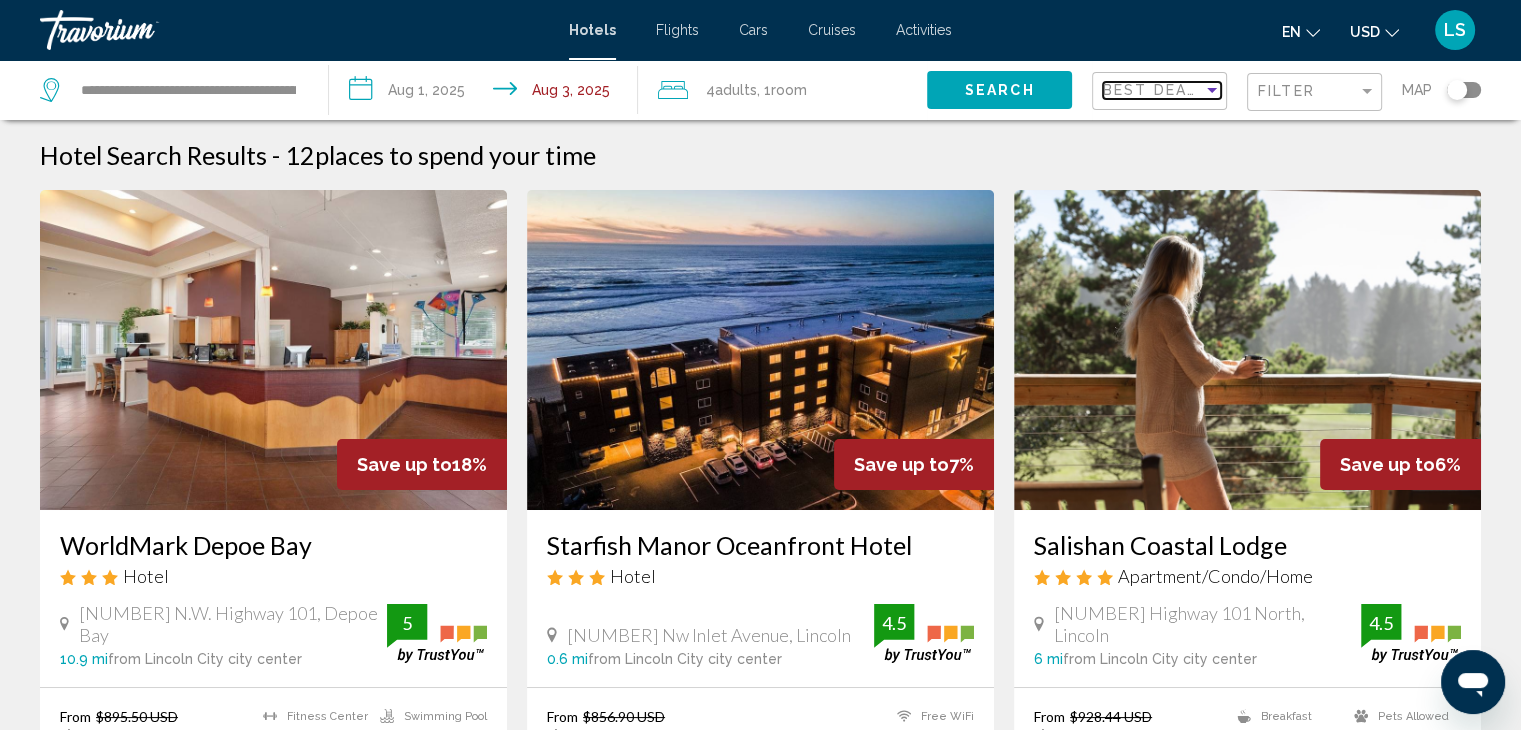 click on "Best Deals" at bounding box center [1155, 90] 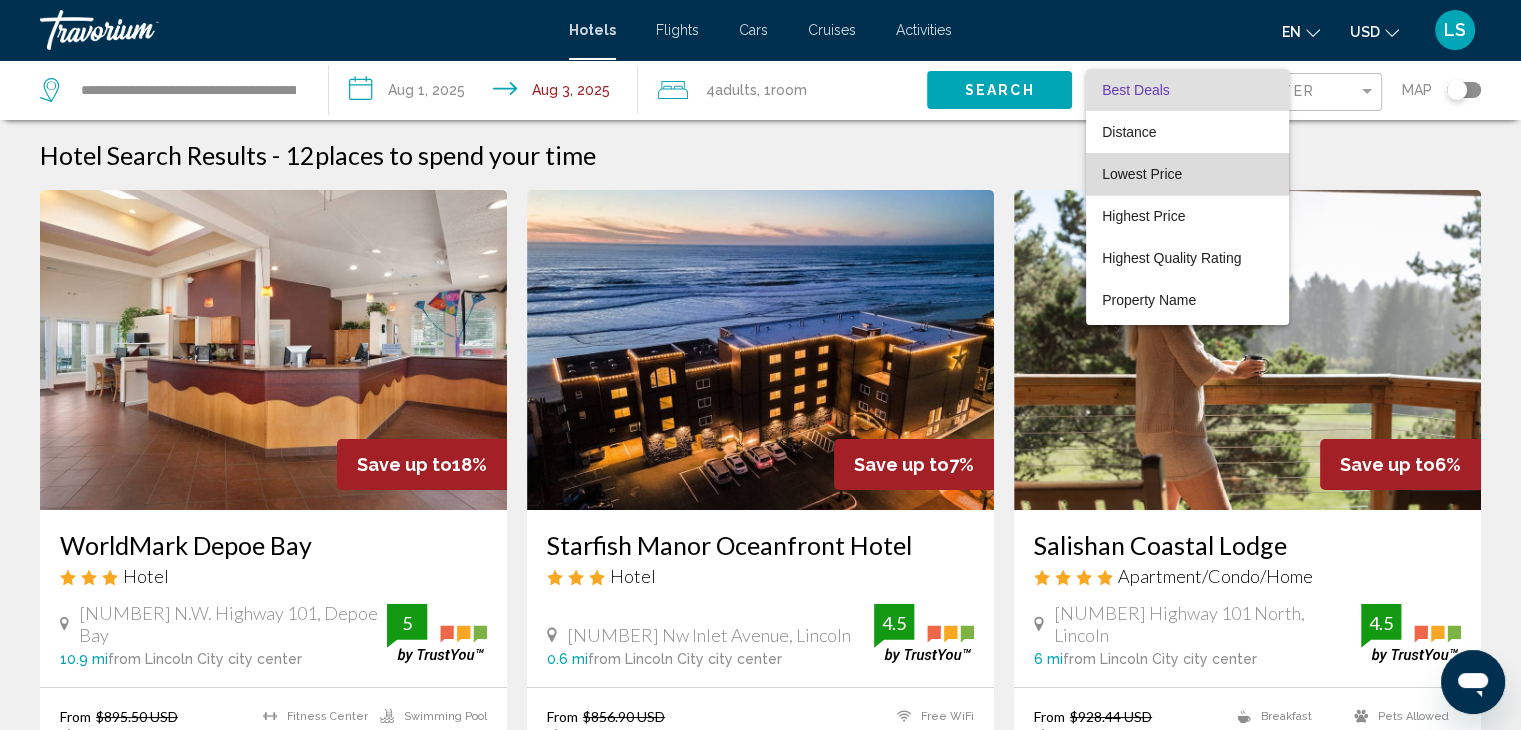 click on "Lowest Price" at bounding box center (1187, 174) 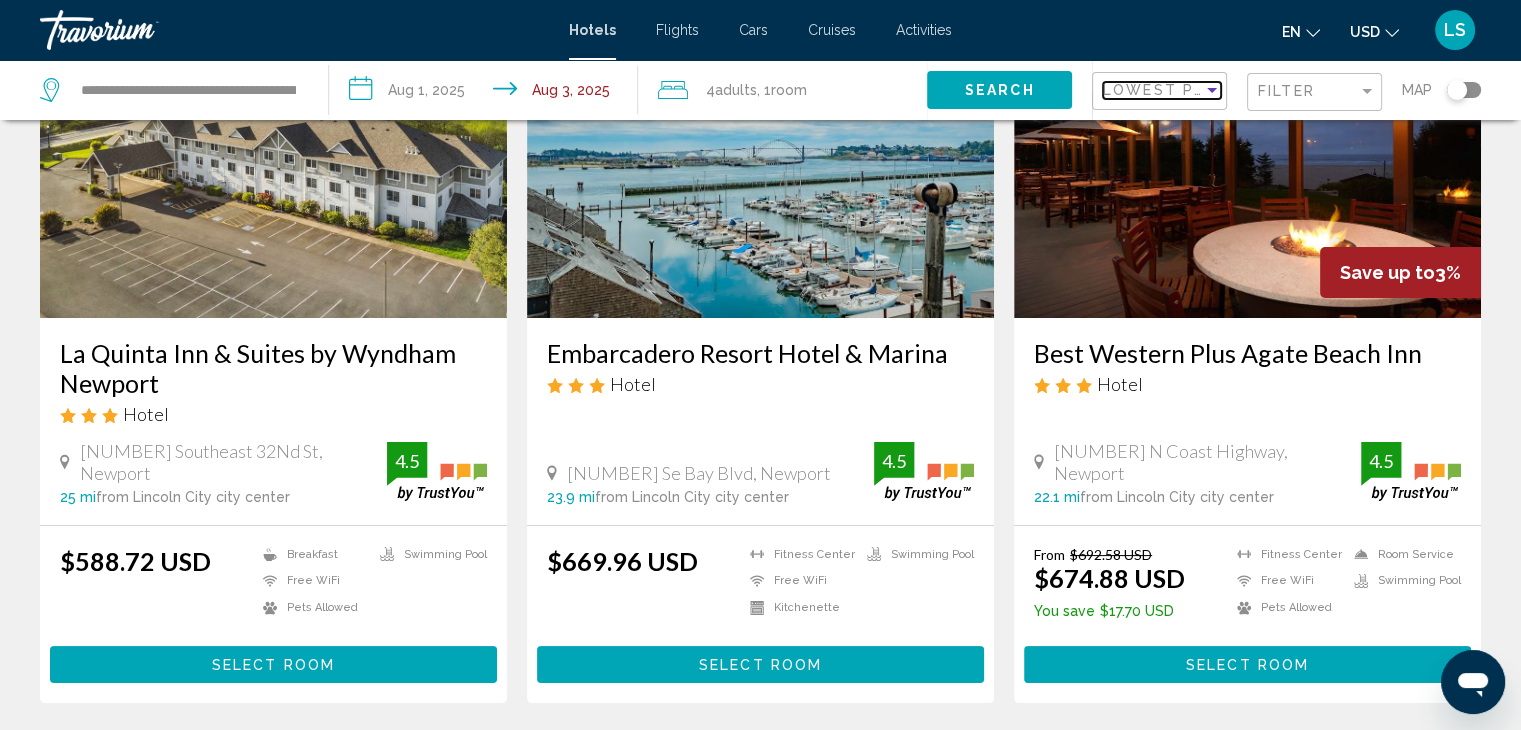 scroll, scrollTop: 0, scrollLeft: 0, axis: both 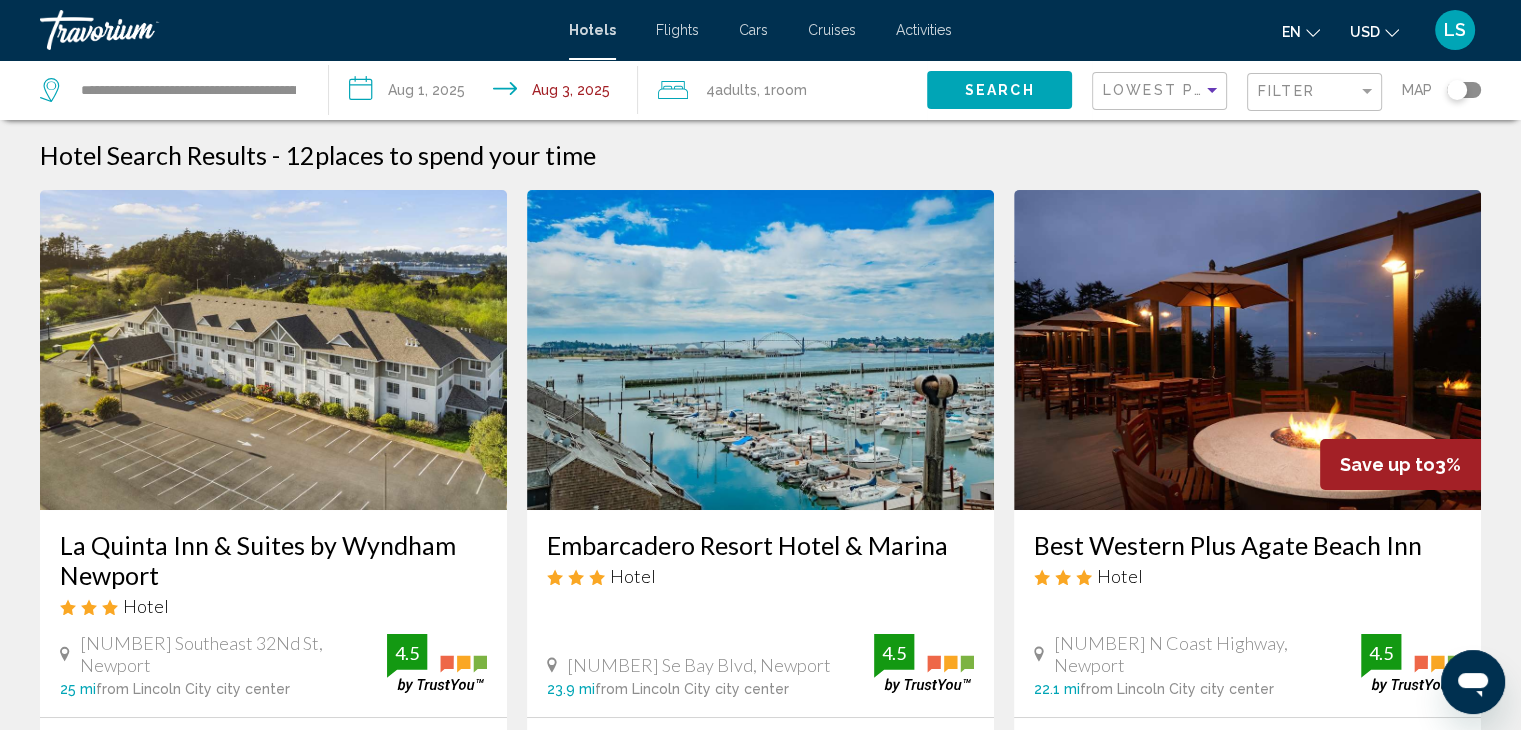 click on "**********" at bounding box center [487, 93] 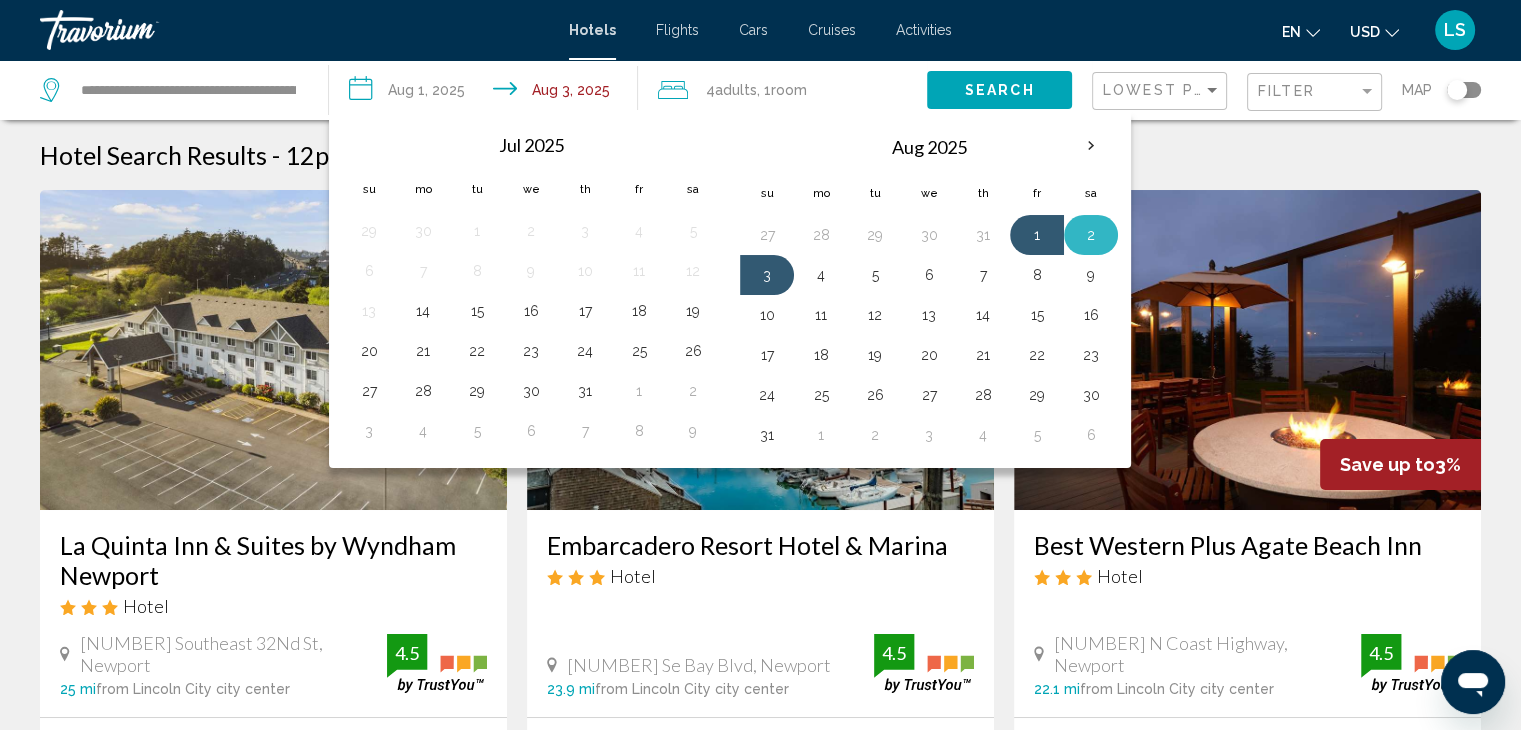 click on "2" at bounding box center [1091, 235] 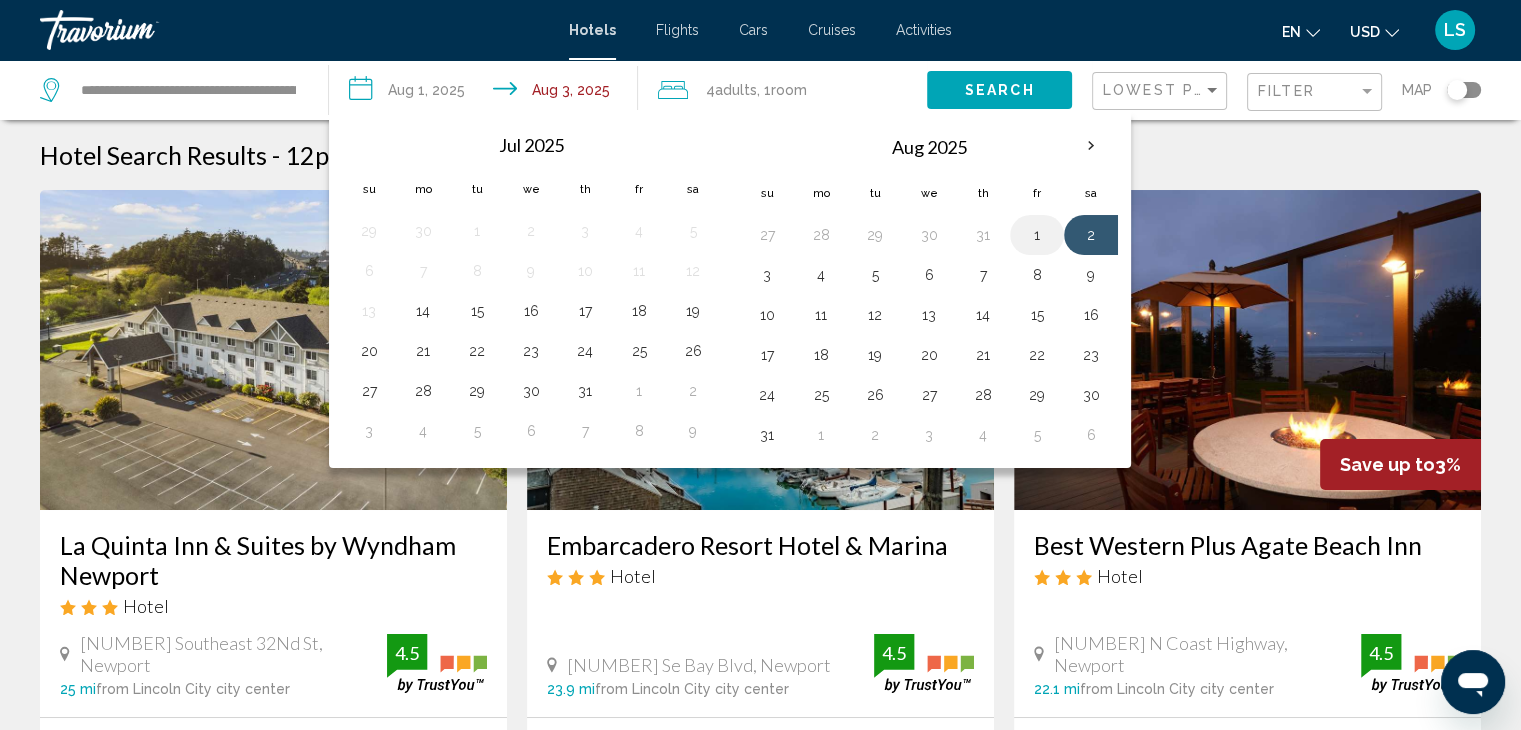 click on "1" at bounding box center (1037, 235) 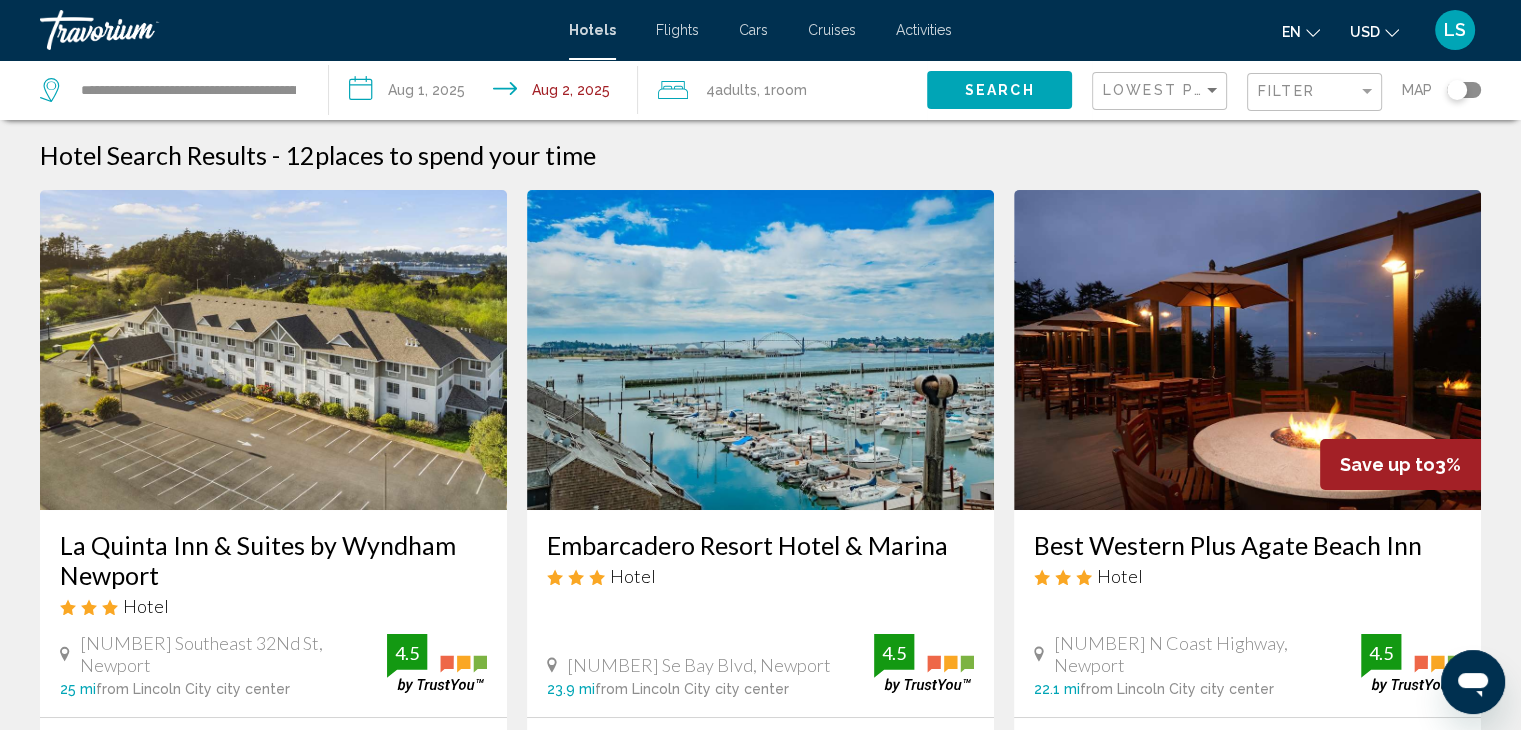 click on "Search" 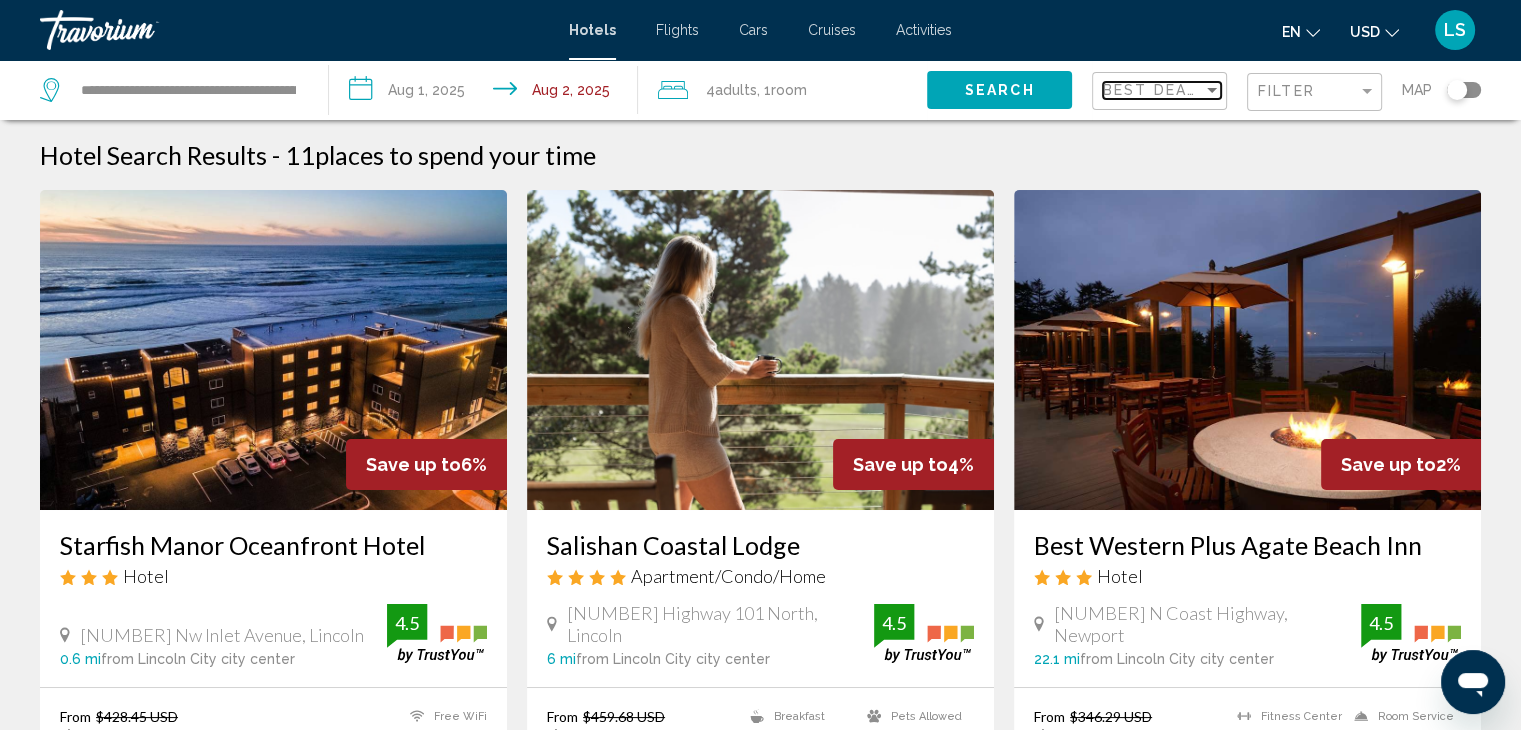 click on "Best Deals" at bounding box center (1155, 90) 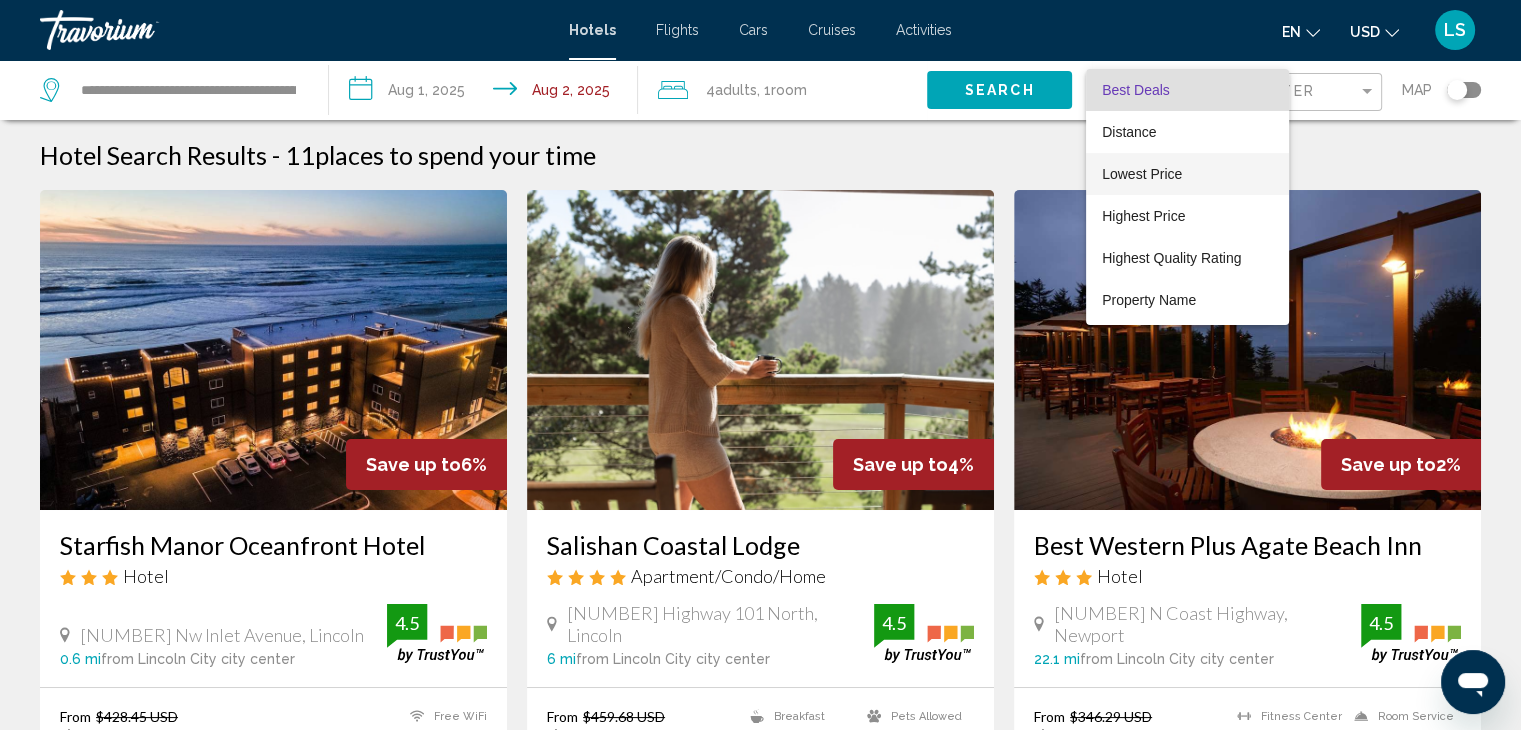 click on "Lowest Price" at bounding box center [1187, 174] 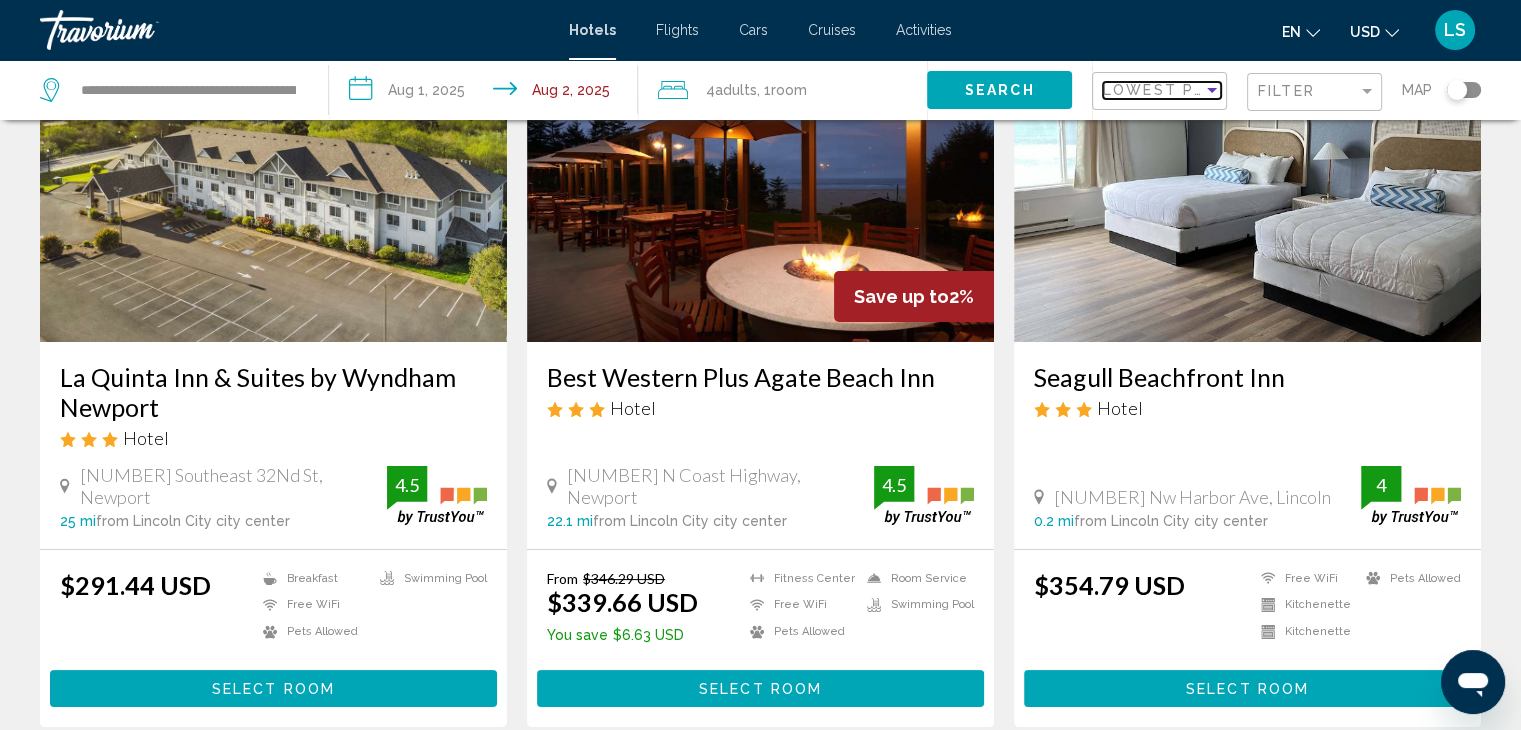 scroll, scrollTop: 0, scrollLeft: 0, axis: both 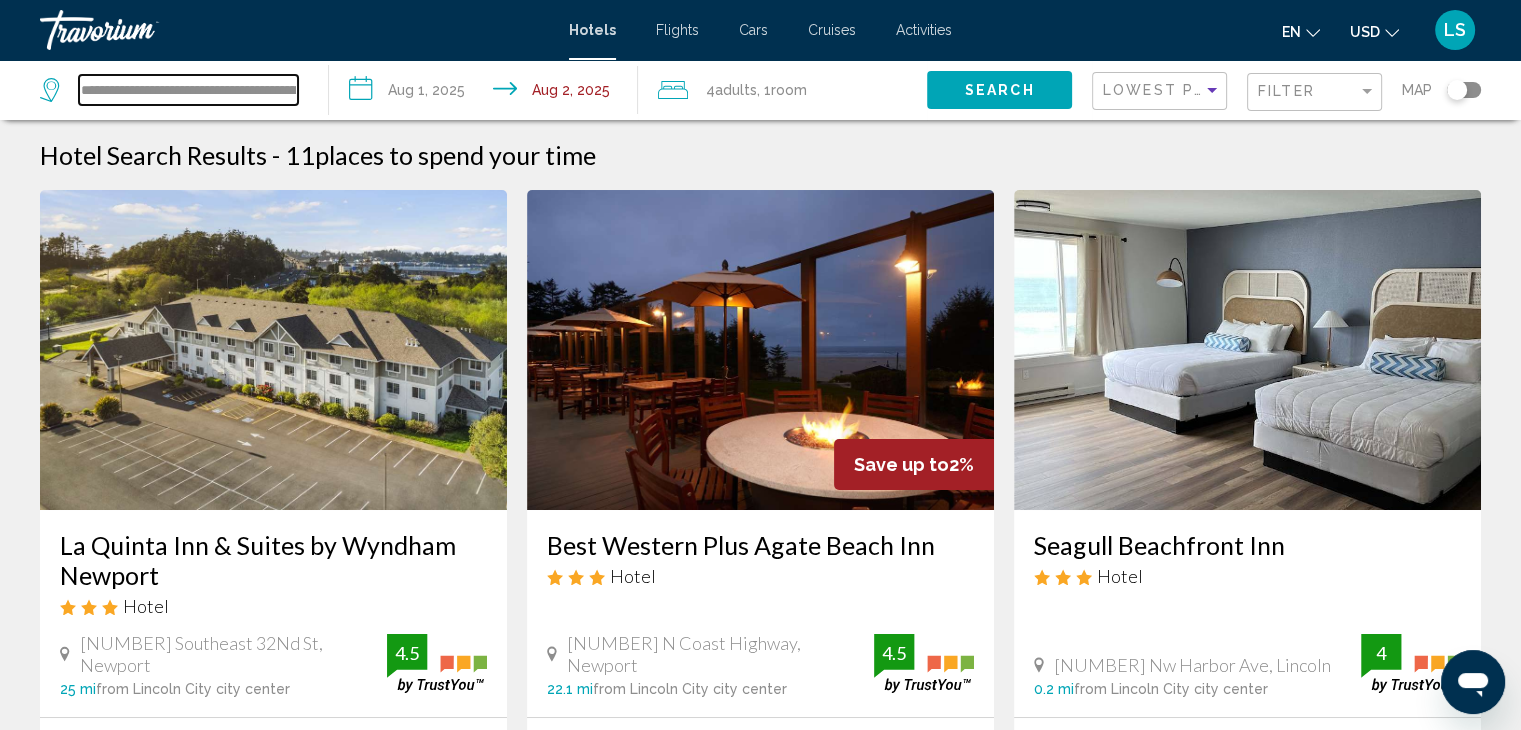 drag, startPoint x: 1535, startPoint y: 78, endPoint x: 211, endPoint y: 91, distance: 1324.0638 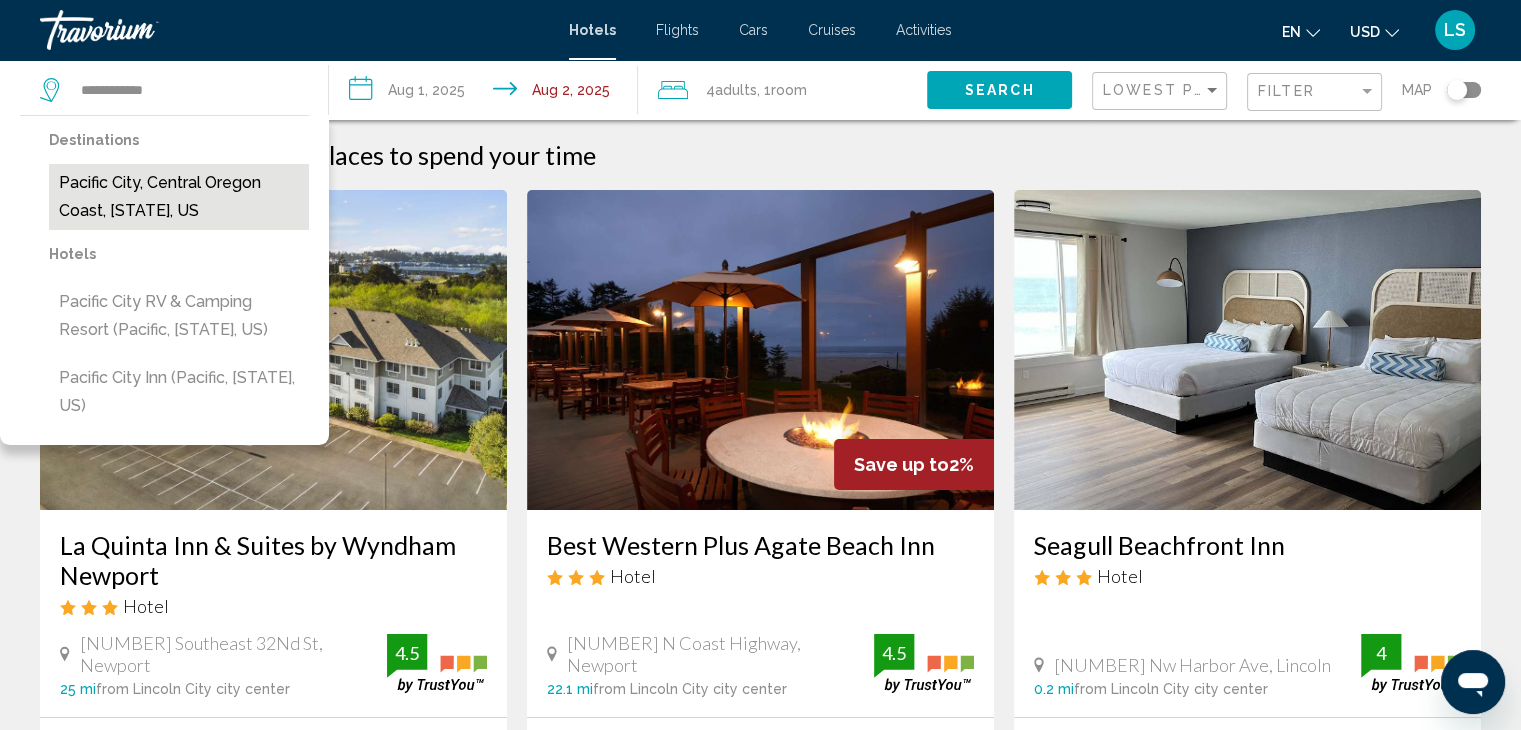 click on "Pacific City, Central Oregon Coast, OR, United States" at bounding box center (179, 197) 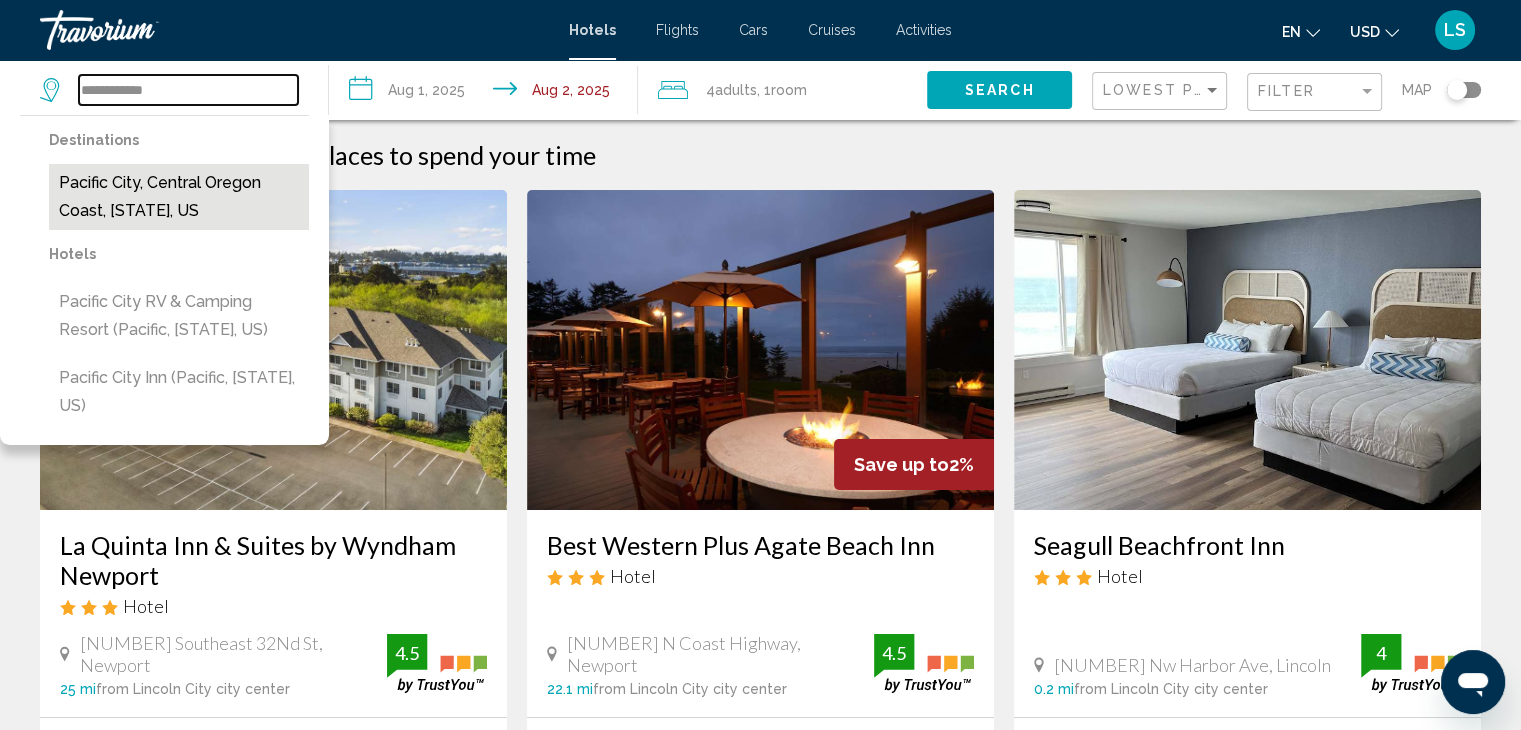 type on "**********" 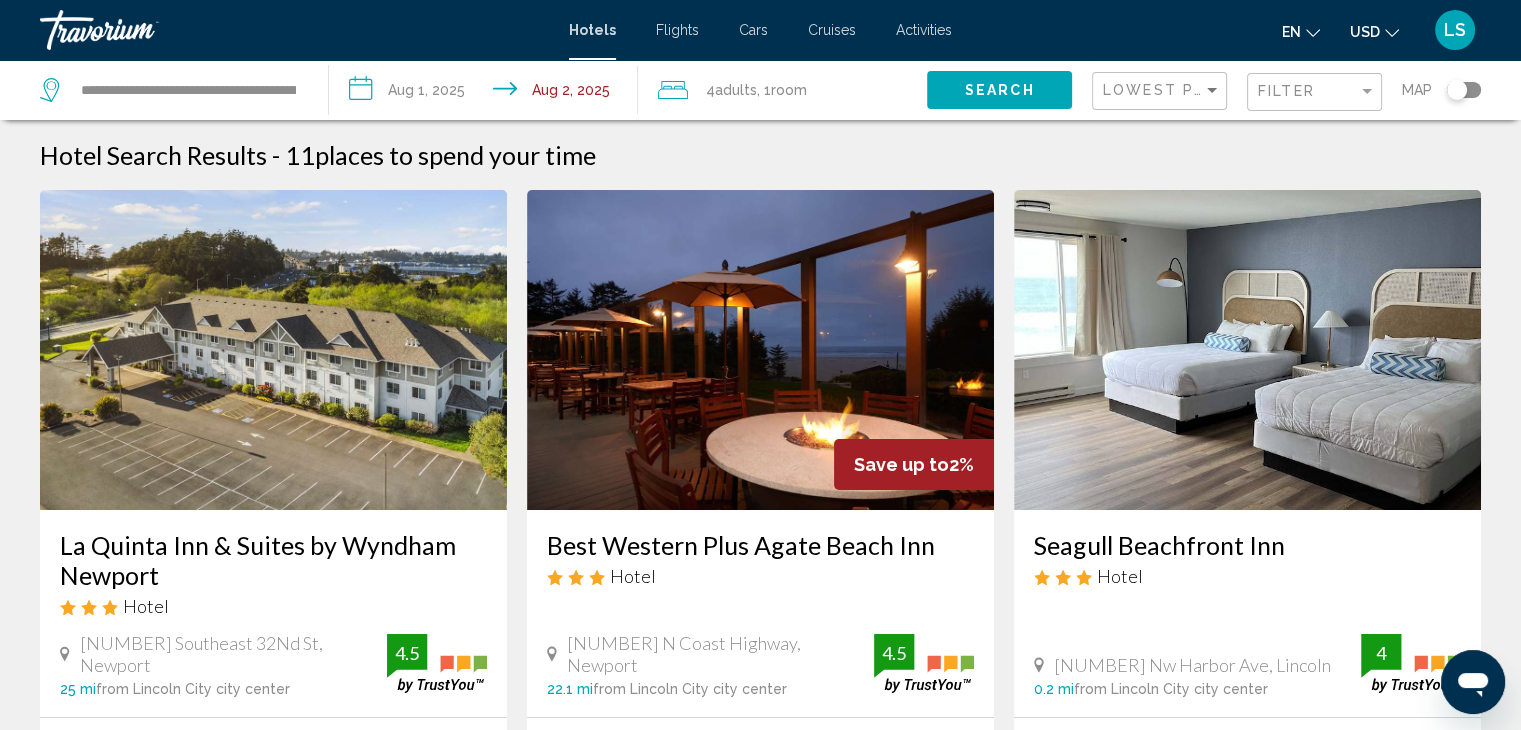 click on "Search" 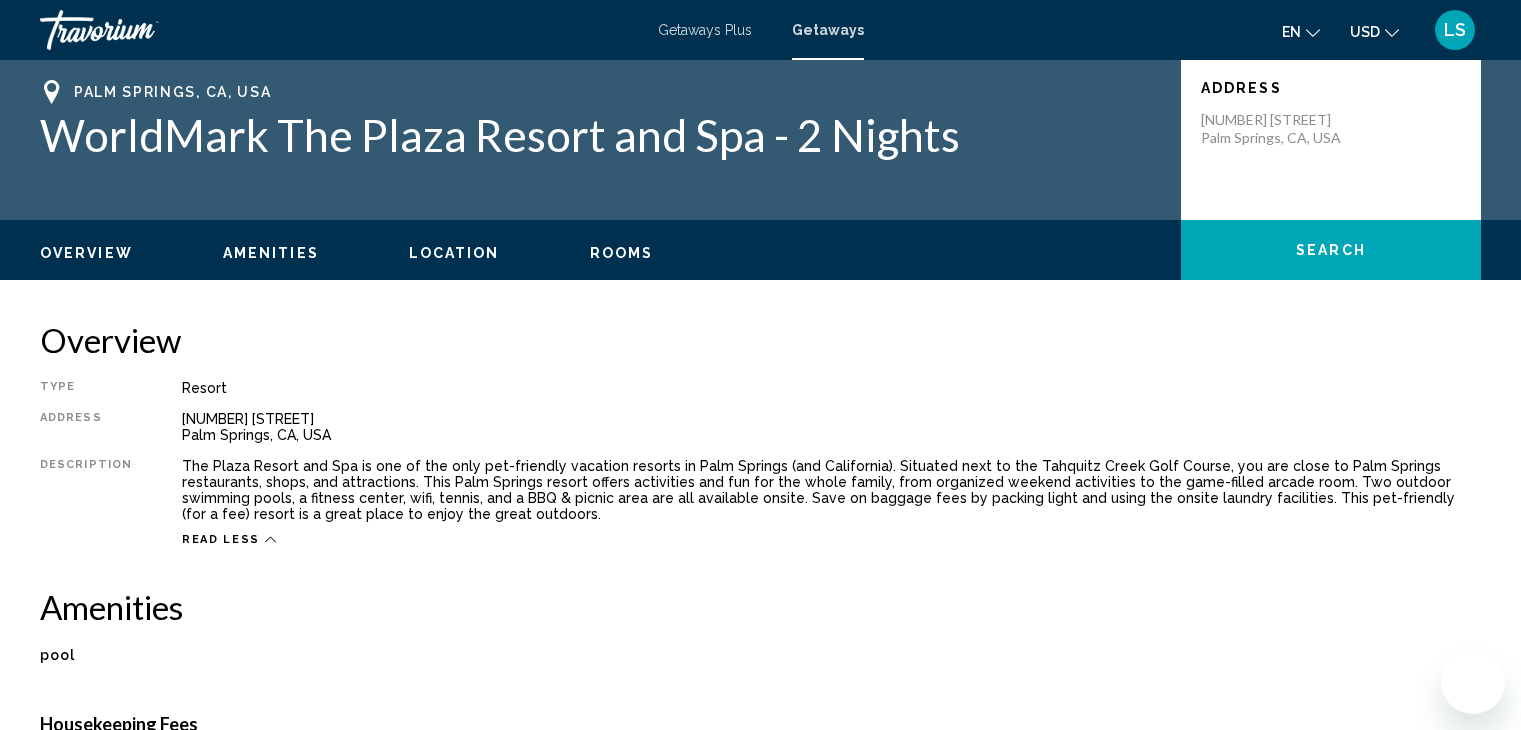 scroll, scrollTop: 0, scrollLeft: 0, axis: both 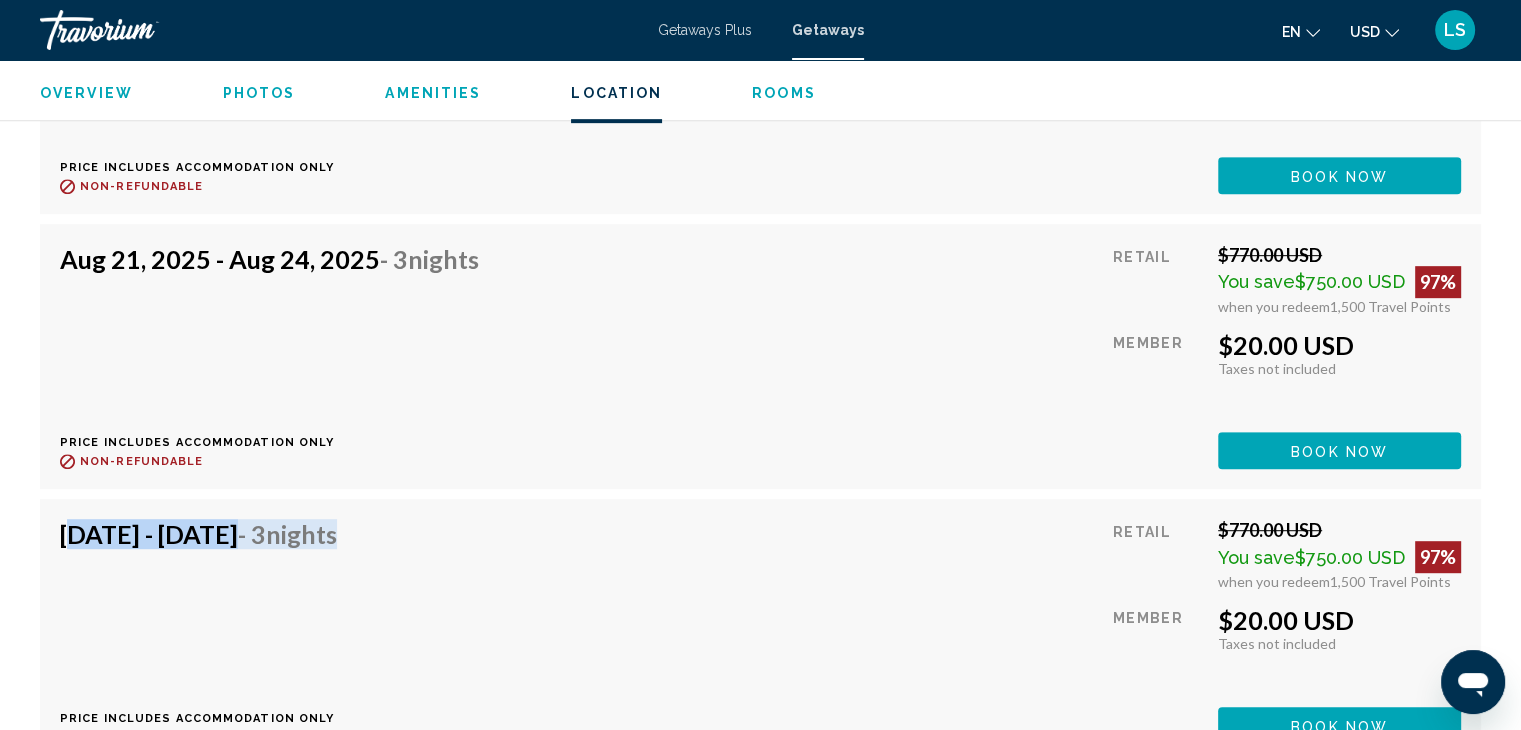 drag, startPoint x: 484, startPoint y: 514, endPoint x: 2, endPoint y: 511, distance: 482.00934 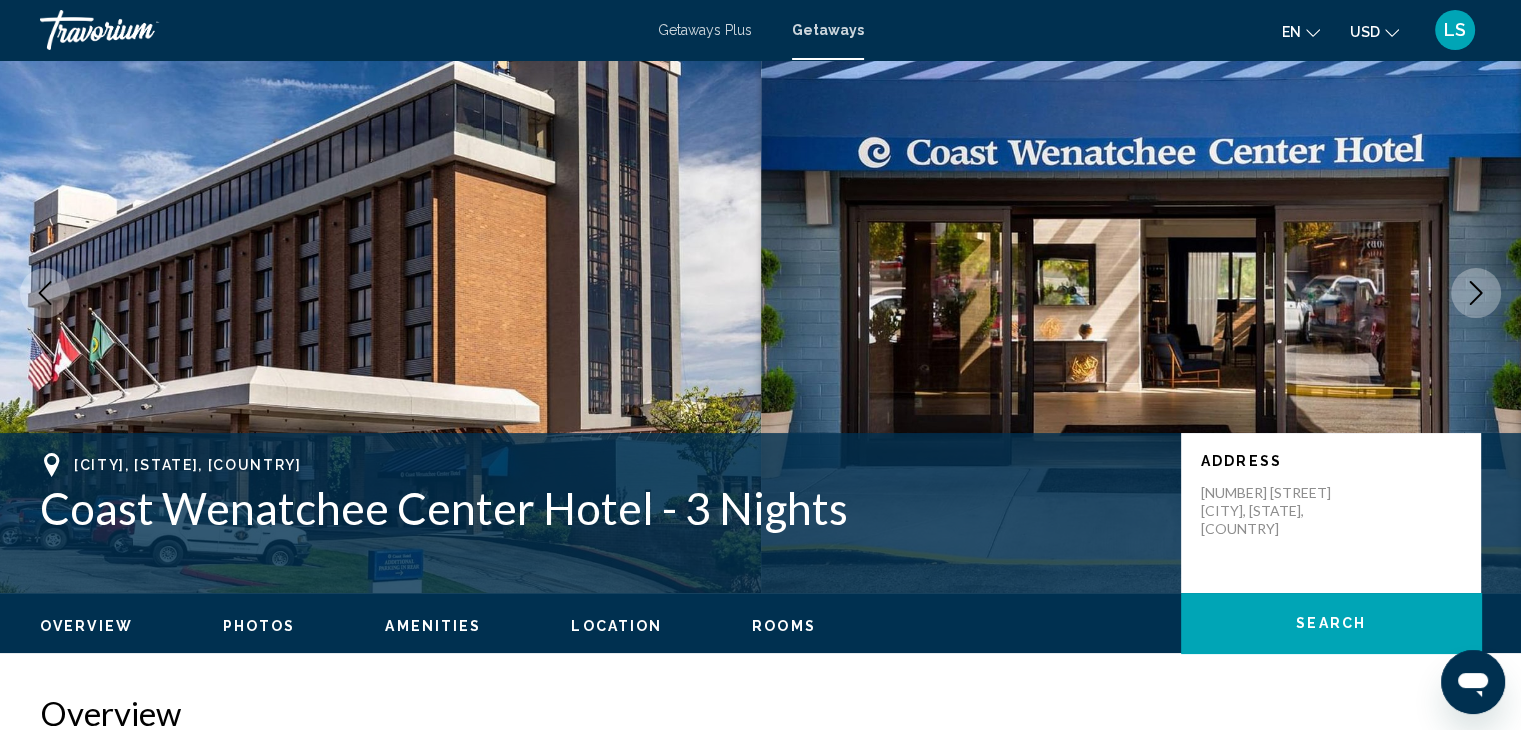 scroll, scrollTop: 0, scrollLeft: 0, axis: both 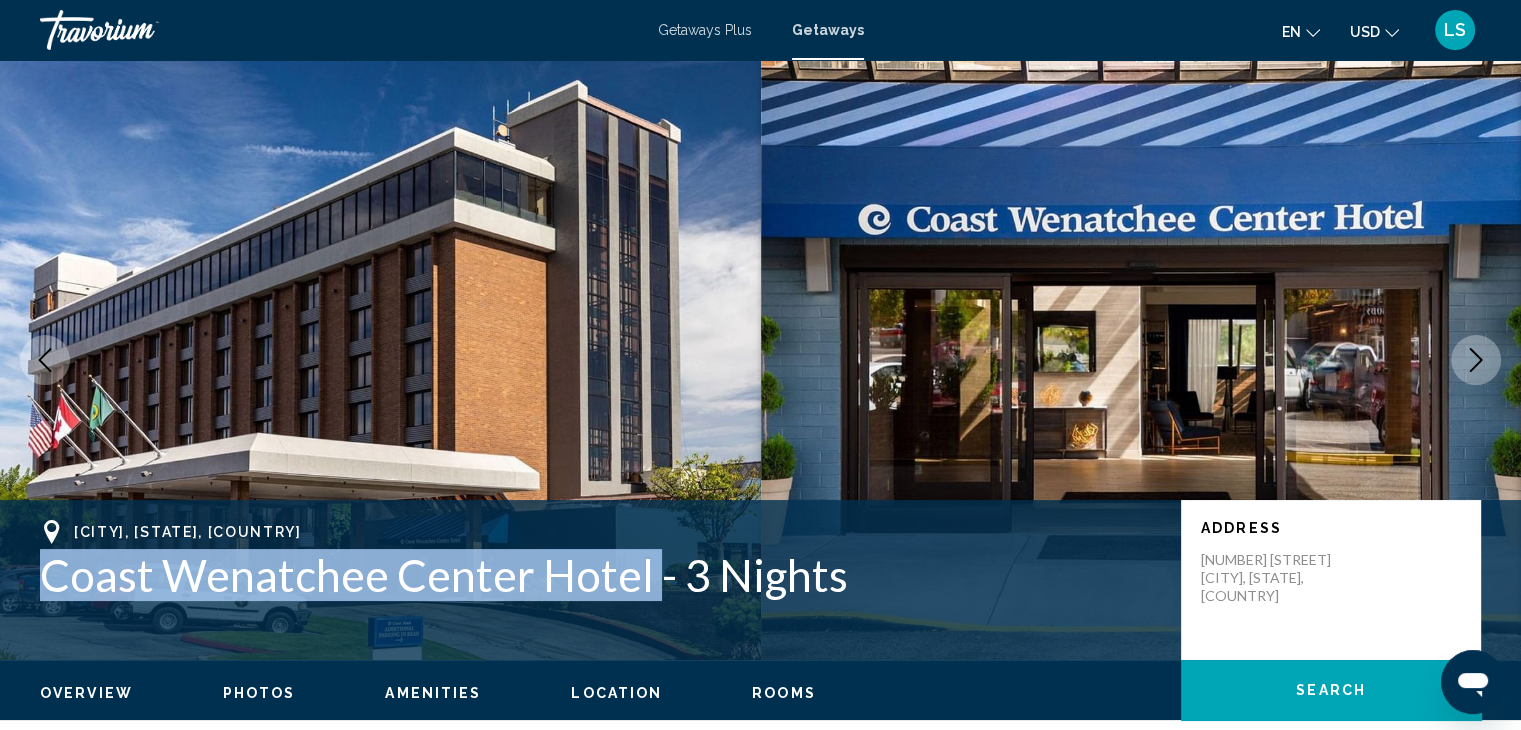 drag, startPoint x: 652, startPoint y: 576, endPoint x: 0, endPoint y: 628, distance: 654.0703 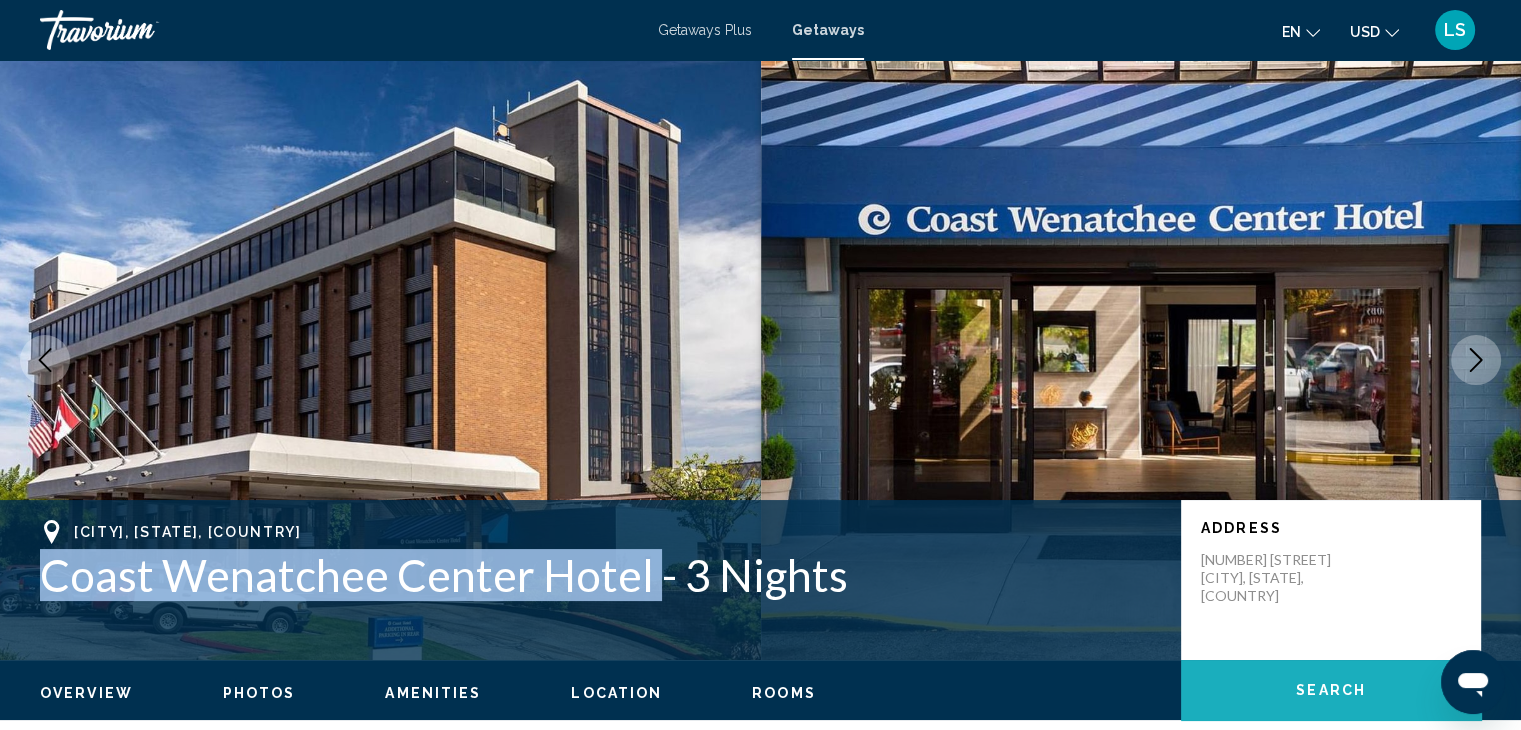 click on "Search" 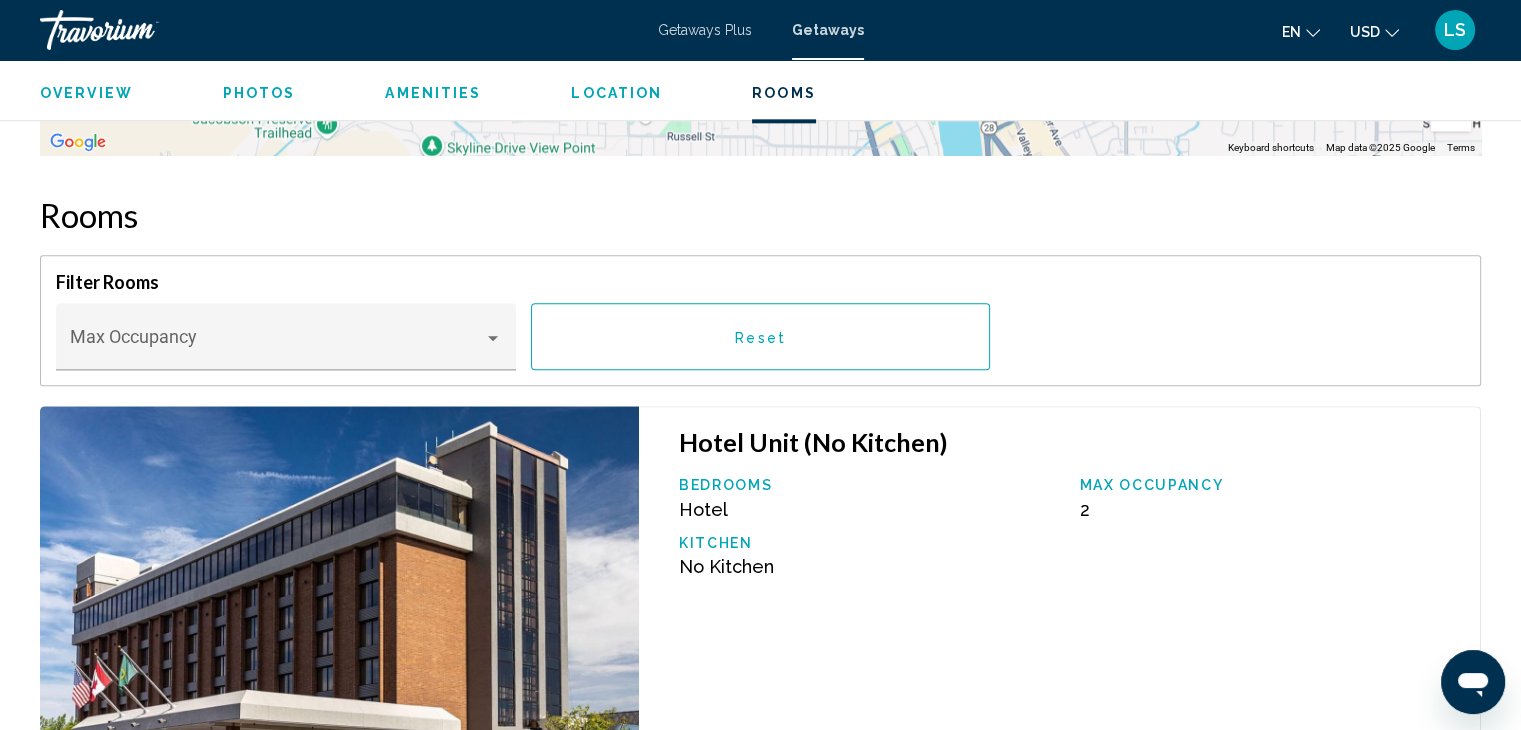scroll, scrollTop: 2508, scrollLeft: 0, axis: vertical 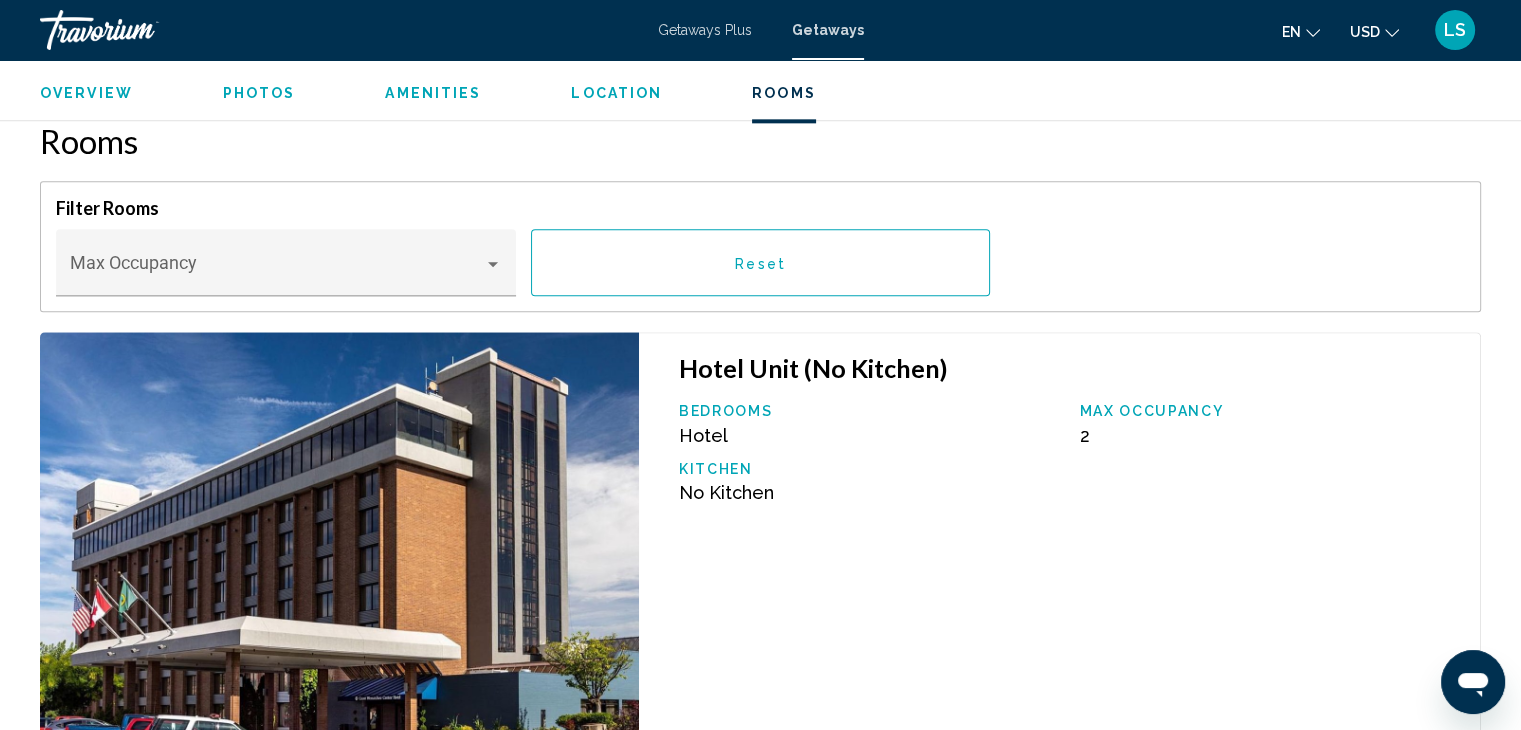 click on "Max Occupancy Reset" at bounding box center [760, 262] 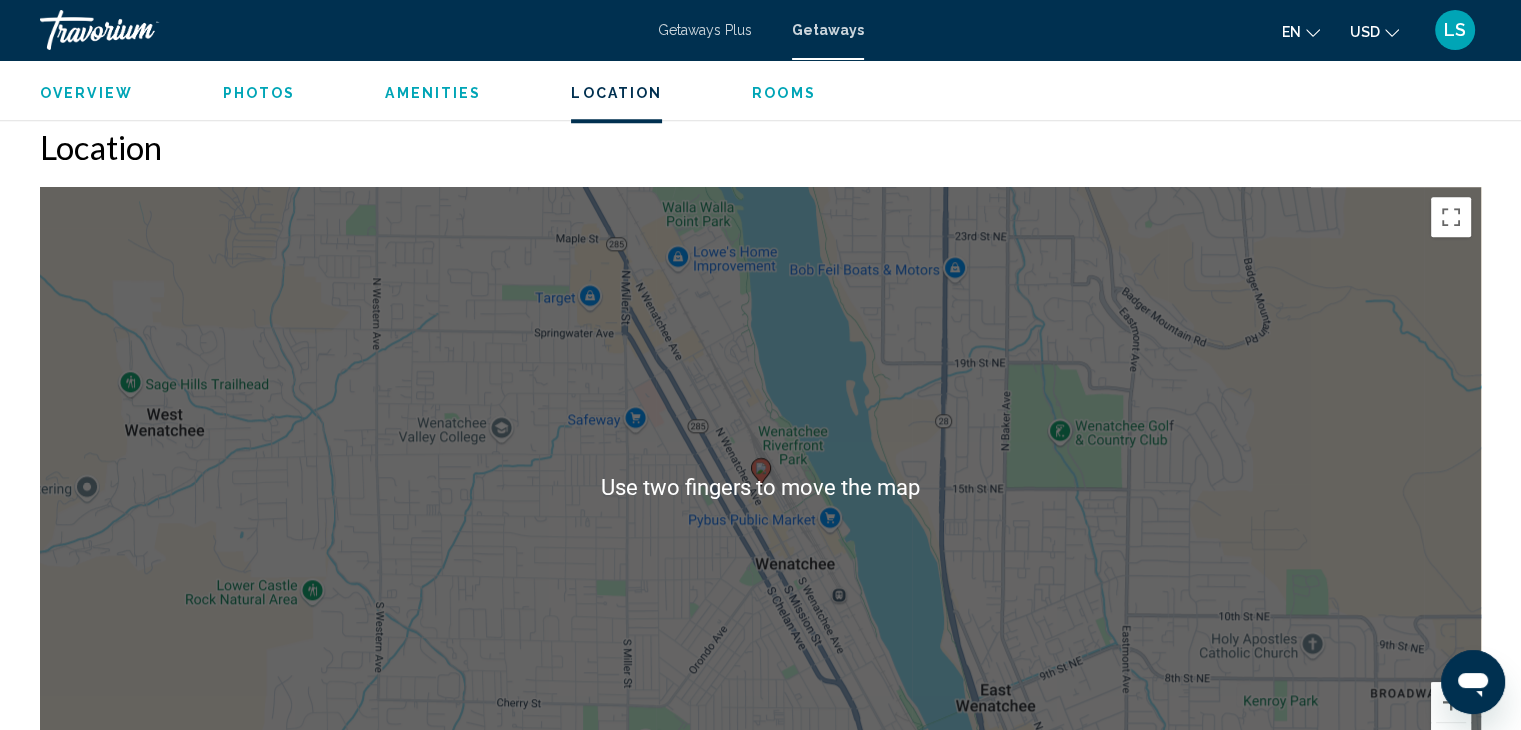 scroll, scrollTop: 1856, scrollLeft: 0, axis: vertical 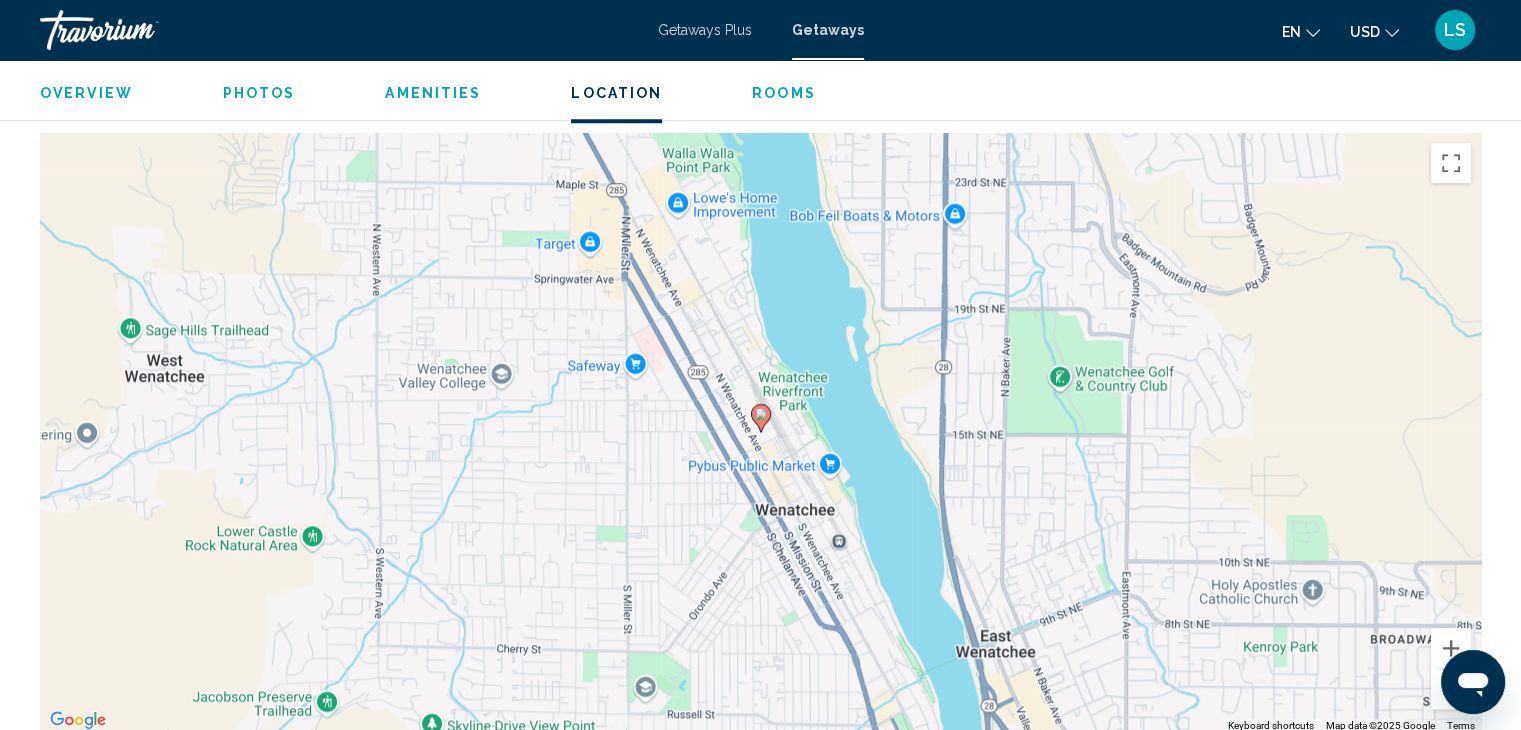 click on "To activate drag with keyboard, press Alt + Enter. Once in keyboard drag state, use the arrow keys to move the marker. To complete the drag, press the Enter key. To cancel, press Escape." at bounding box center [760, 433] 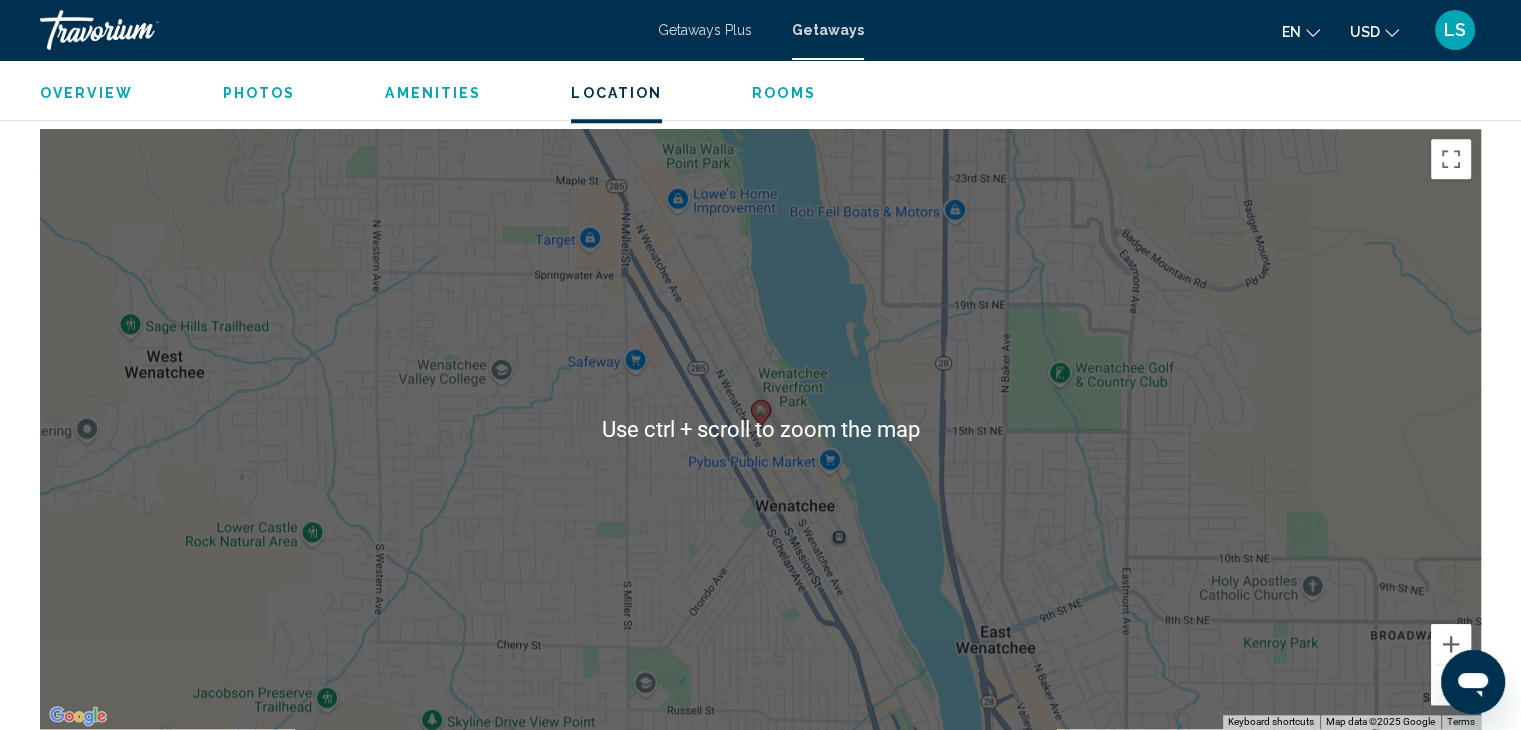 scroll, scrollTop: 1860, scrollLeft: 0, axis: vertical 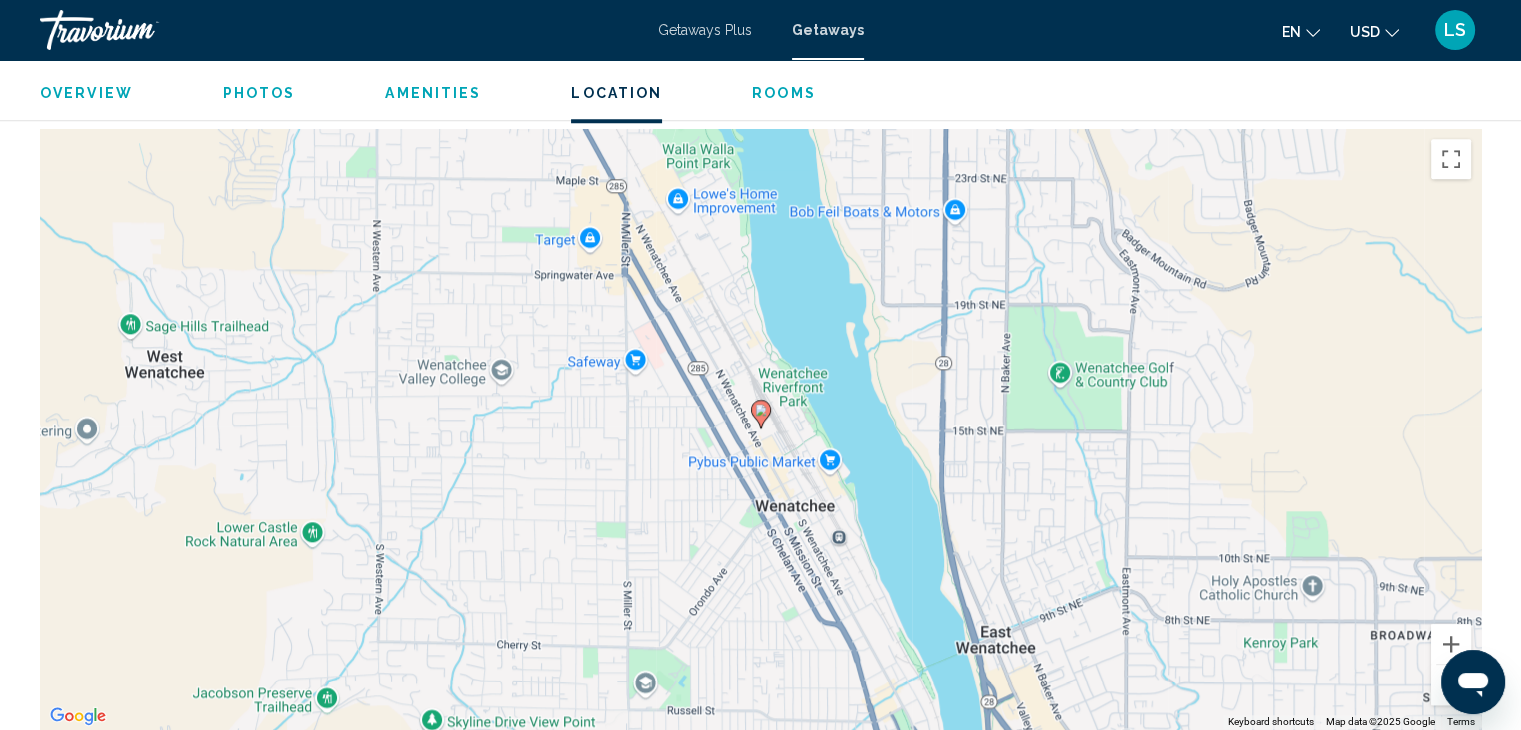 click 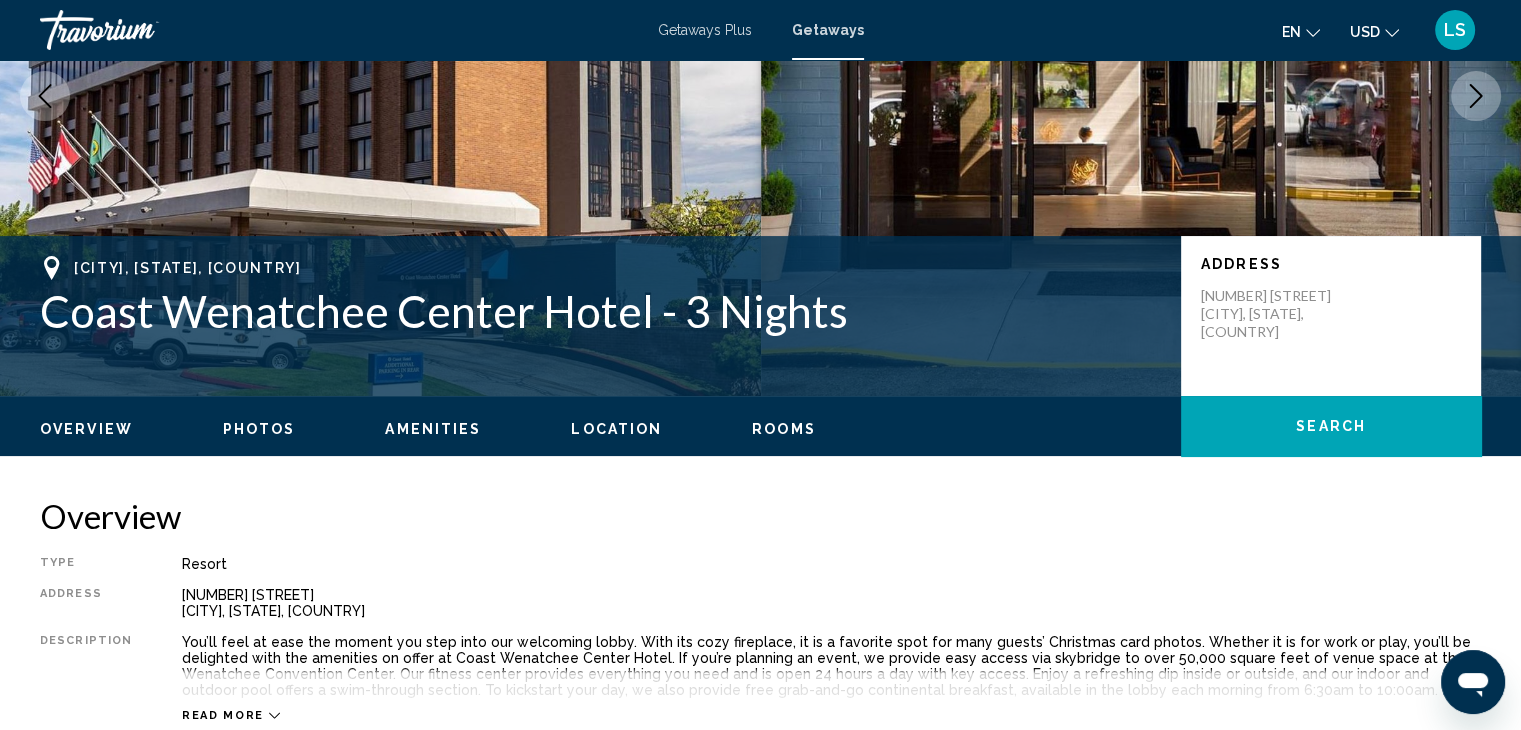 scroll, scrollTop: 266, scrollLeft: 0, axis: vertical 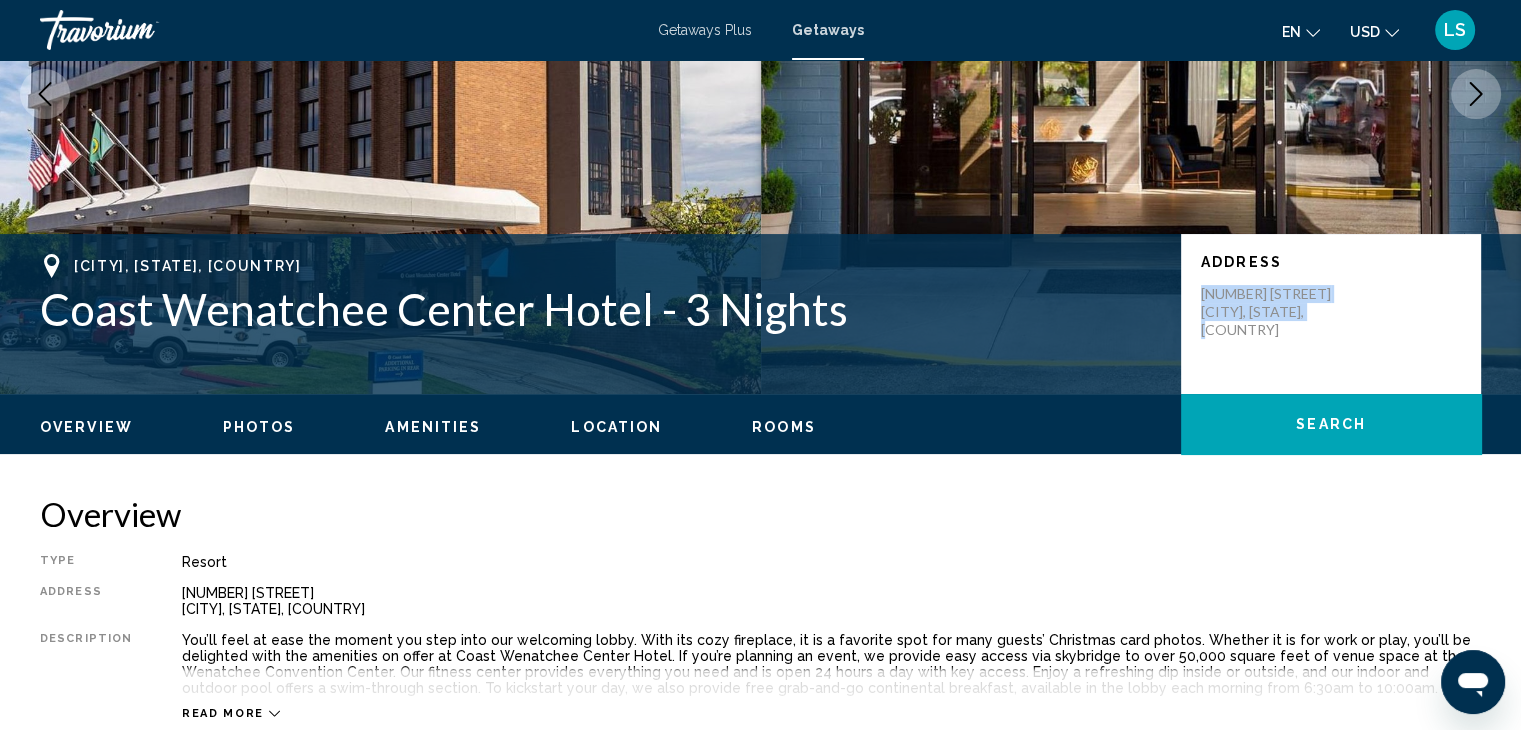 drag, startPoint x: 1343, startPoint y: 305, endPoint x: 1186, endPoint y: 286, distance: 158.14551 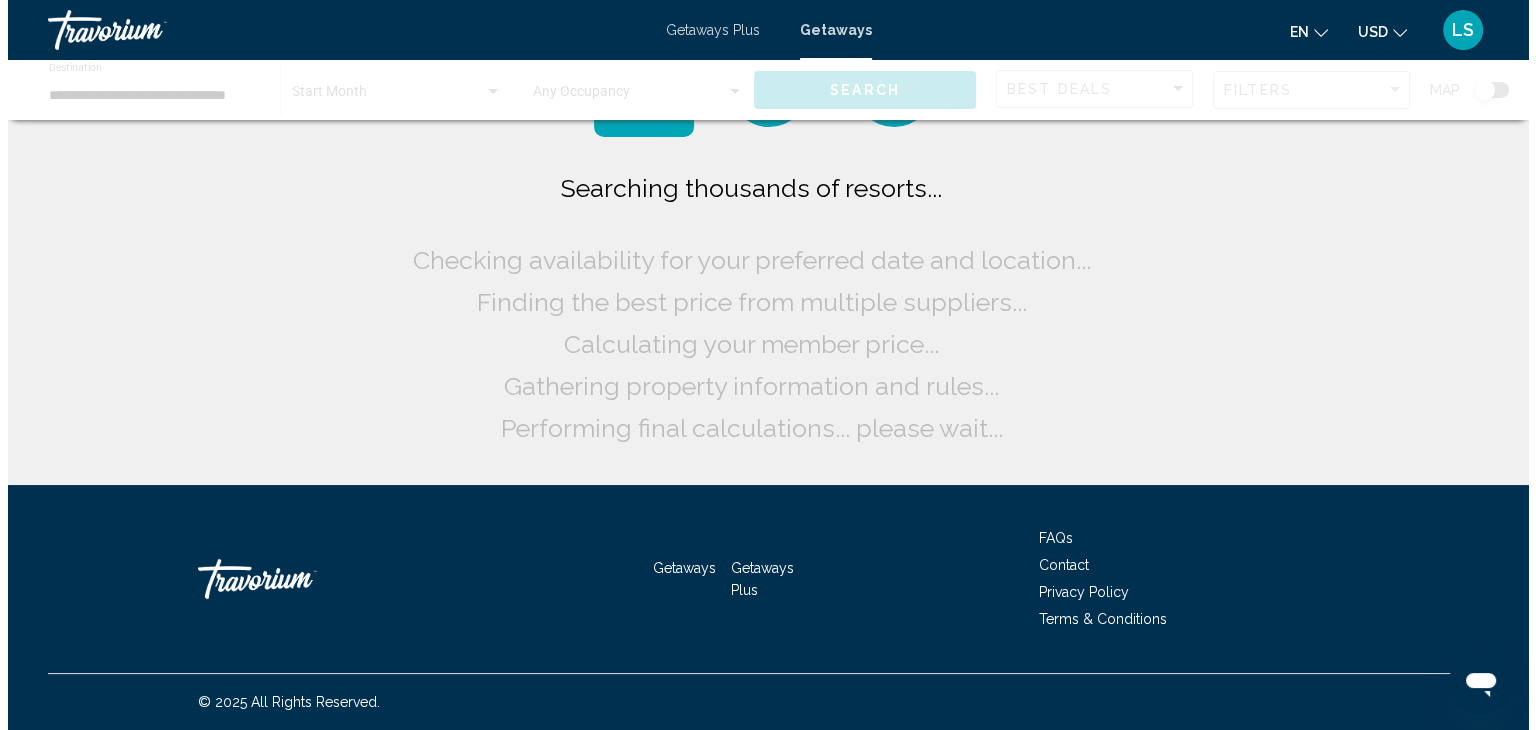 scroll, scrollTop: 0, scrollLeft: 0, axis: both 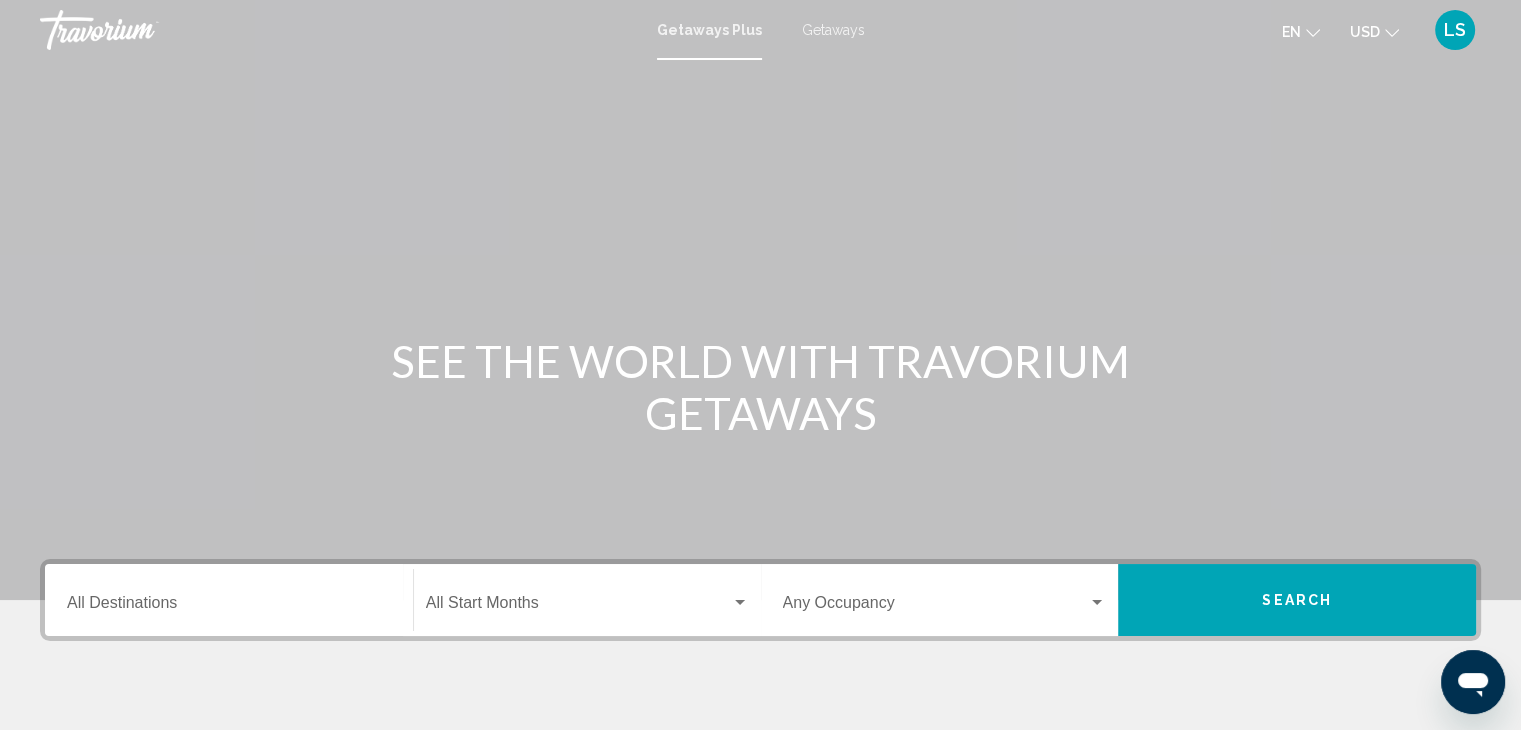 click on "Getaways" at bounding box center [833, 30] 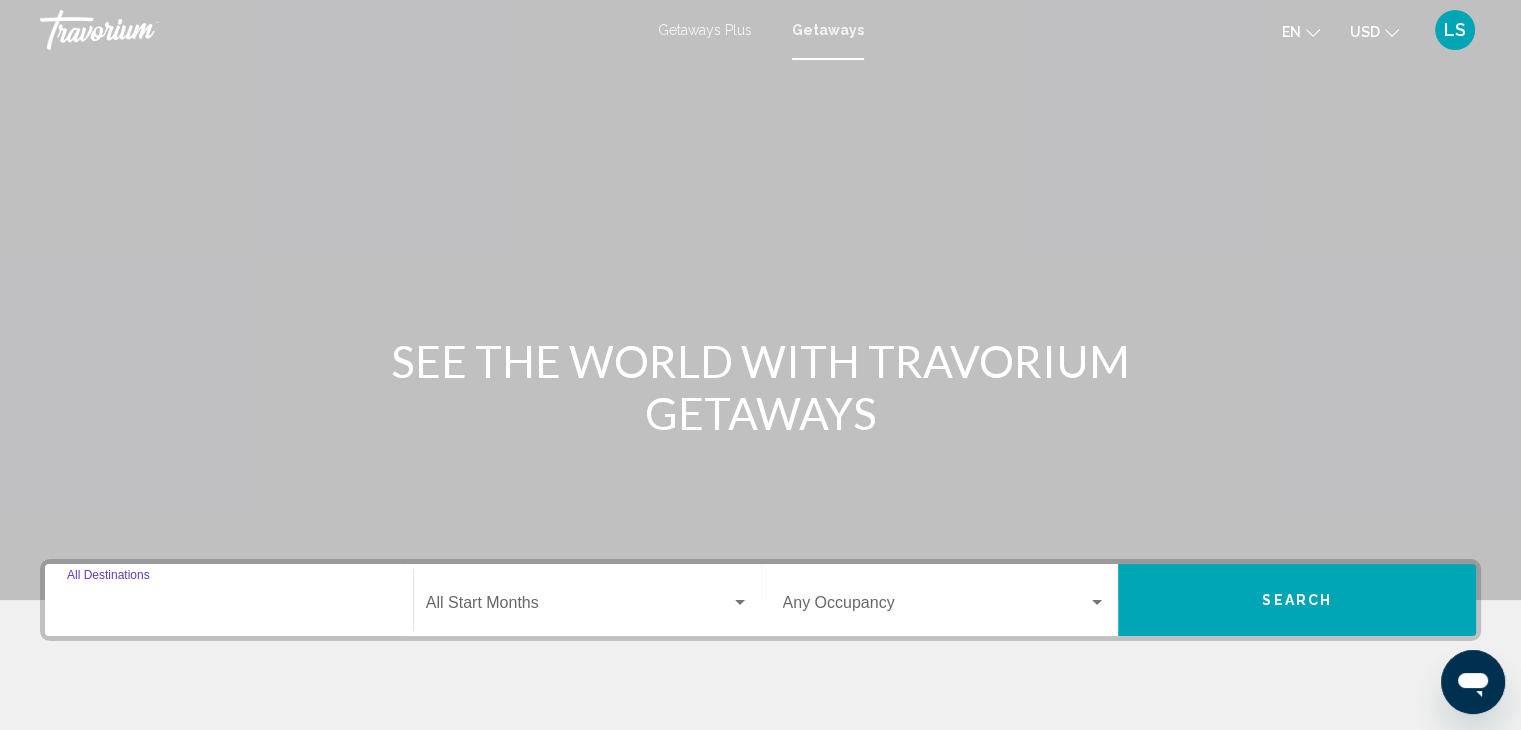 click on "Destination All Destinations" at bounding box center (229, 607) 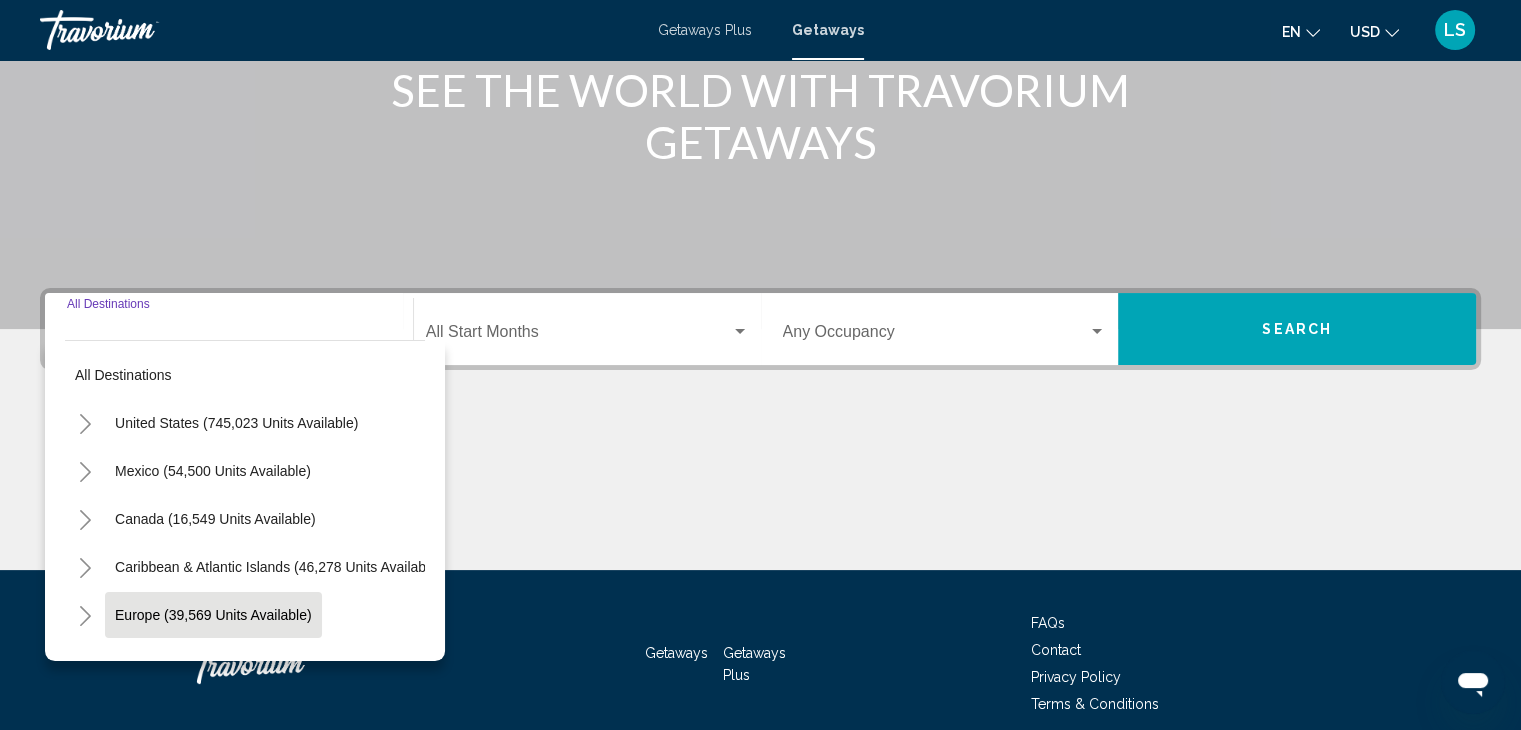 scroll, scrollTop: 356, scrollLeft: 0, axis: vertical 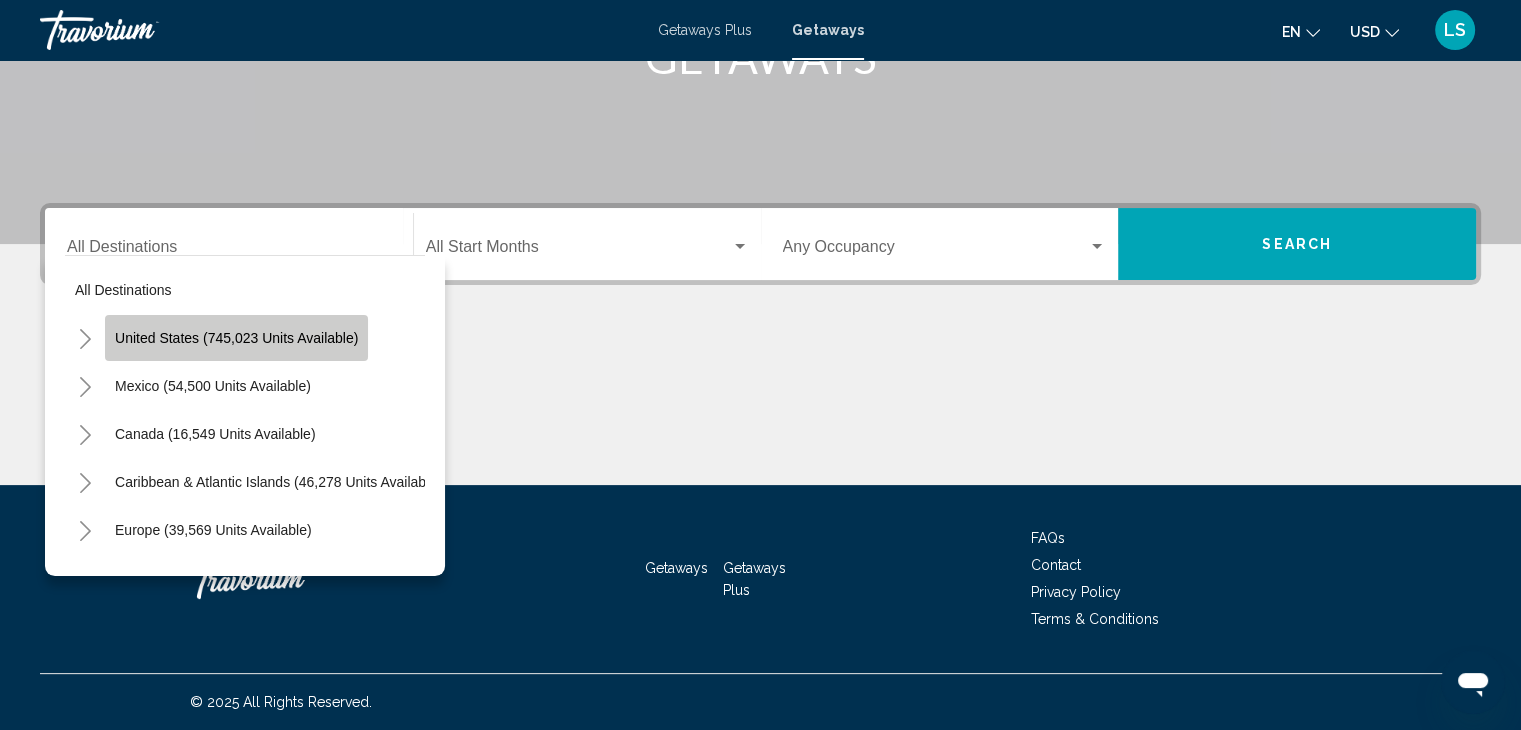 click on "United States (745,023 units available)" 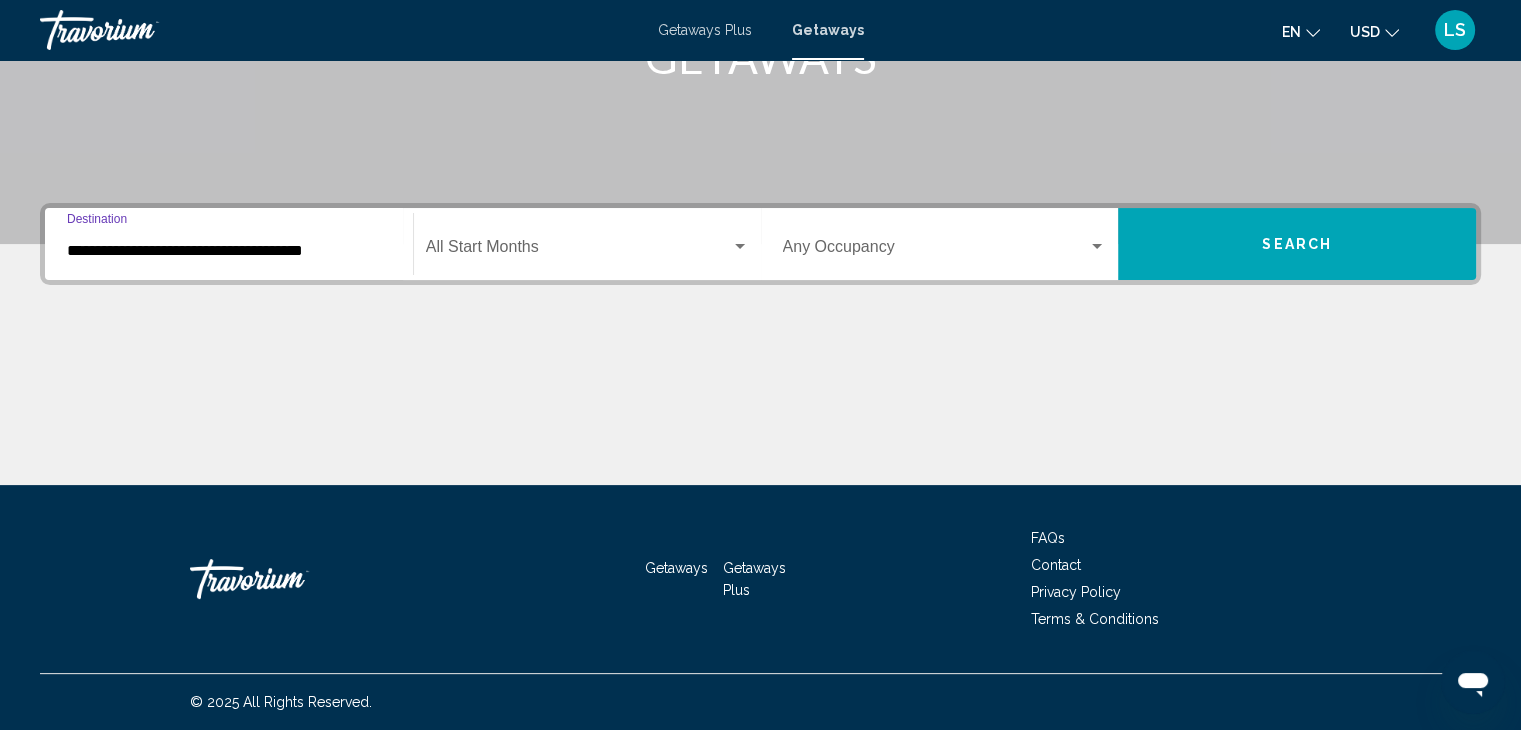 click at bounding box center (578, 251) 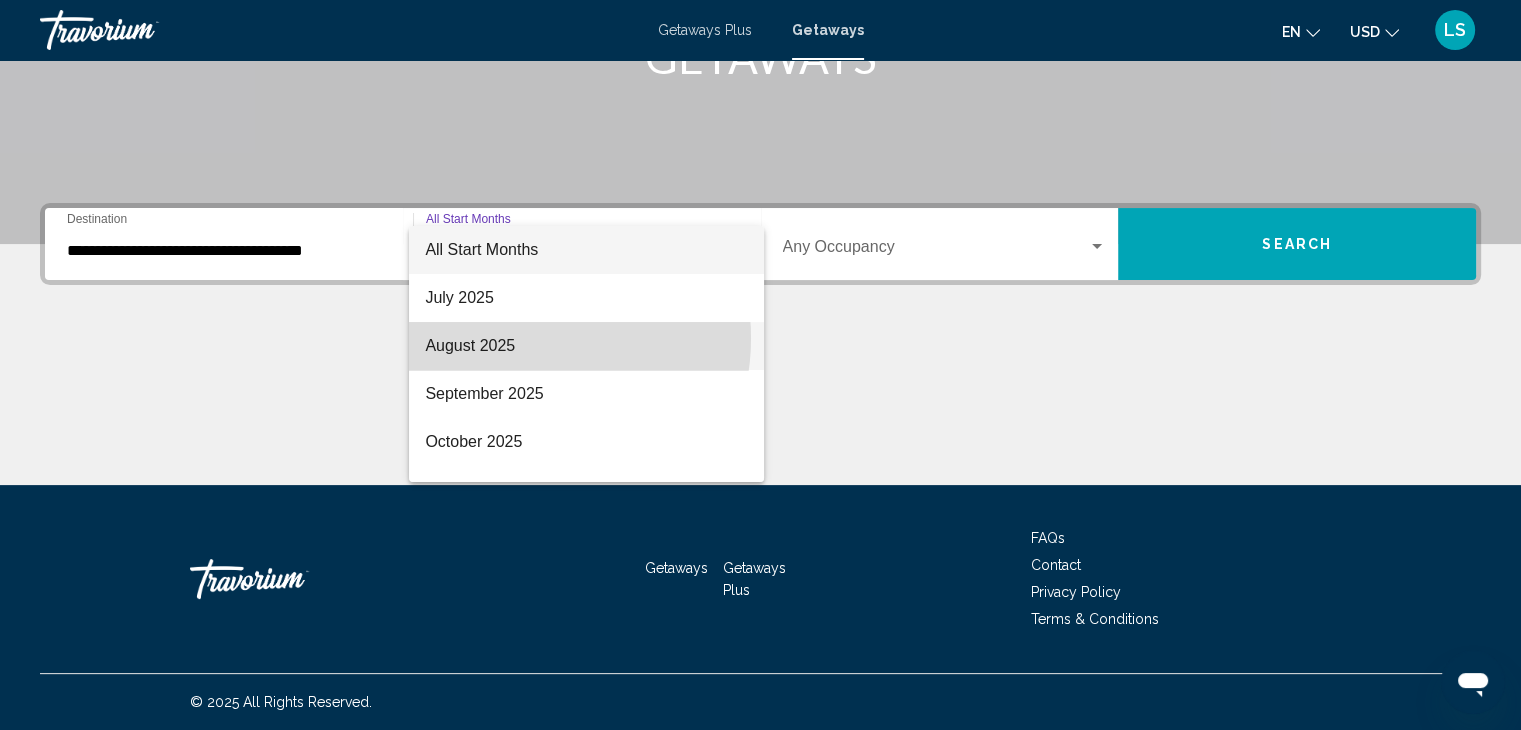 click on "August 2025" at bounding box center [586, 346] 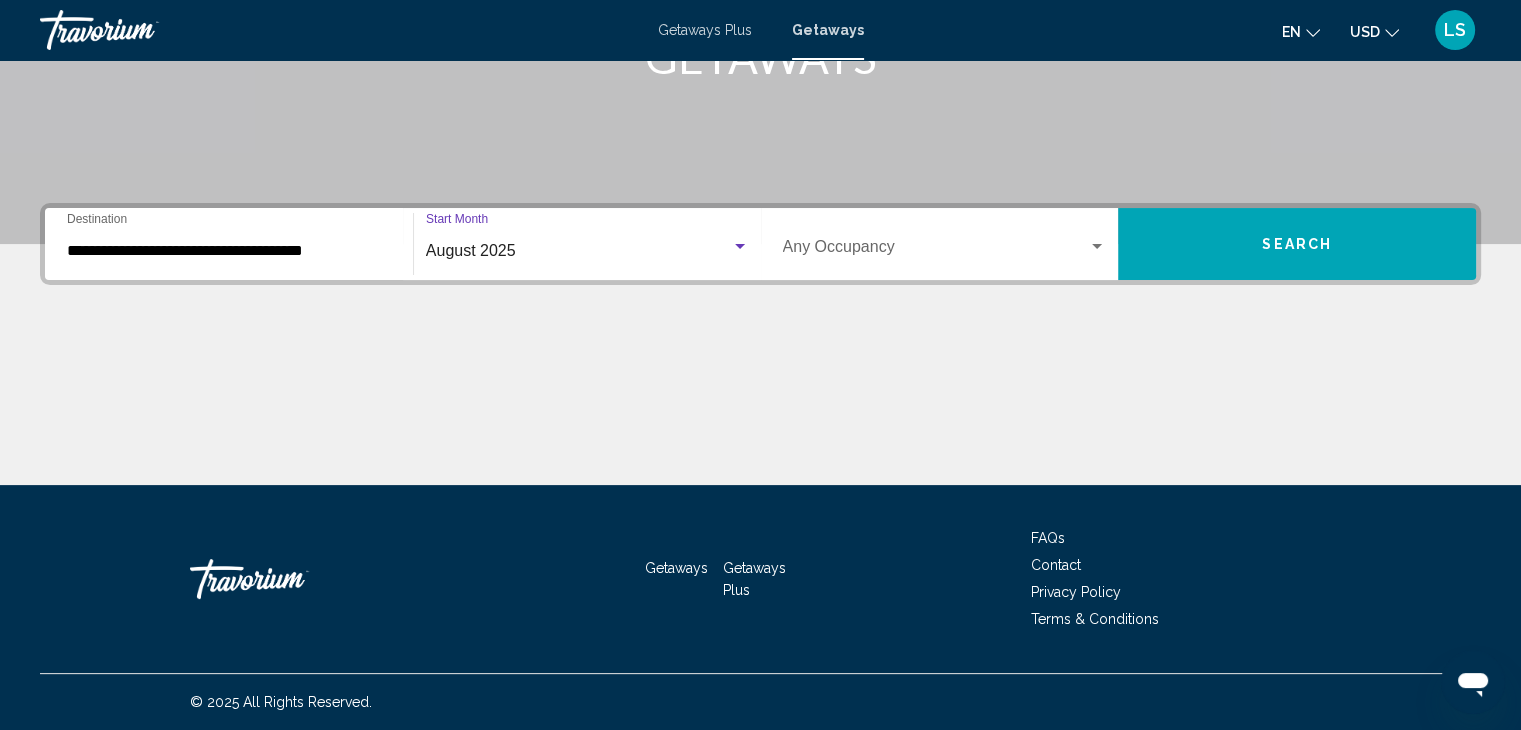 click on "Occupancy Any Occupancy" at bounding box center [945, 244] 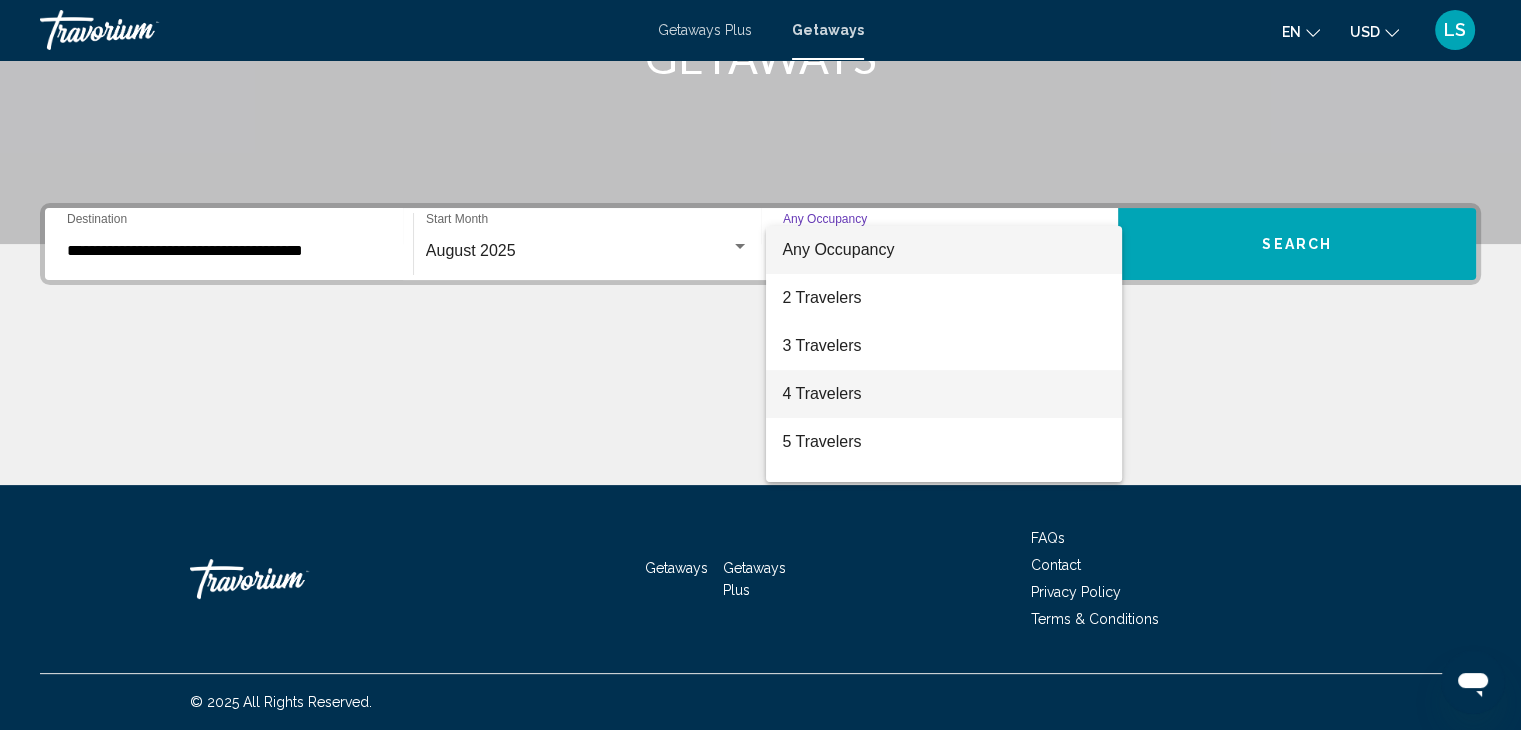 click on "4 Travelers" at bounding box center (944, 394) 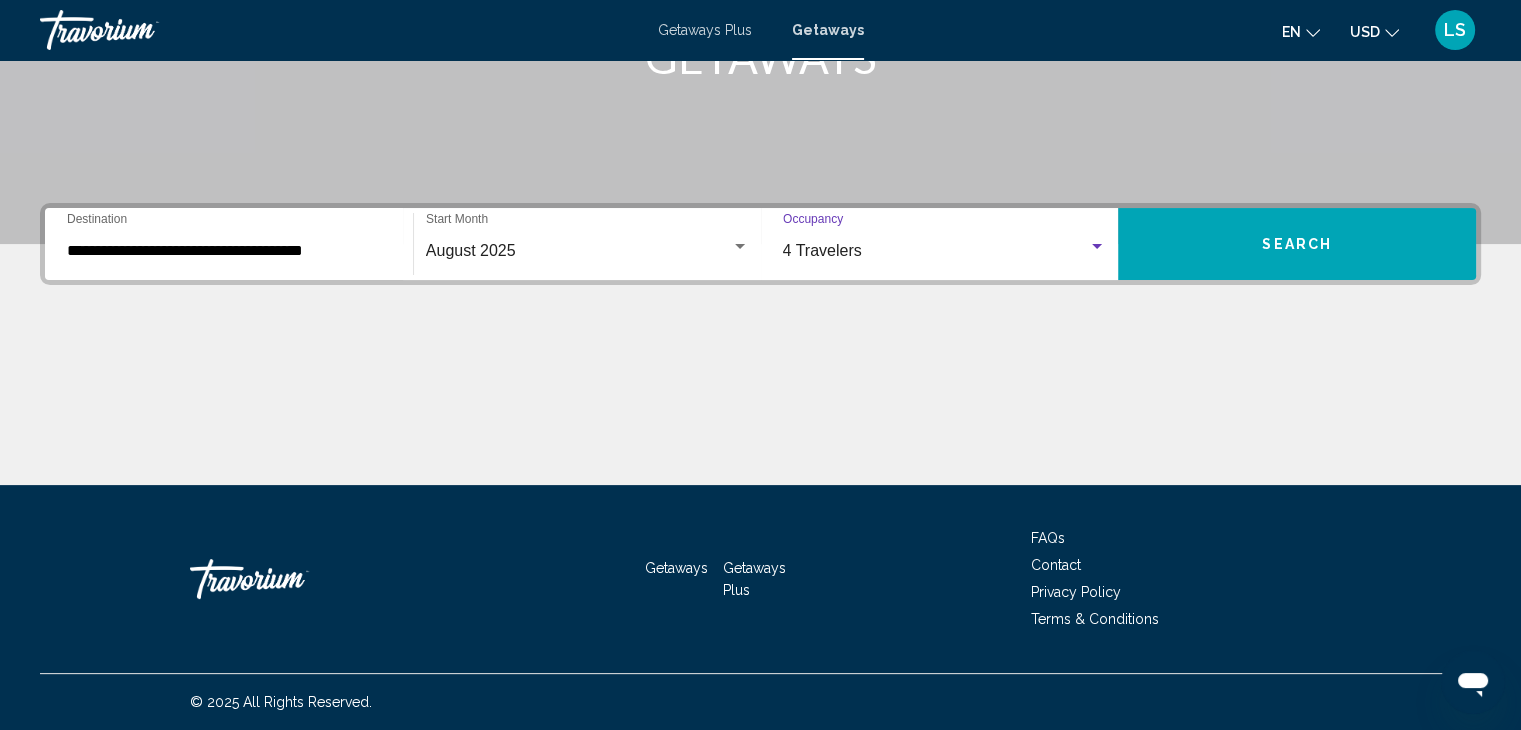 click on "Search" at bounding box center [1297, 244] 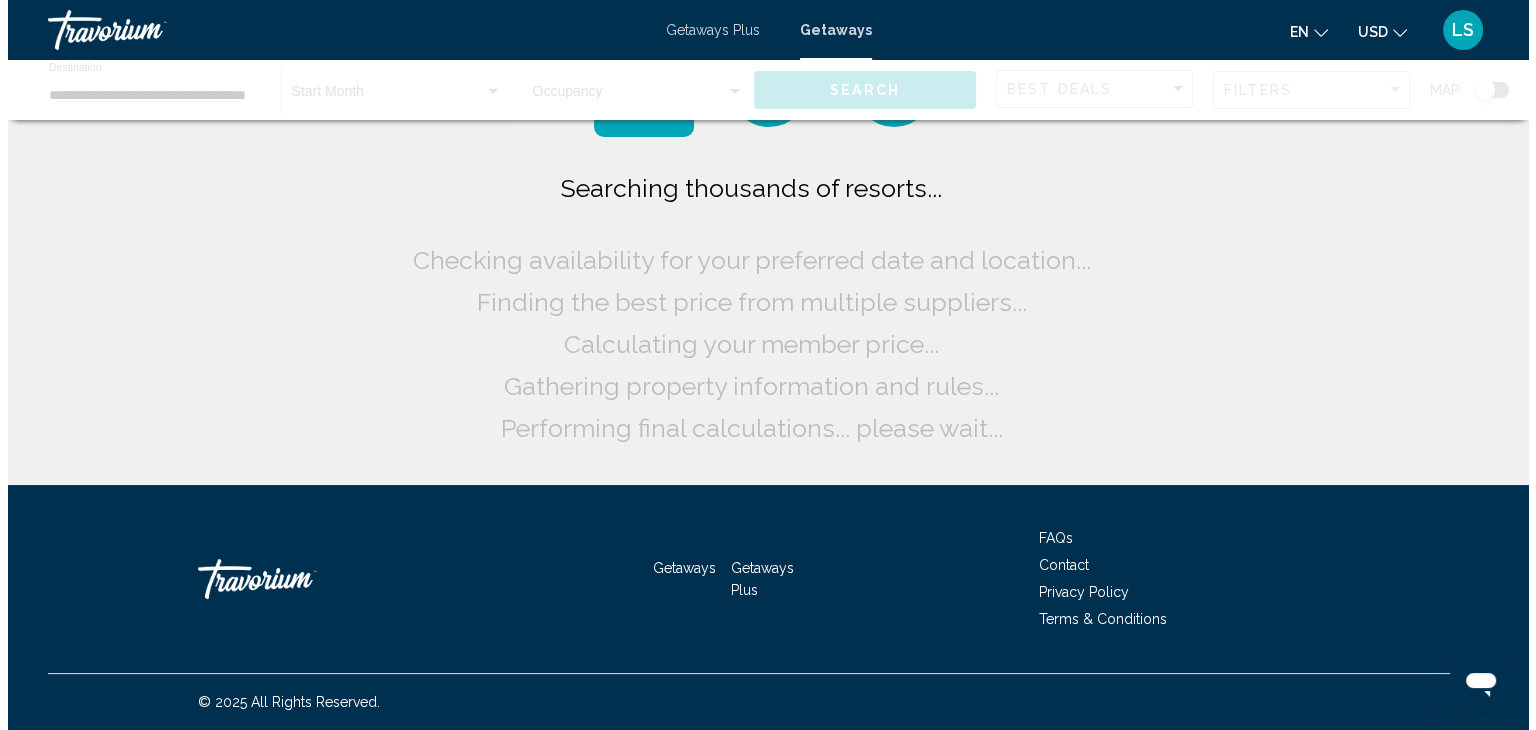 scroll, scrollTop: 0, scrollLeft: 0, axis: both 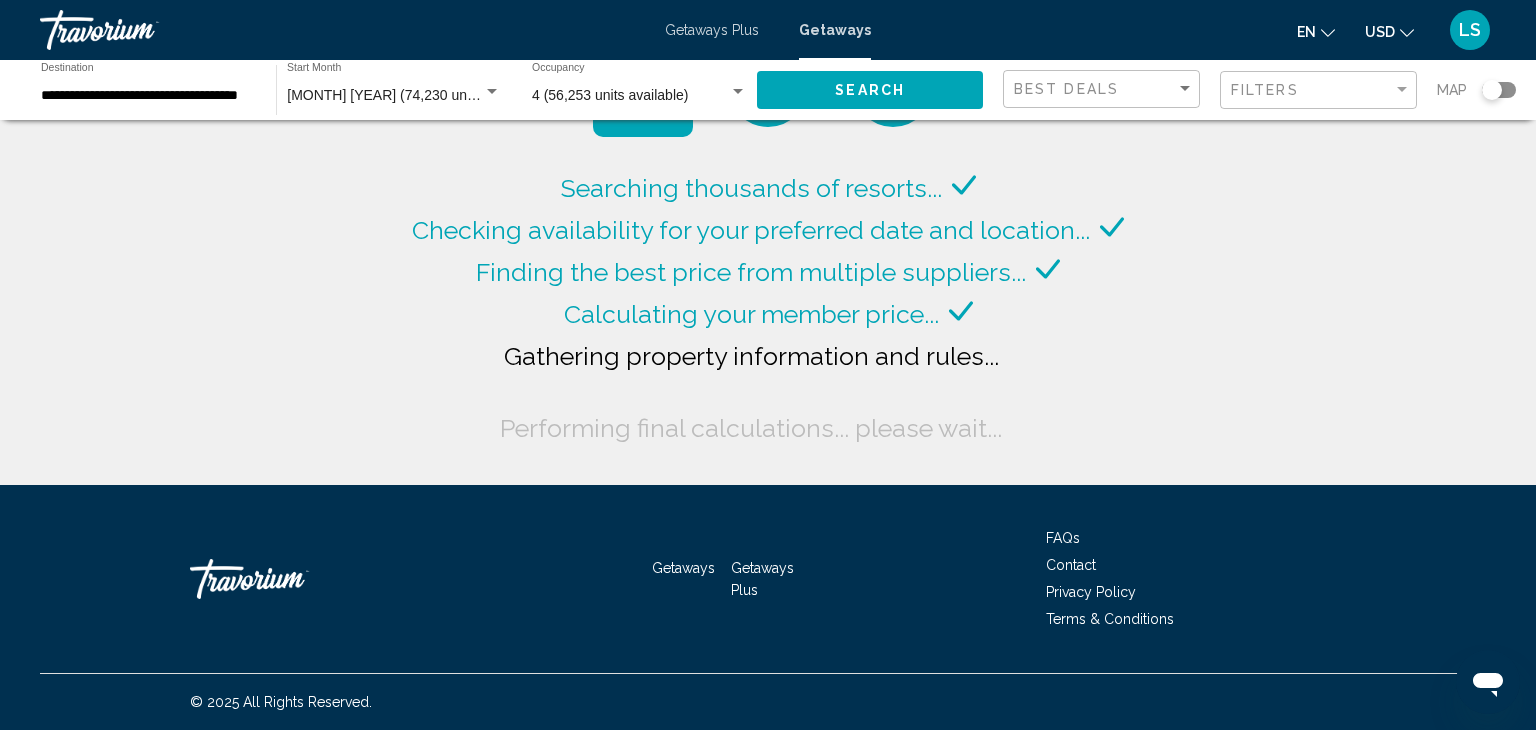 click on "**********" 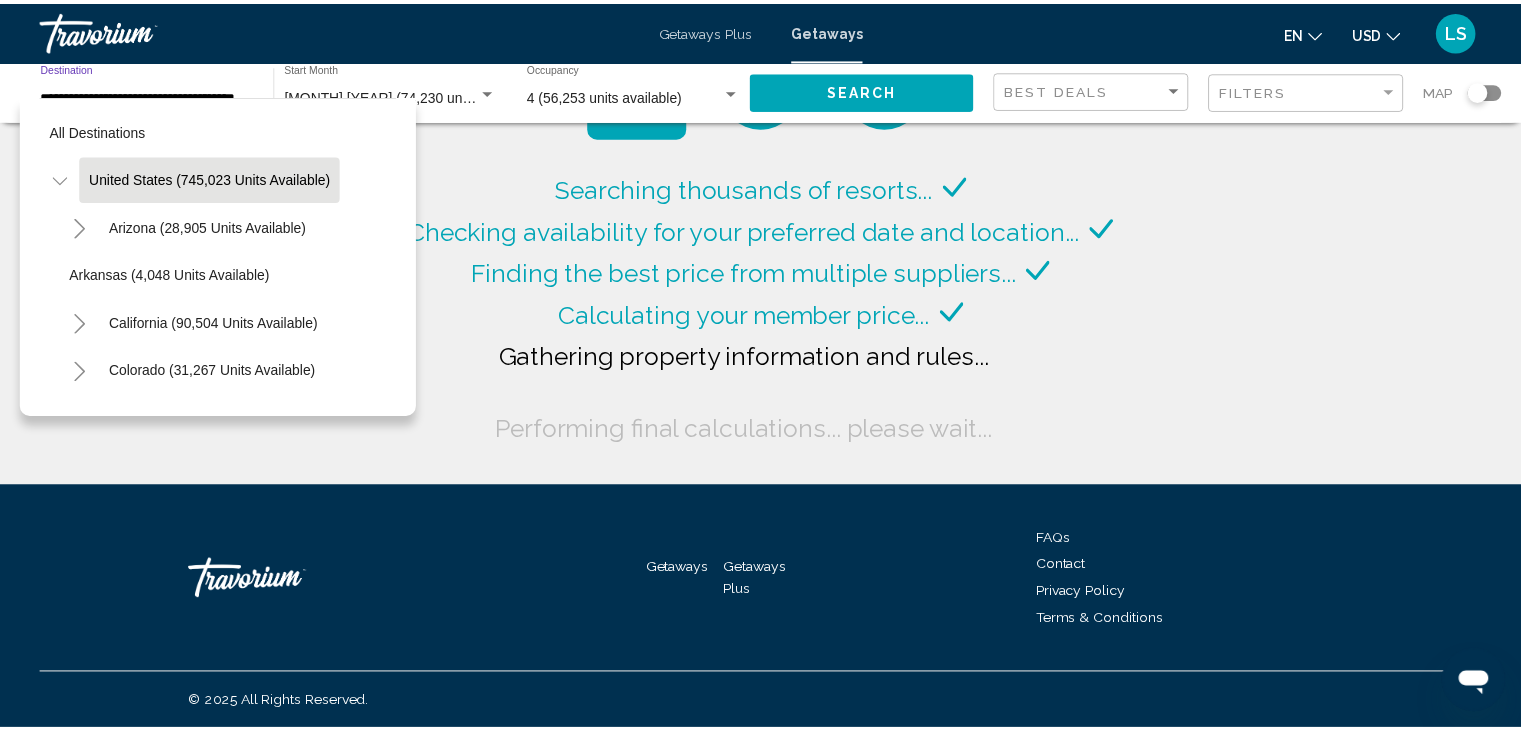 scroll, scrollTop: 0, scrollLeft: 25, axis: horizontal 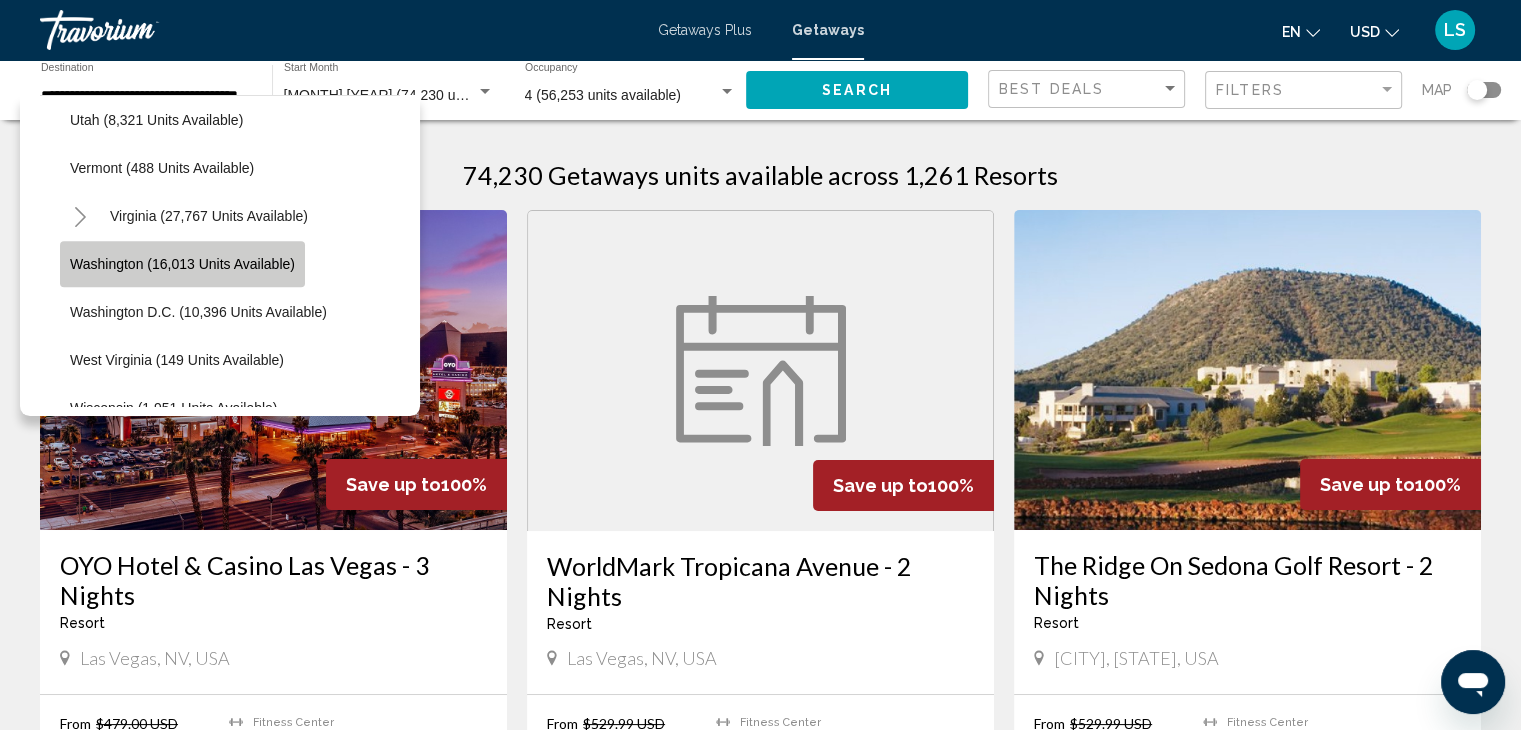 click on "Washington (16,013 units available)" 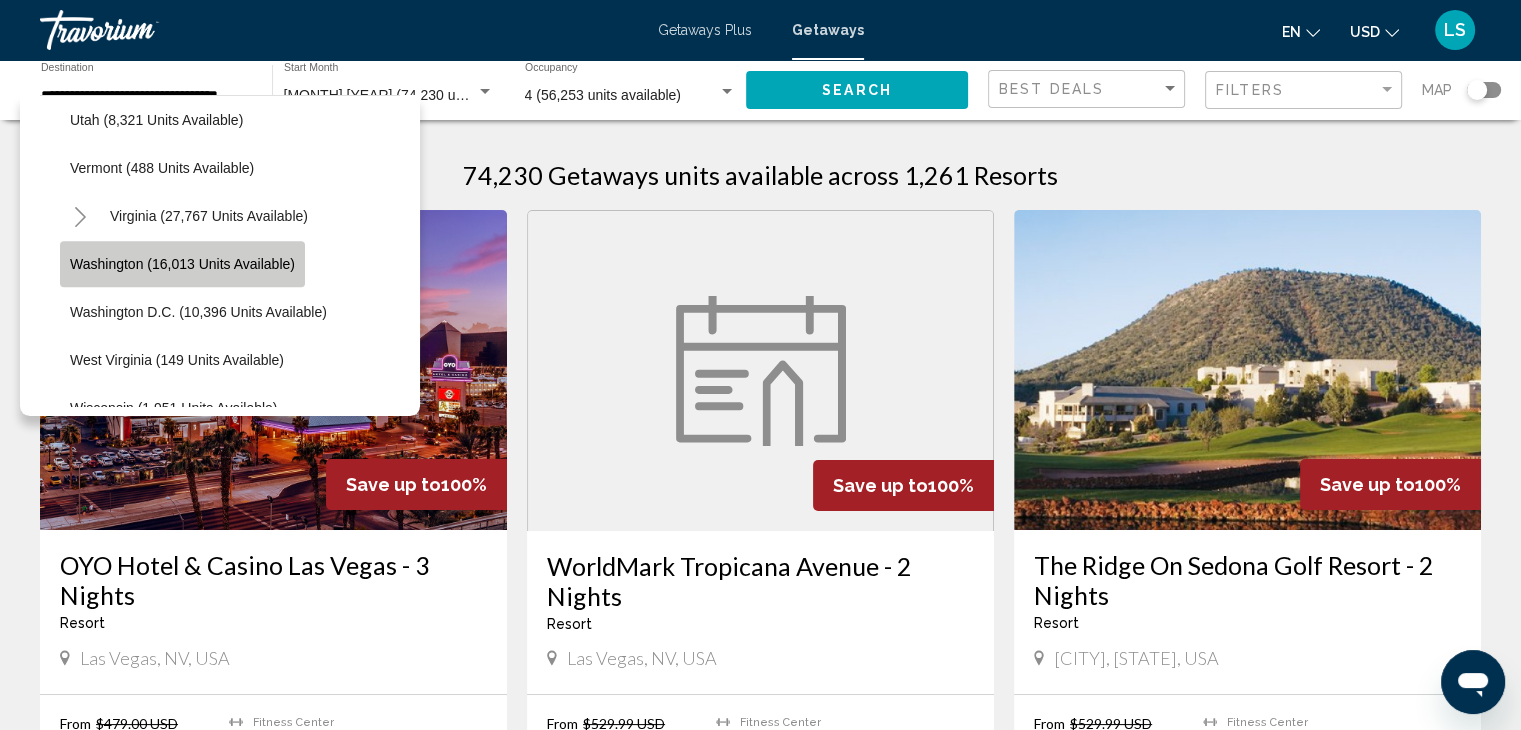 scroll, scrollTop: 0, scrollLeft: 11, axis: horizontal 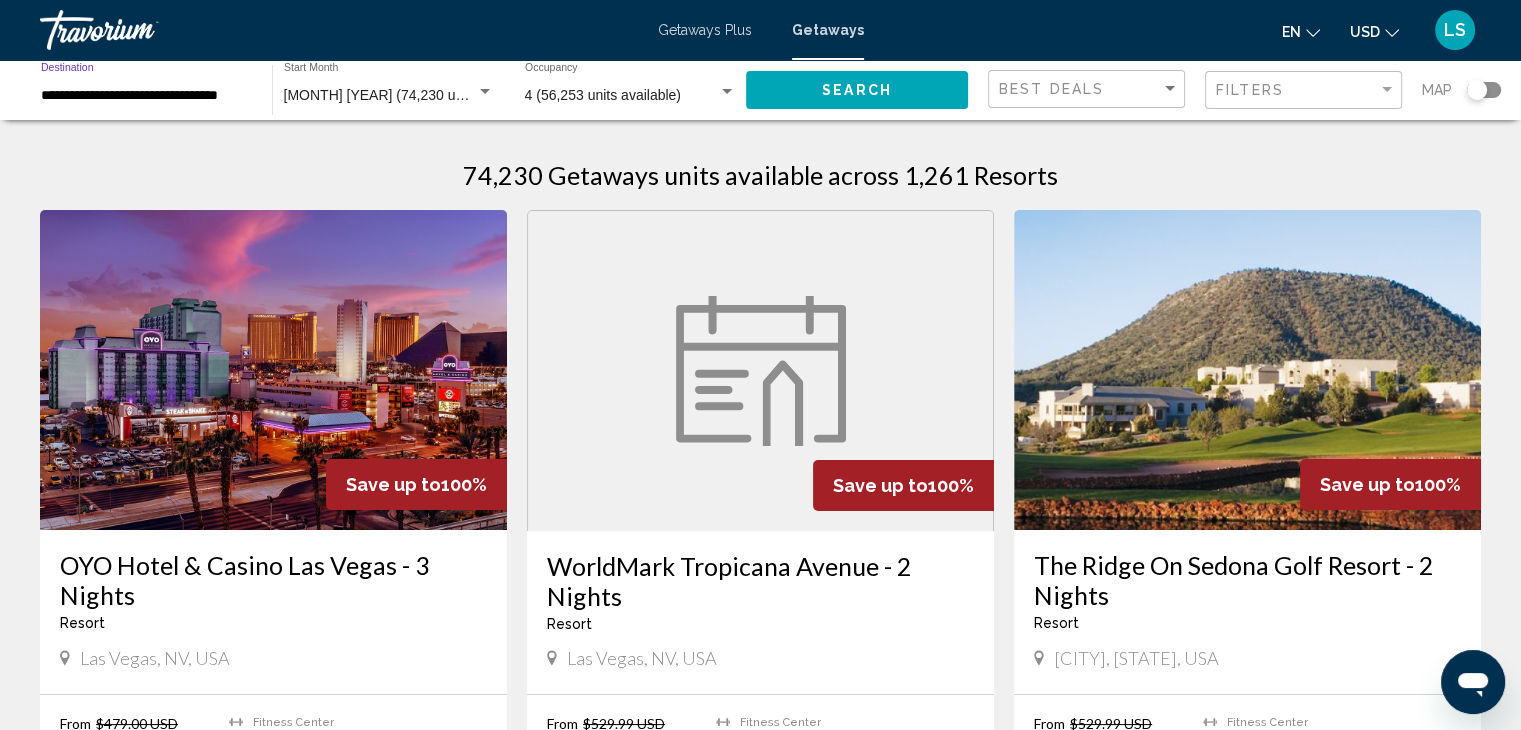 click on "4 (56,253 units available)" at bounding box center (603, 95) 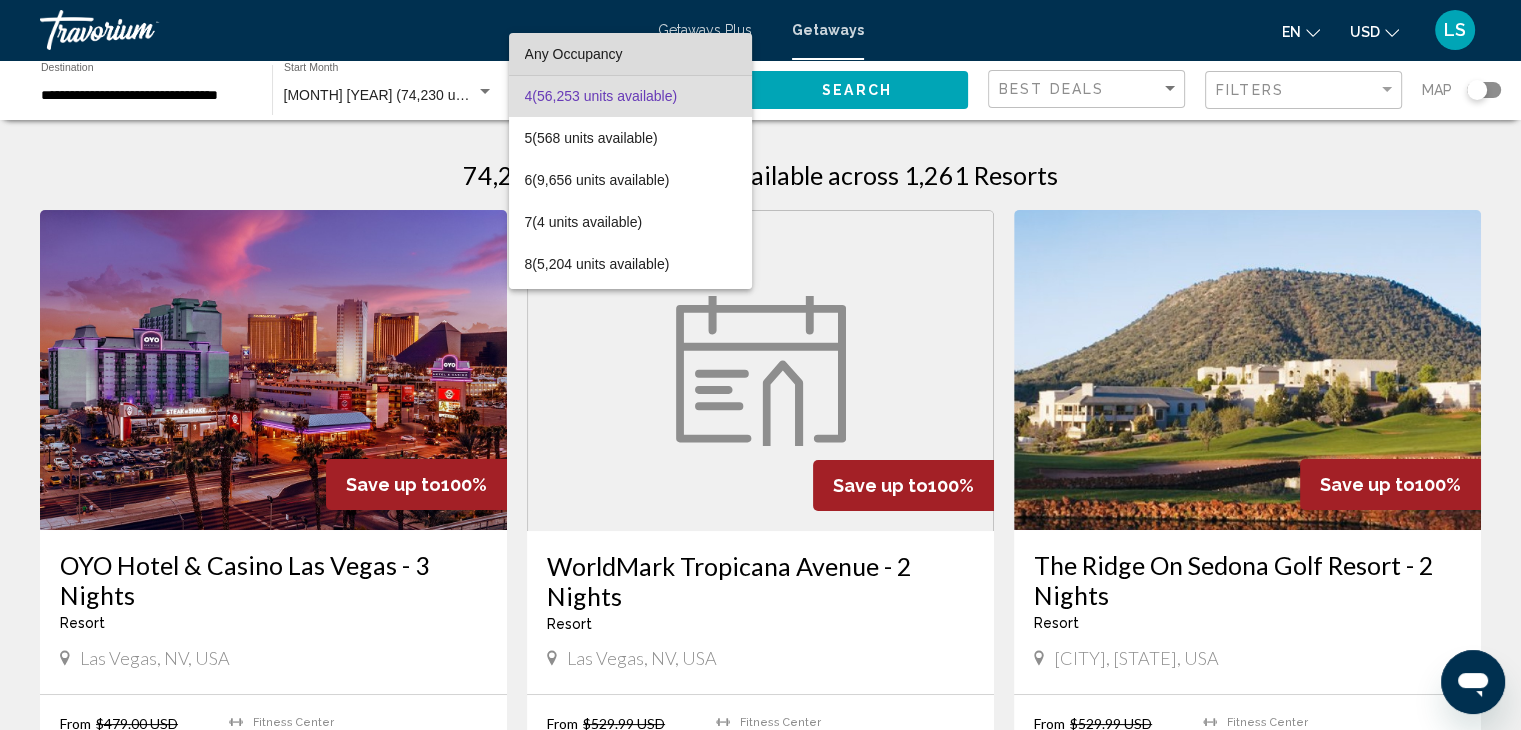 click on "Any Occupancy" at bounding box center (630, 54) 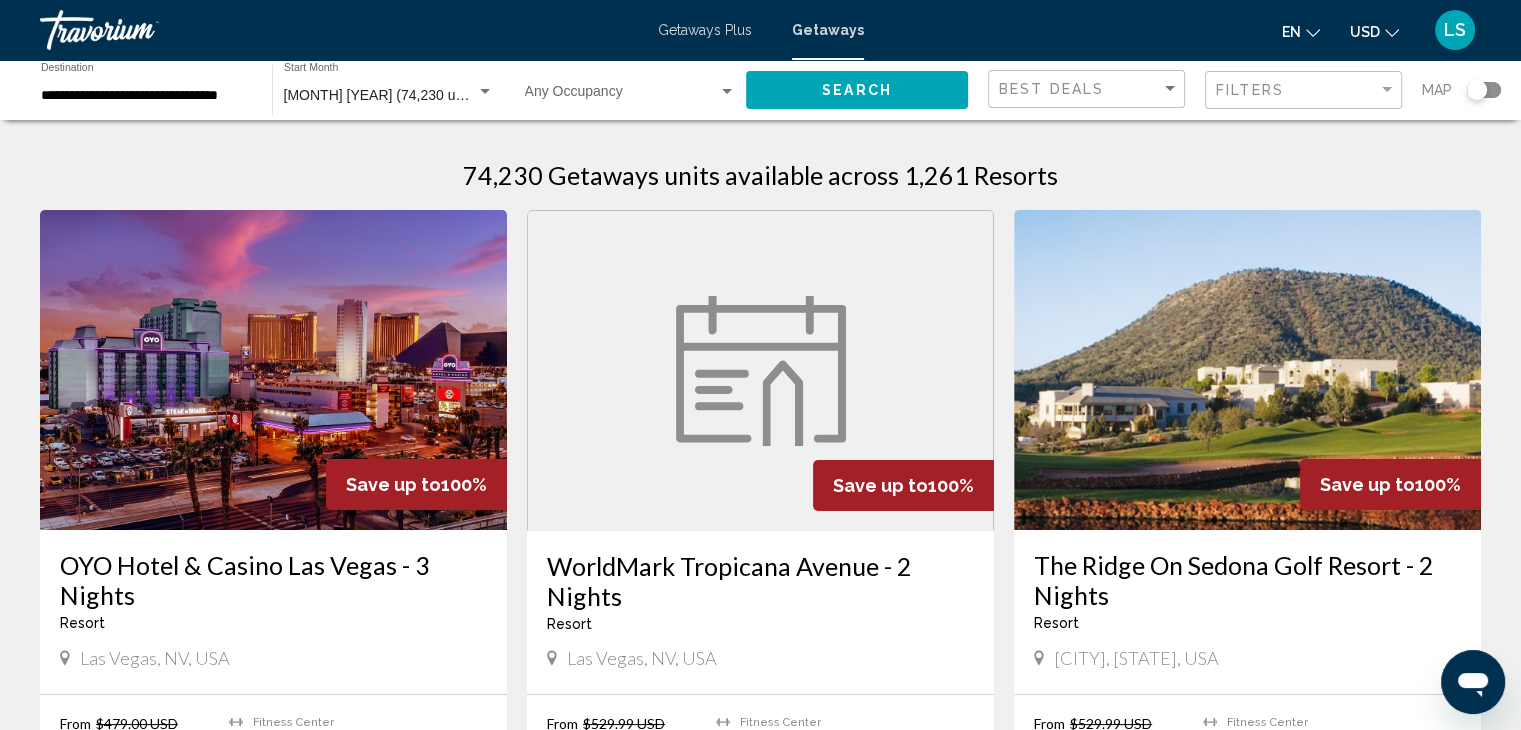 click on "Getaways Plus" at bounding box center [705, 30] 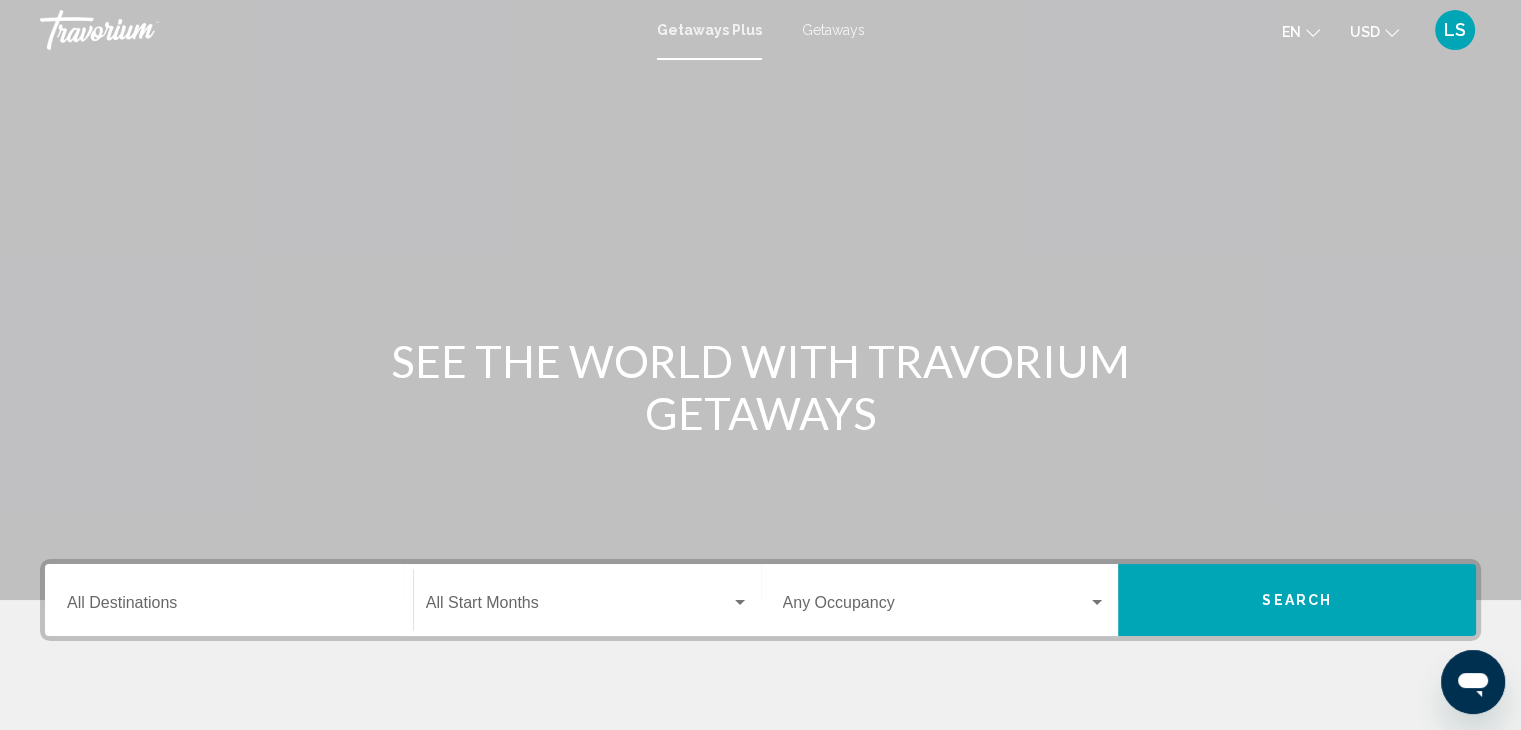 click on "Getaways Plus  Getaways en
English Español Français Italiano Português русский USD
USD ($) MXN (Mex$) CAD (Can$) GBP (£) EUR (€) AUD (A$) NZD (NZ$) CNY (CN¥) LS Login" at bounding box center (760, 30) 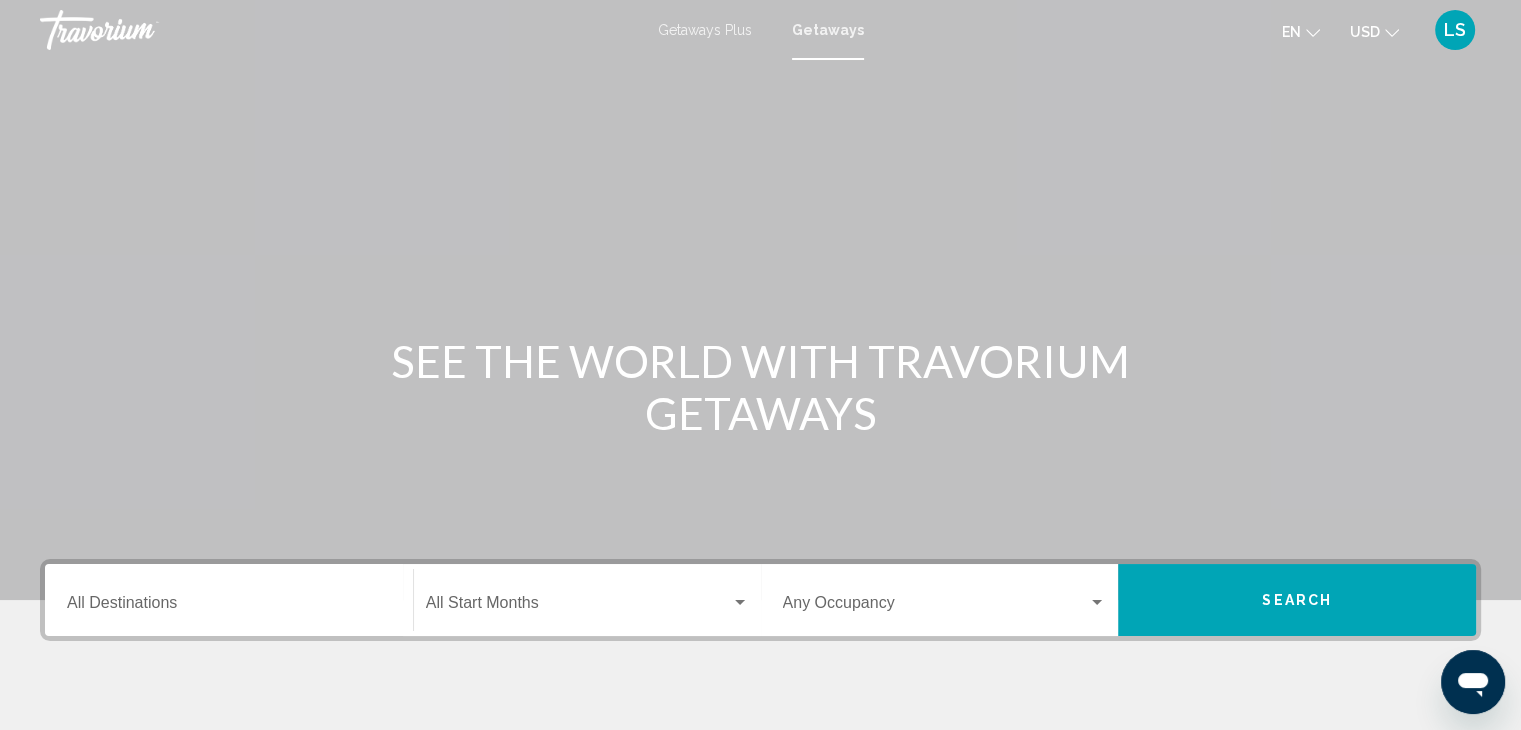 click on "Destination All Destinations" at bounding box center (229, 607) 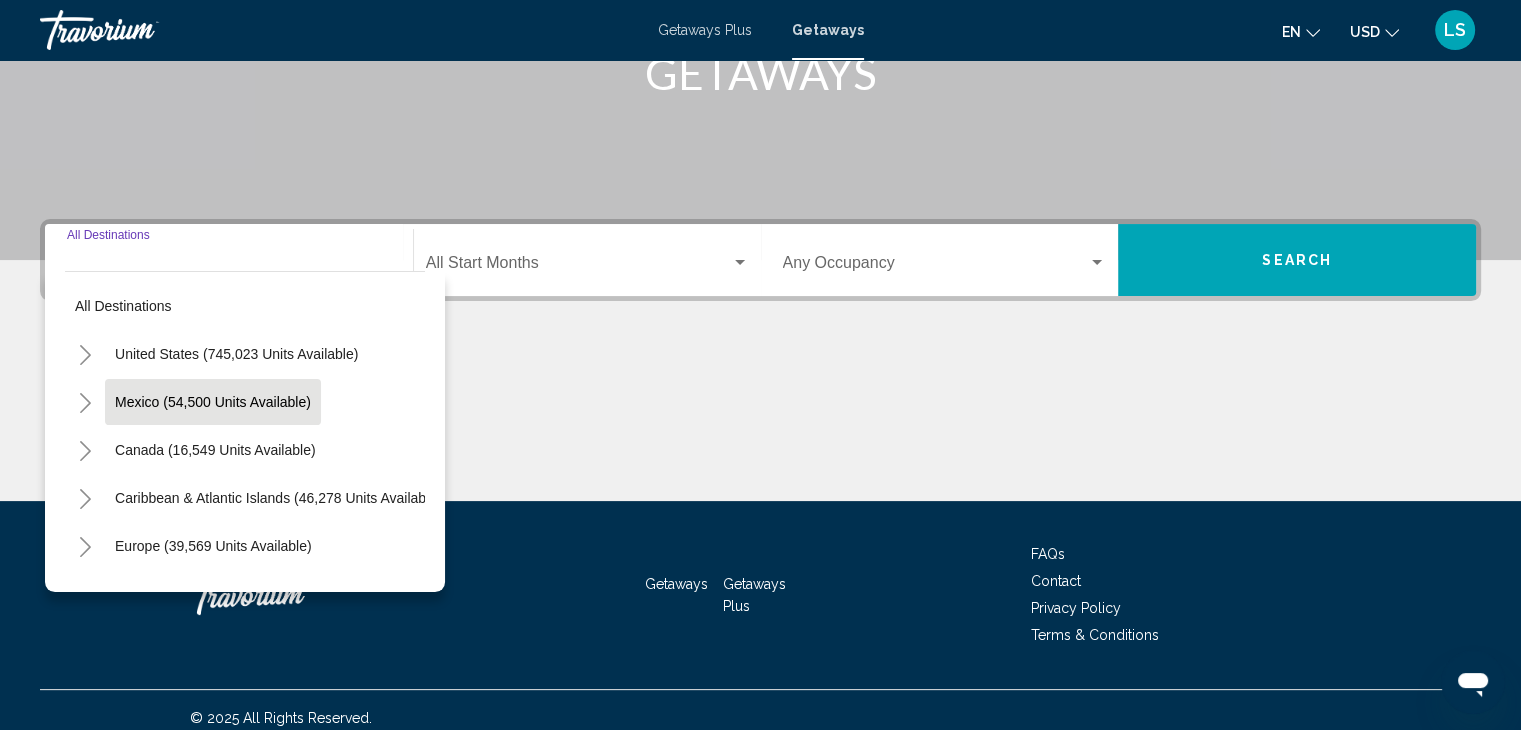 scroll, scrollTop: 356, scrollLeft: 0, axis: vertical 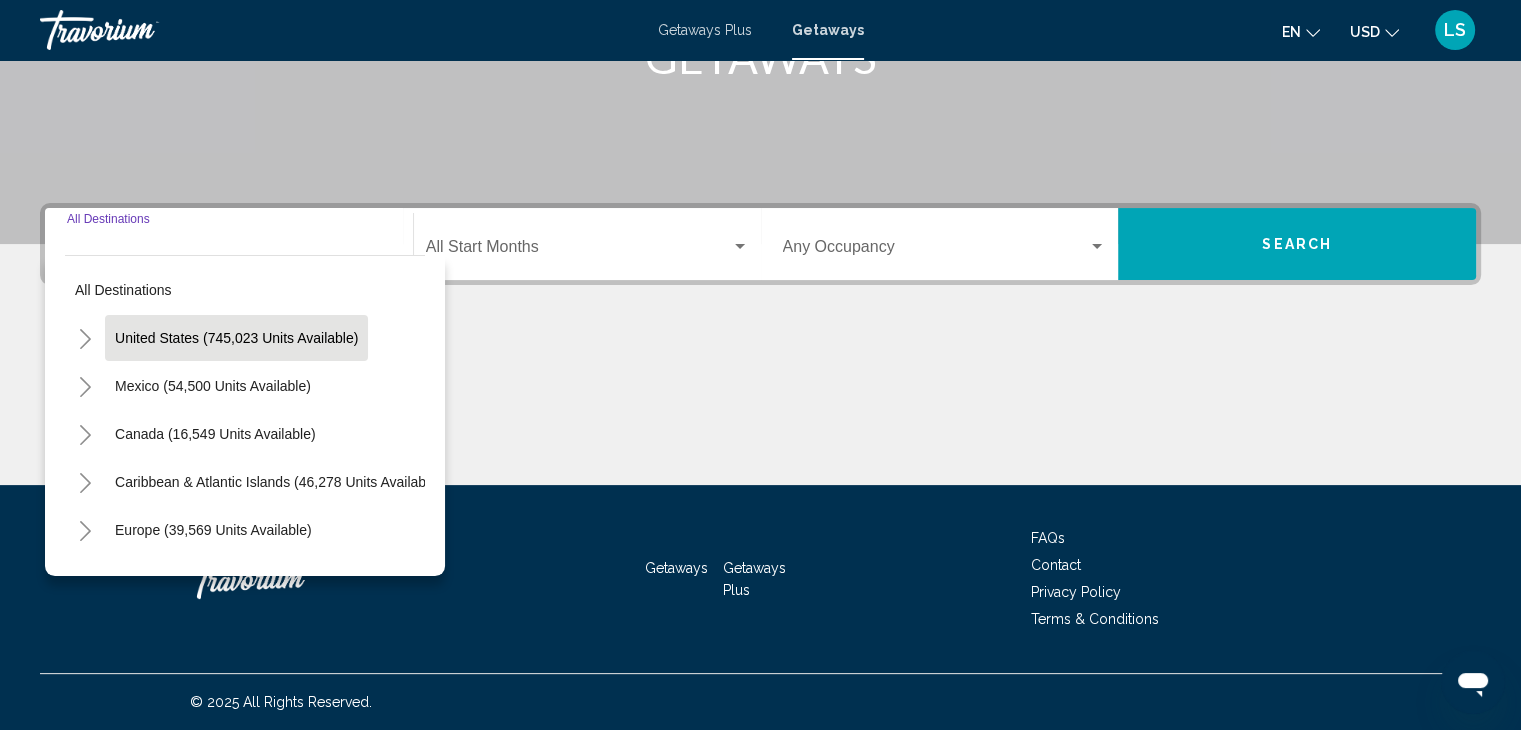 click on "United States (745,023 units available)" at bounding box center (213, 386) 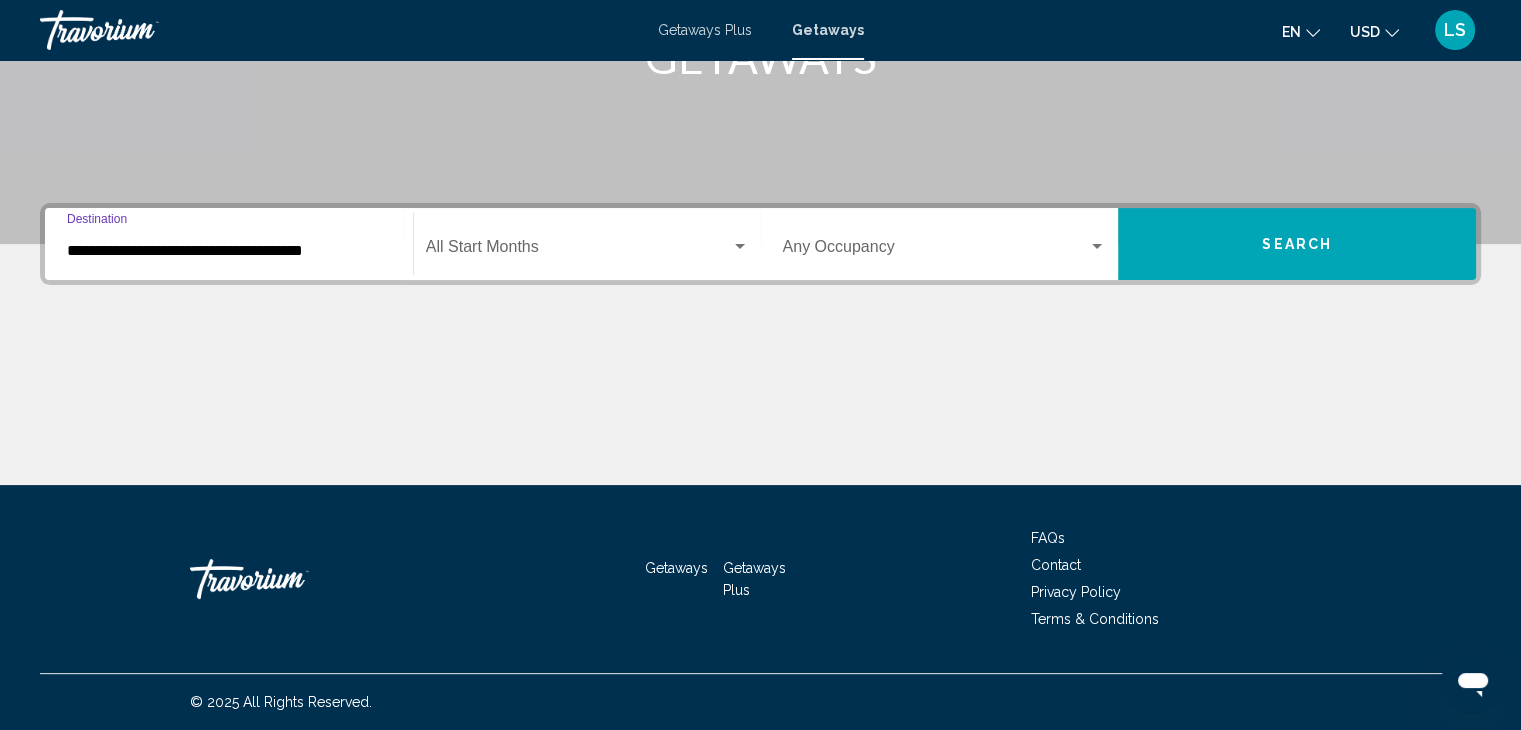 click on "Start Month All Start Months" 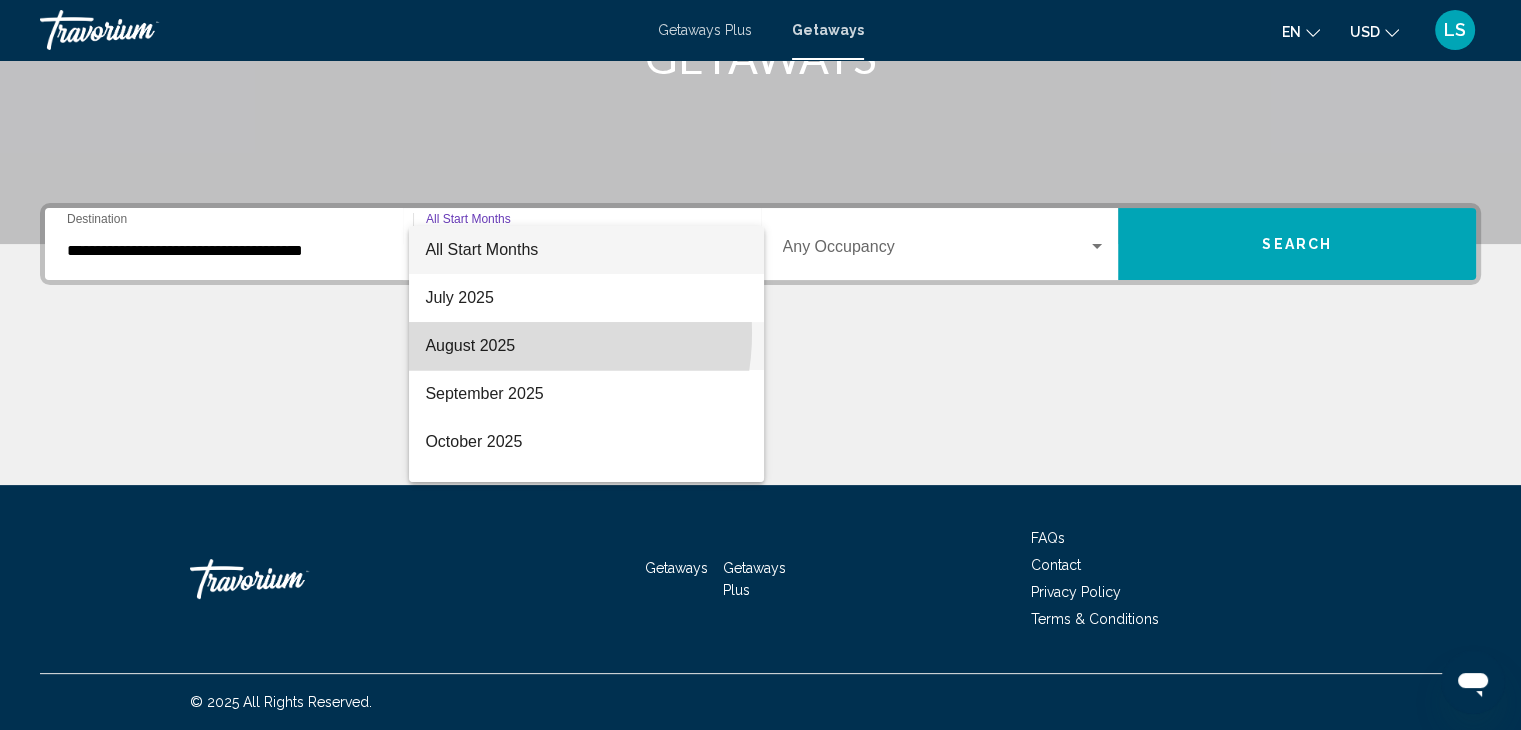 click on "August 2025" at bounding box center [586, 346] 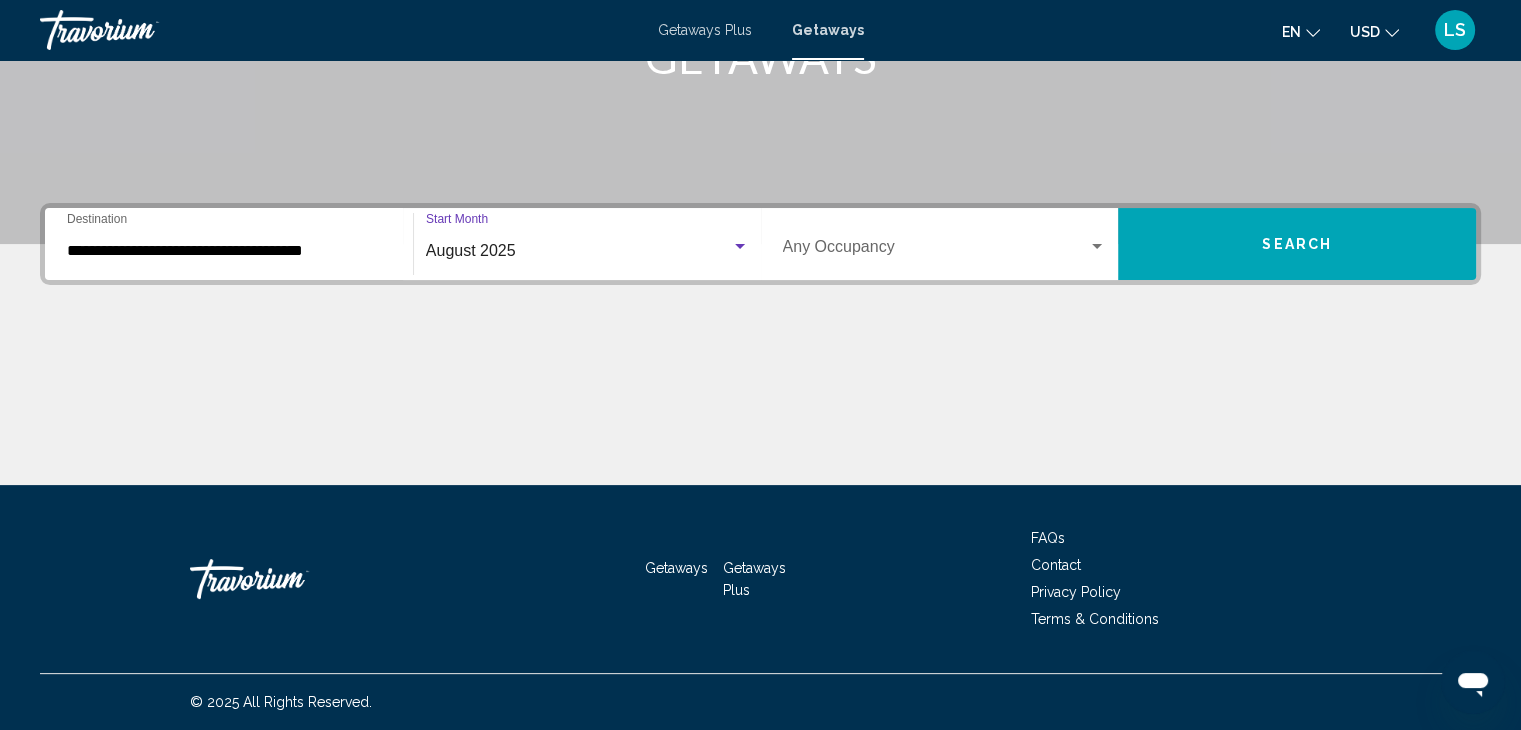 click at bounding box center (936, 251) 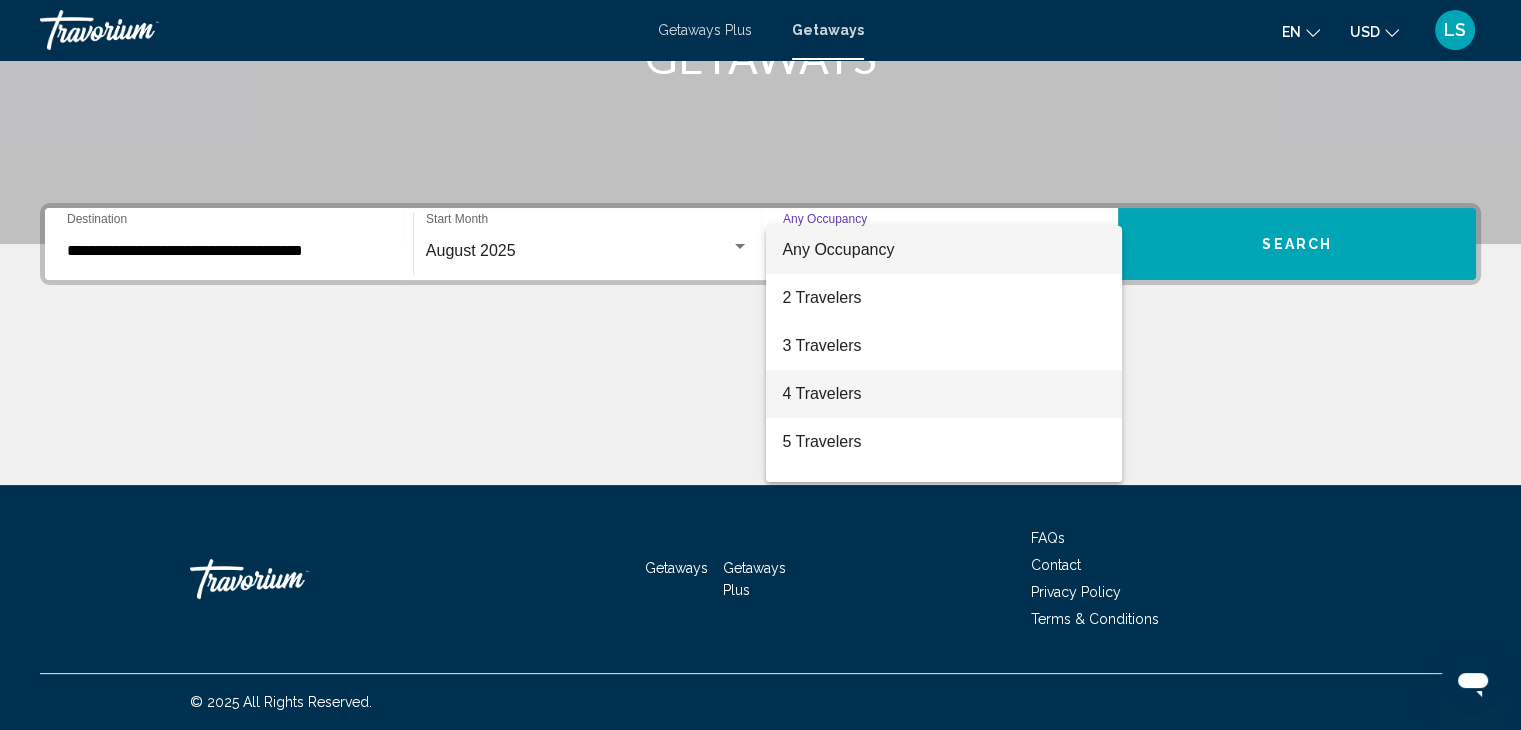 click on "4 Travelers" at bounding box center [944, 394] 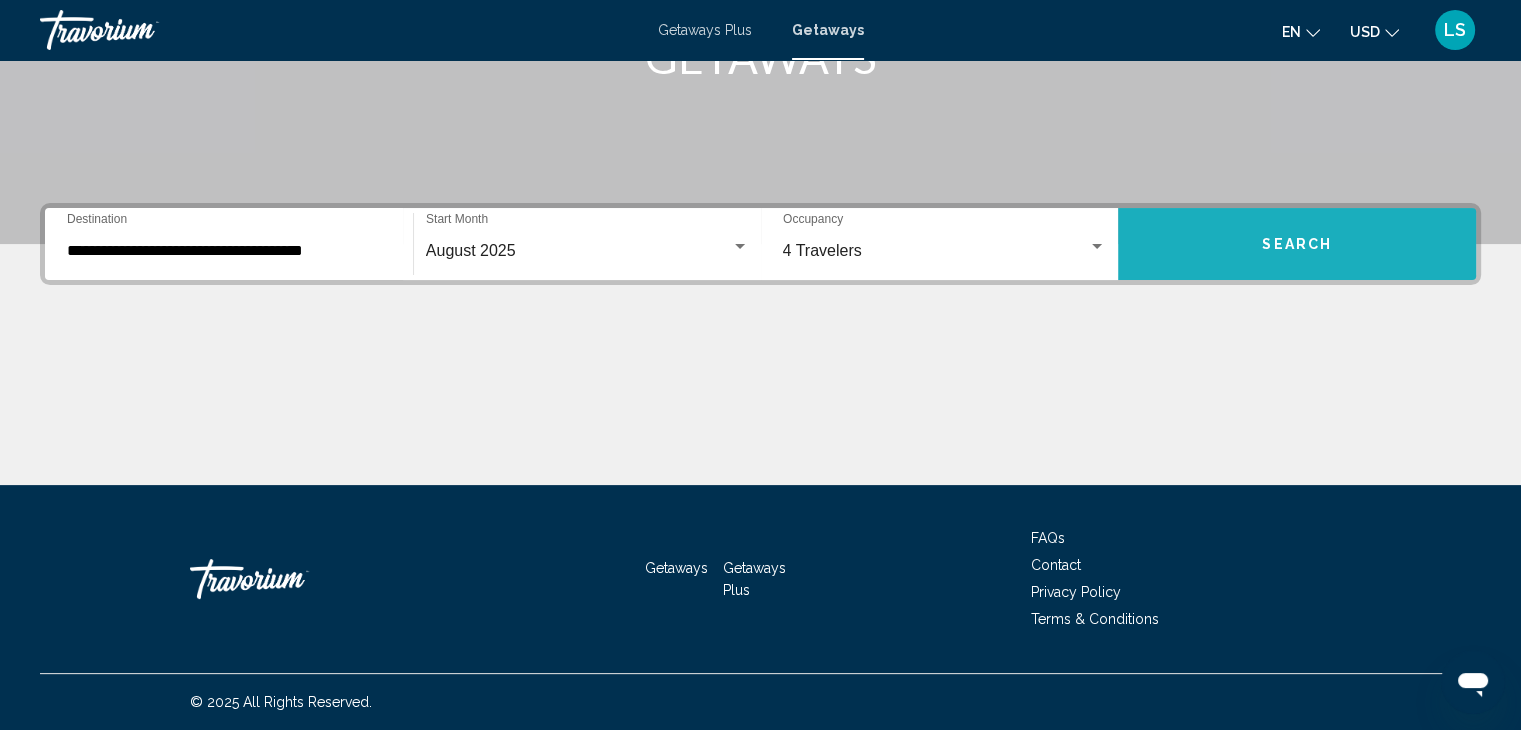 click on "Search" at bounding box center (1297, 244) 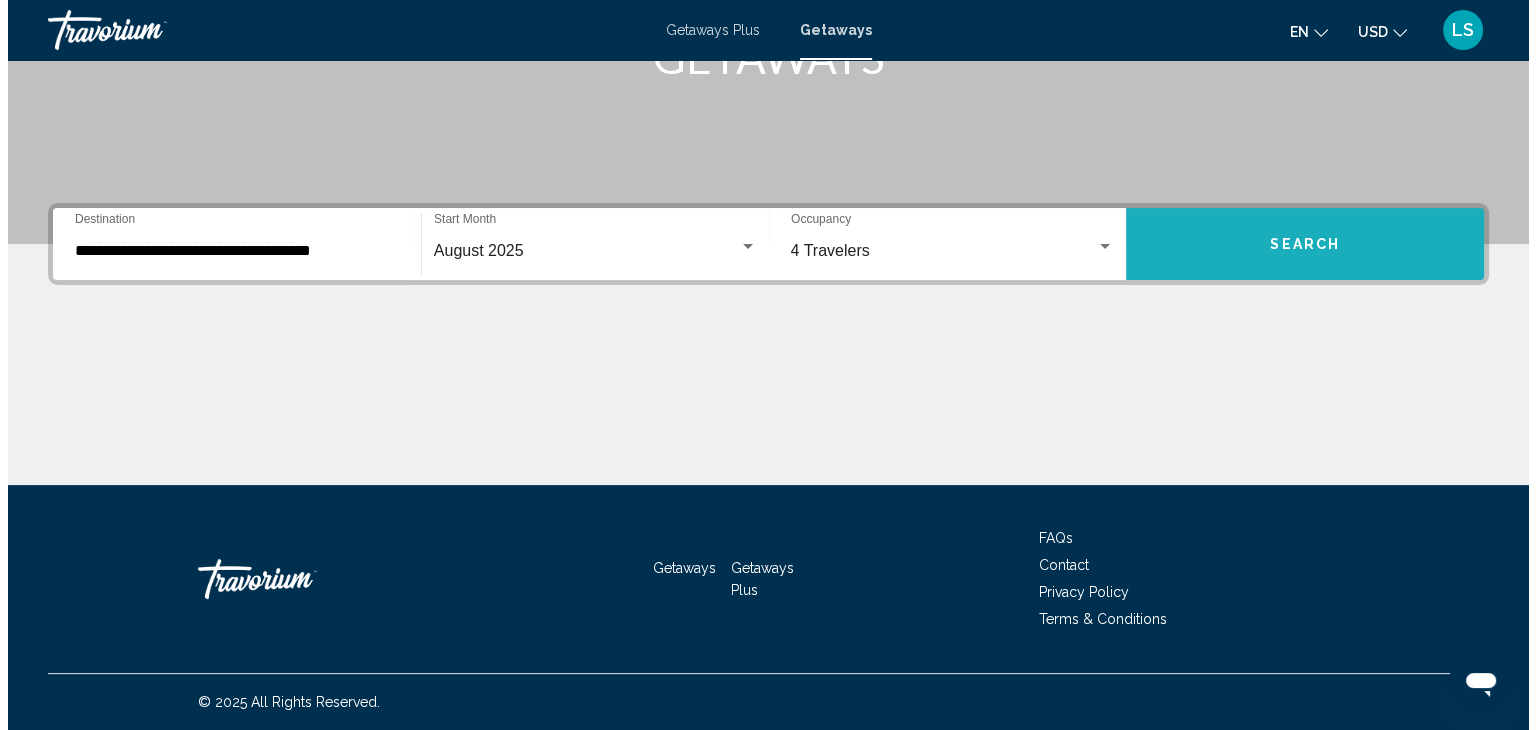 scroll, scrollTop: 0, scrollLeft: 0, axis: both 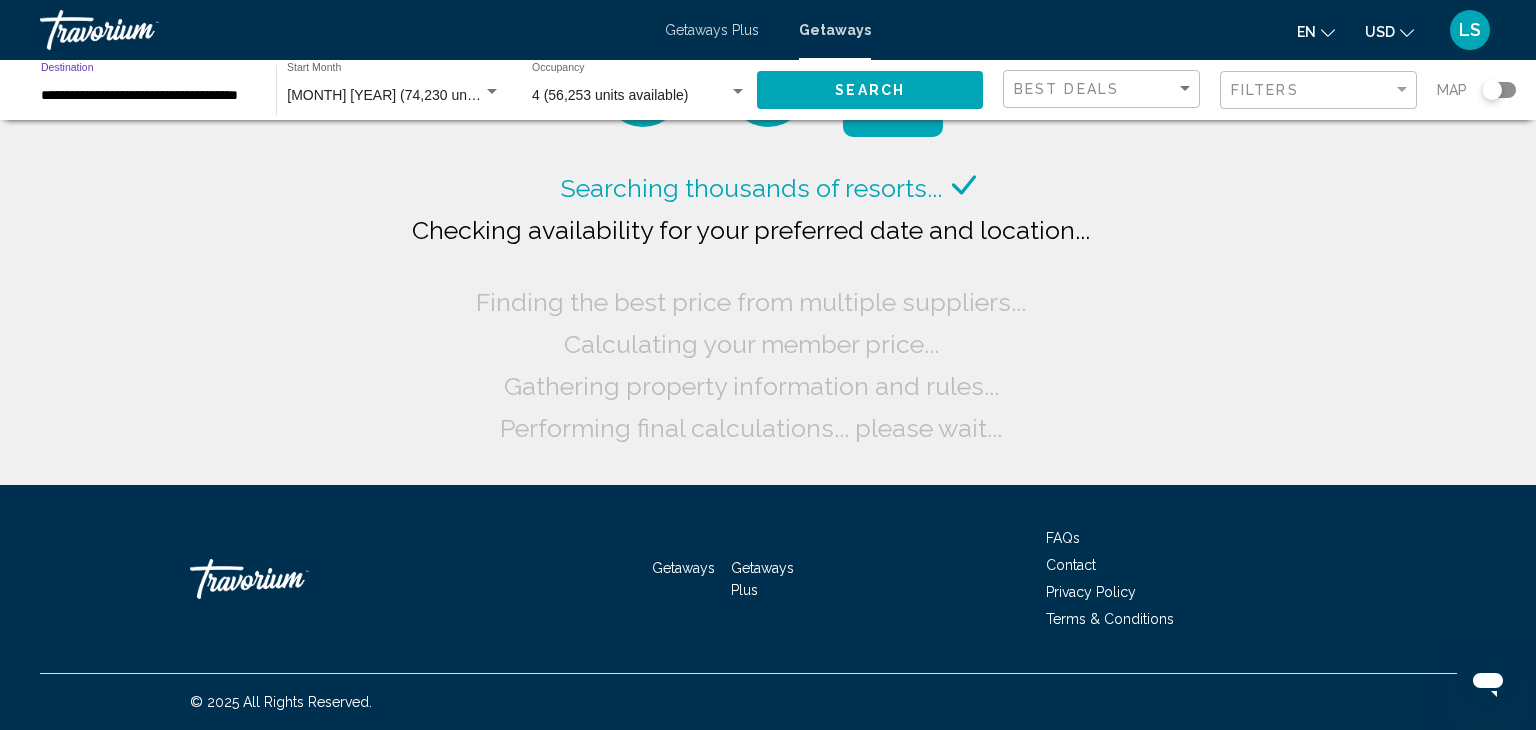 click on "**********" at bounding box center (148, 96) 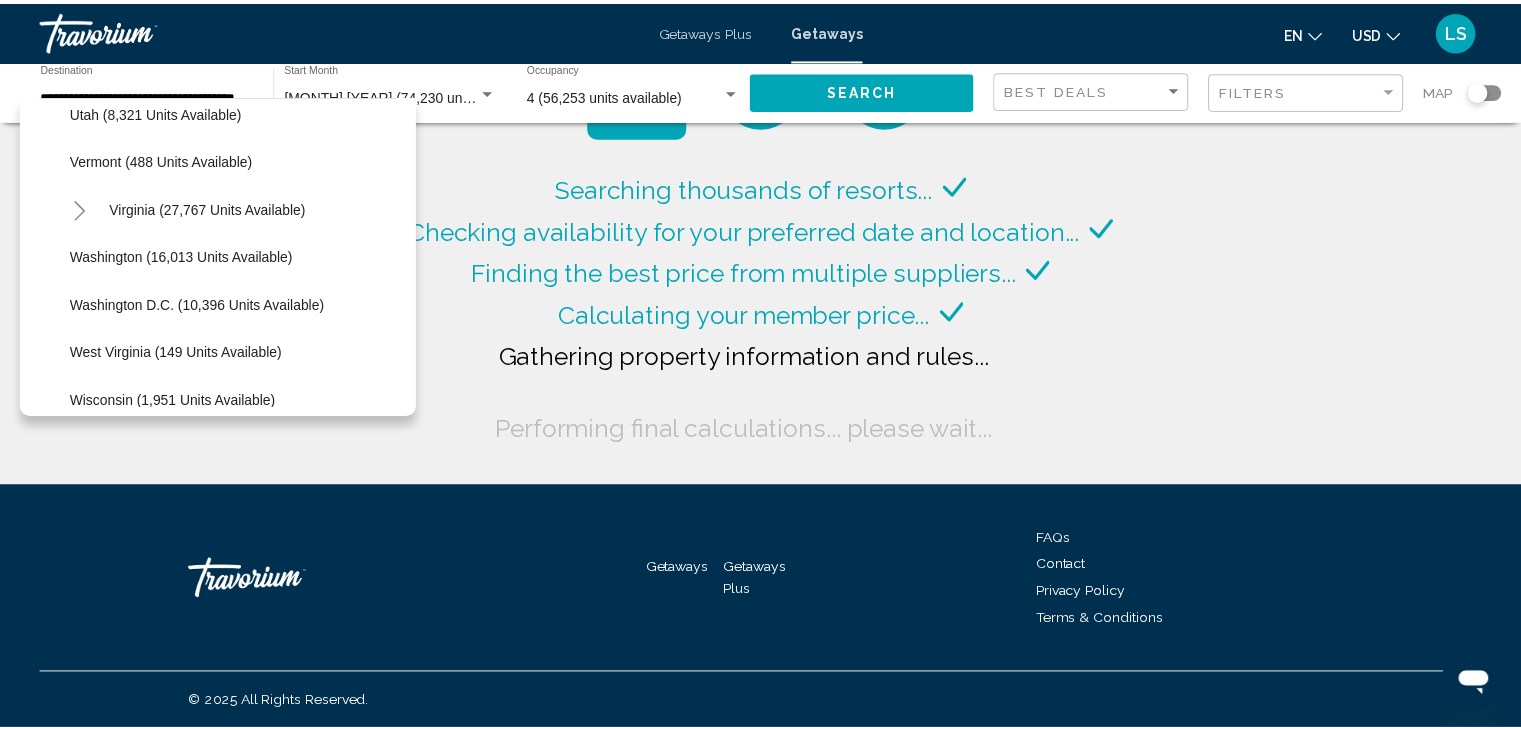 scroll, scrollTop: 1851, scrollLeft: 0, axis: vertical 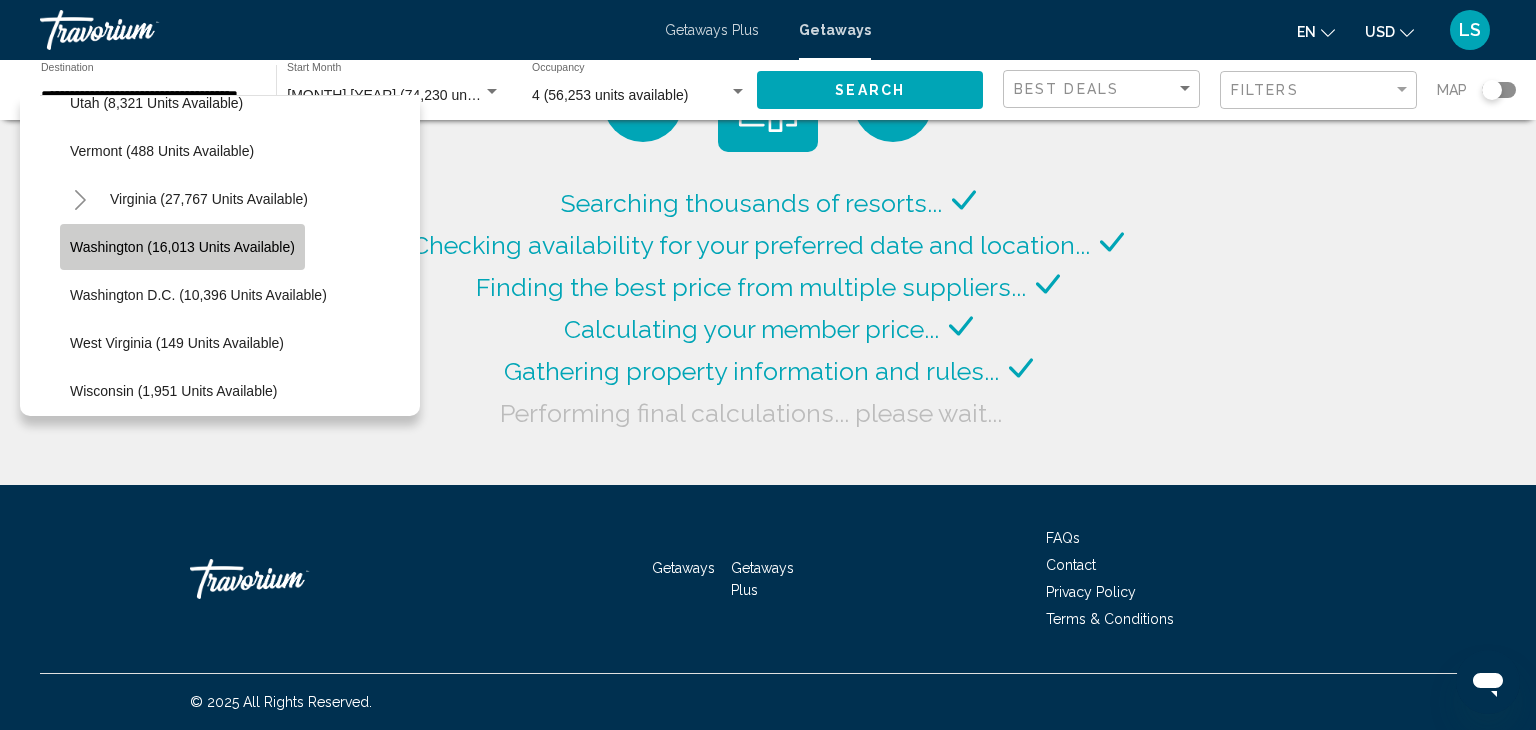 click on "Washington (16,013 units available)" 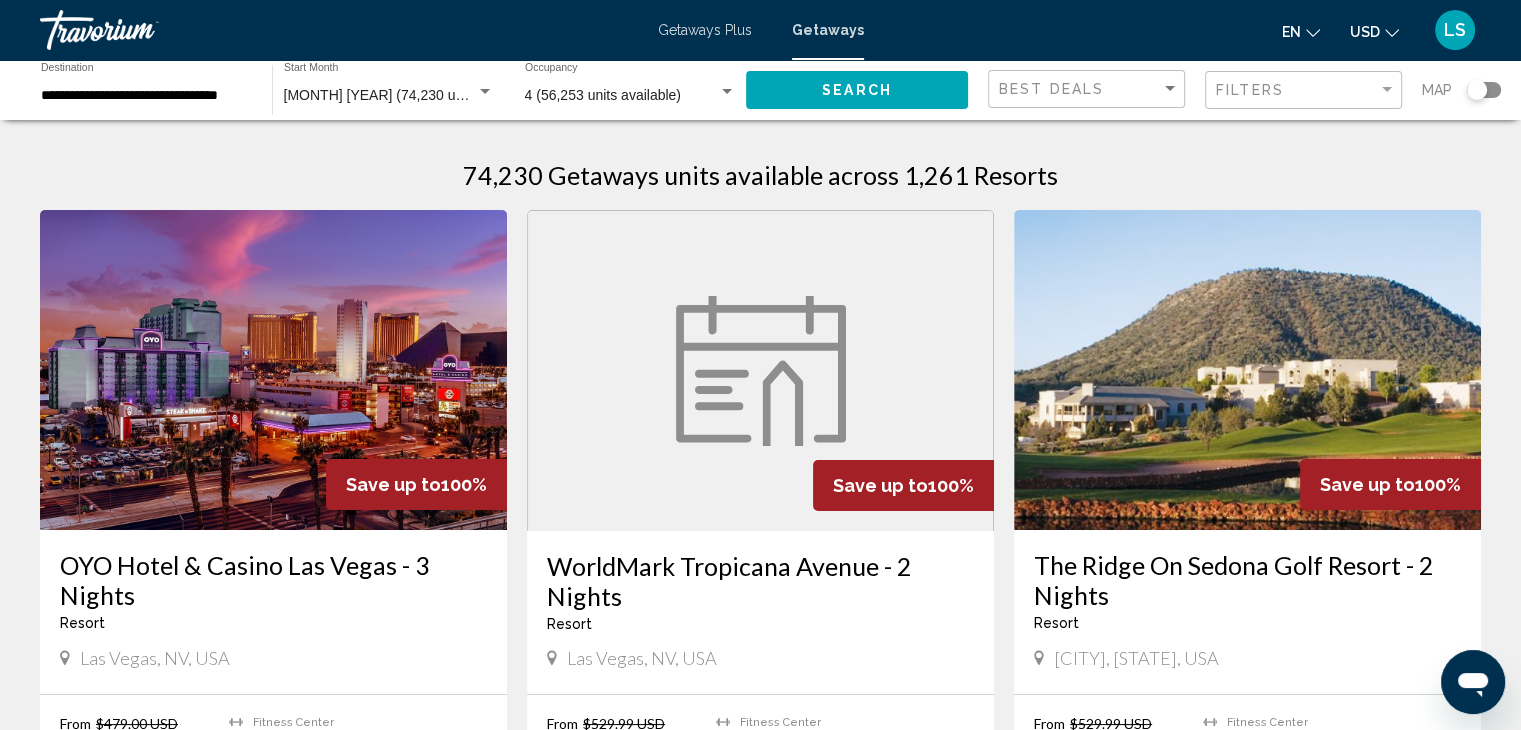 click on "4 (56,253 units available) Occupancy Any Occupancy" 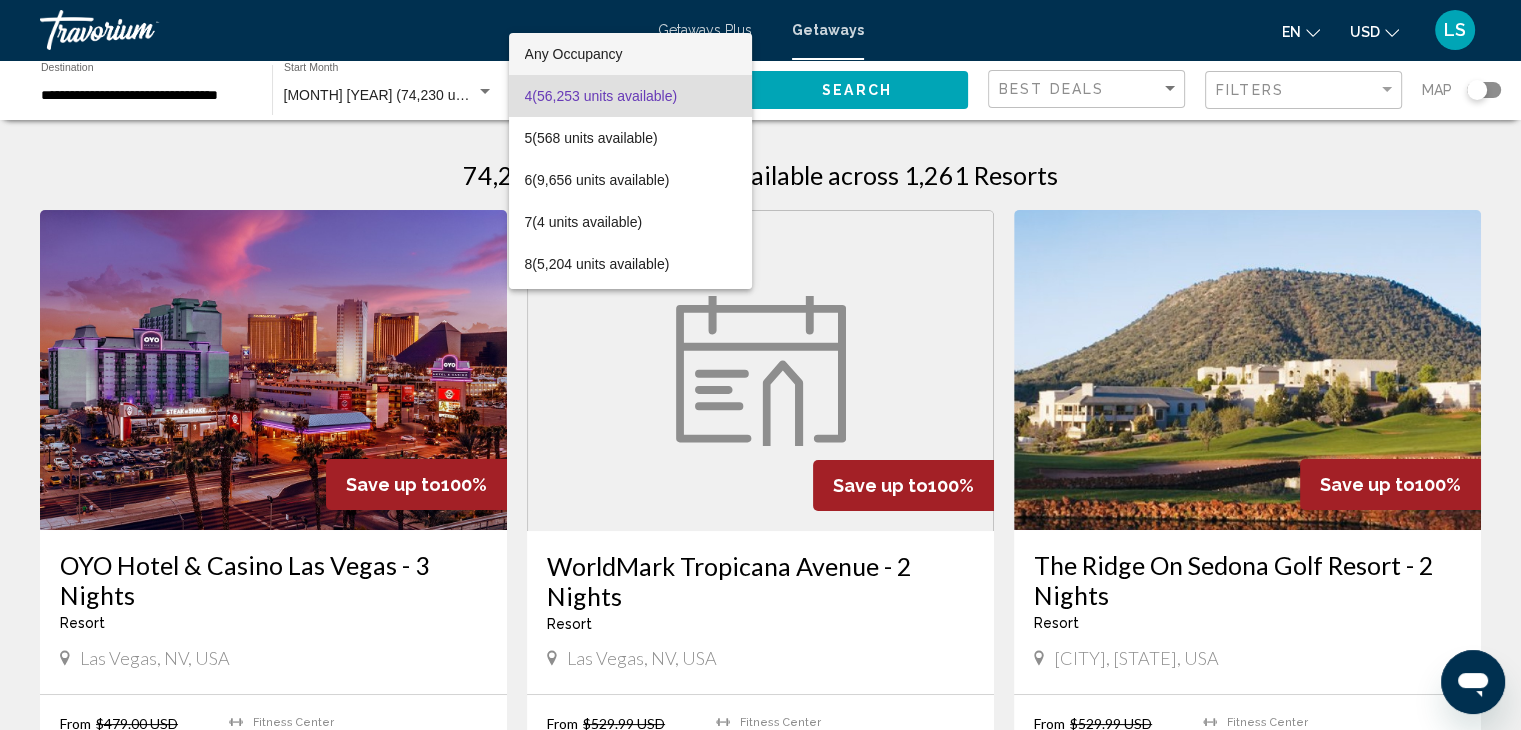 click on "Any Occupancy" at bounding box center [630, 54] 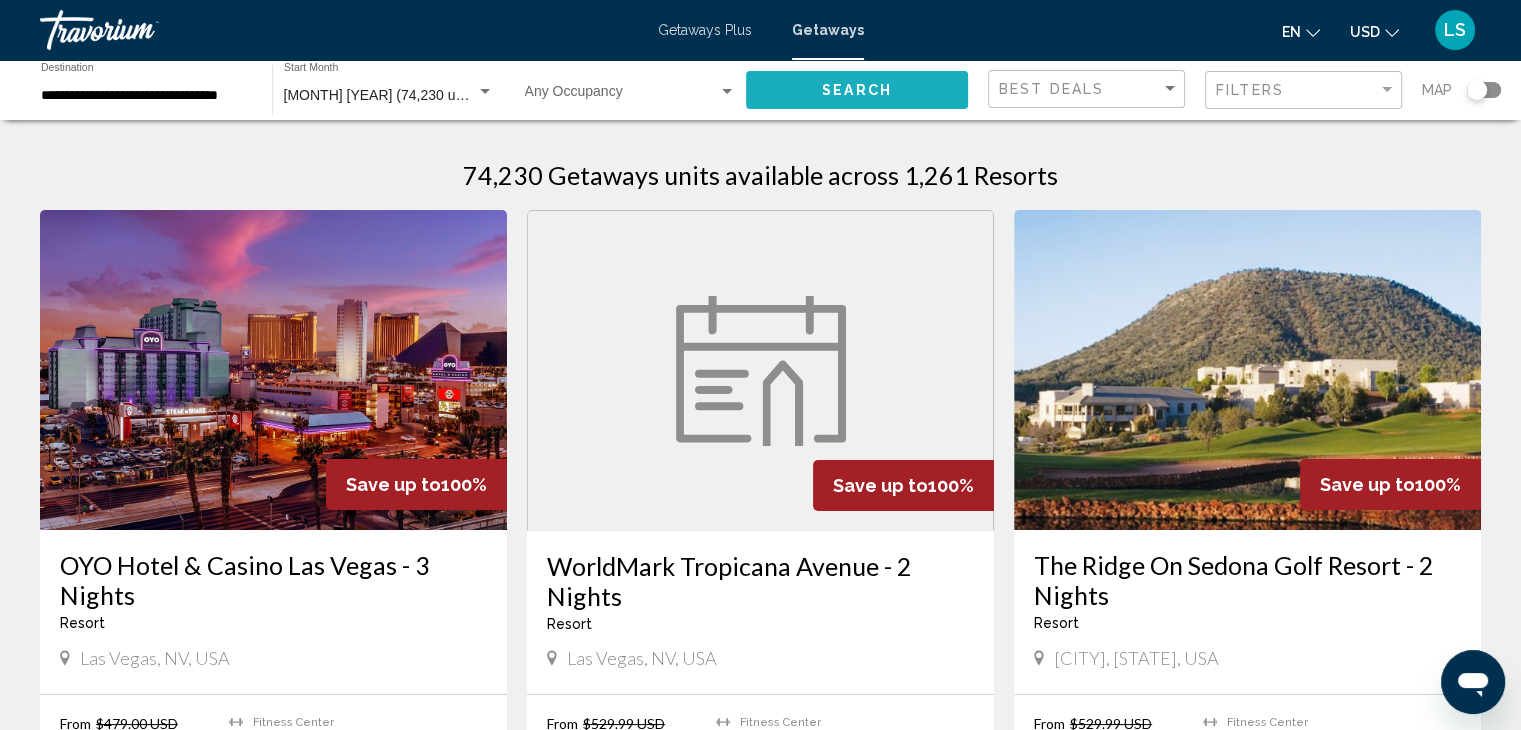 click on "Search" 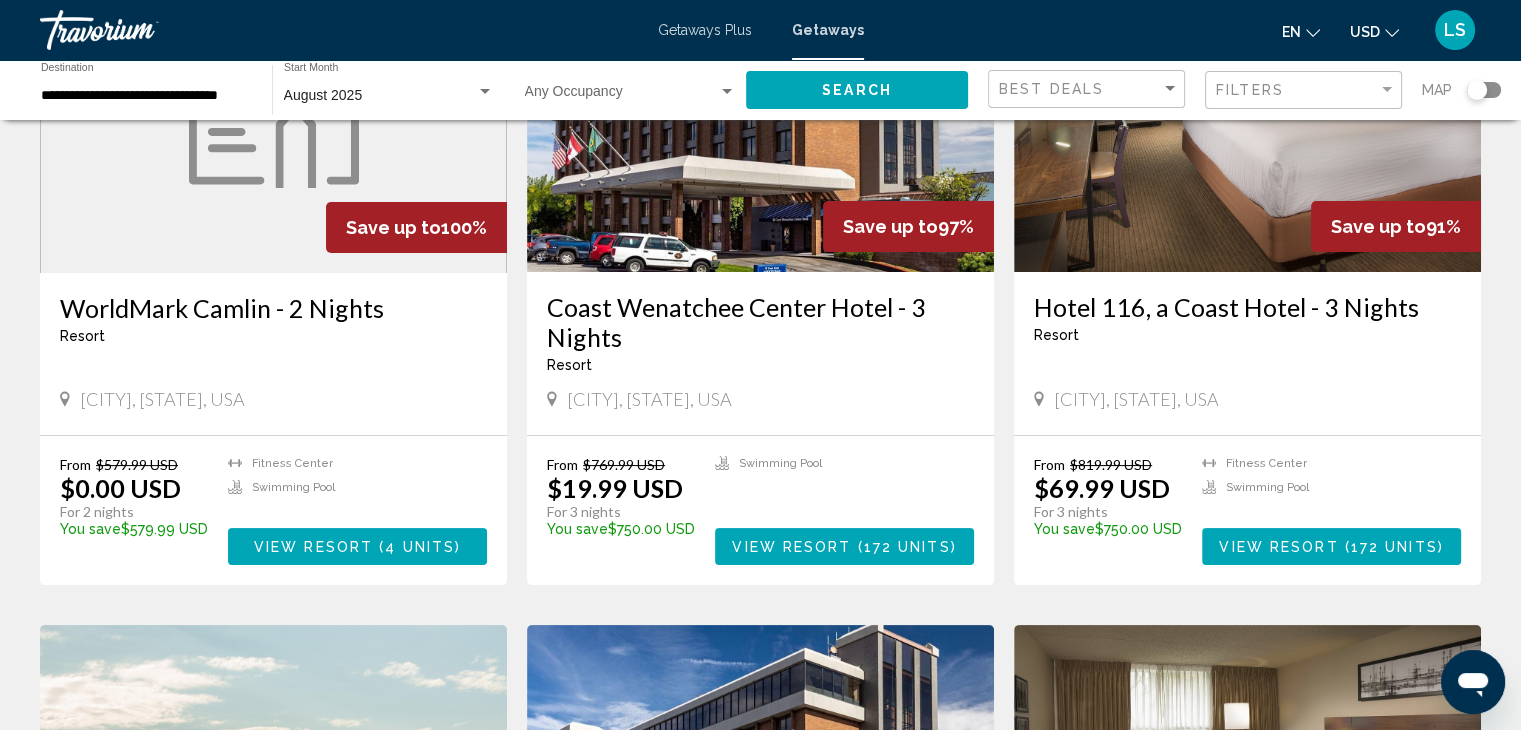 scroll, scrollTop: 269, scrollLeft: 0, axis: vertical 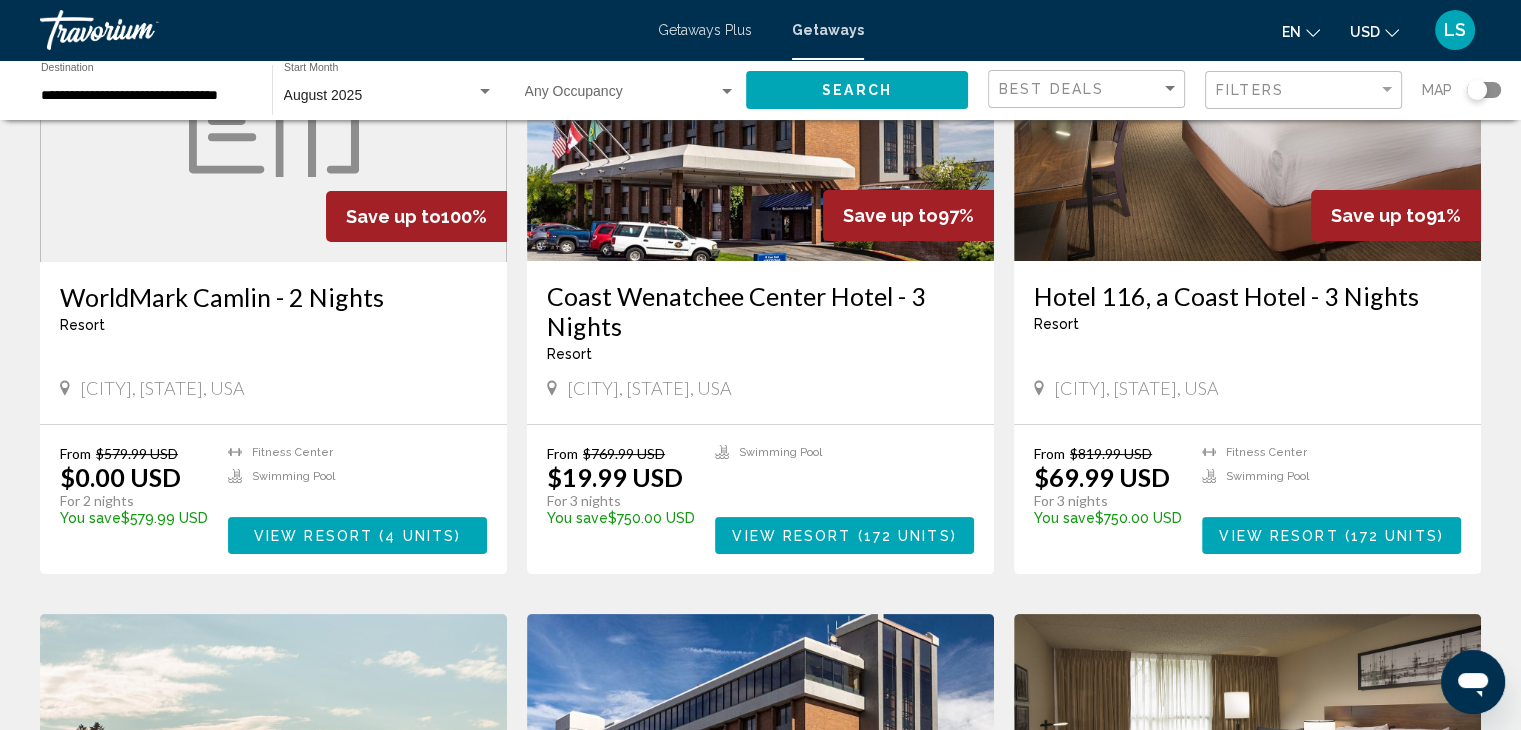 click on "WorldMark Camlin - 2 Nights" at bounding box center [273, 297] 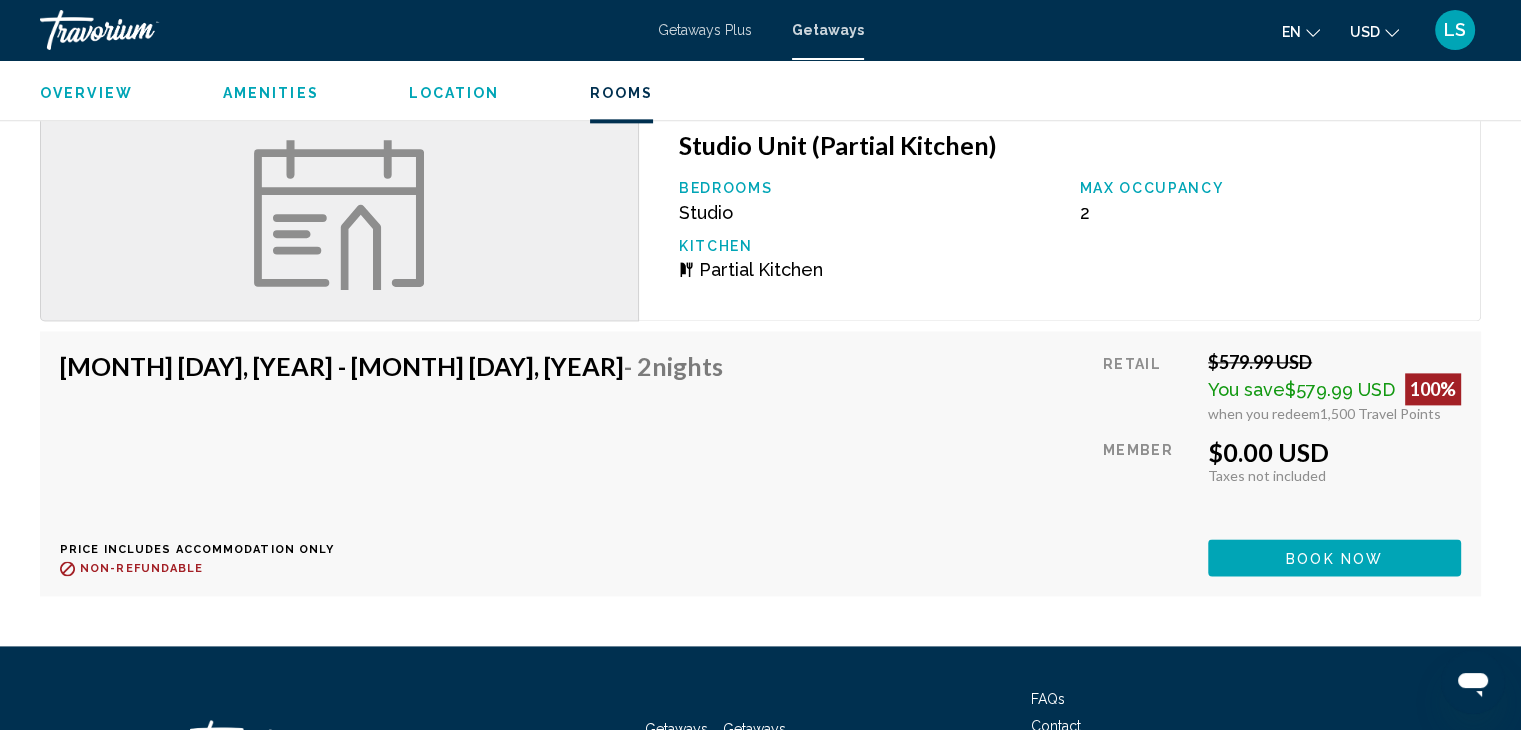 scroll, scrollTop: 2537, scrollLeft: 0, axis: vertical 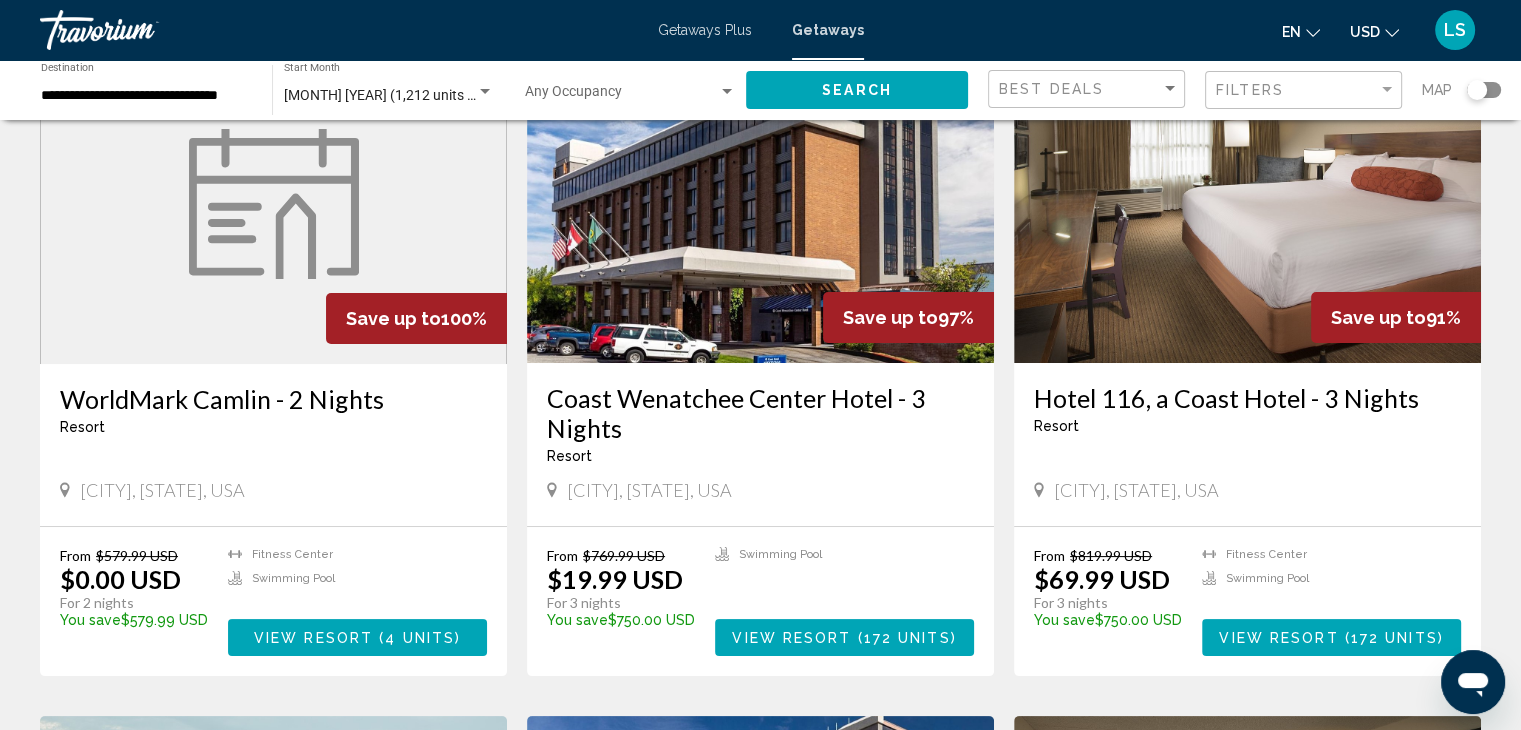 click on "Hotel 116, a Coast Hotel - 3 Nights" at bounding box center [1247, 398] 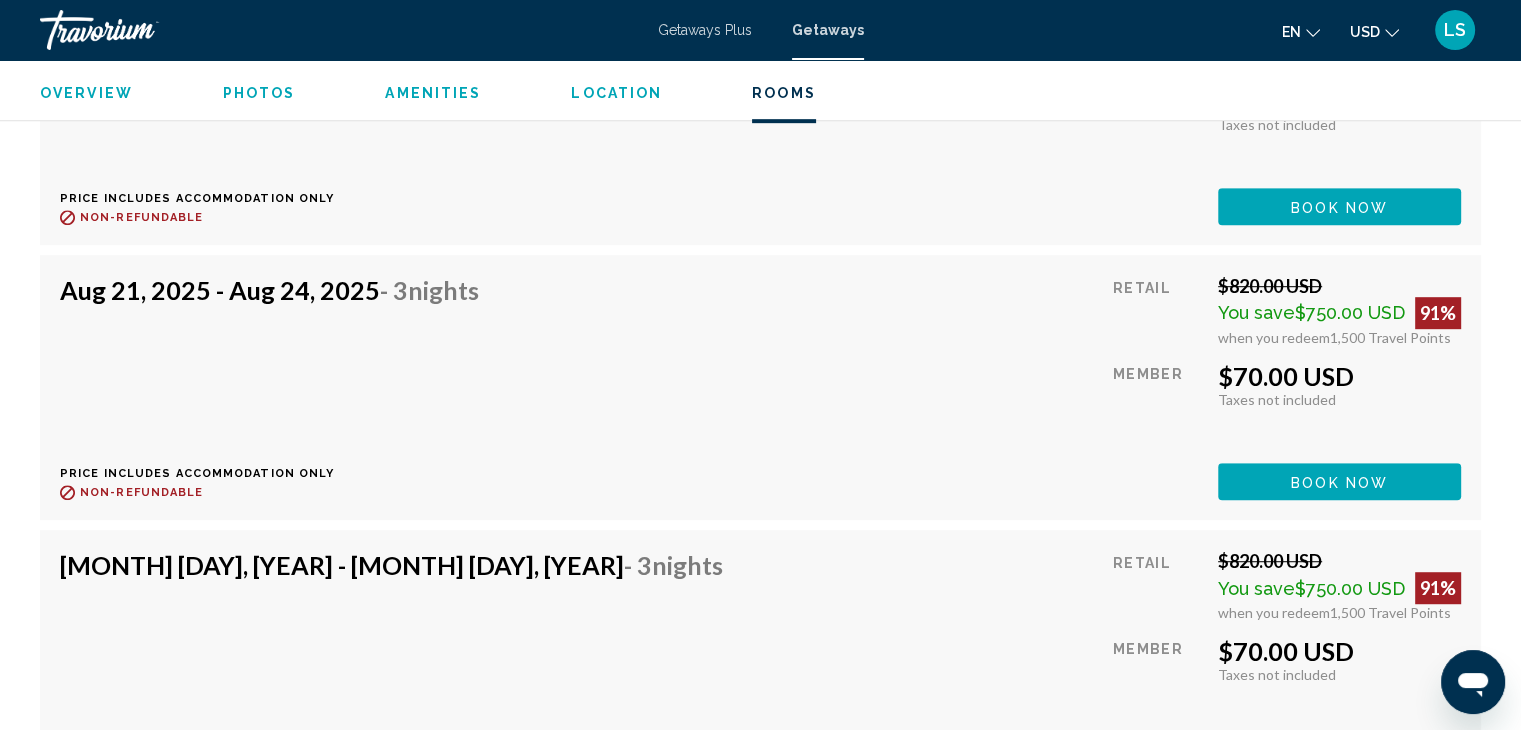 scroll, scrollTop: 8755, scrollLeft: 0, axis: vertical 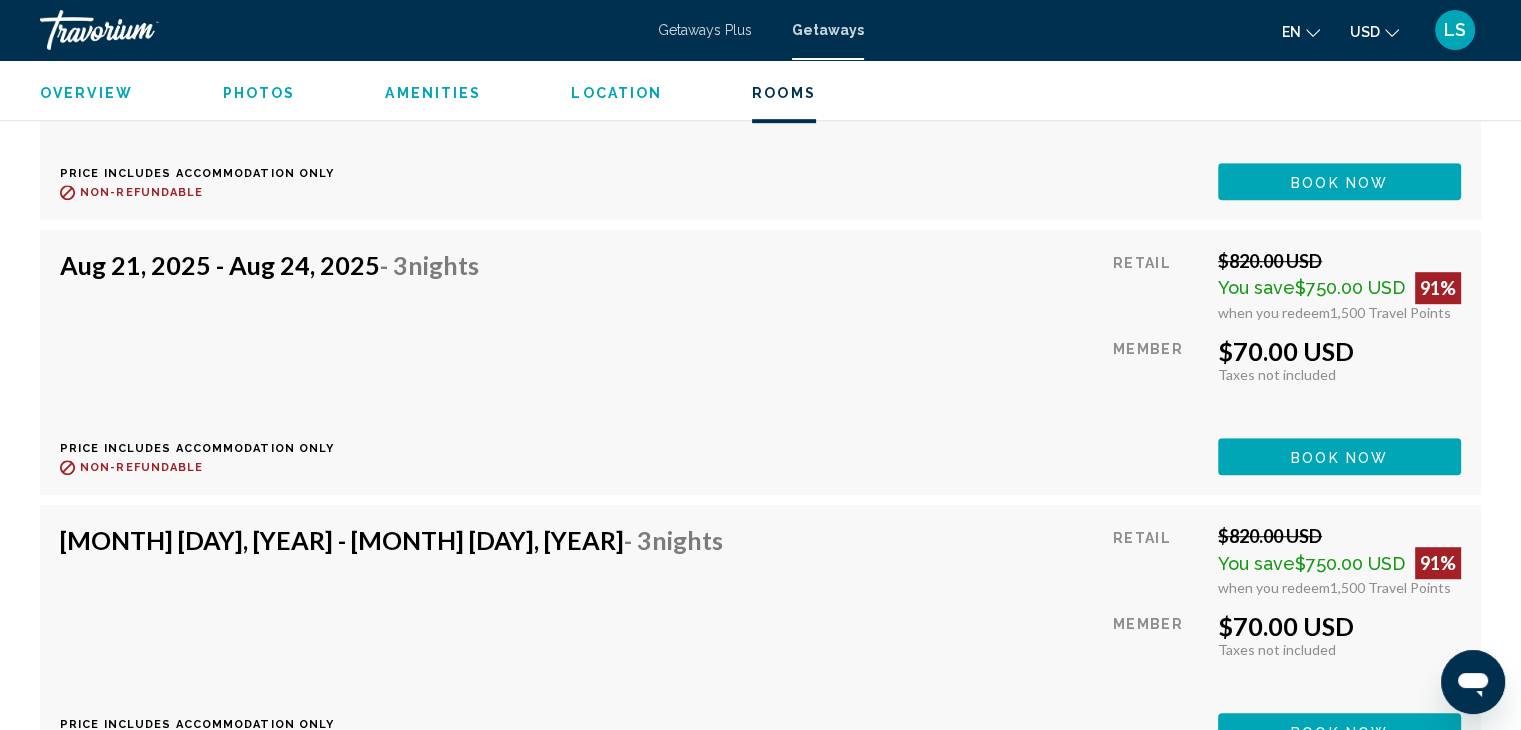 click on "Book now" at bounding box center [1339, -5050] 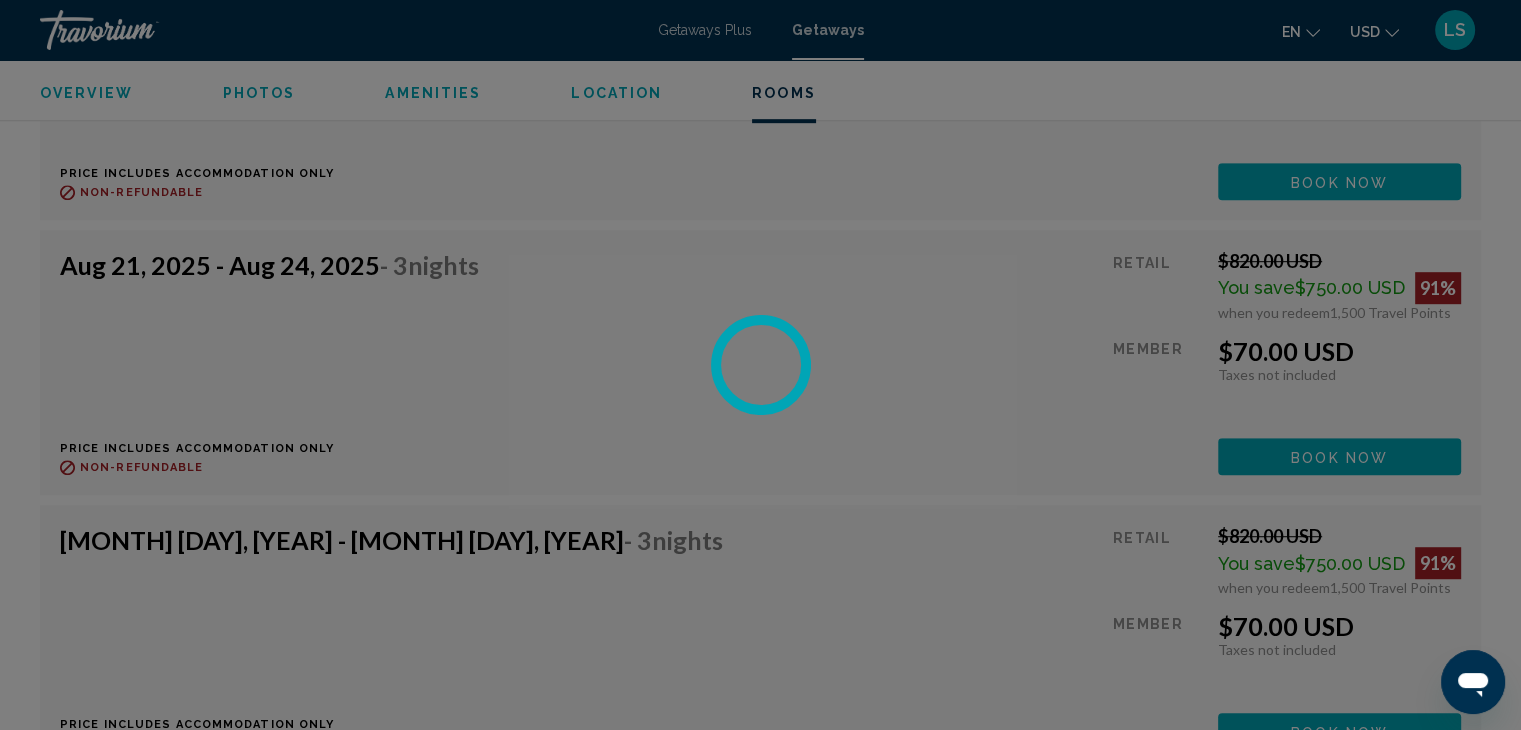 scroll, scrollTop: 0, scrollLeft: 0, axis: both 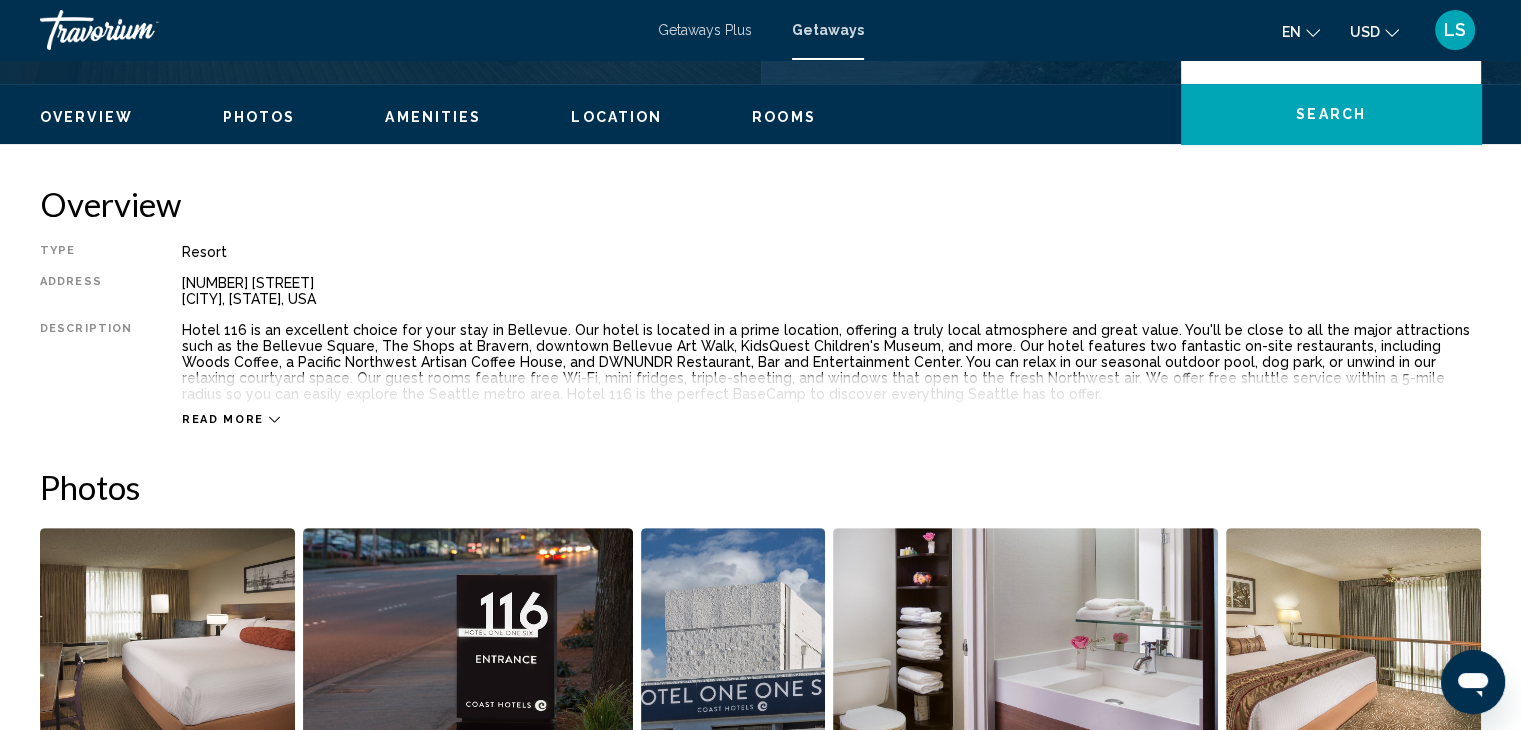 click on "Read more" at bounding box center [223, 419] 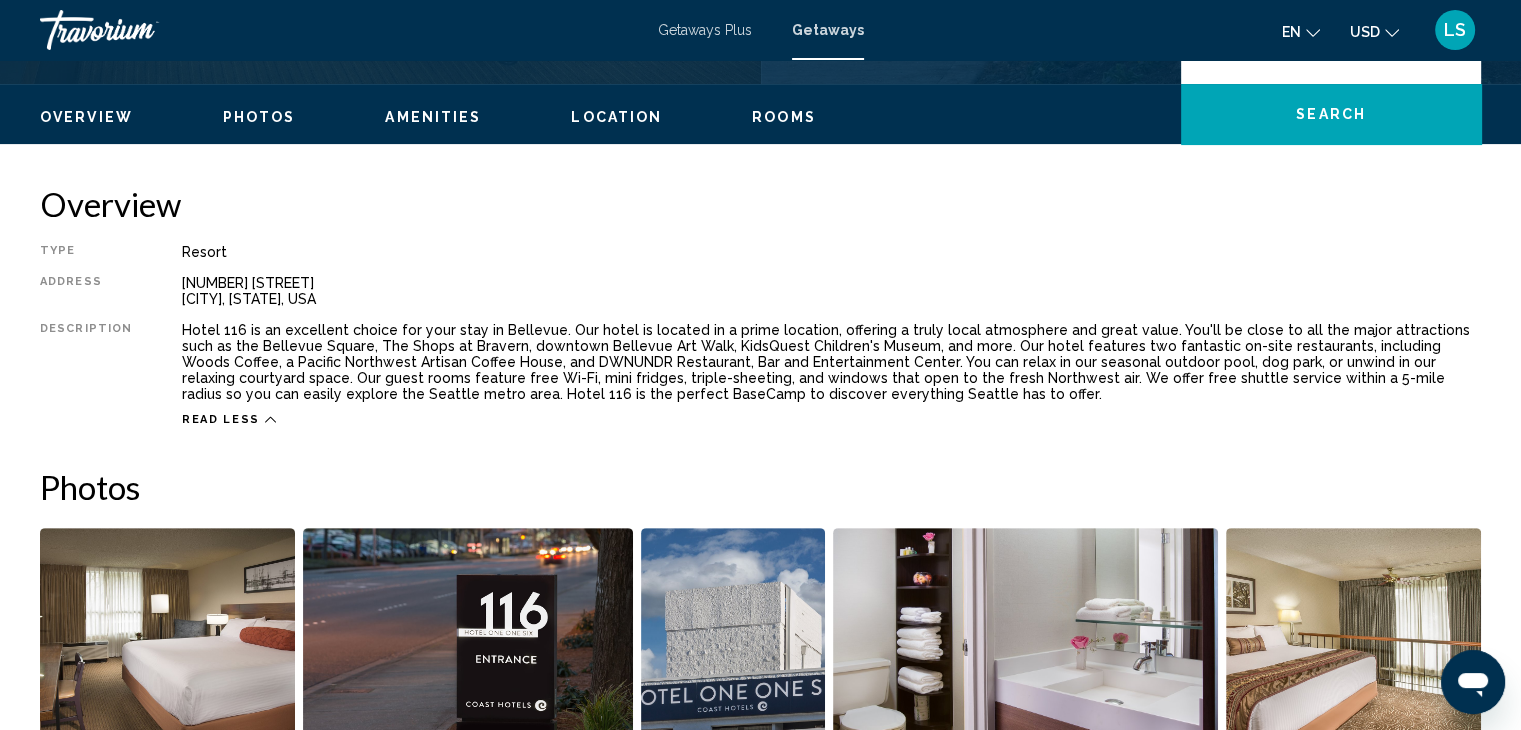 click on "Read less" at bounding box center [221, 419] 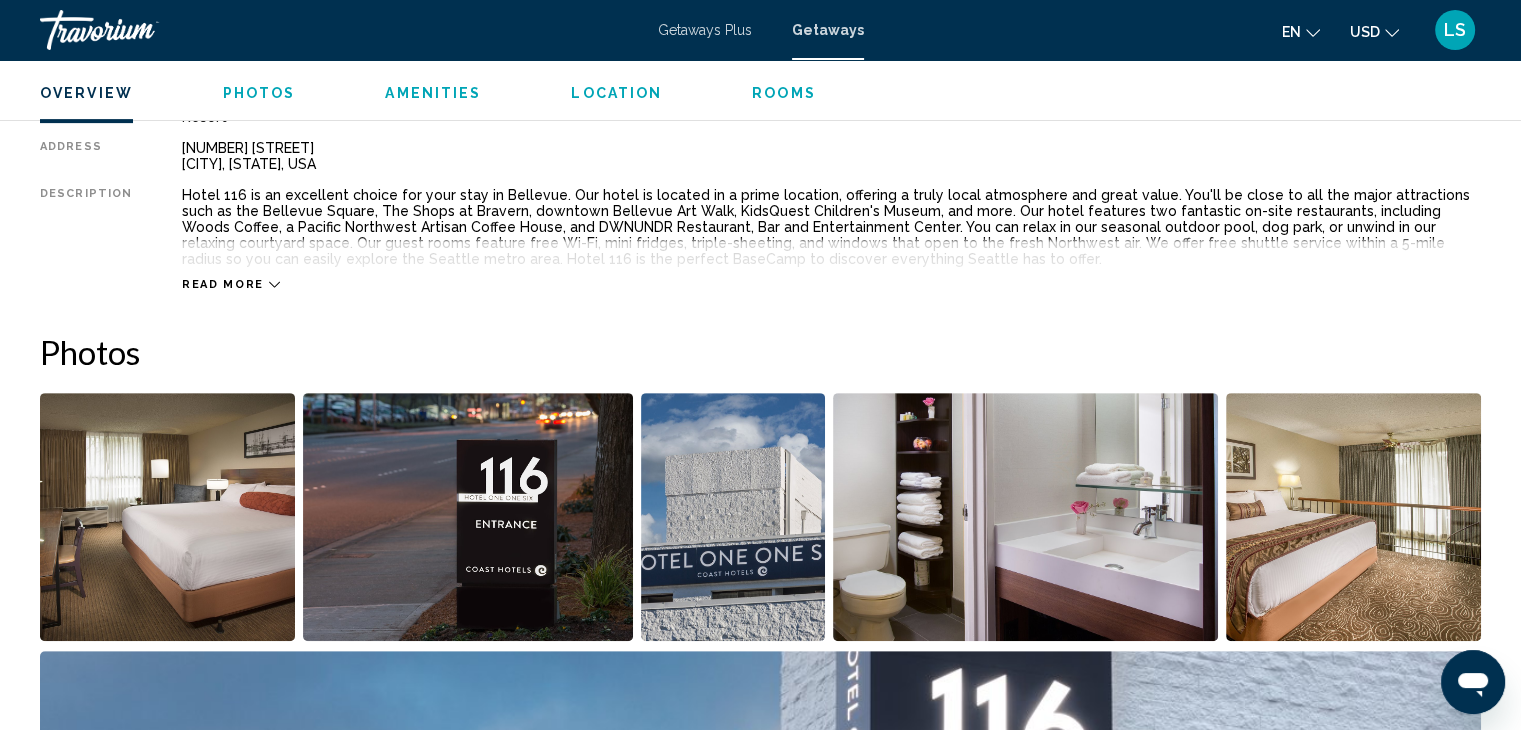 scroll, scrollTop: 761, scrollLeft: 0, axis: vertical 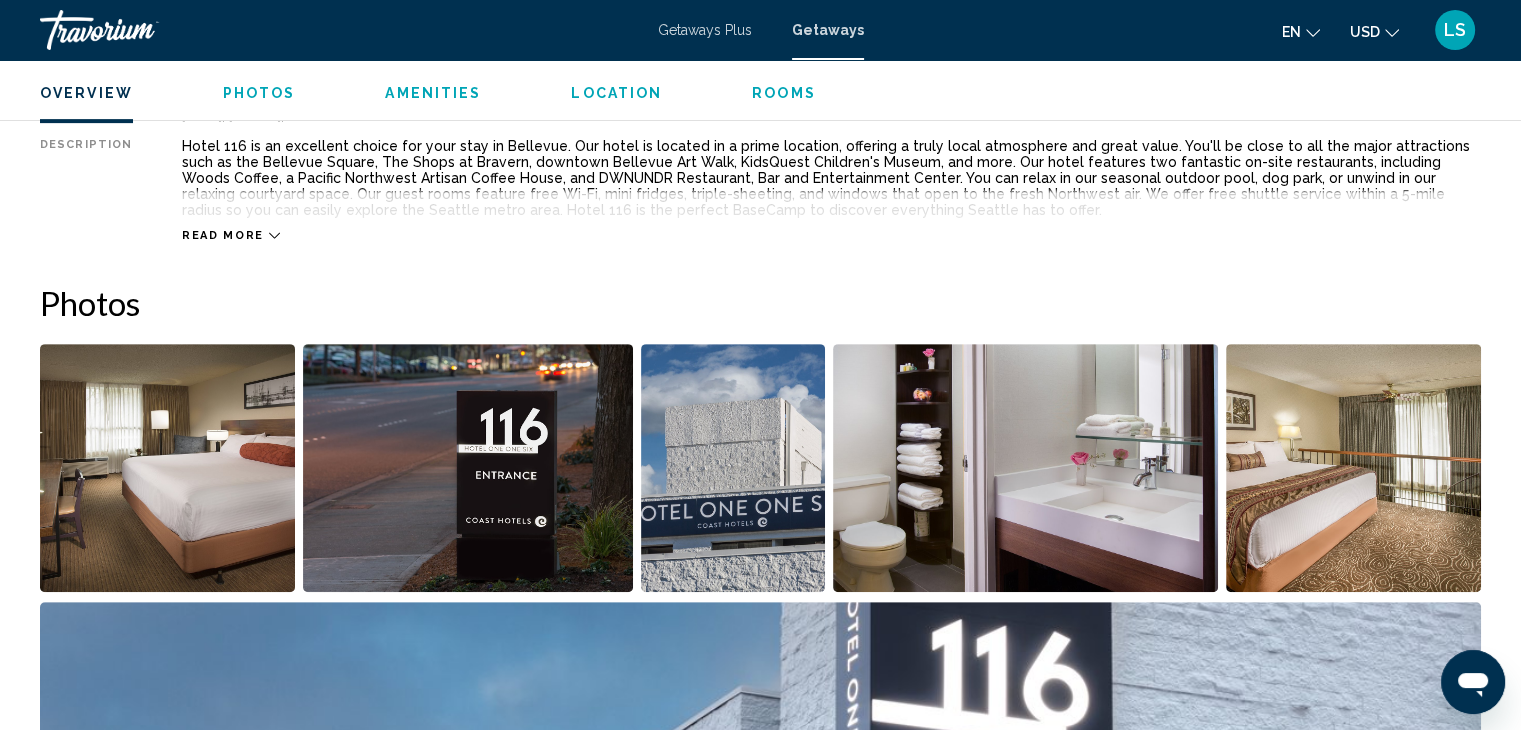 click on "Read more" at bounding box center [223, 235] 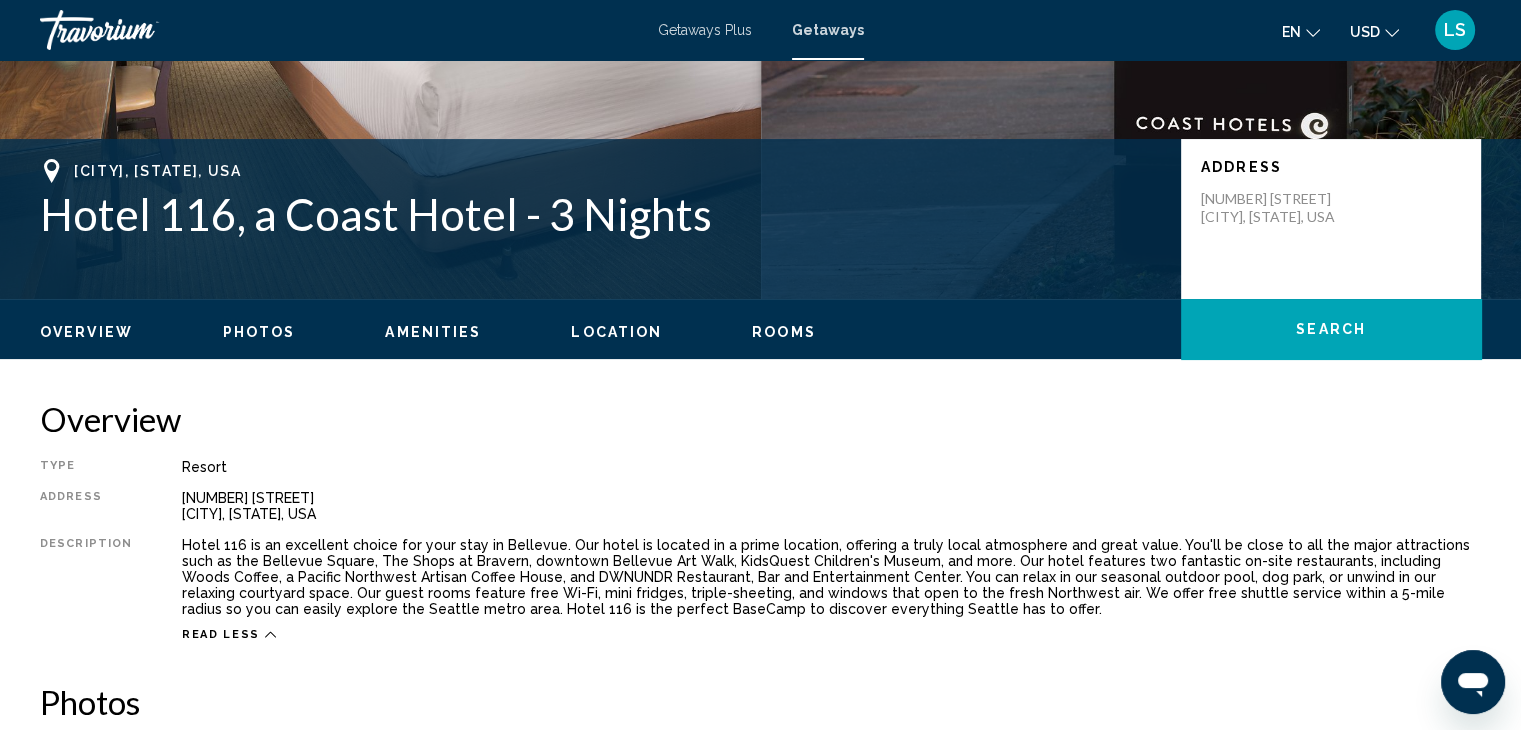 scroll, scrollTop: 386, scrollLeft: 0, axis: vertical 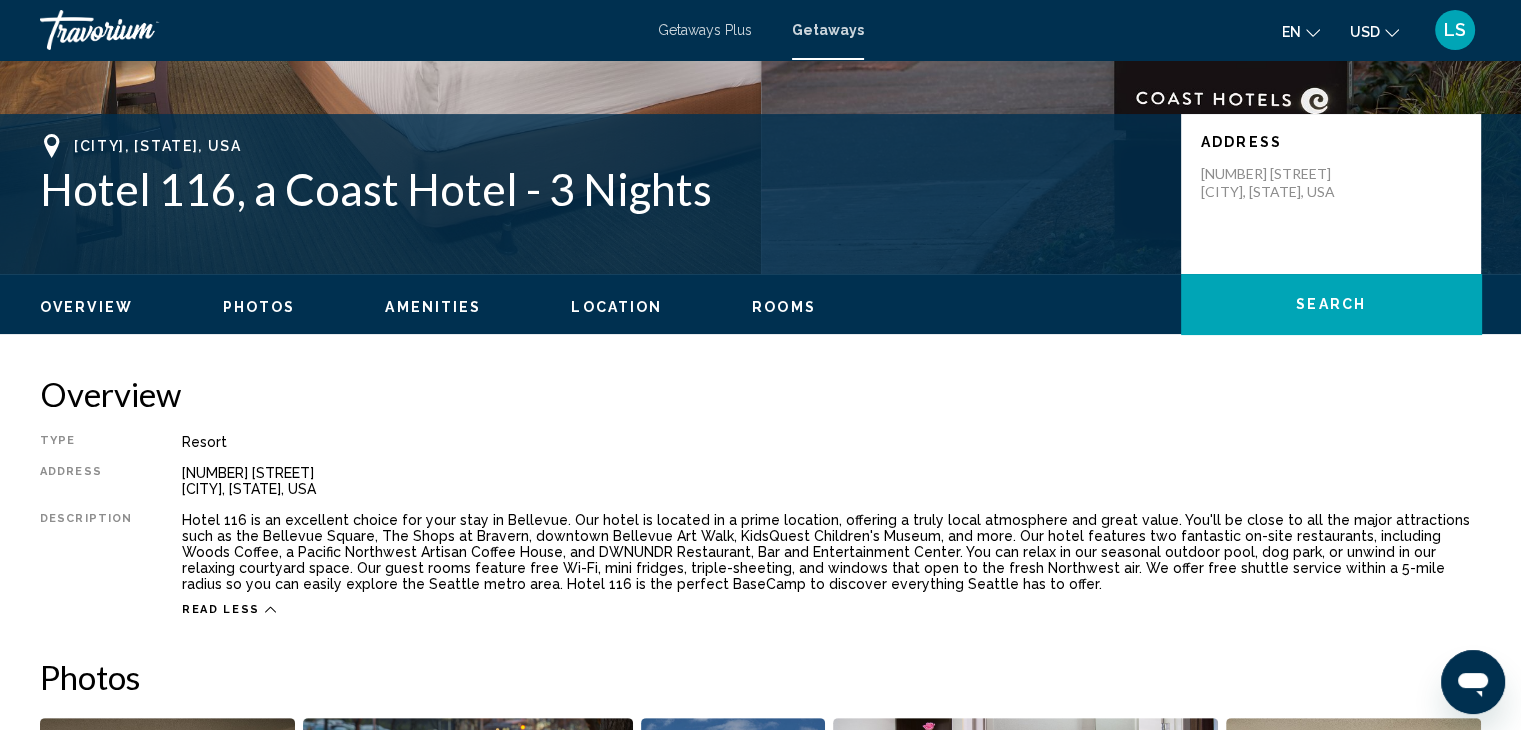 click on "Photos" at bounding box center (259, 307) 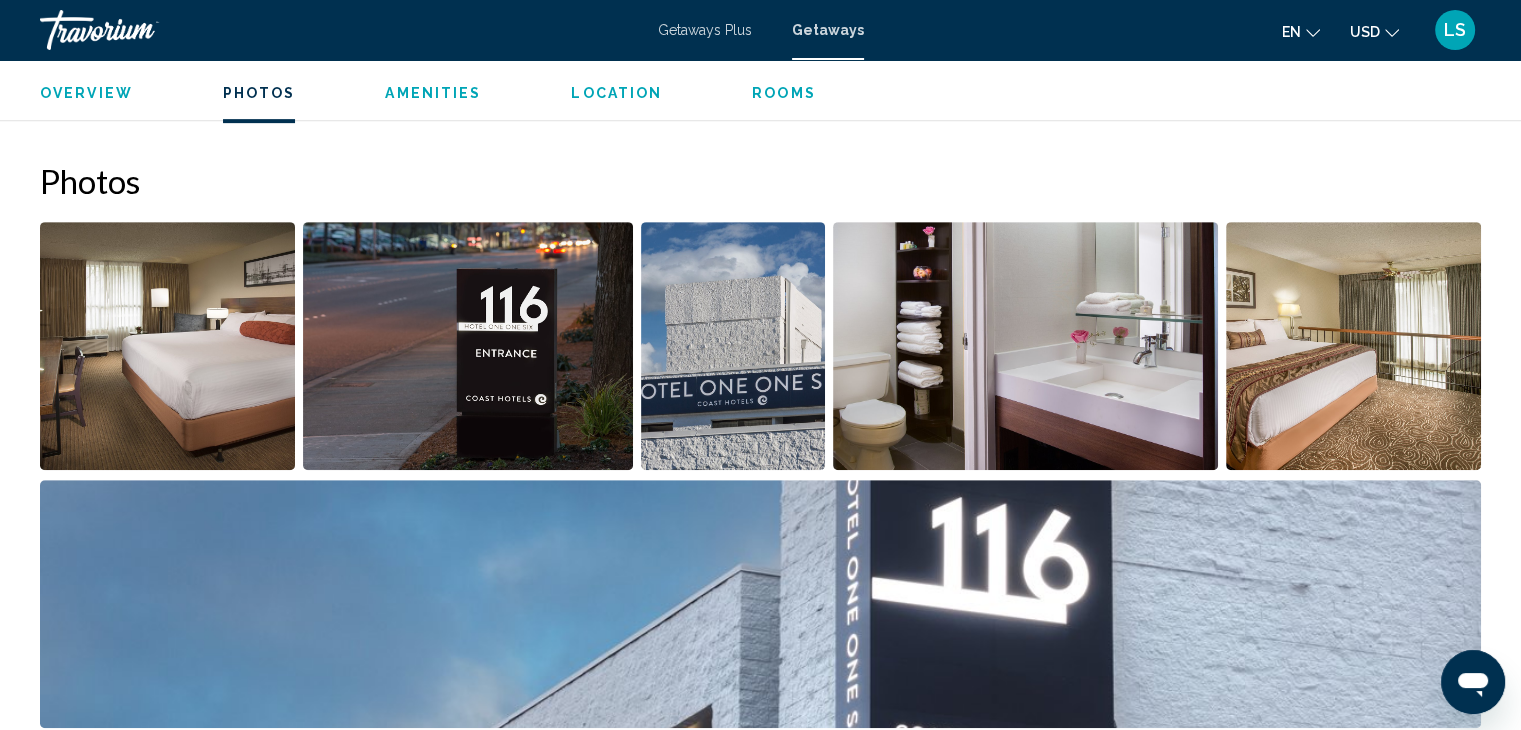 scroll, scrollTop: 923, scrollLeft: 0, axis: vertical 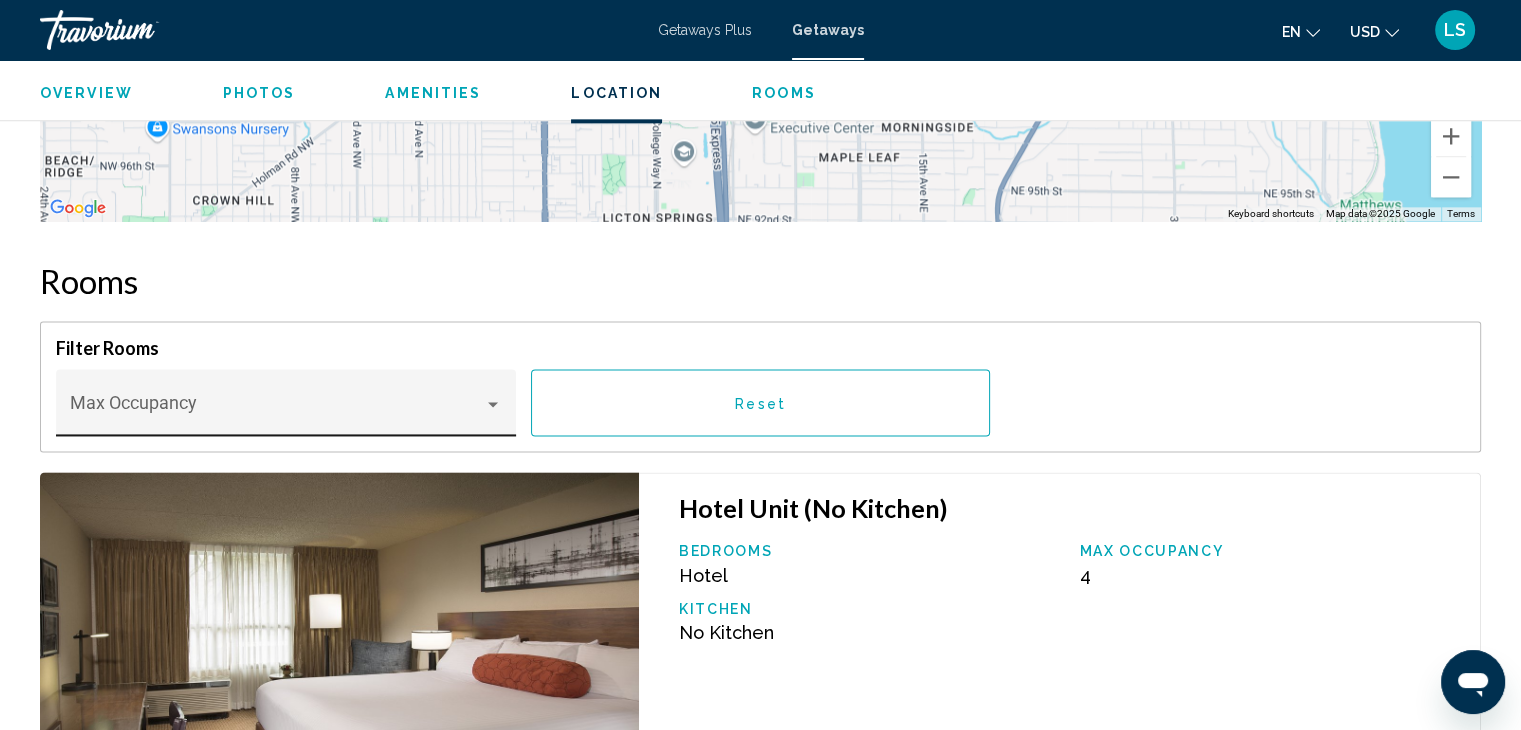 click on "Max Occupancy" at bounding box center [286, 409] 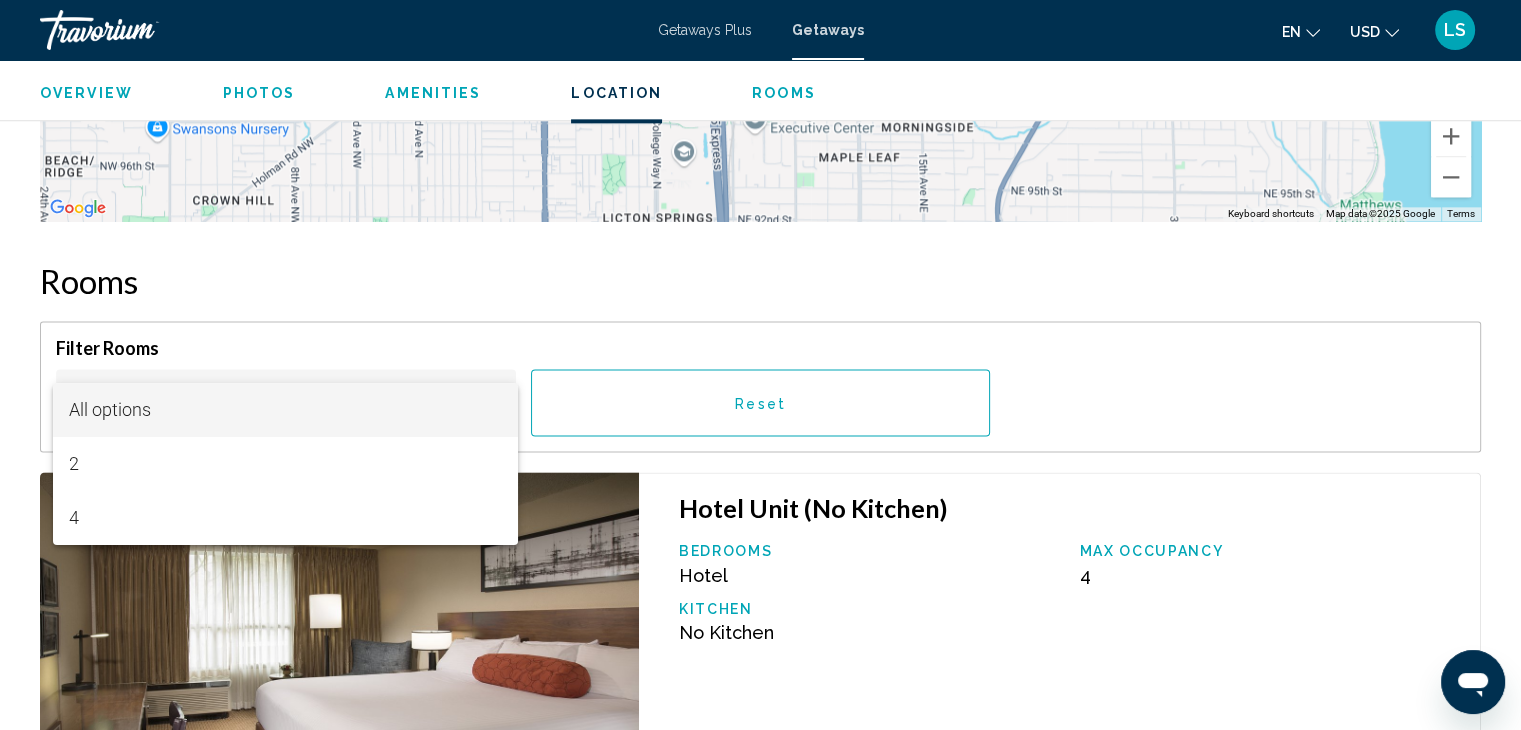 click at bounding box center [760, 365] 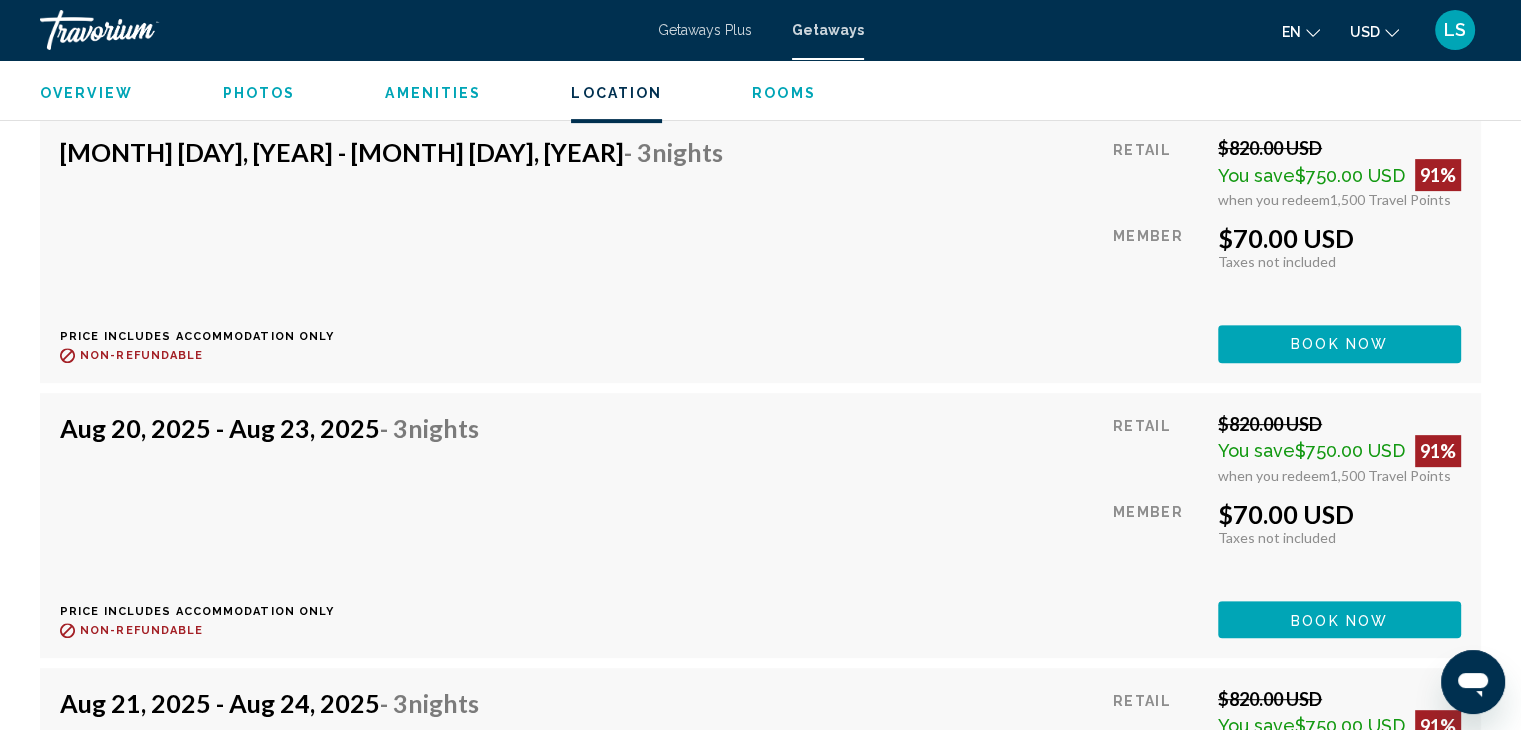 scroll, scrollTop: 8440, scrollLeft: 0, axis: vertical 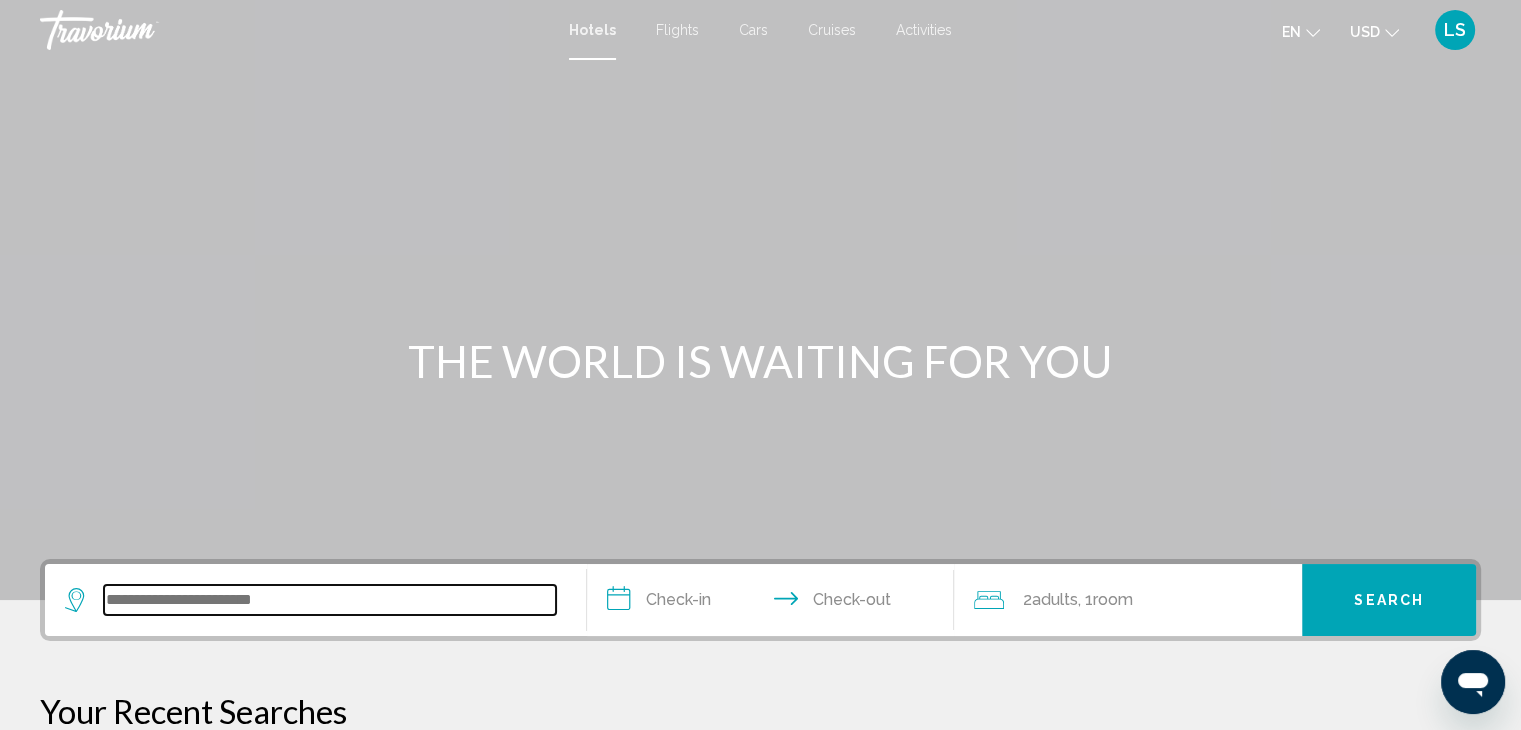 click at bounding box center (330, 600) 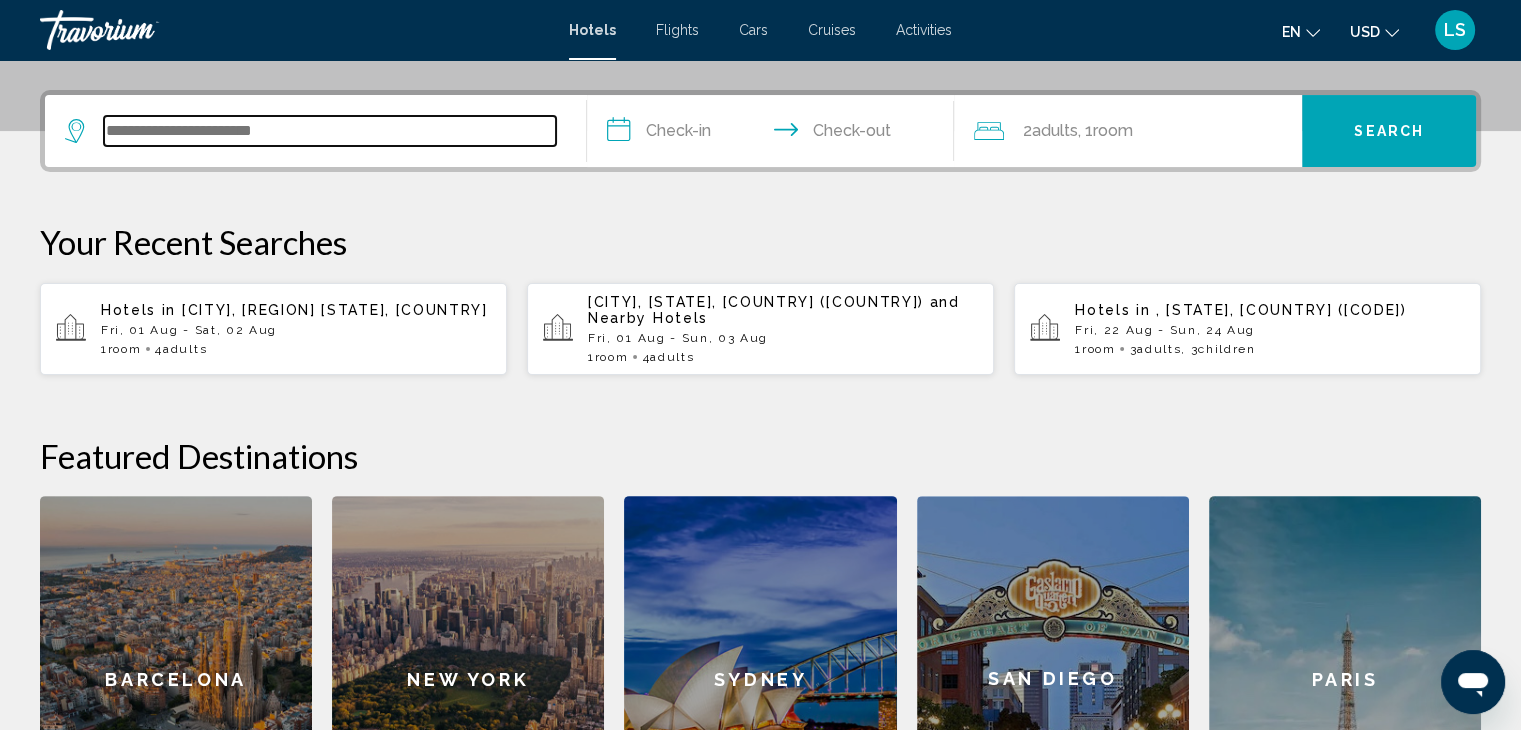 scroll, scrollTop: 493, scrollLeft: 0, axis: vertical 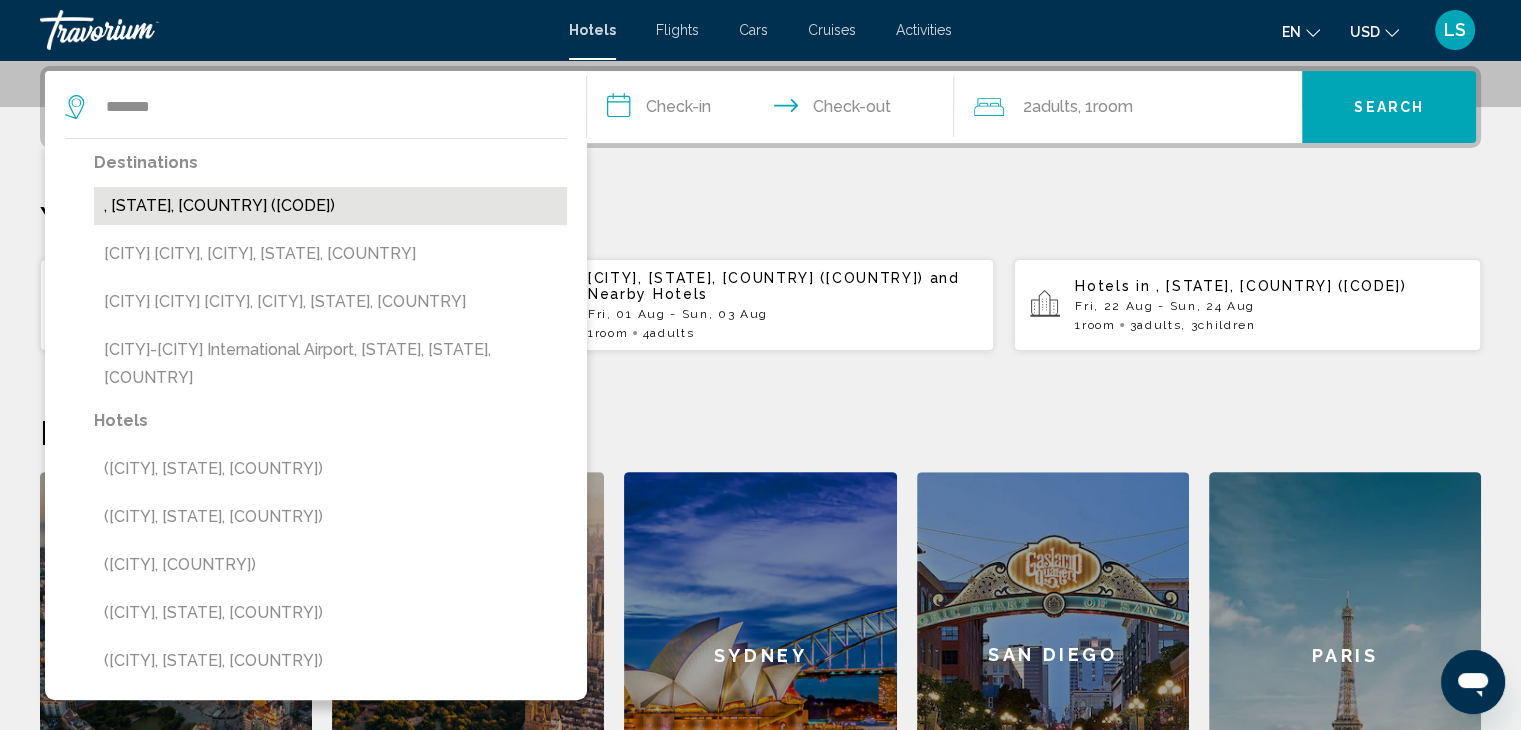 click on ", [STATE], [COUNTRY] ([CODE])" at bounding box center (330, 206) 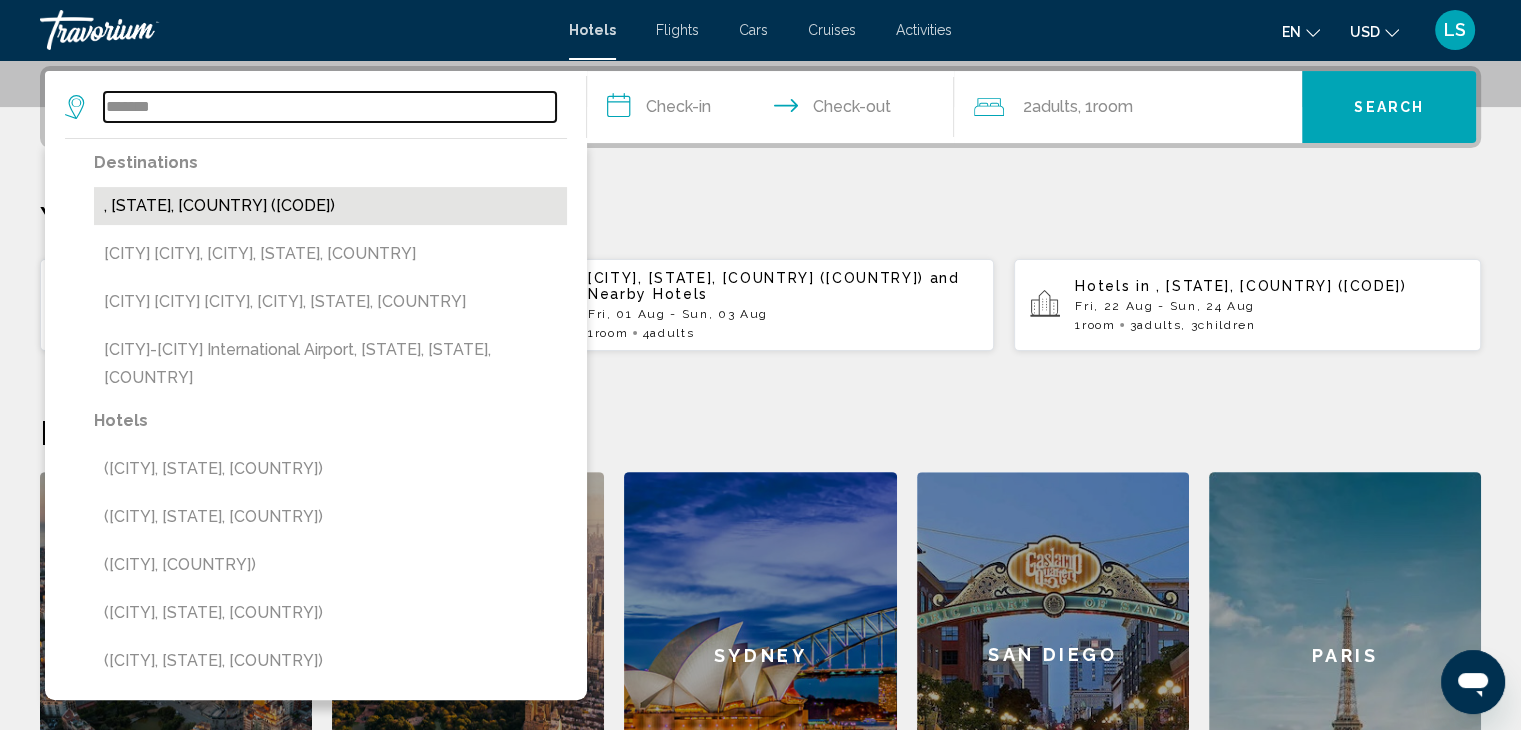 type on "**********" 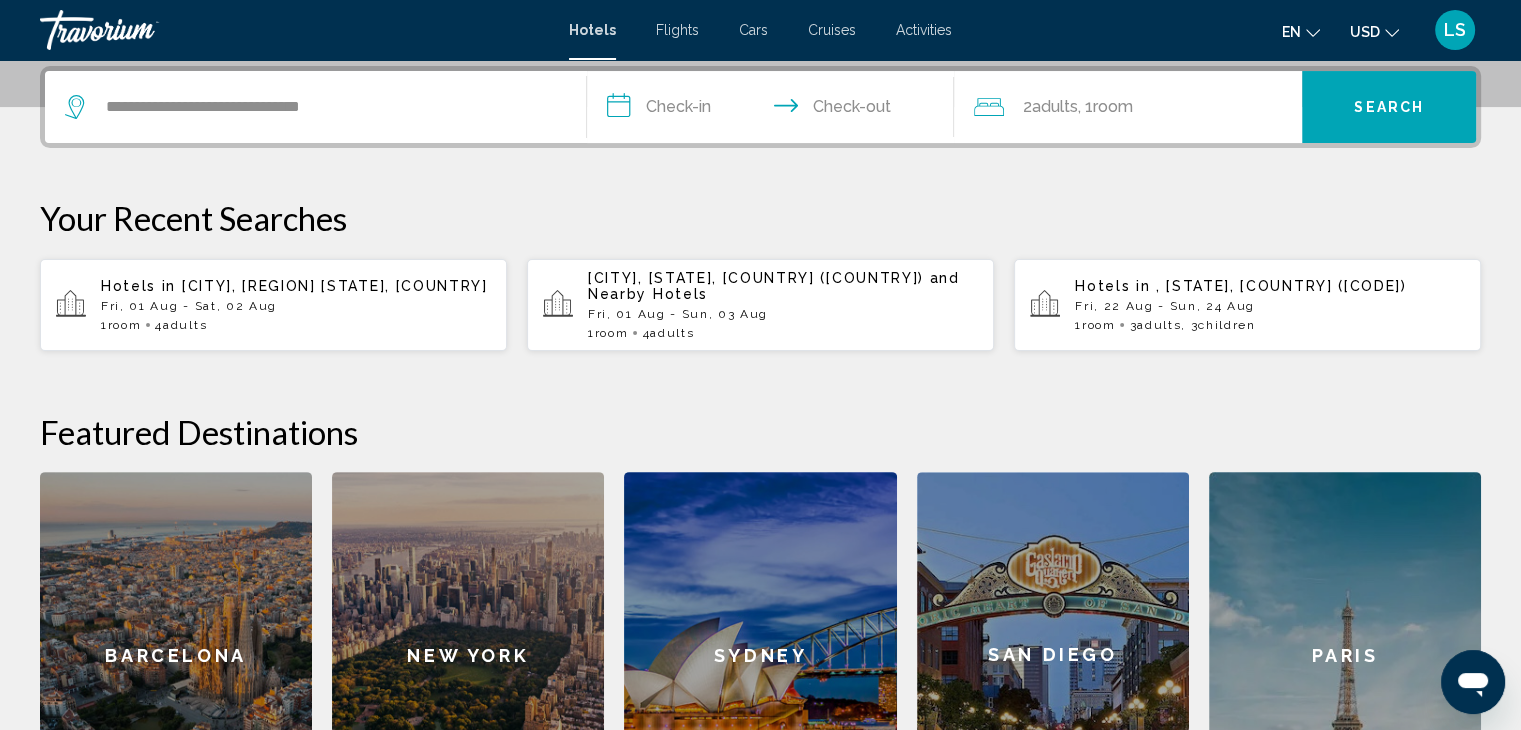 click on "**********" at bounding box center (775, 110) 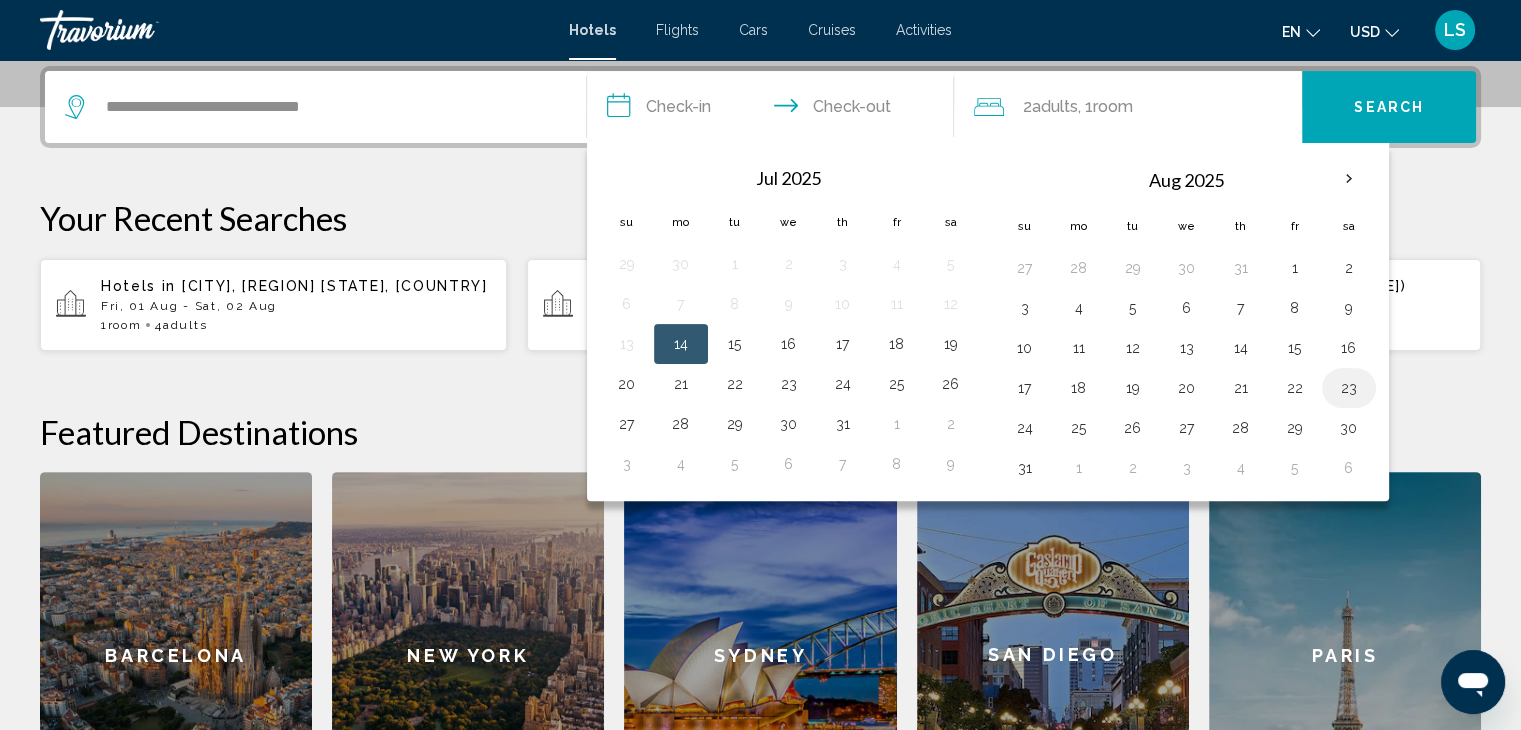click on "23" at bounding box center (1349, 388) 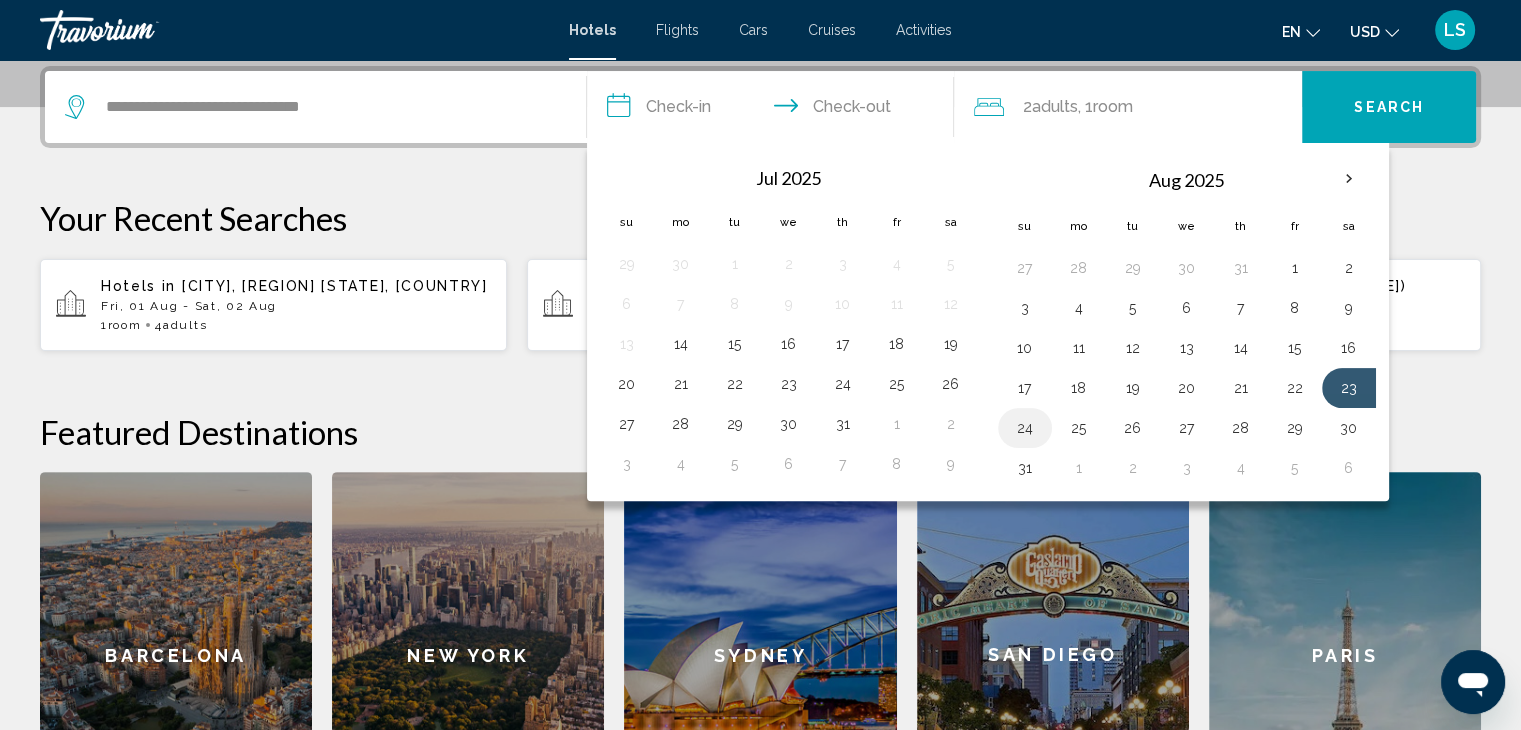 click on "24" at bounding box center (1025, 428) 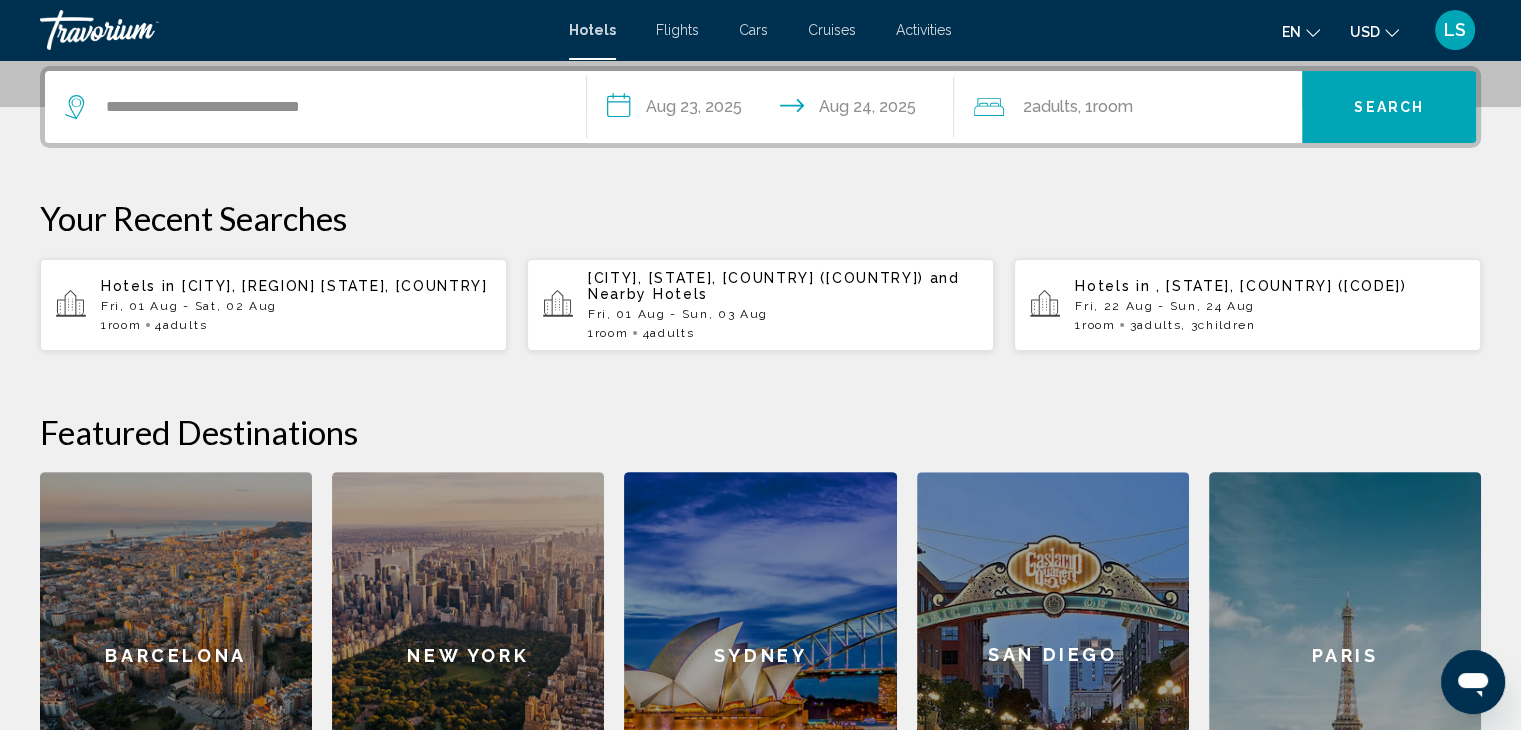 click on ", 1  Room rooms" 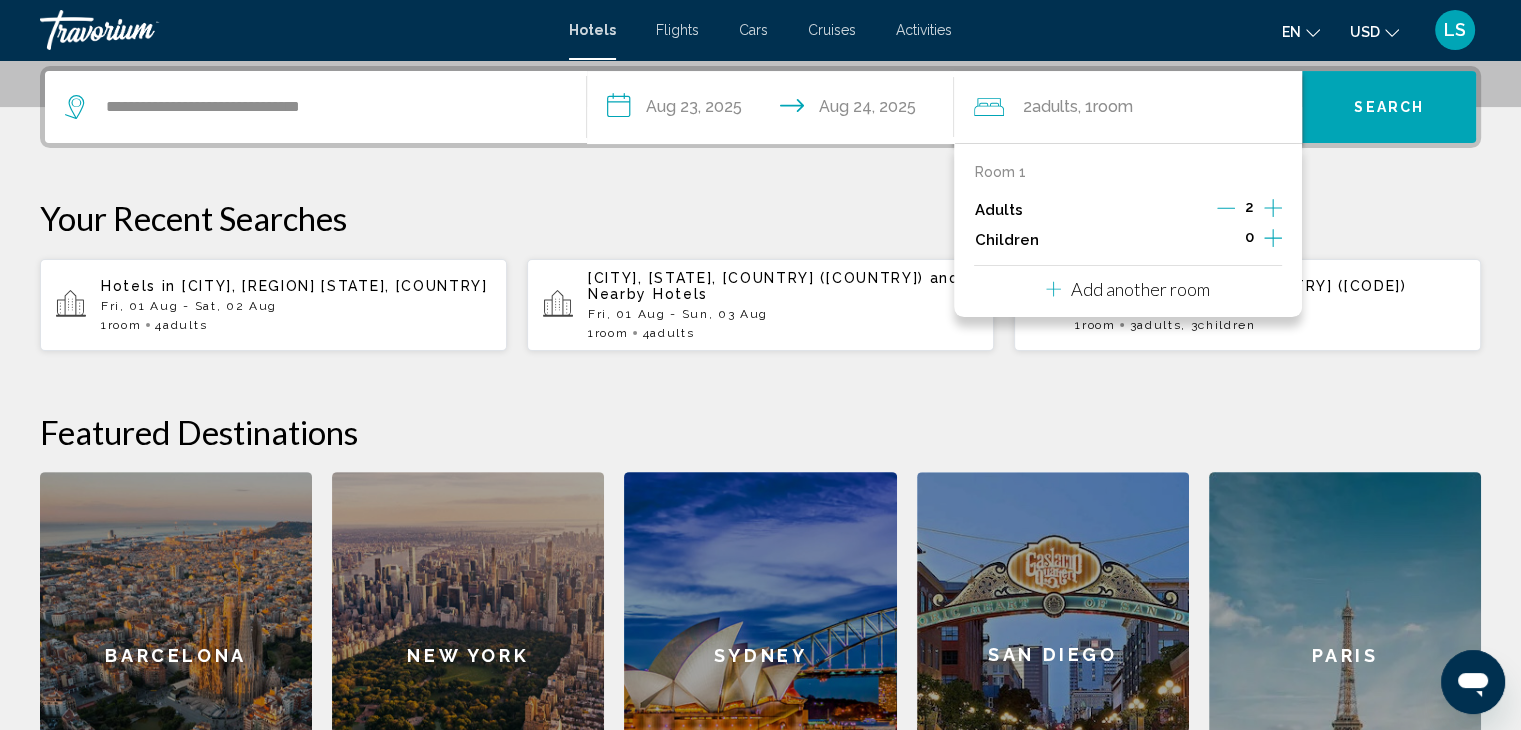 click 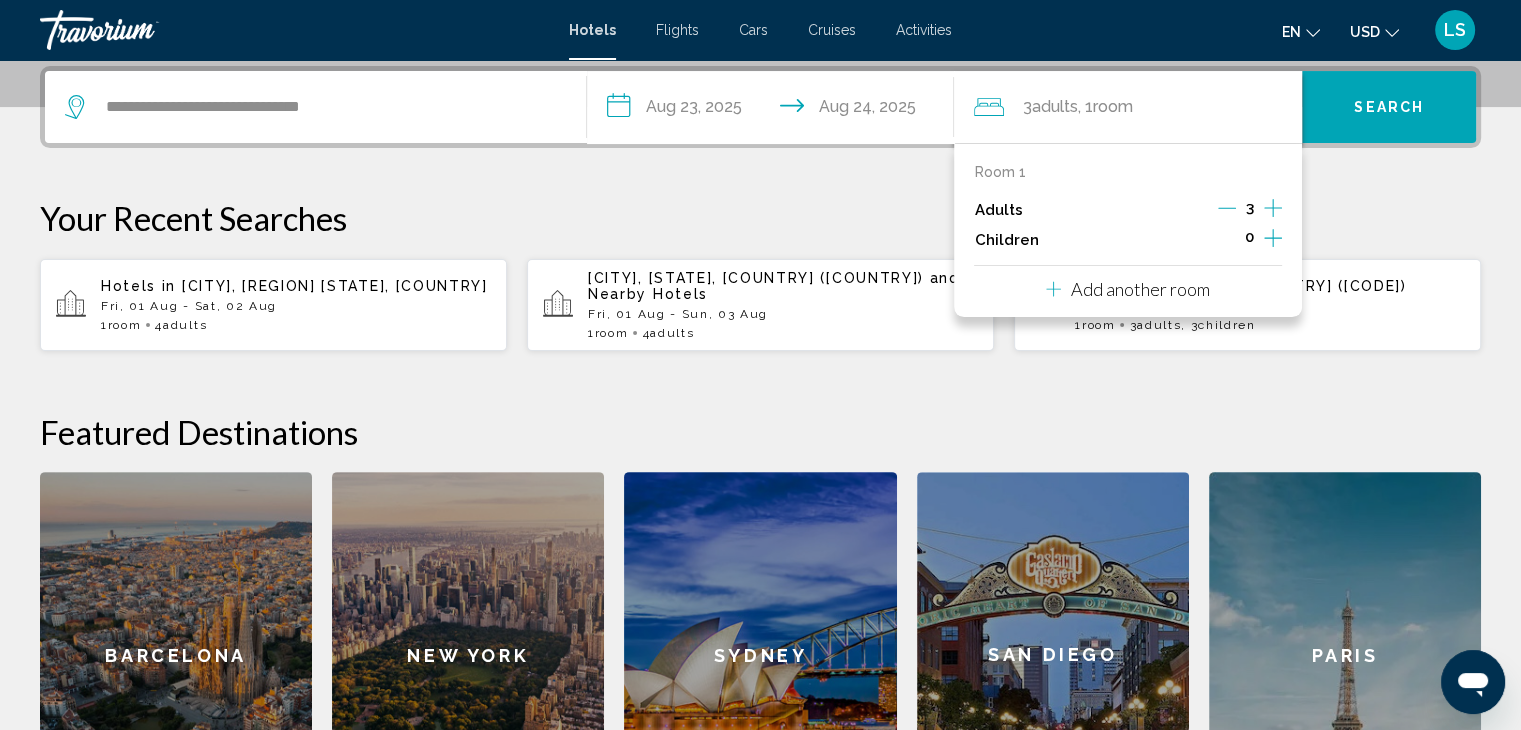 click 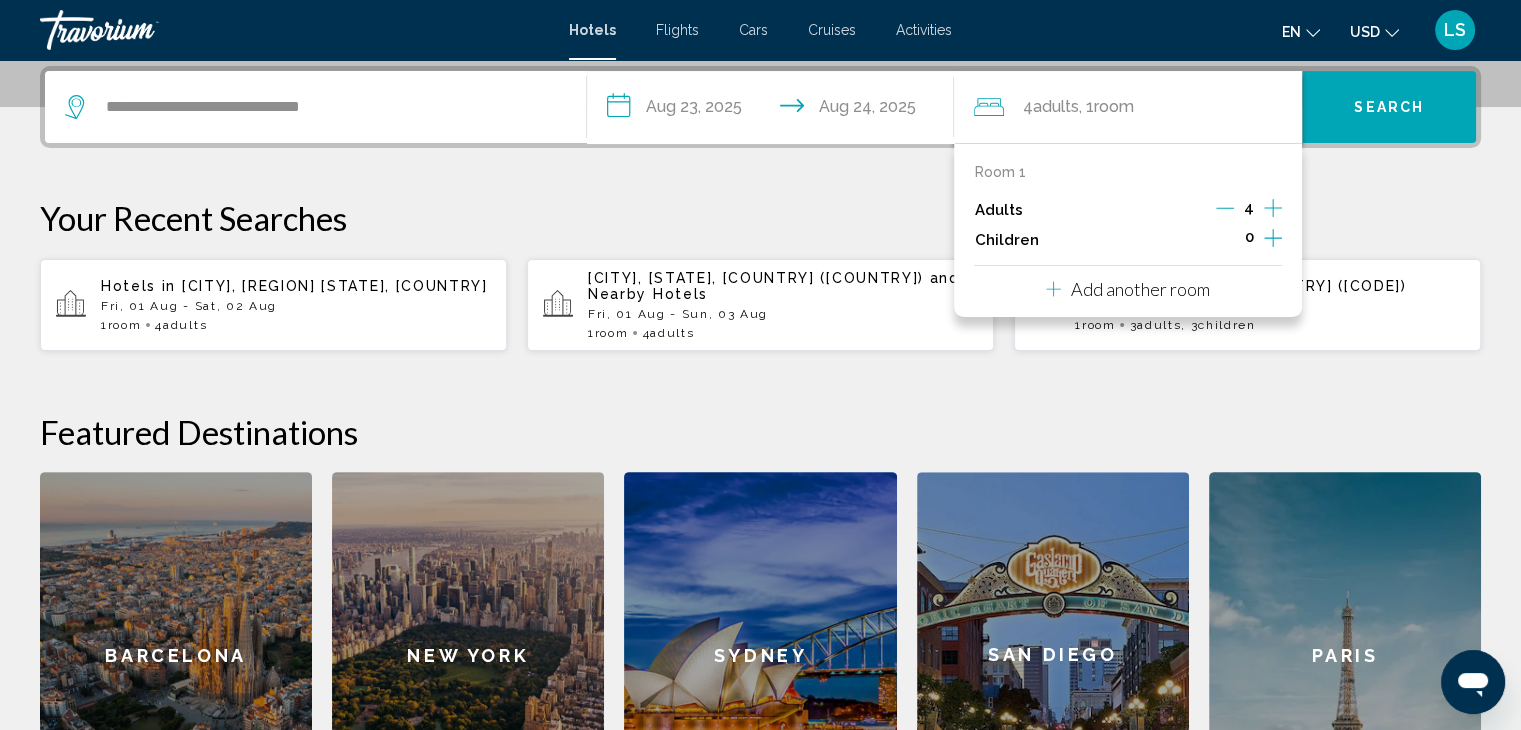click 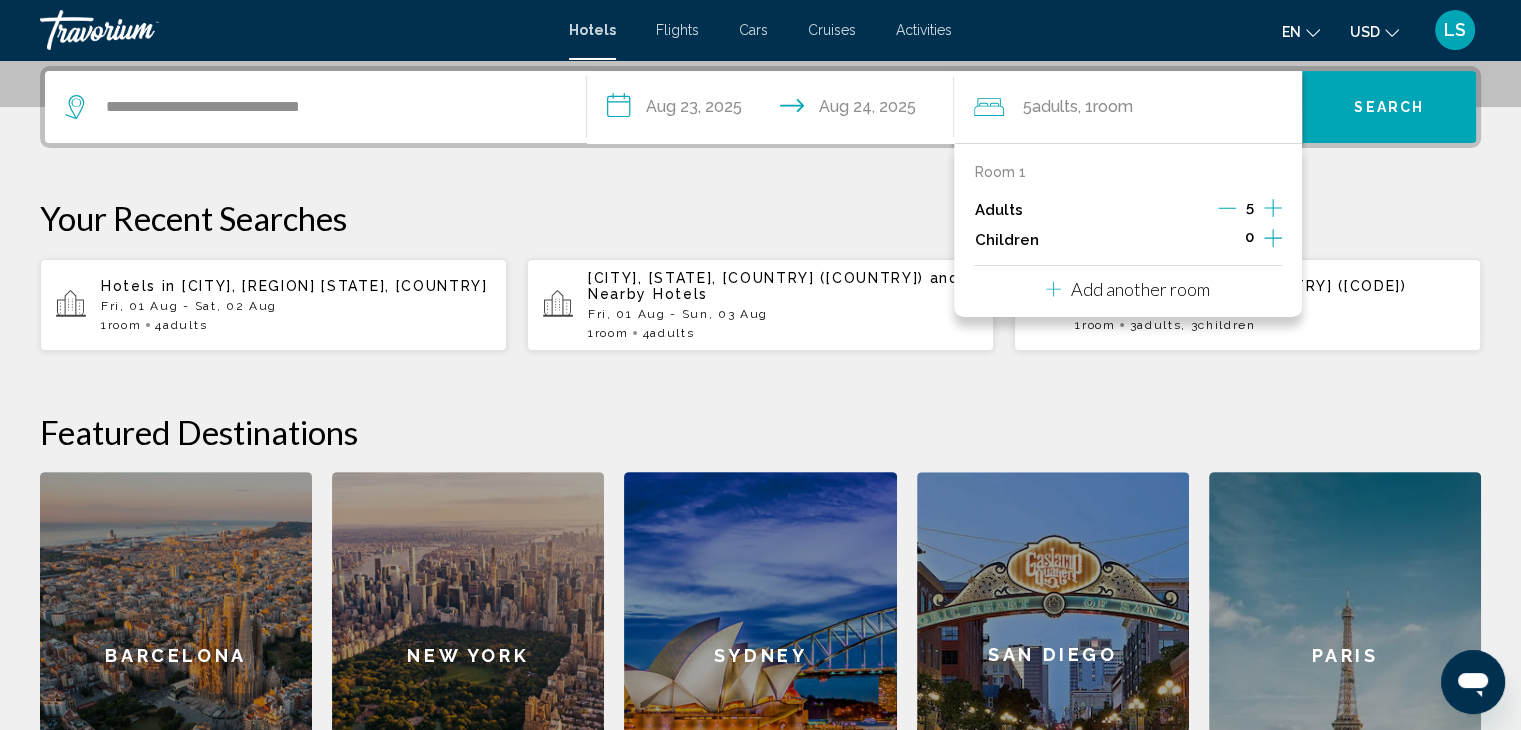 click on "Room 1" at bounding box center [999, 172] 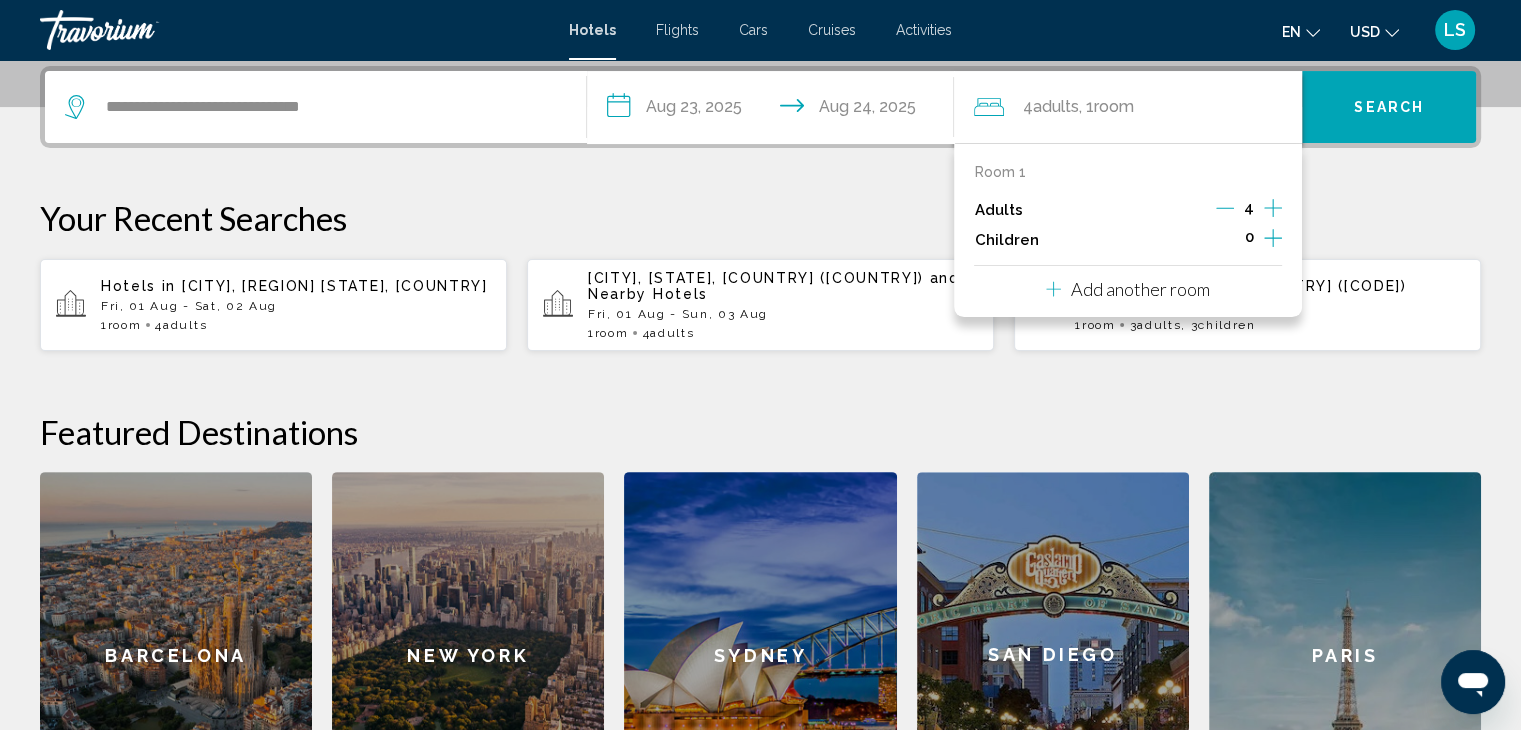 click 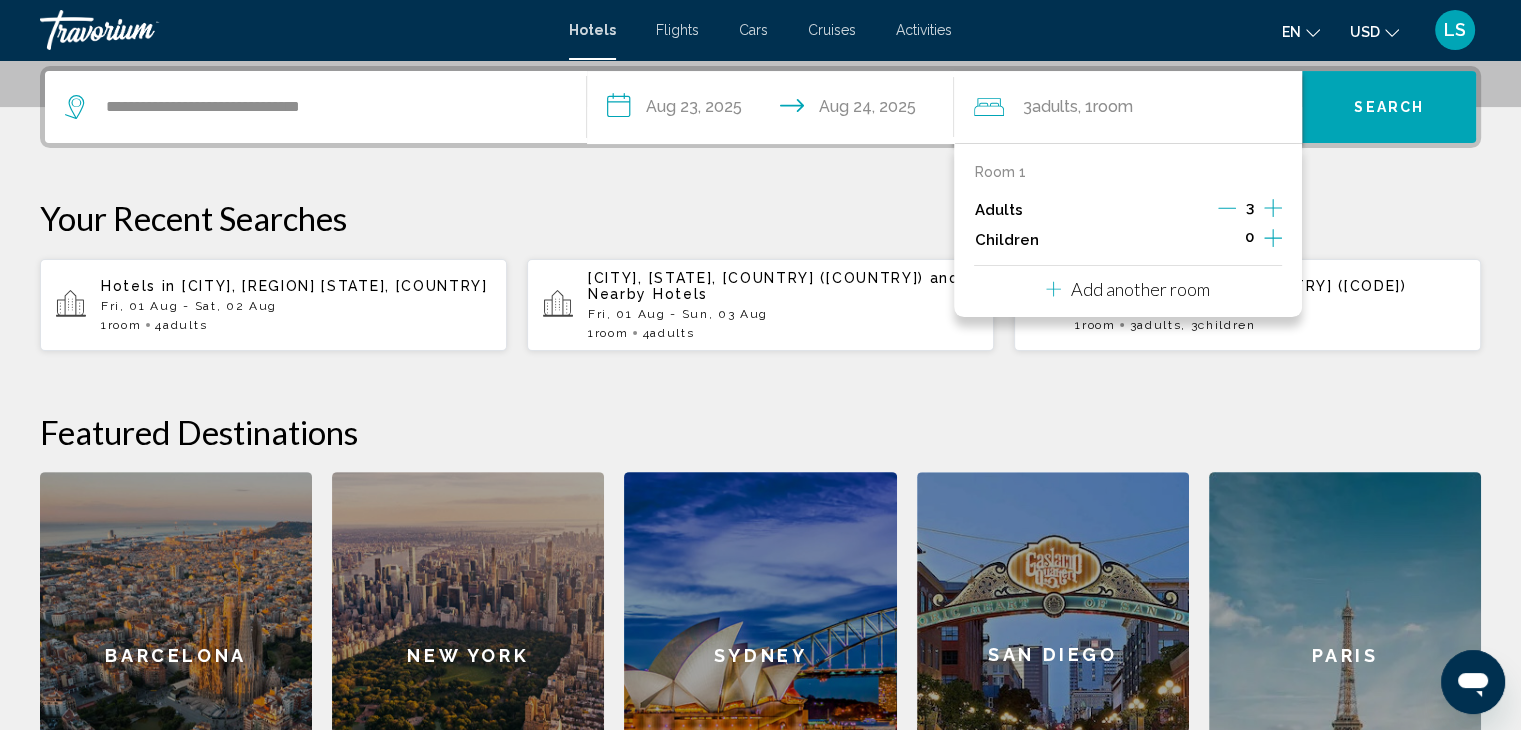 click on "Add another room" at bounding box center (1140, 289) 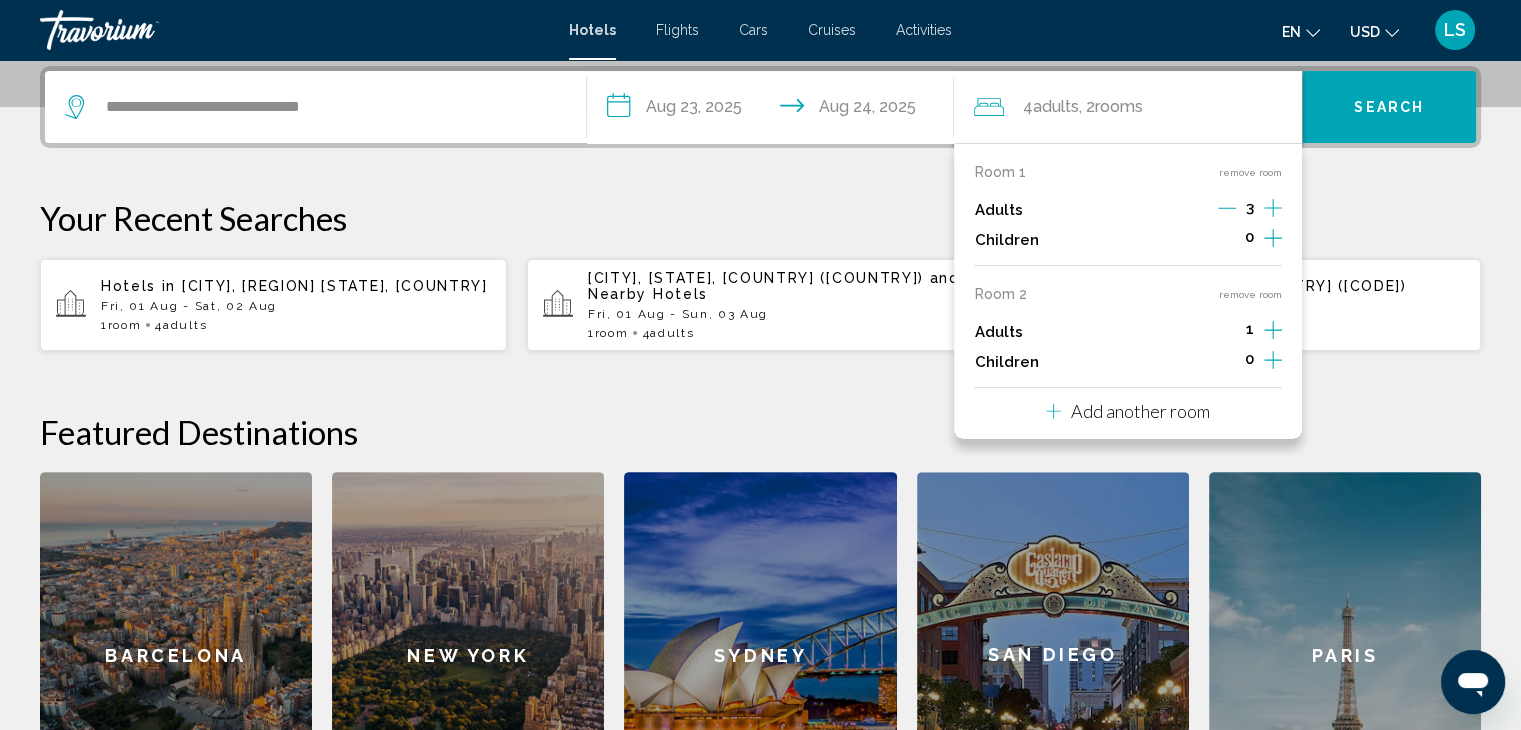click 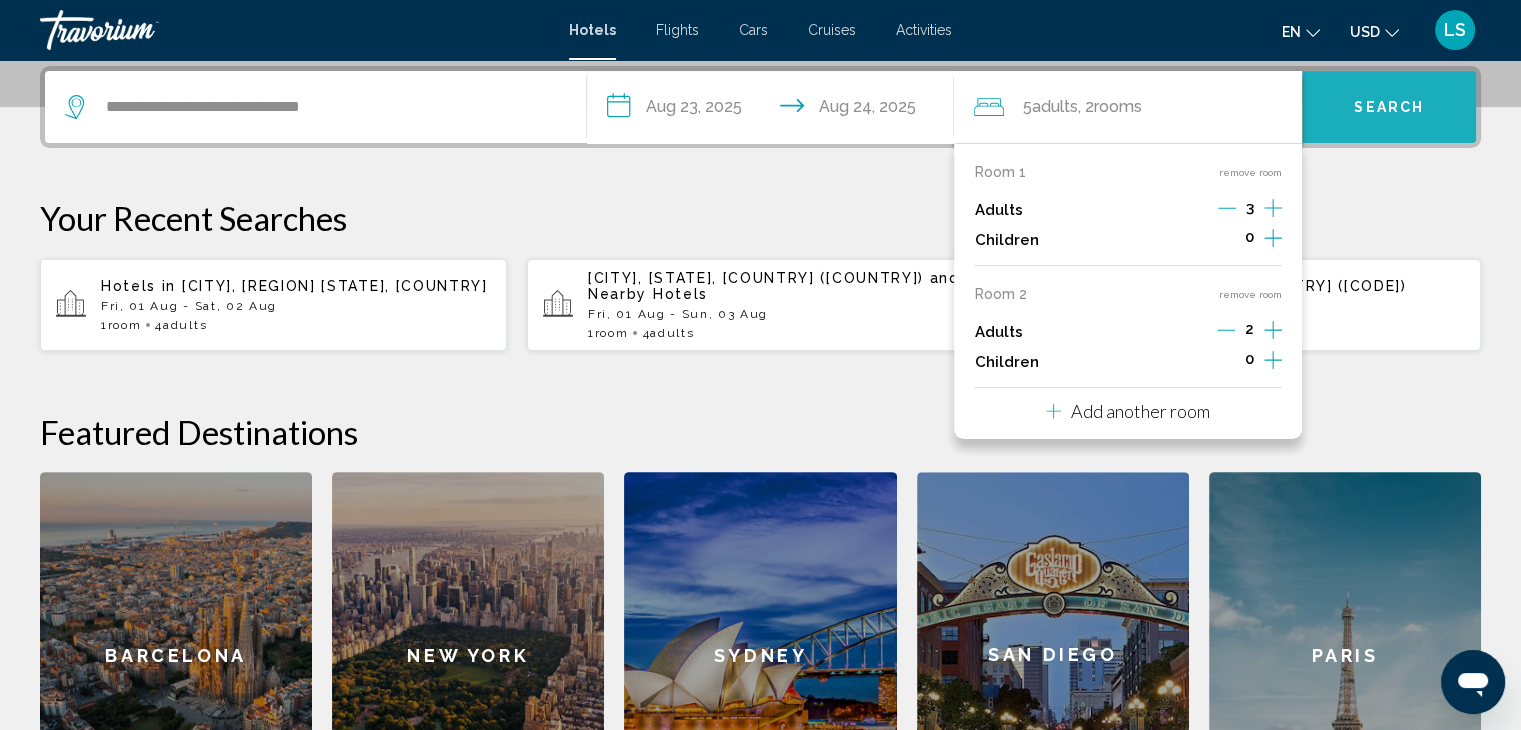 click on "Search" at bounding box center (1389, 107) 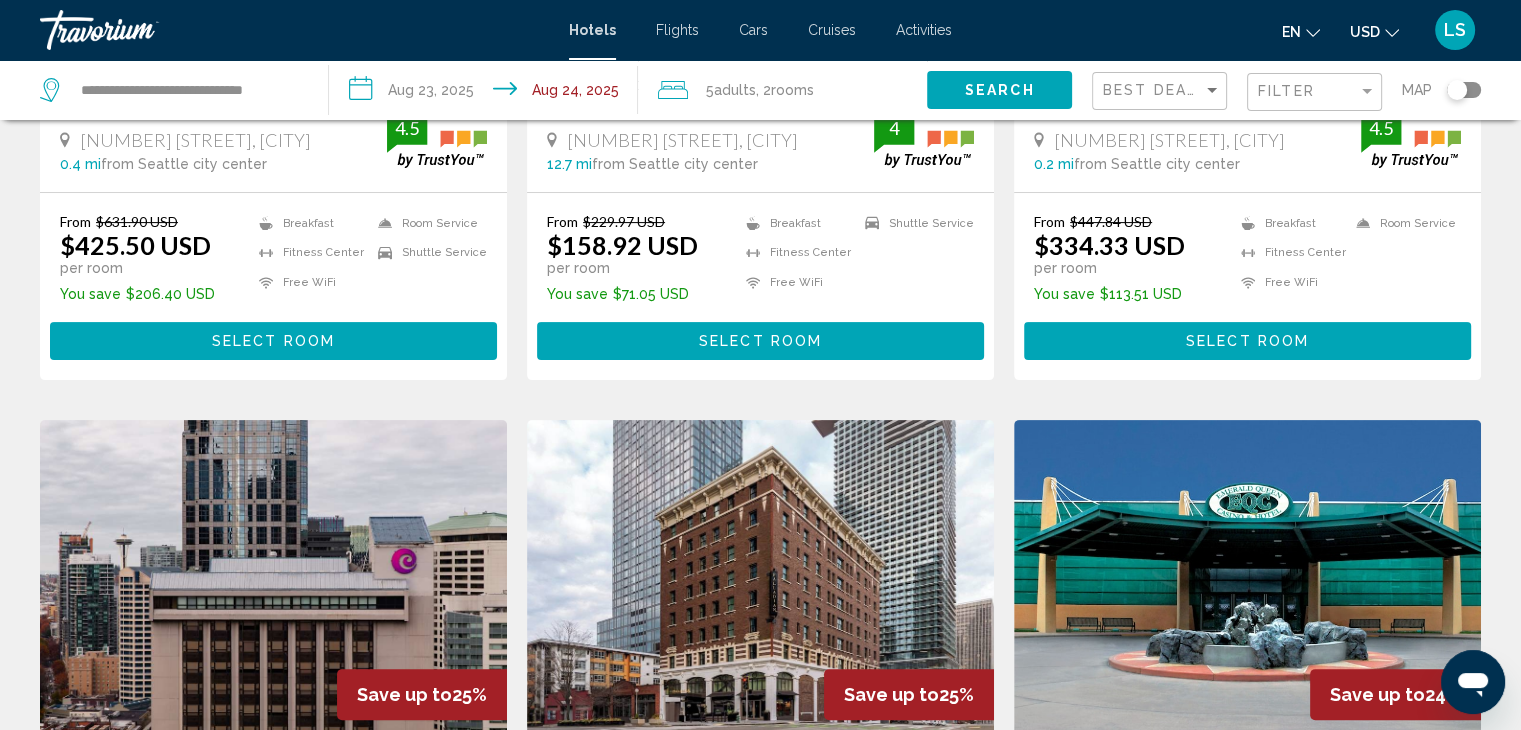 scroll, scrollTop: 0, scrollLeft: 0, axis: both 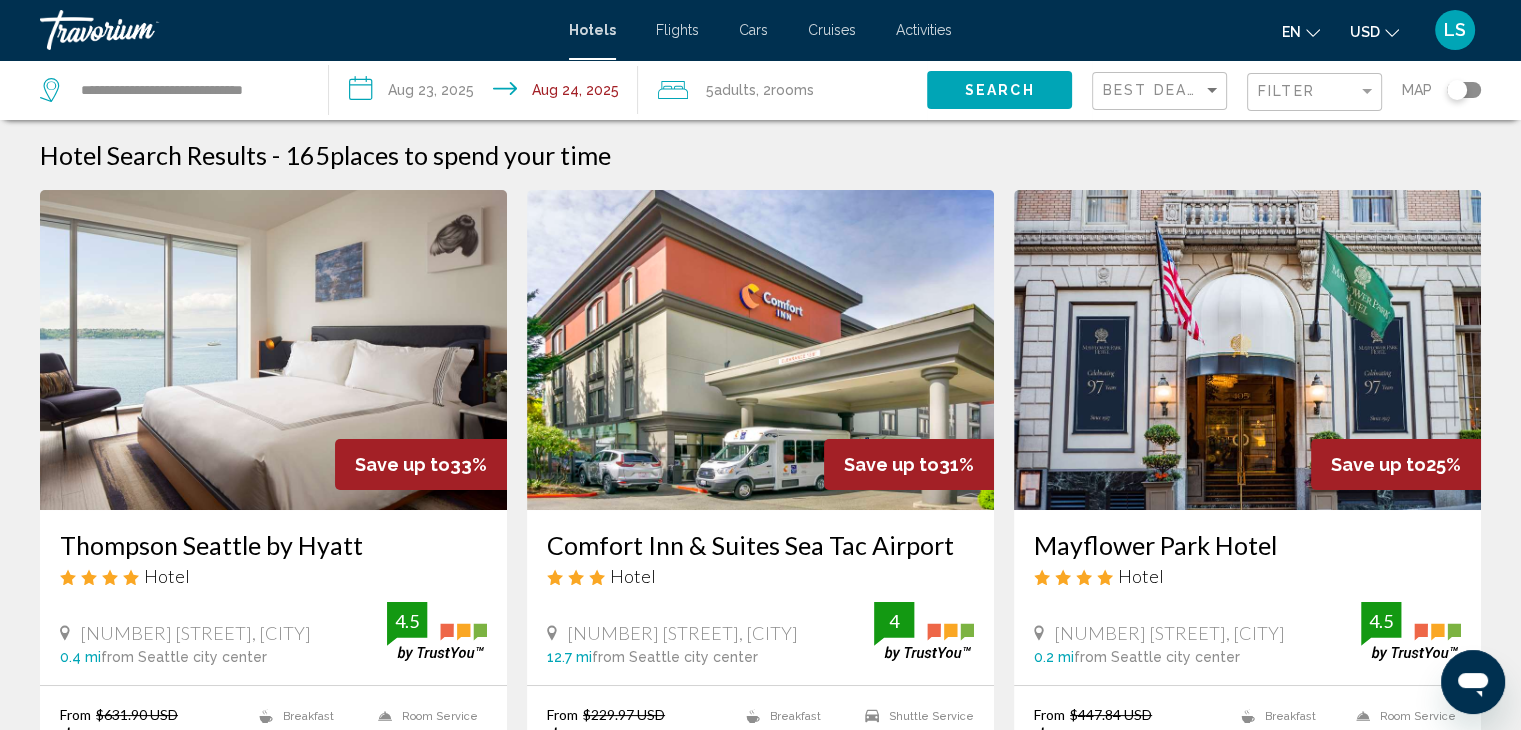 click on "Best Deals" 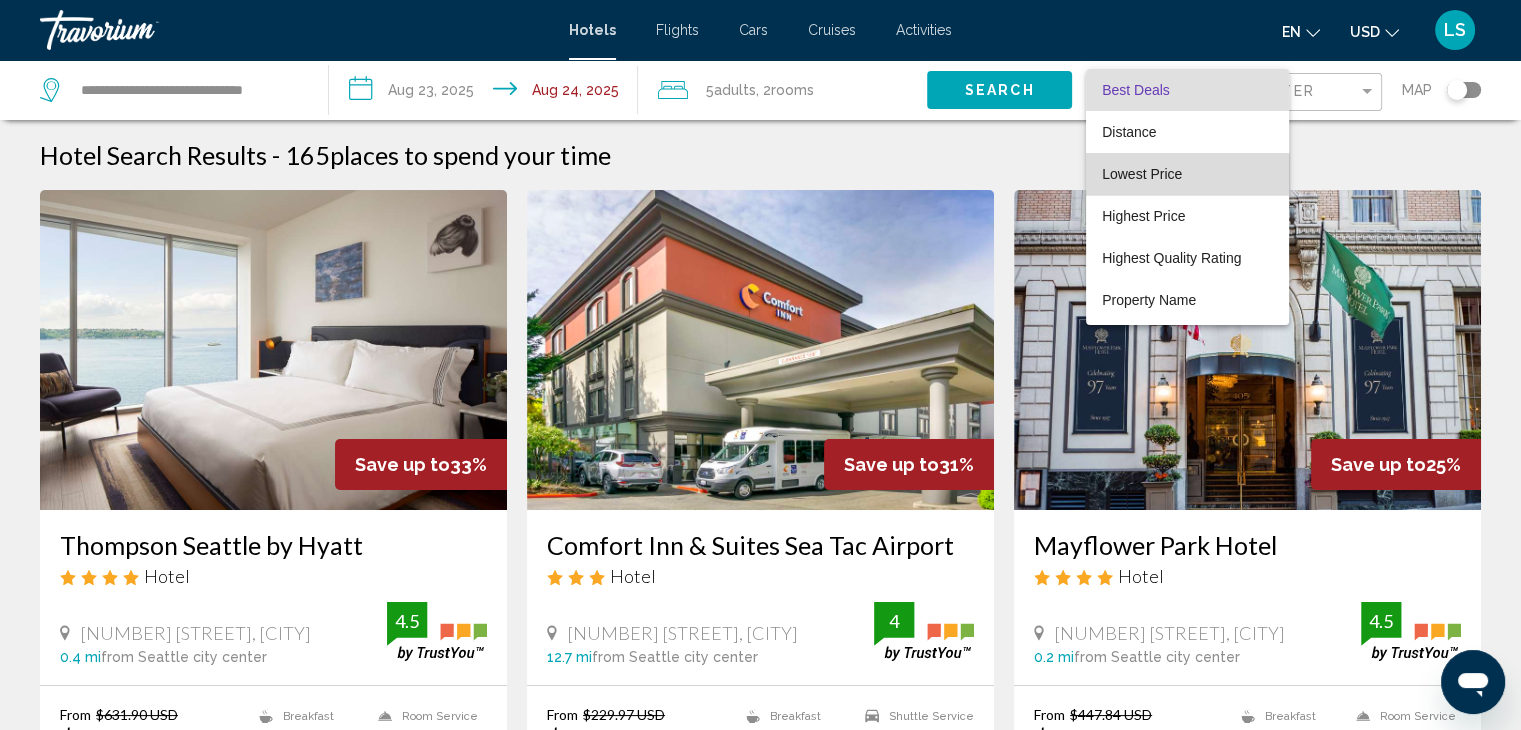 click on "Lowest Price" at bounding box center (1142, 174) 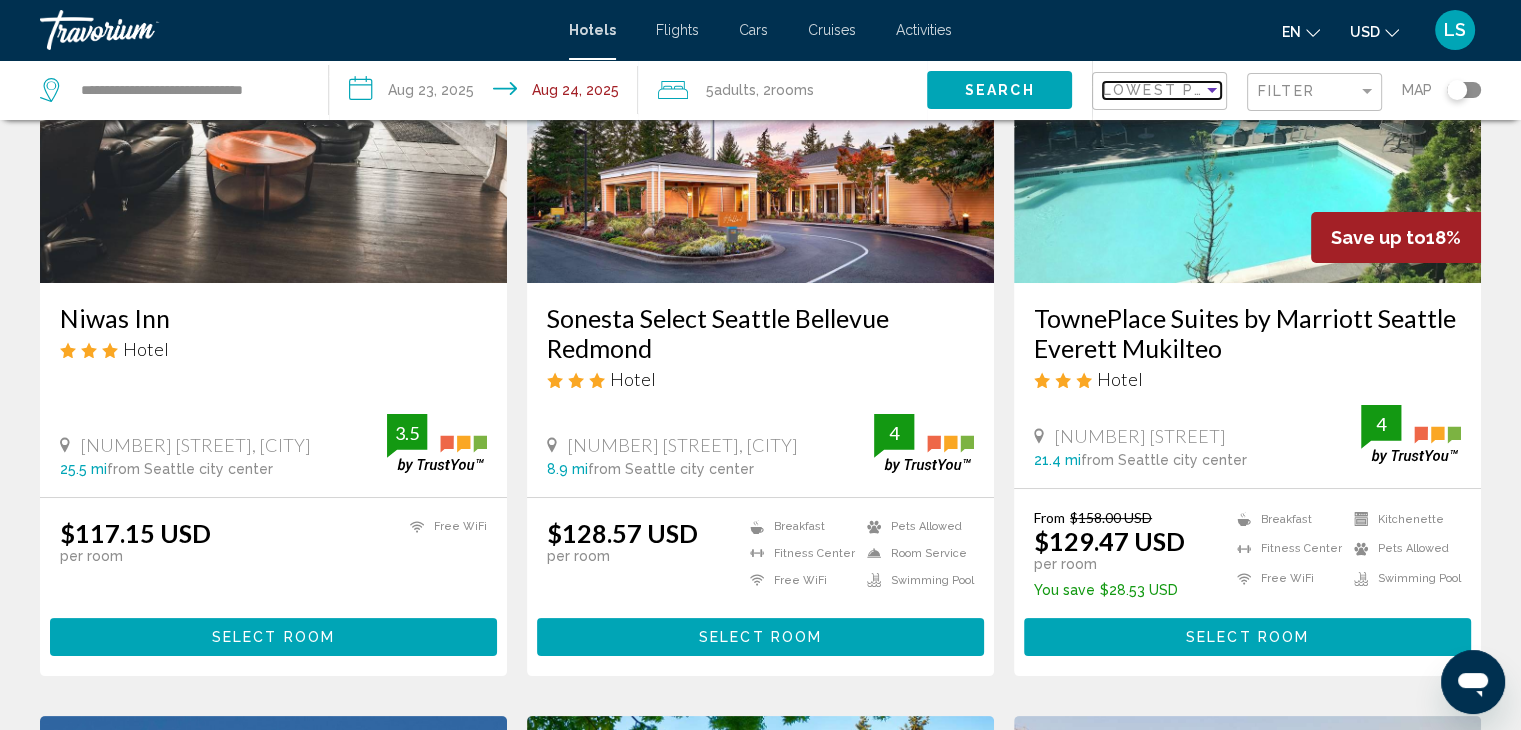 scroll, scrollTop: 231, scrollLeft: 0, axis: vertical 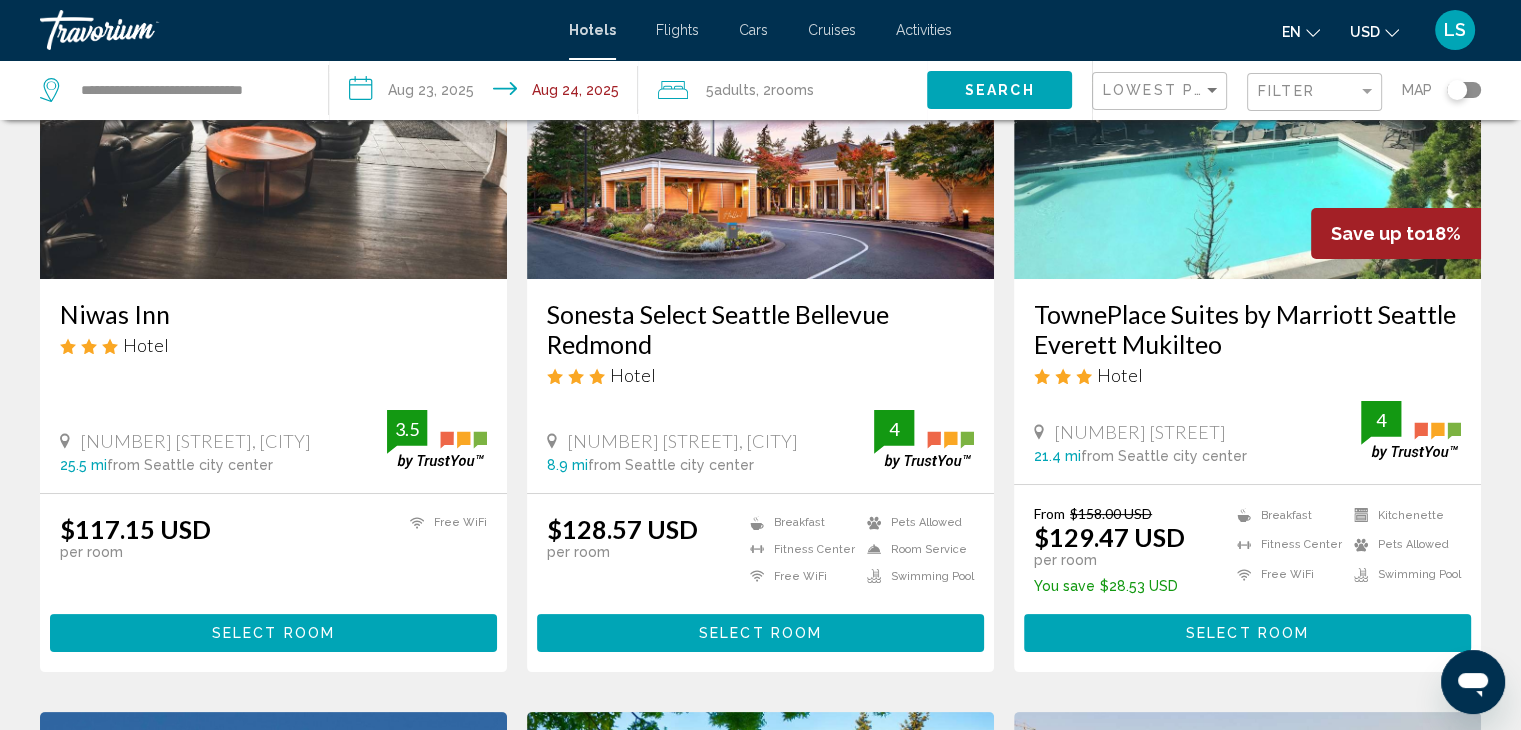 click on "Adults" 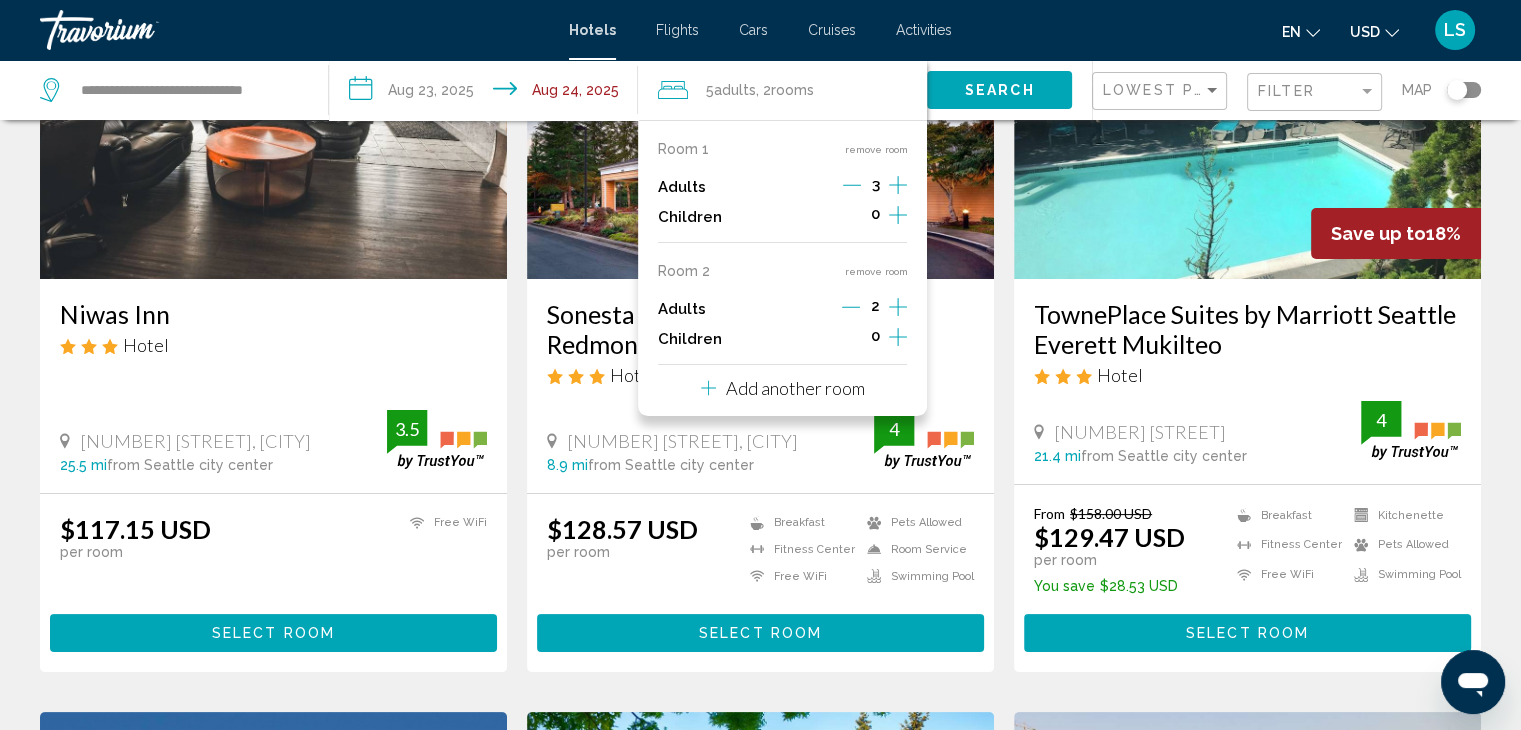 click 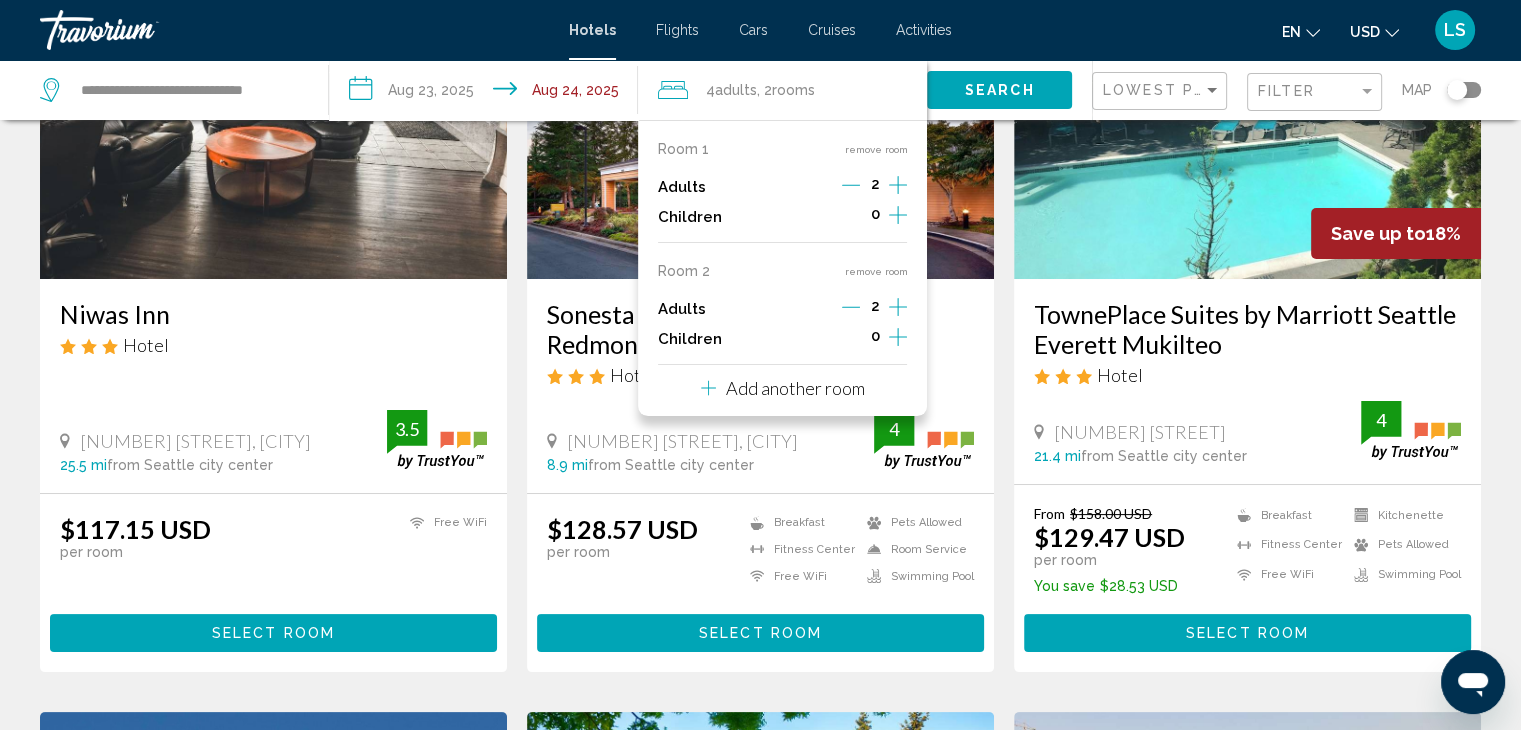 click 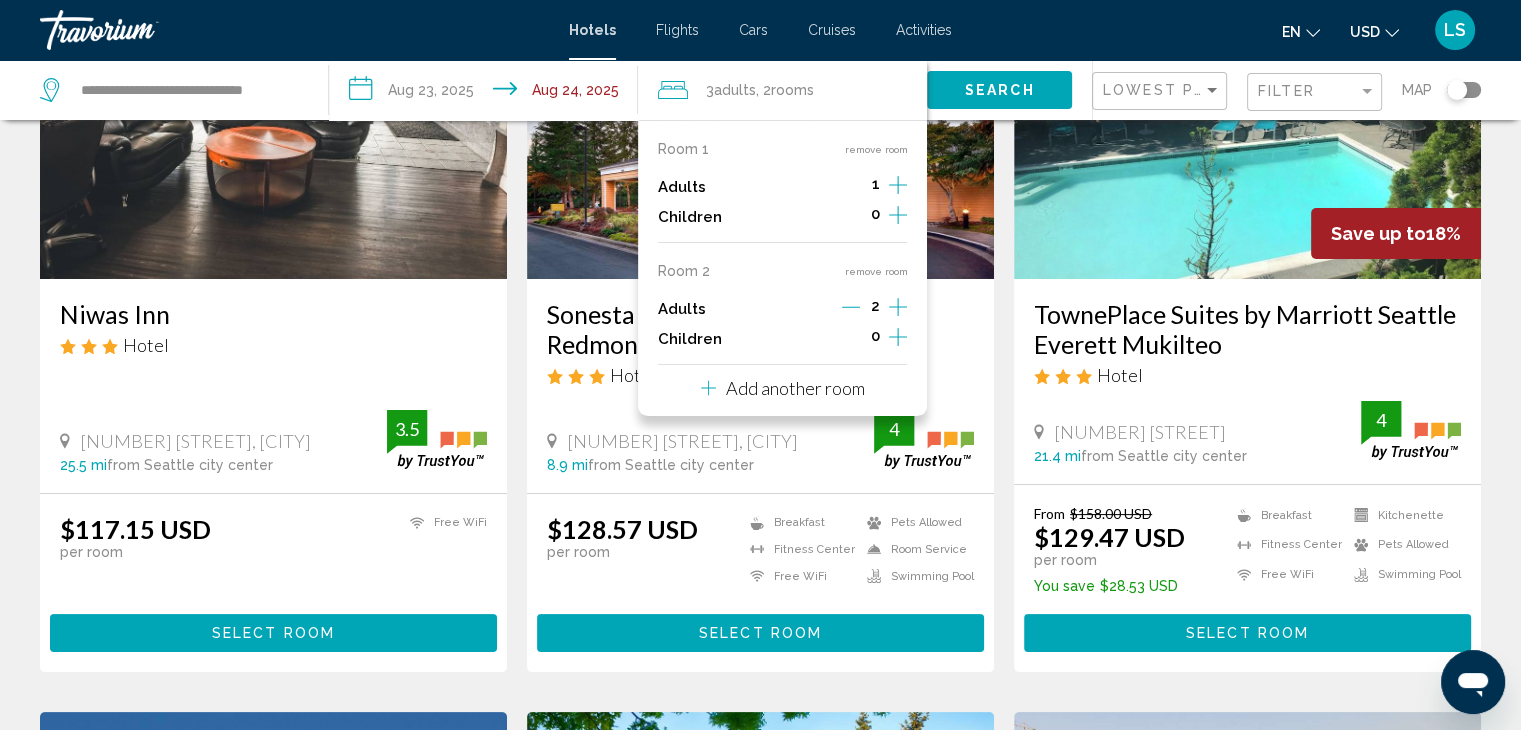 click 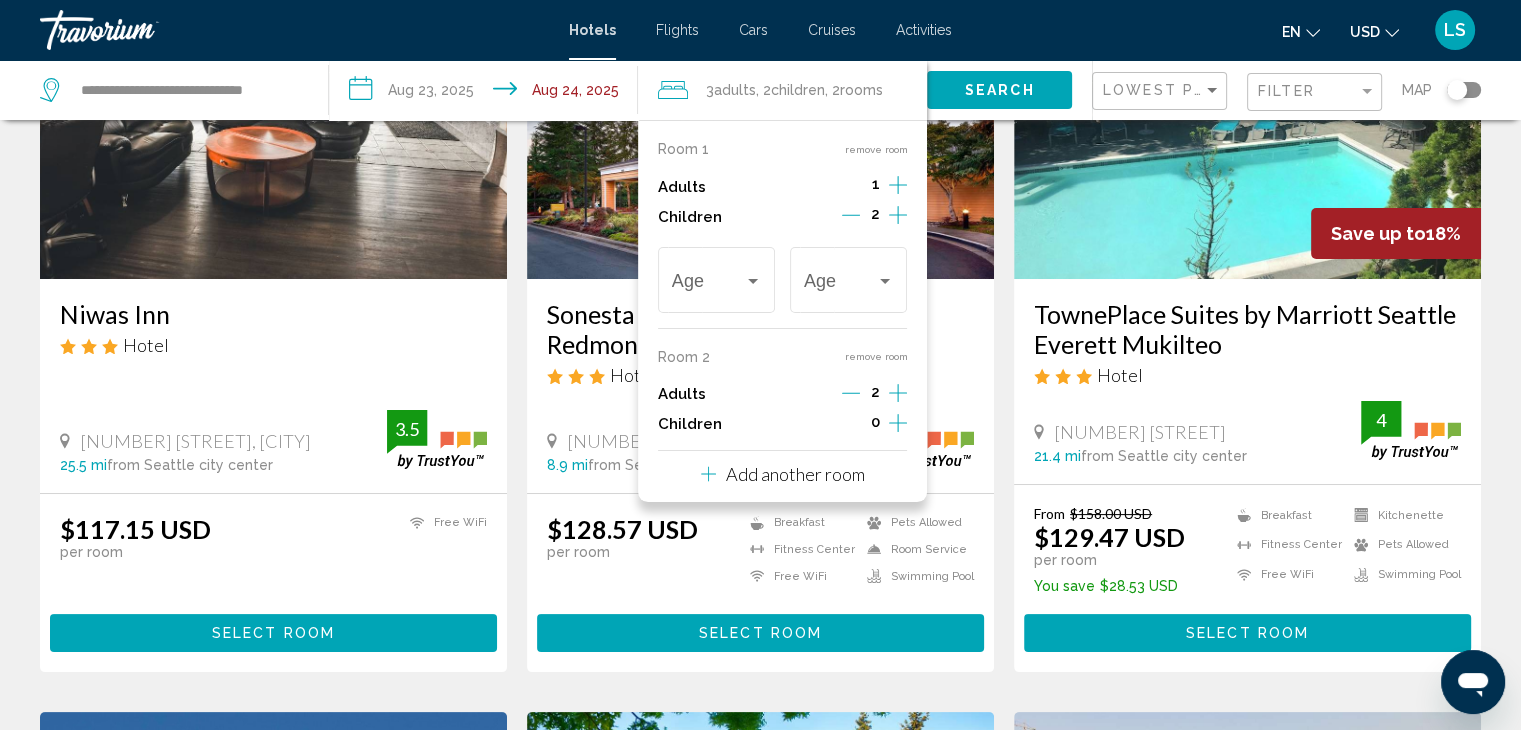 click 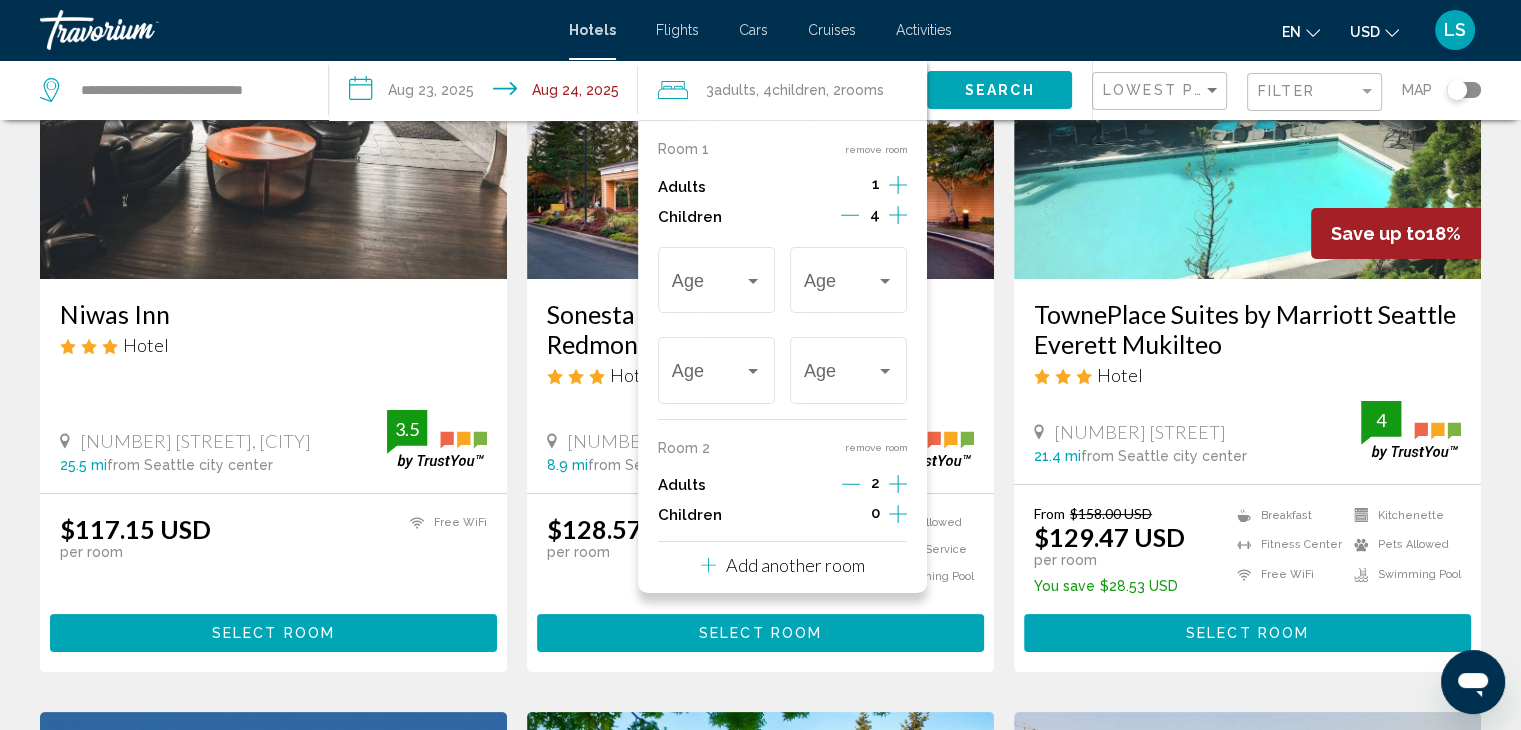 click 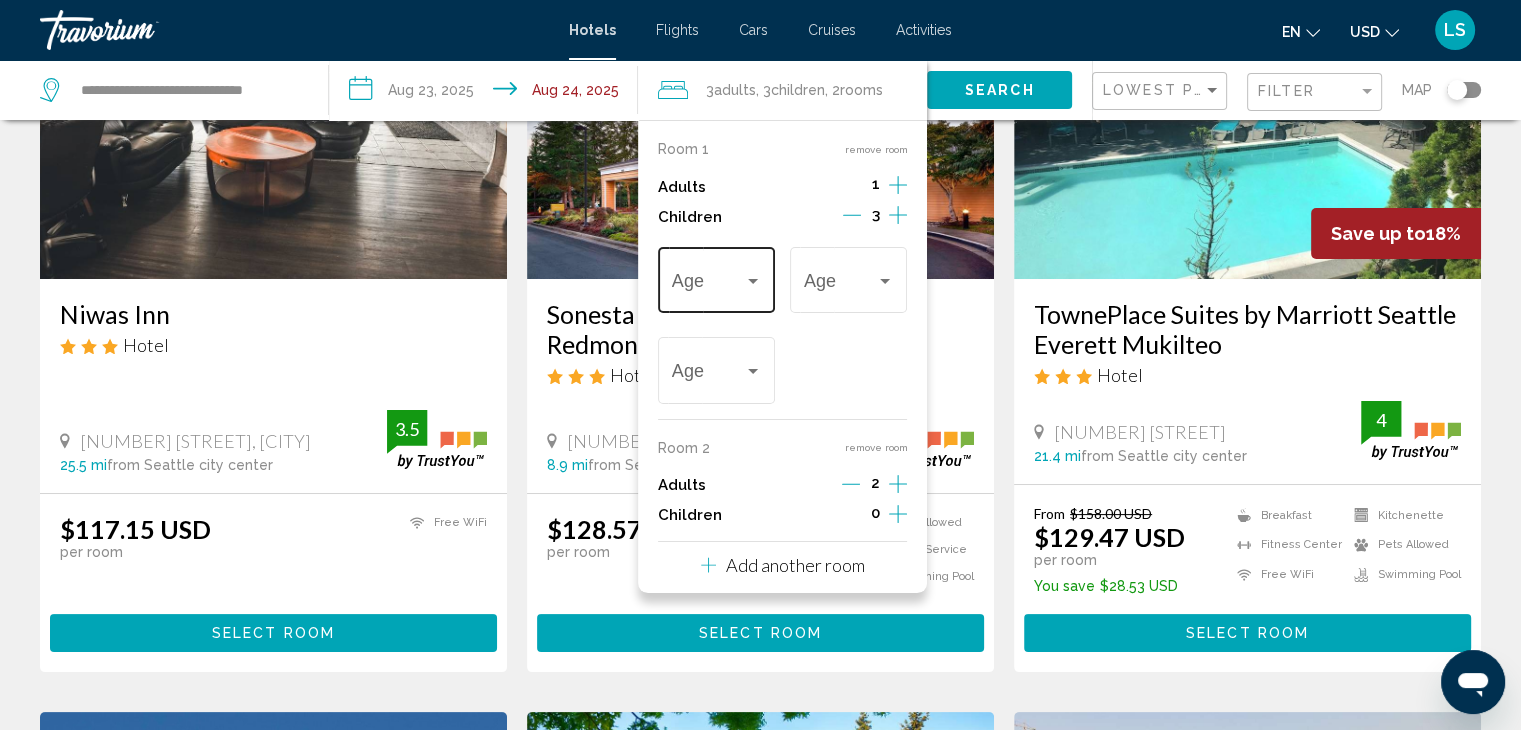 click at bounding box center [708, 285] 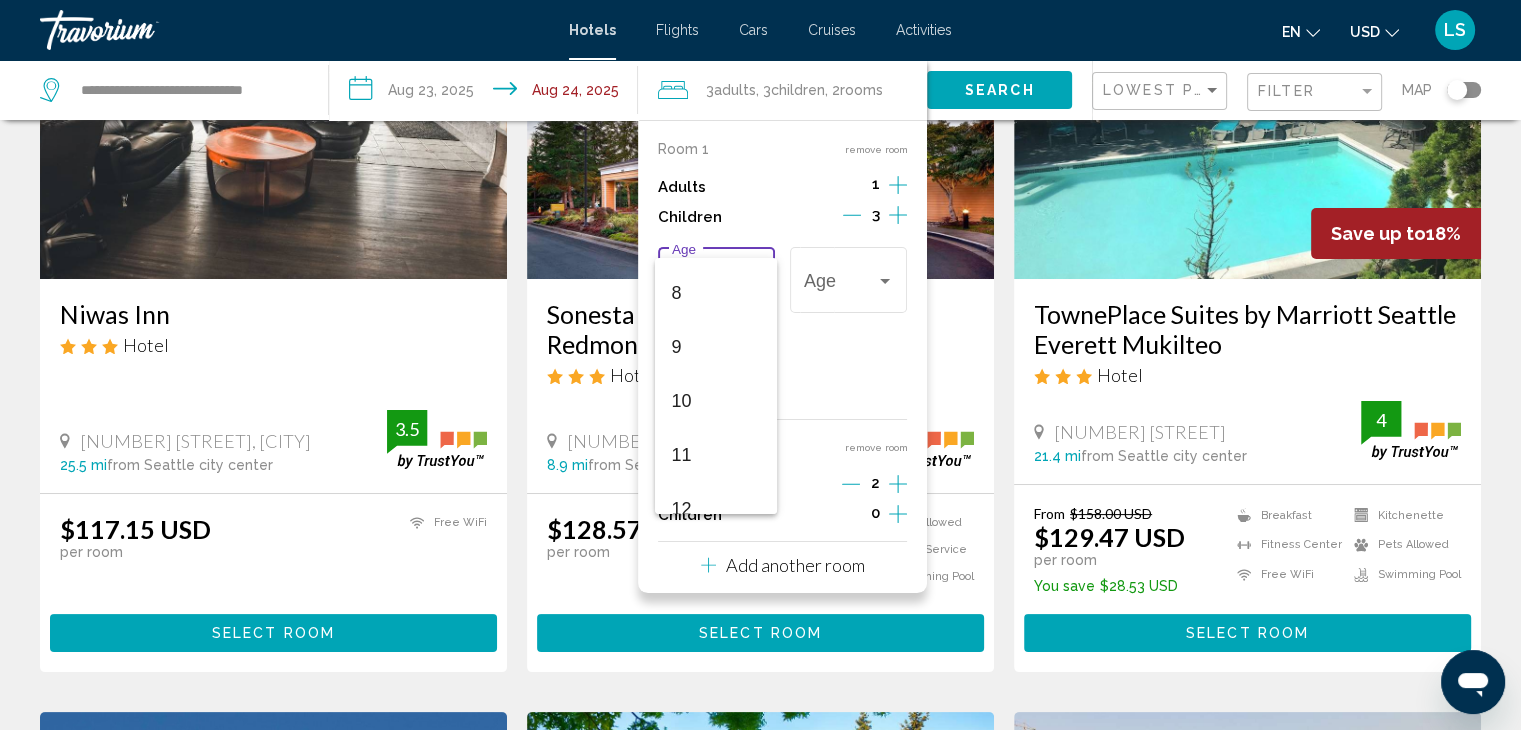 scroll, scrollTop: 428, scrollLeft: 0, axis: vertical 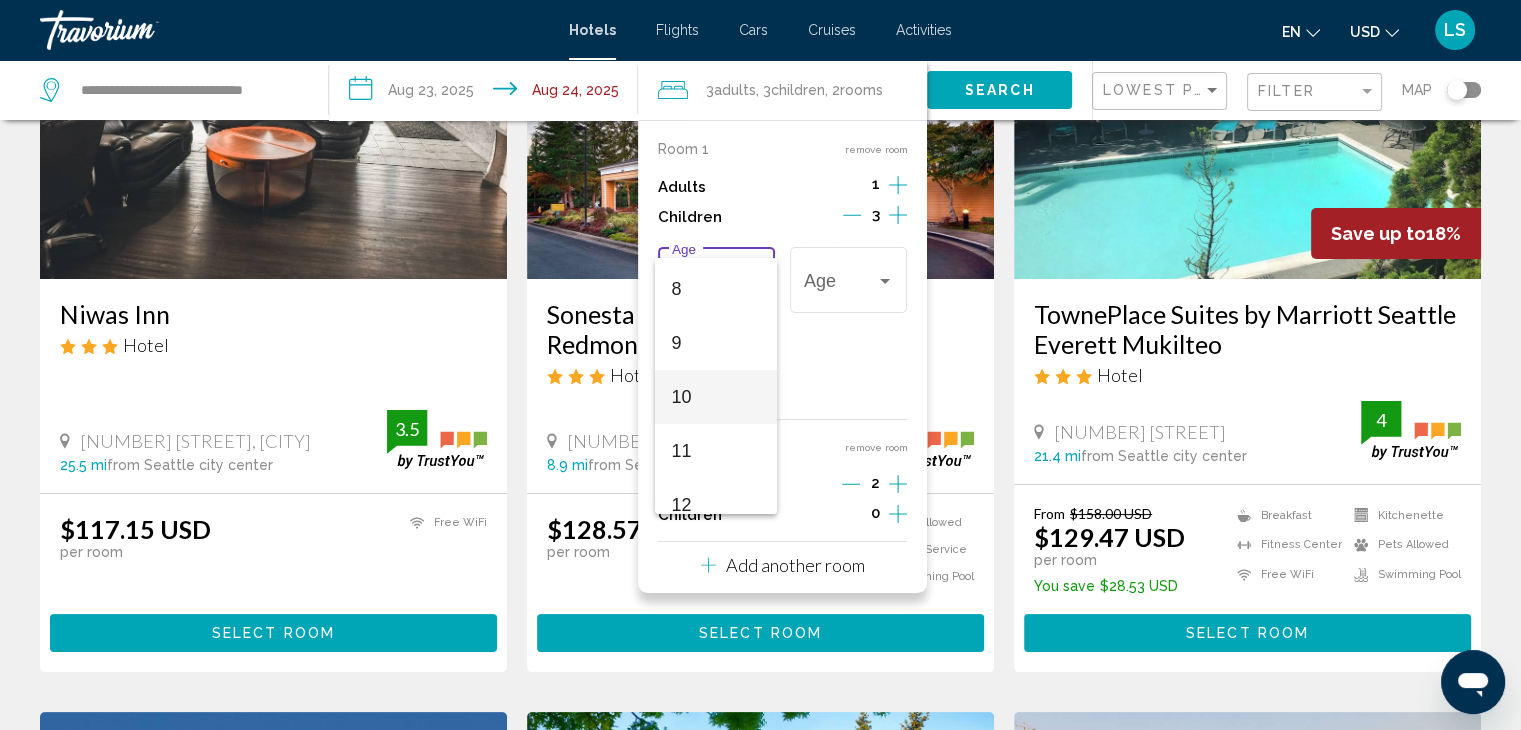 click on "10" at bounding box center (716, 397) 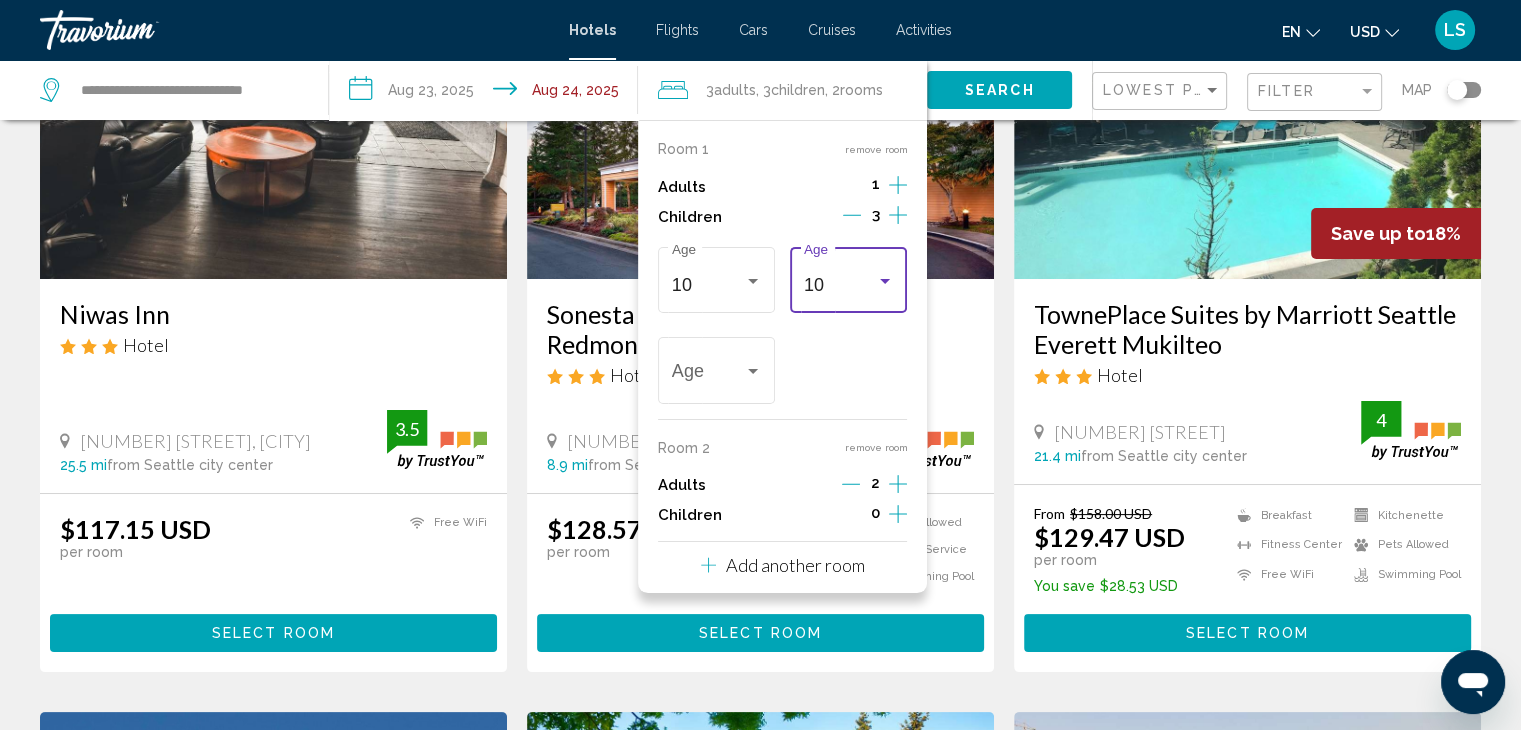 click on "10" at bounding box center [840, 285] 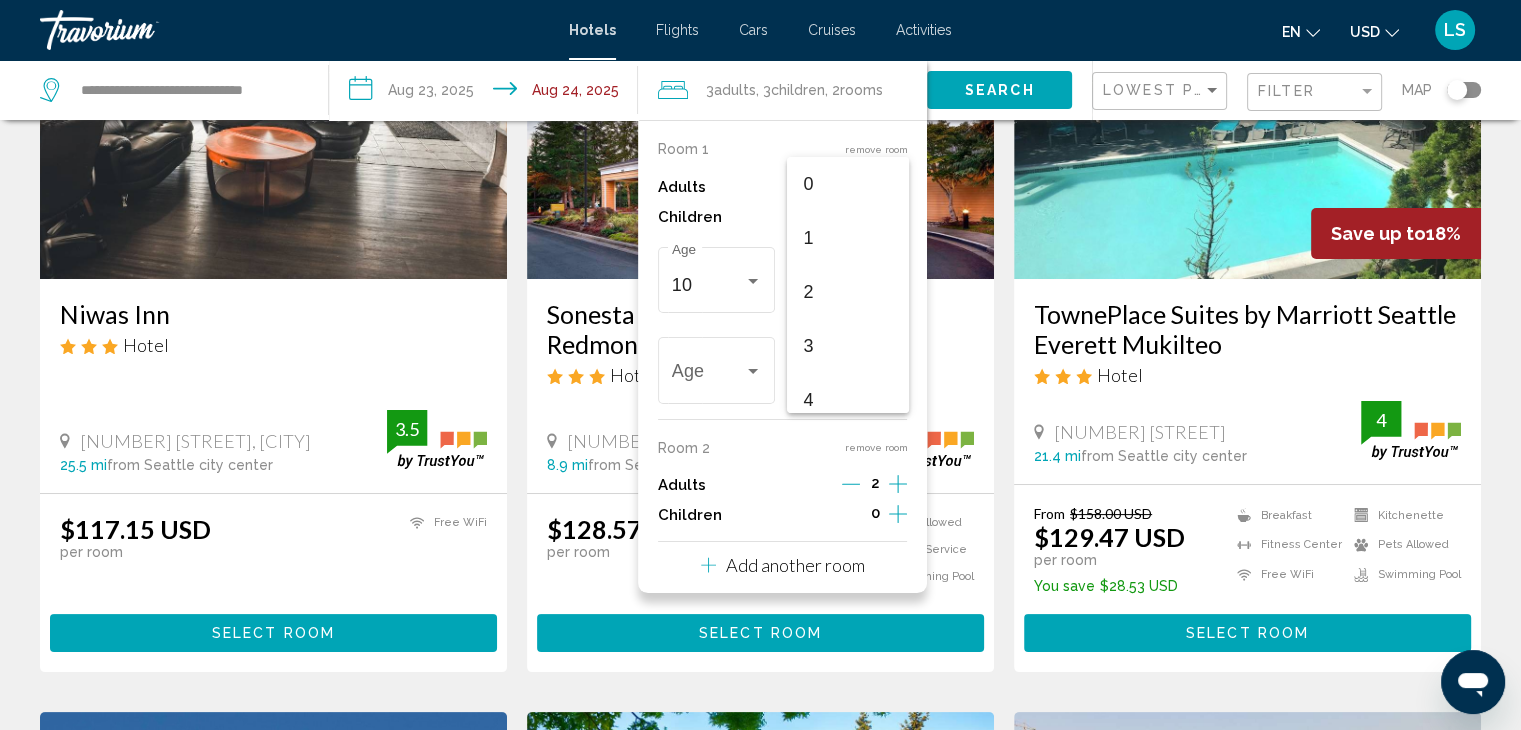 scroll, scrollTop: 439, scrollLeft: 0, axis: vertical 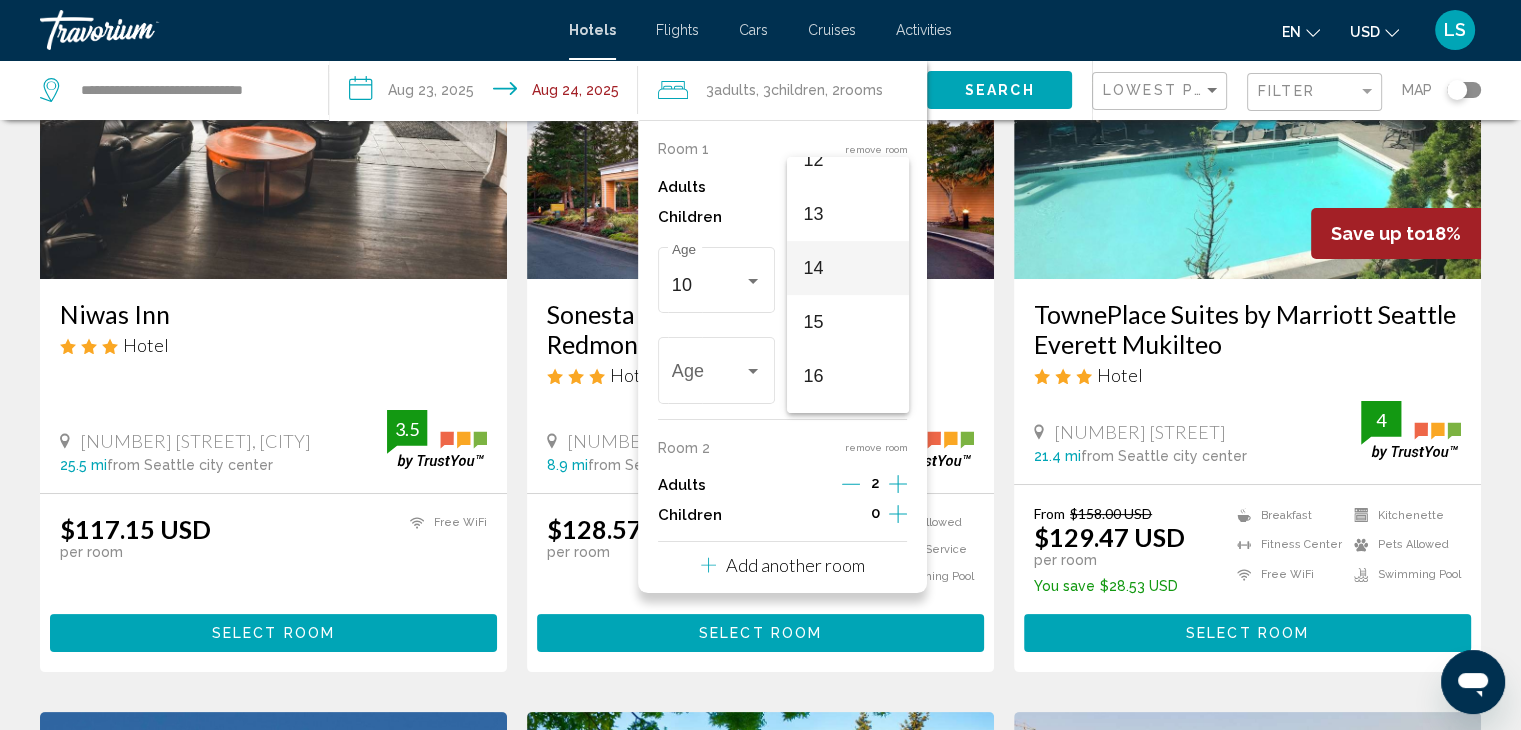 click on "14" at bounding box center [848, 268] 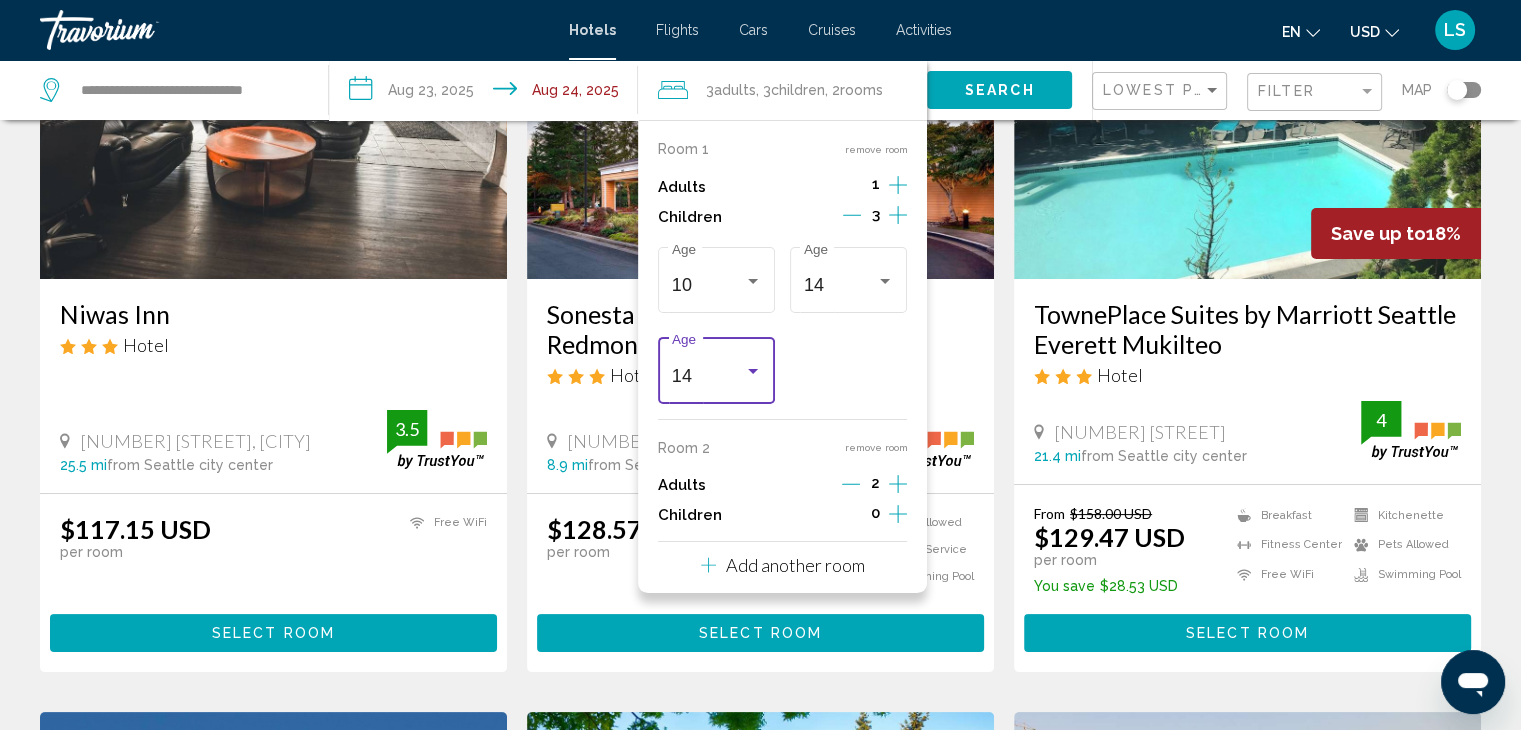 click on "14" at bounding box center [708, 376] 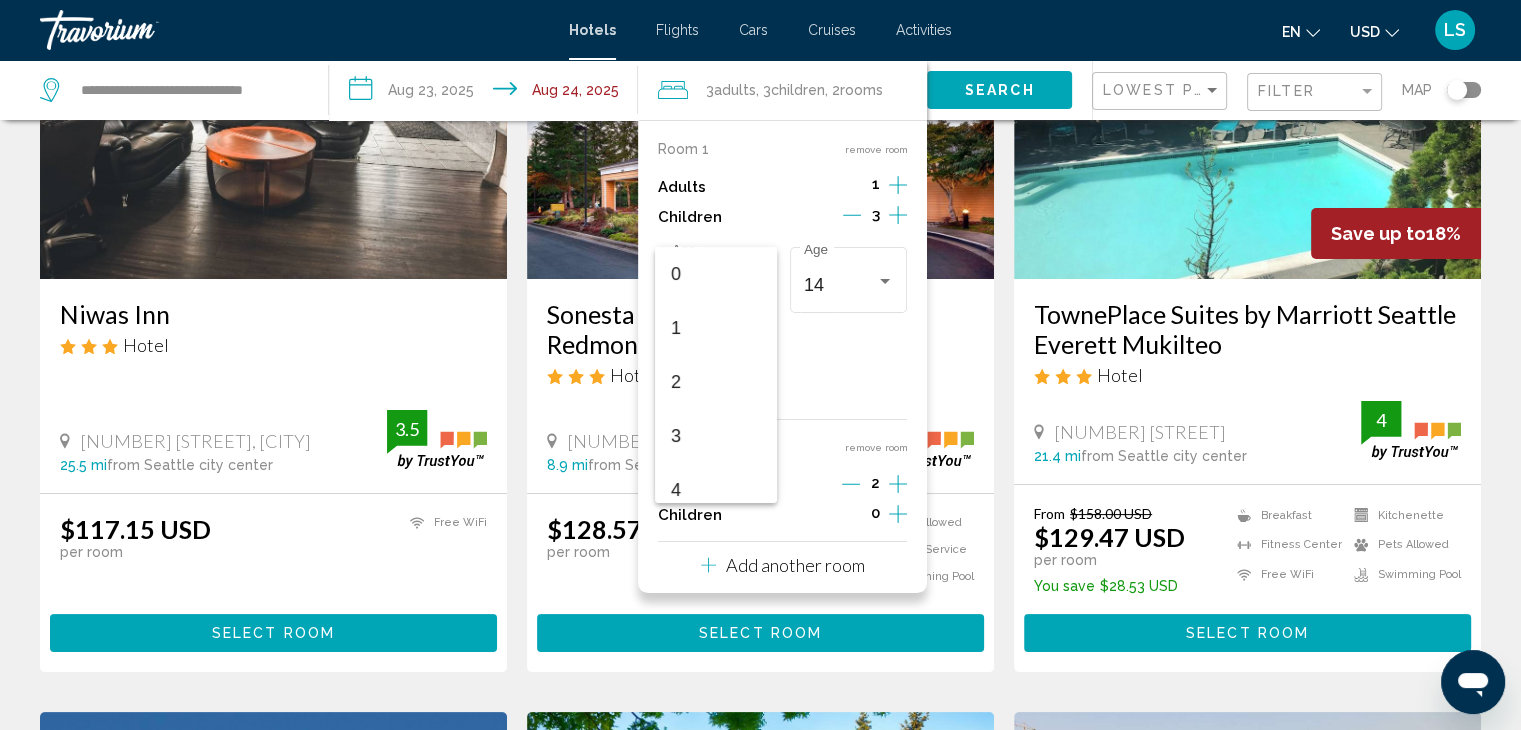 scroll, scrollTop: 655, scrollLeft: 0, axis: vertical 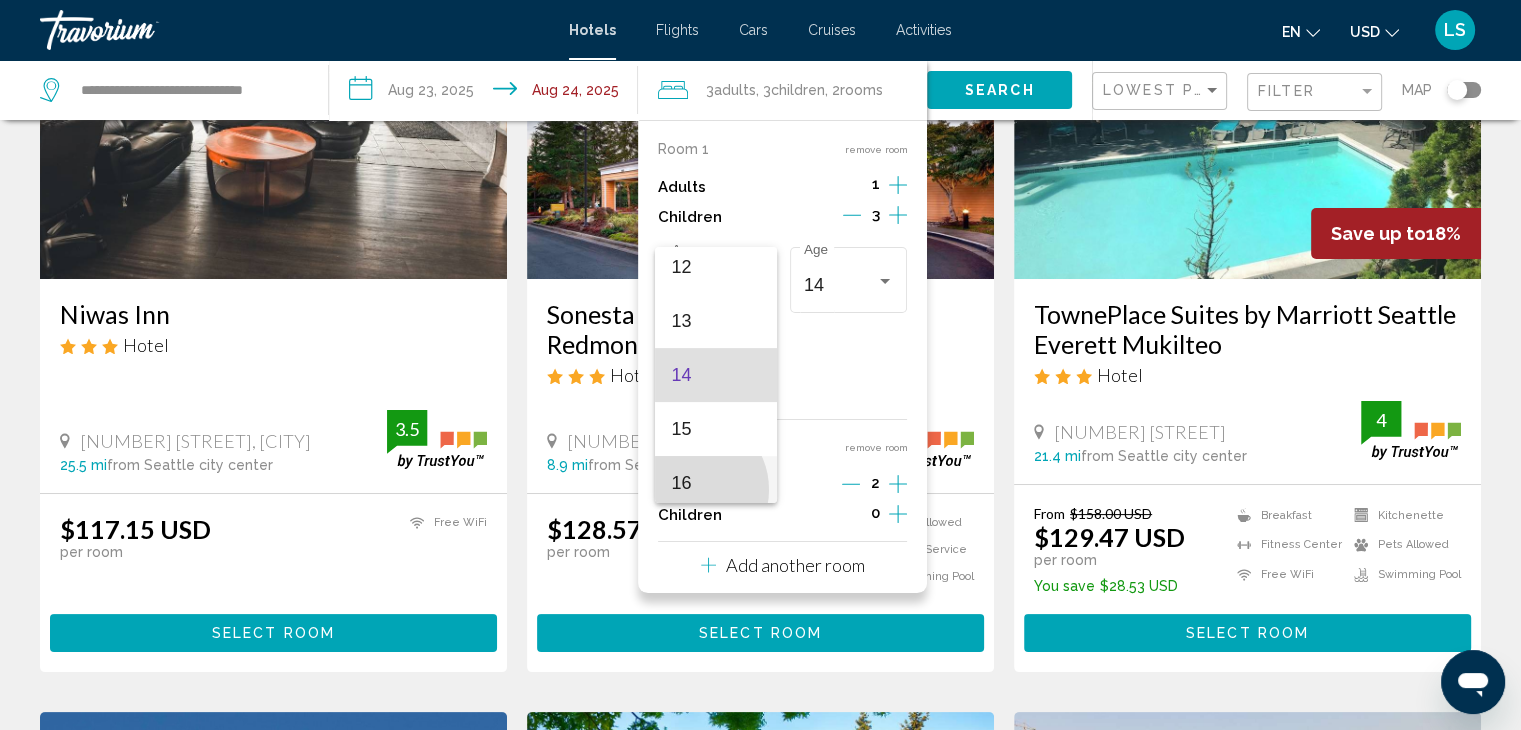 click on "16" at bounding box center (716, 483) 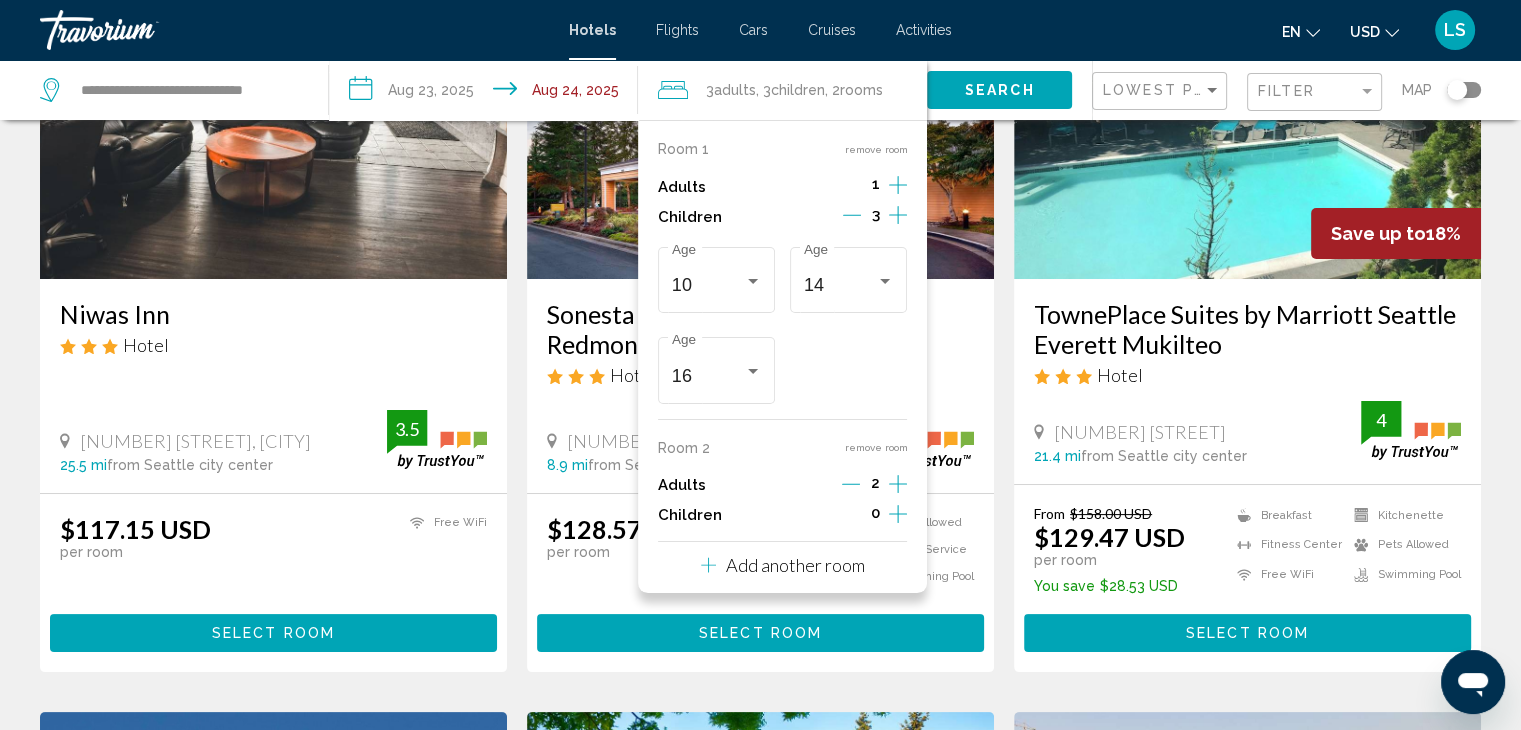 click at bounding box center (760, 119) 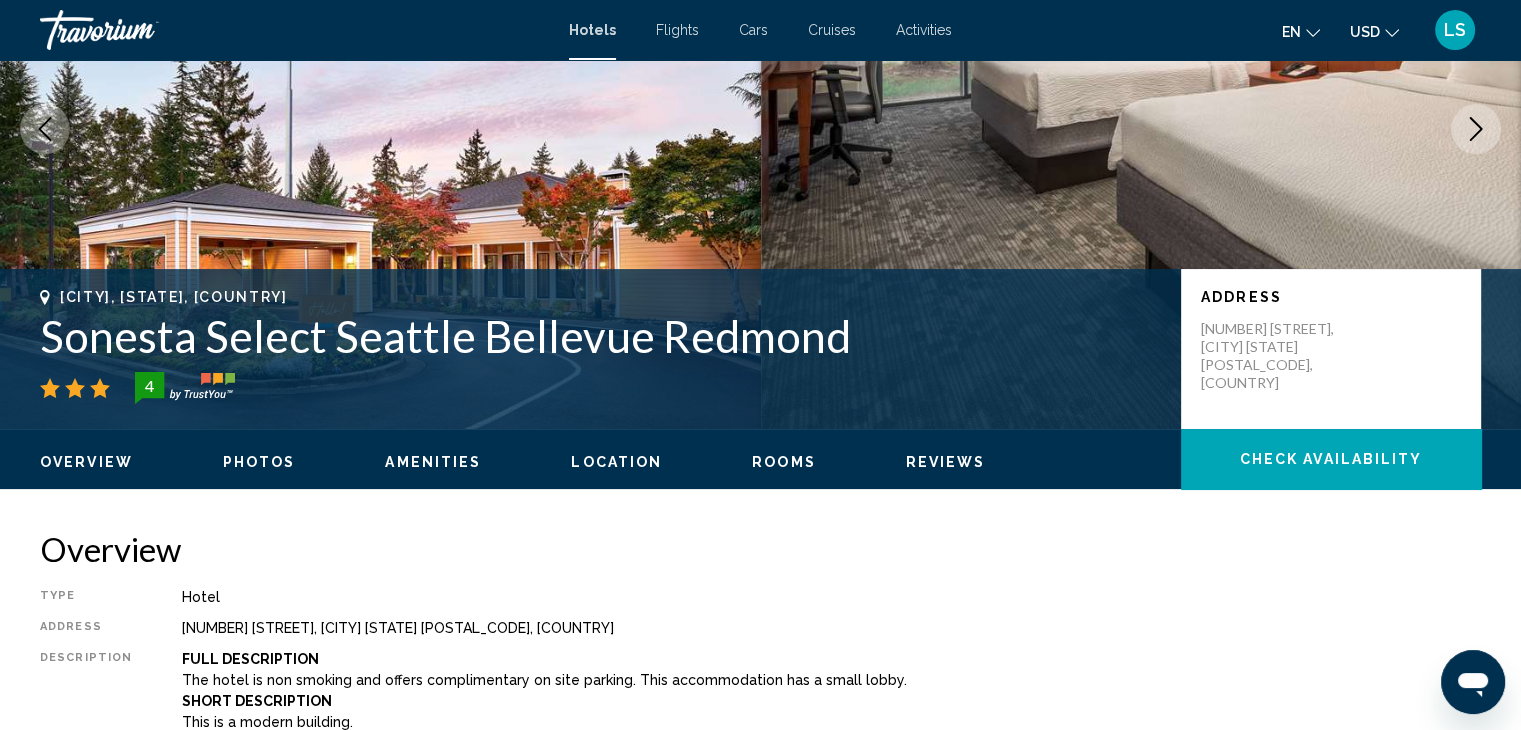scroll, scrollTop: 0, scrollLeft: 0, axis: both 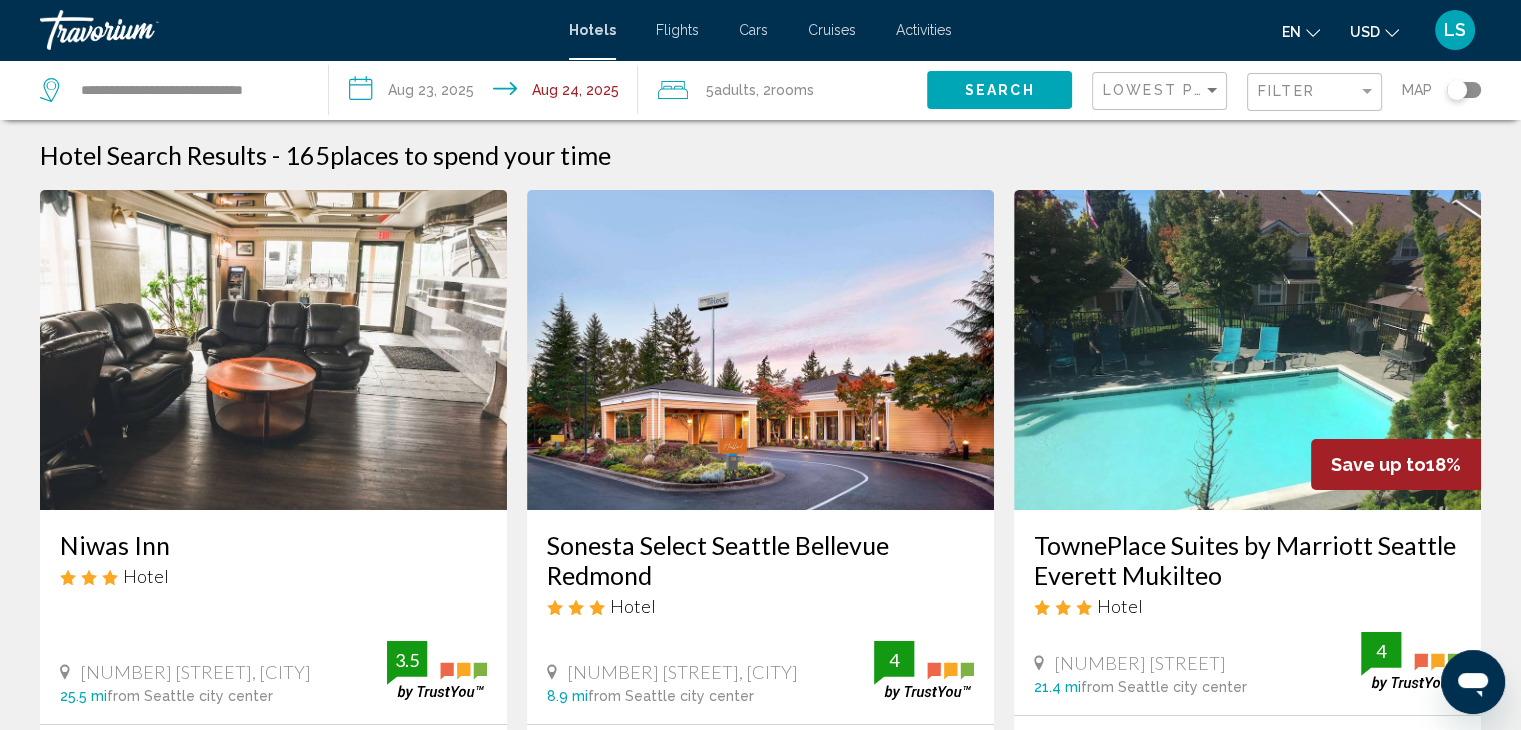 click on ", 2  Room rooms" 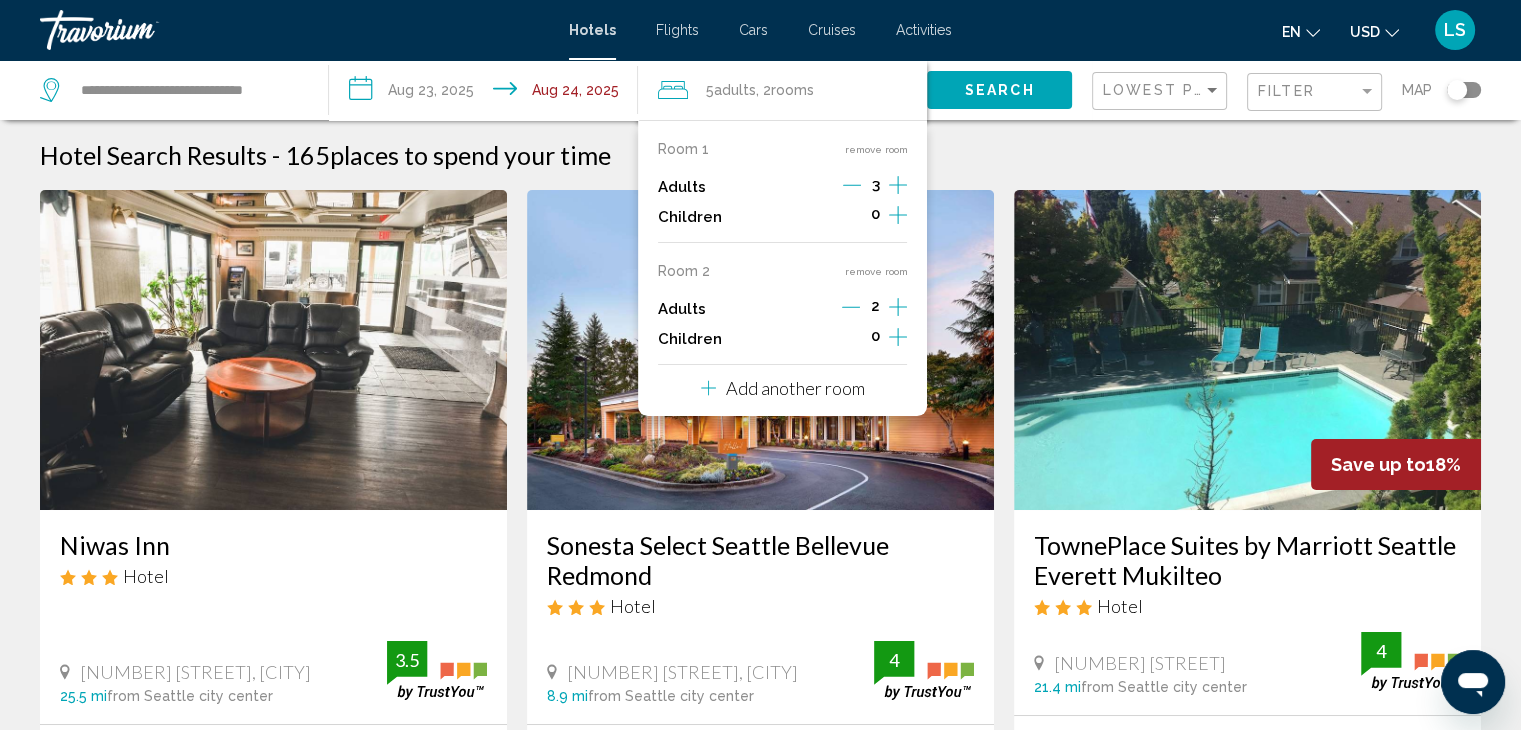 click 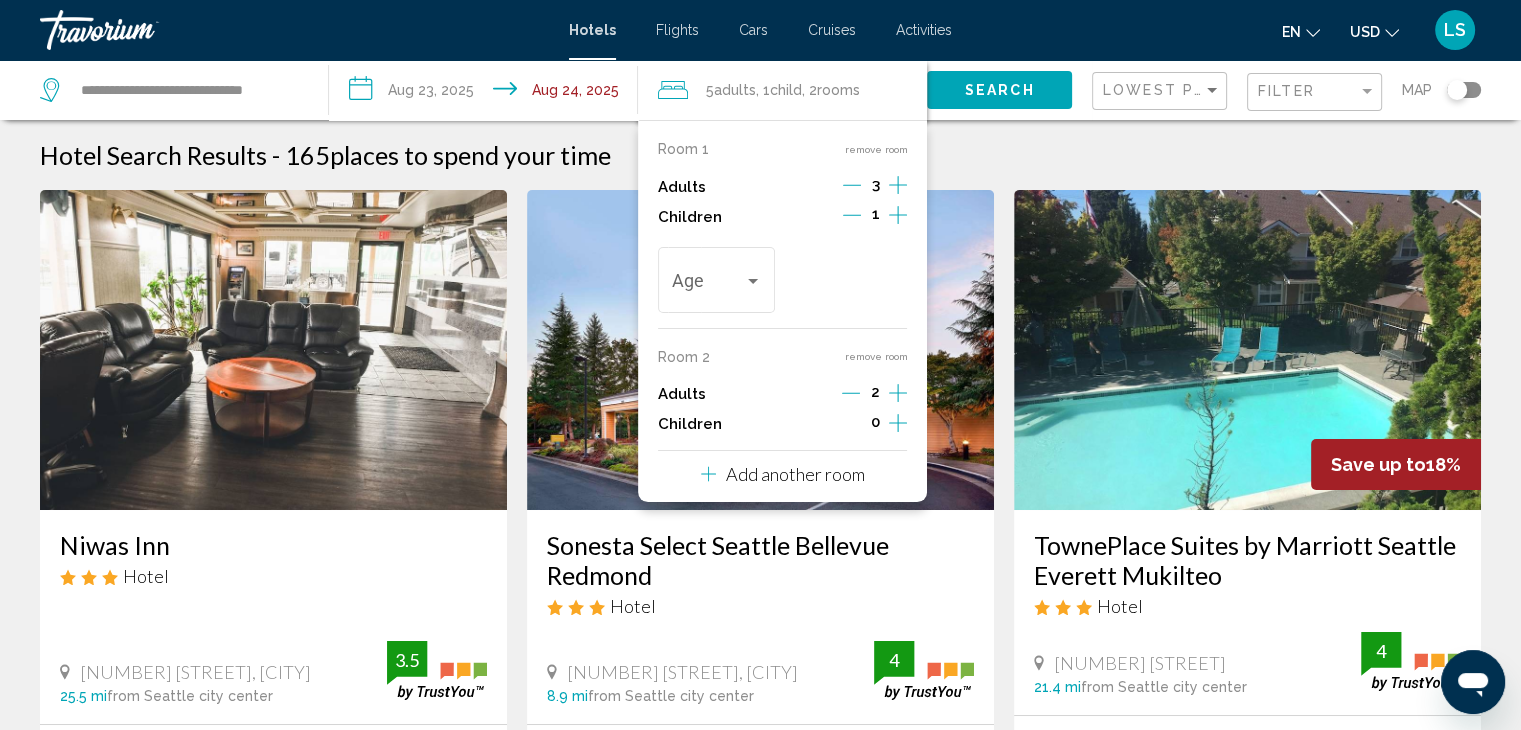 click 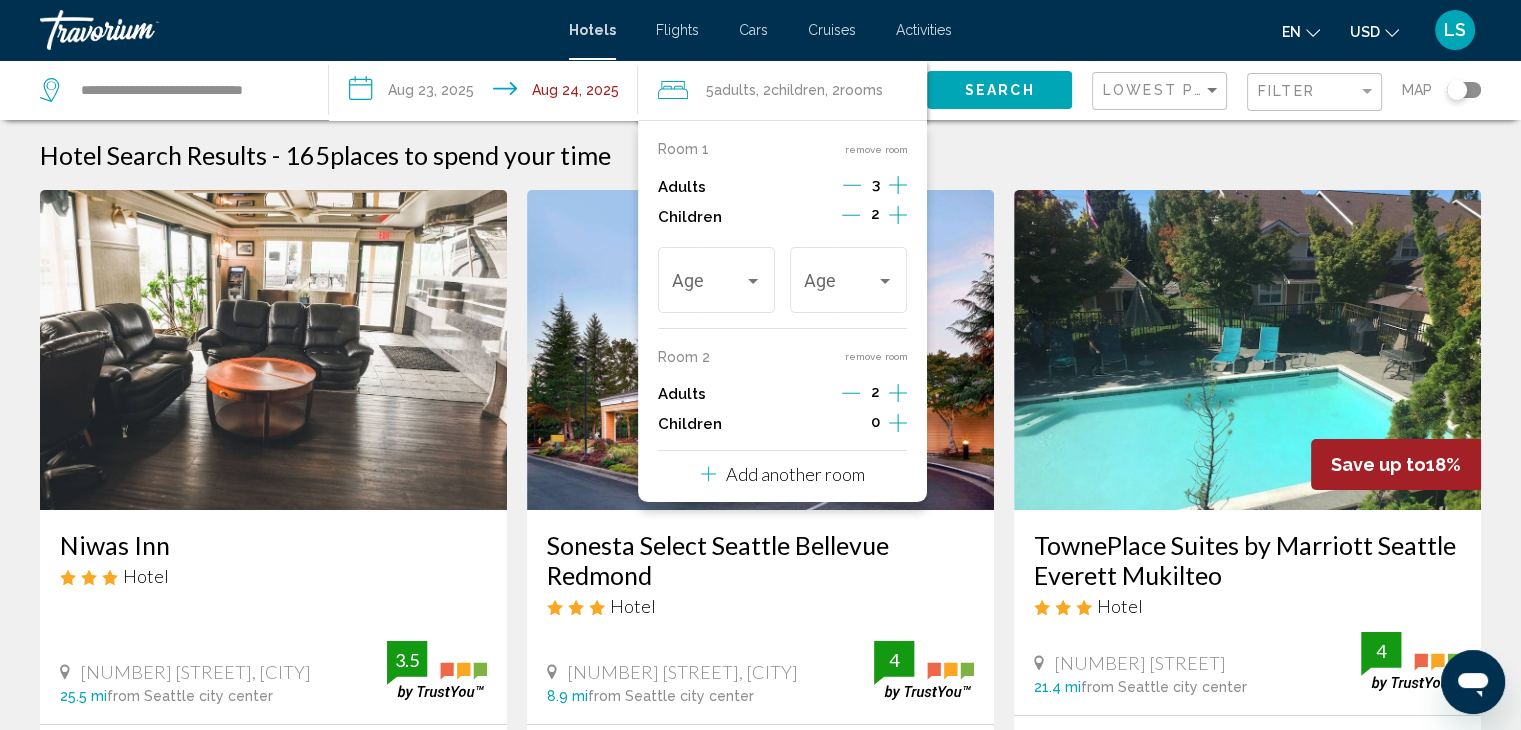click 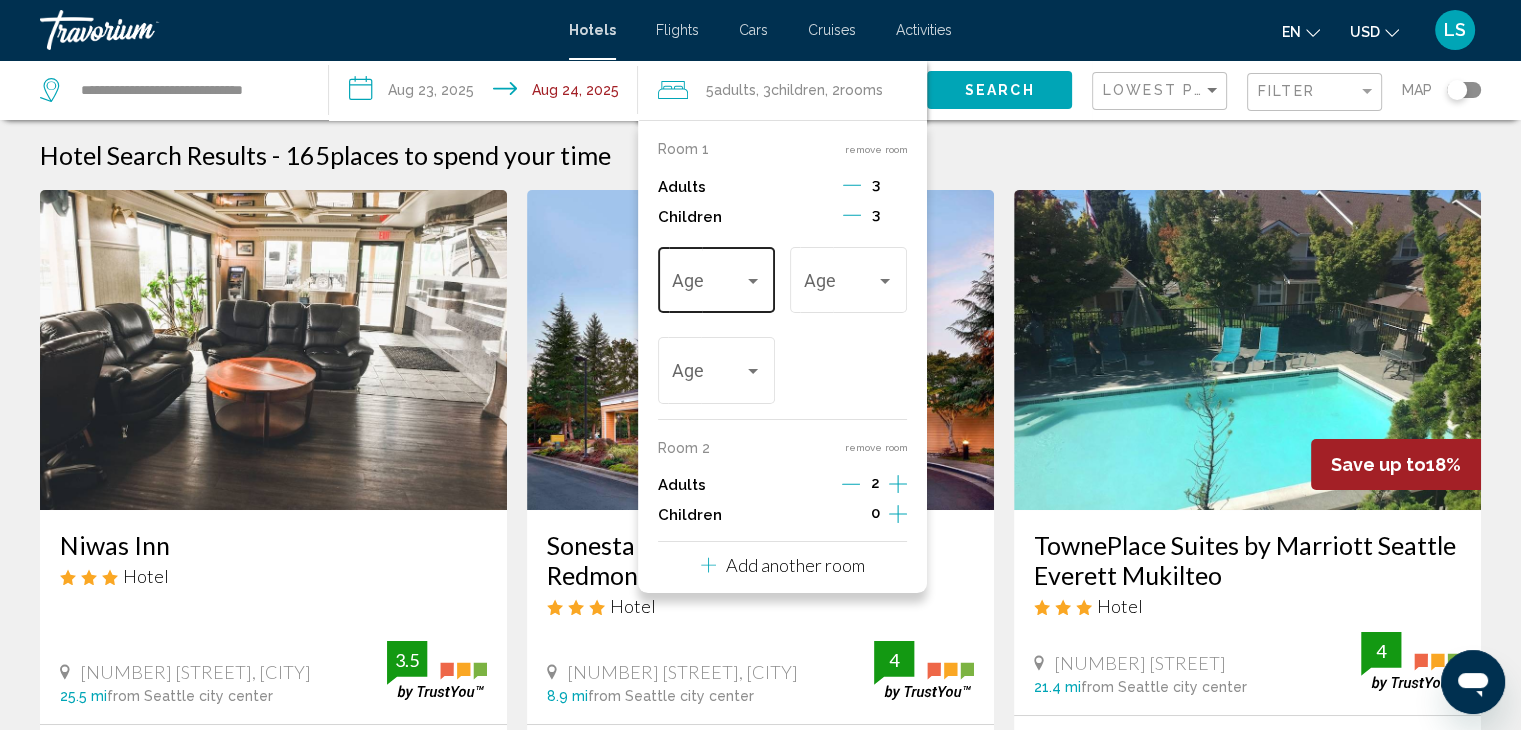 click at bounding box center (708, 285) 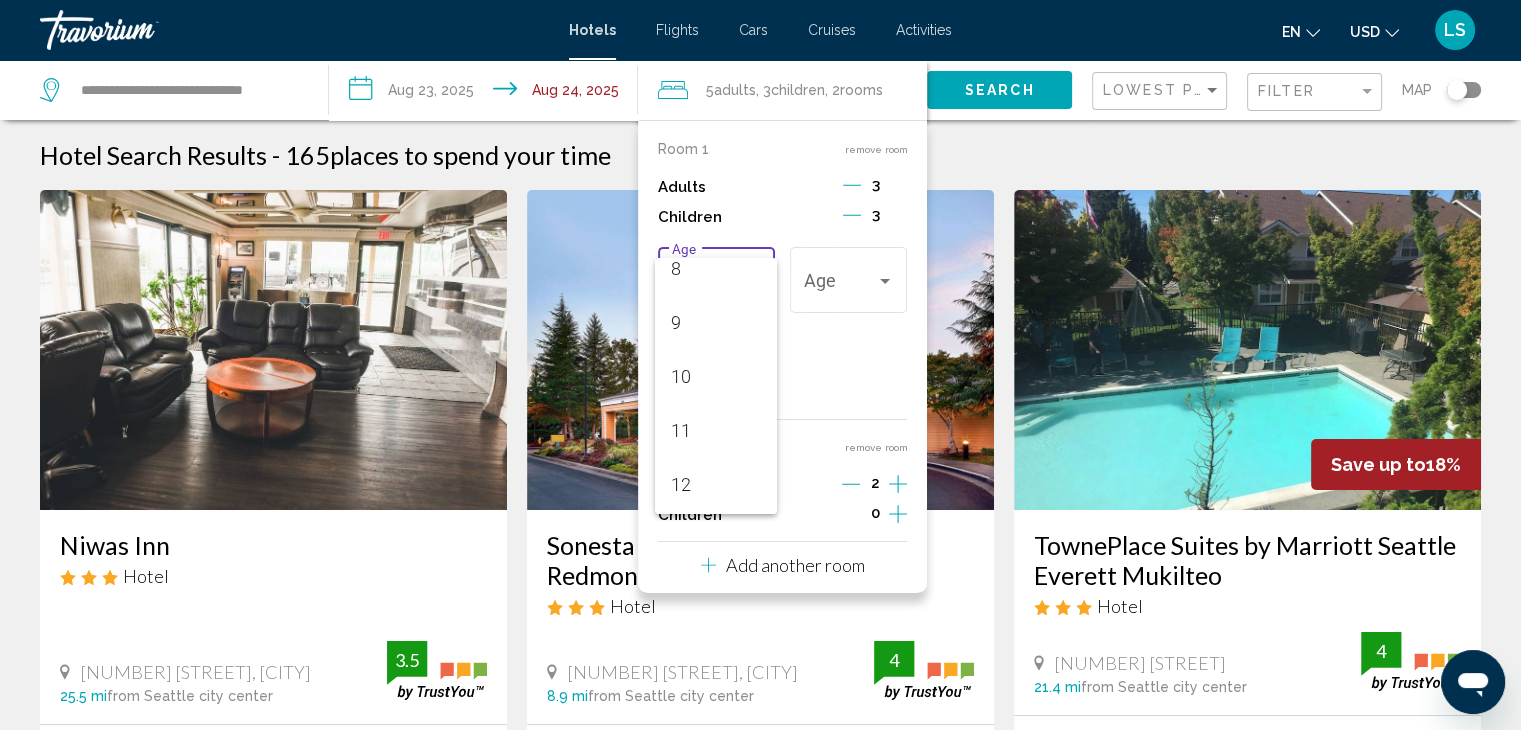 scroll, scrollTop: 459, scrollLeft: 0, axis: vertical 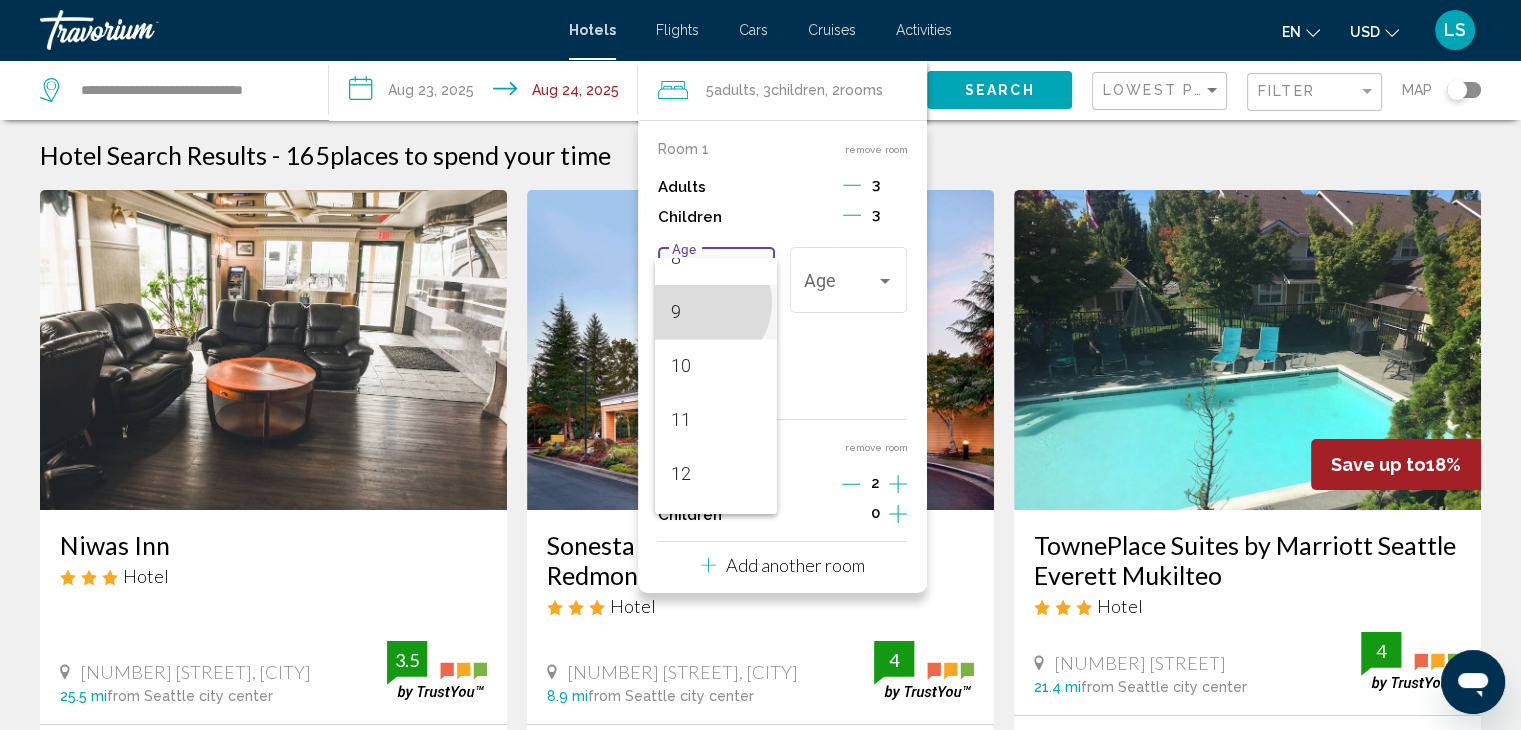 click on "9" at bounding box center (716, 312) 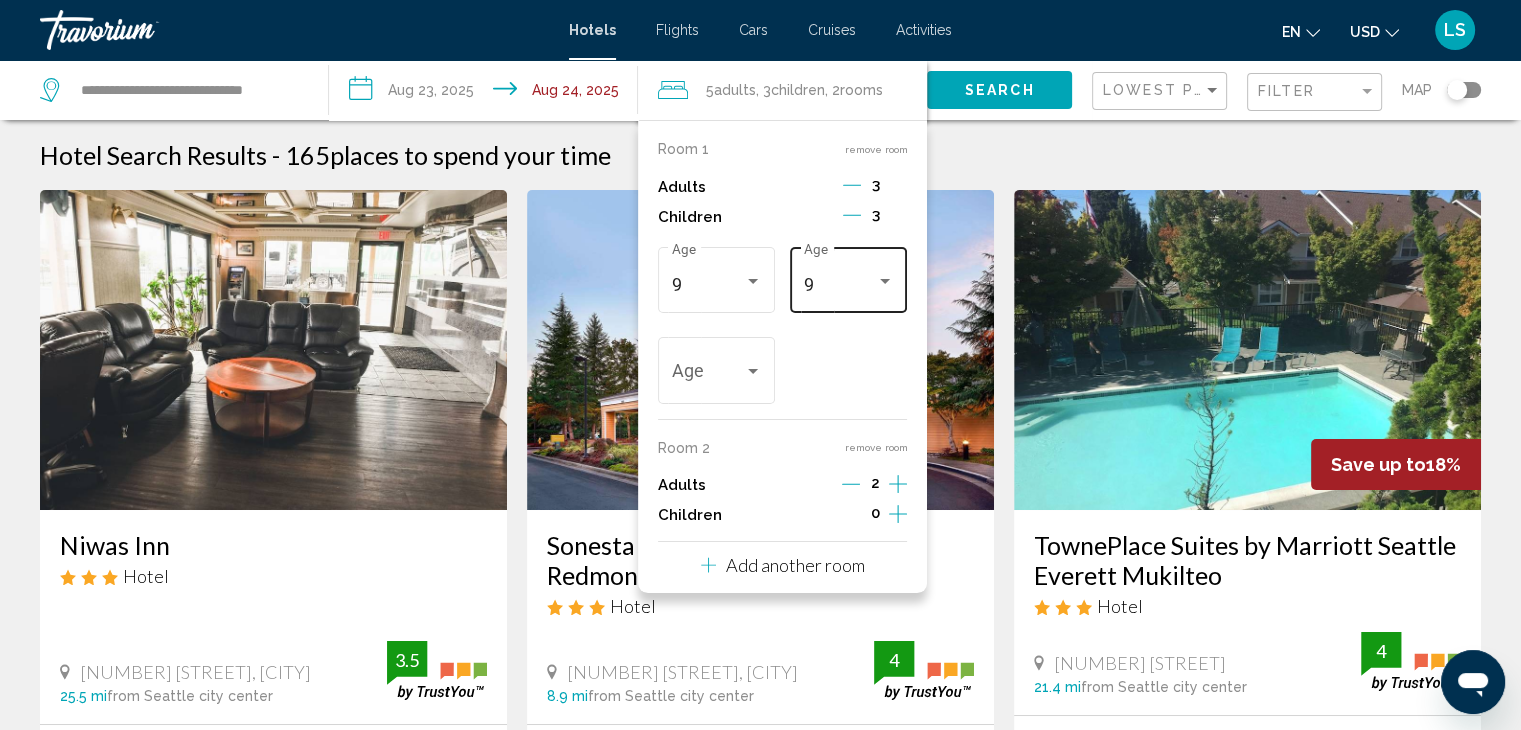 click on "9 Age" at bounding box center [849, 277] 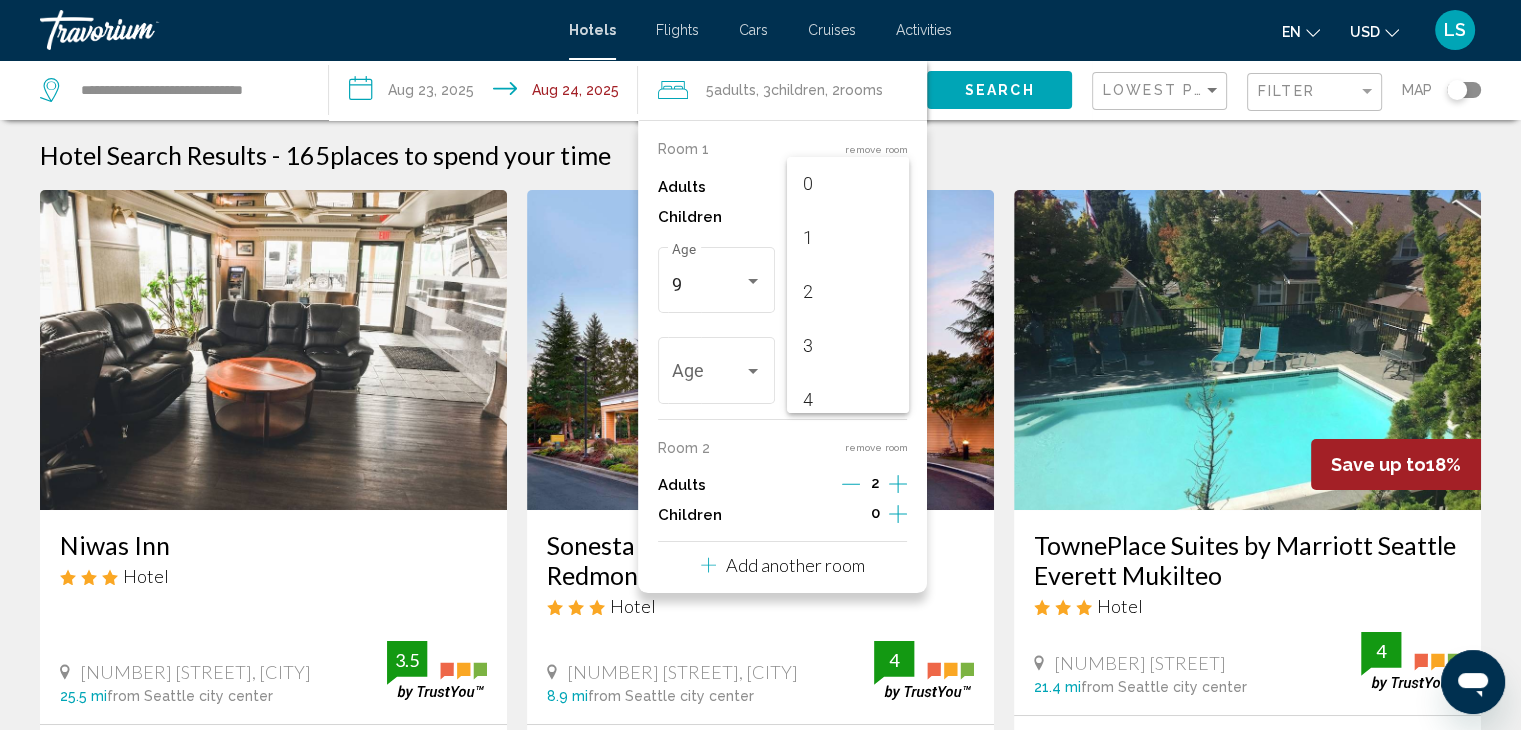 scroll, scrollTop: 384, scrollLeft: 0, axis: vertical 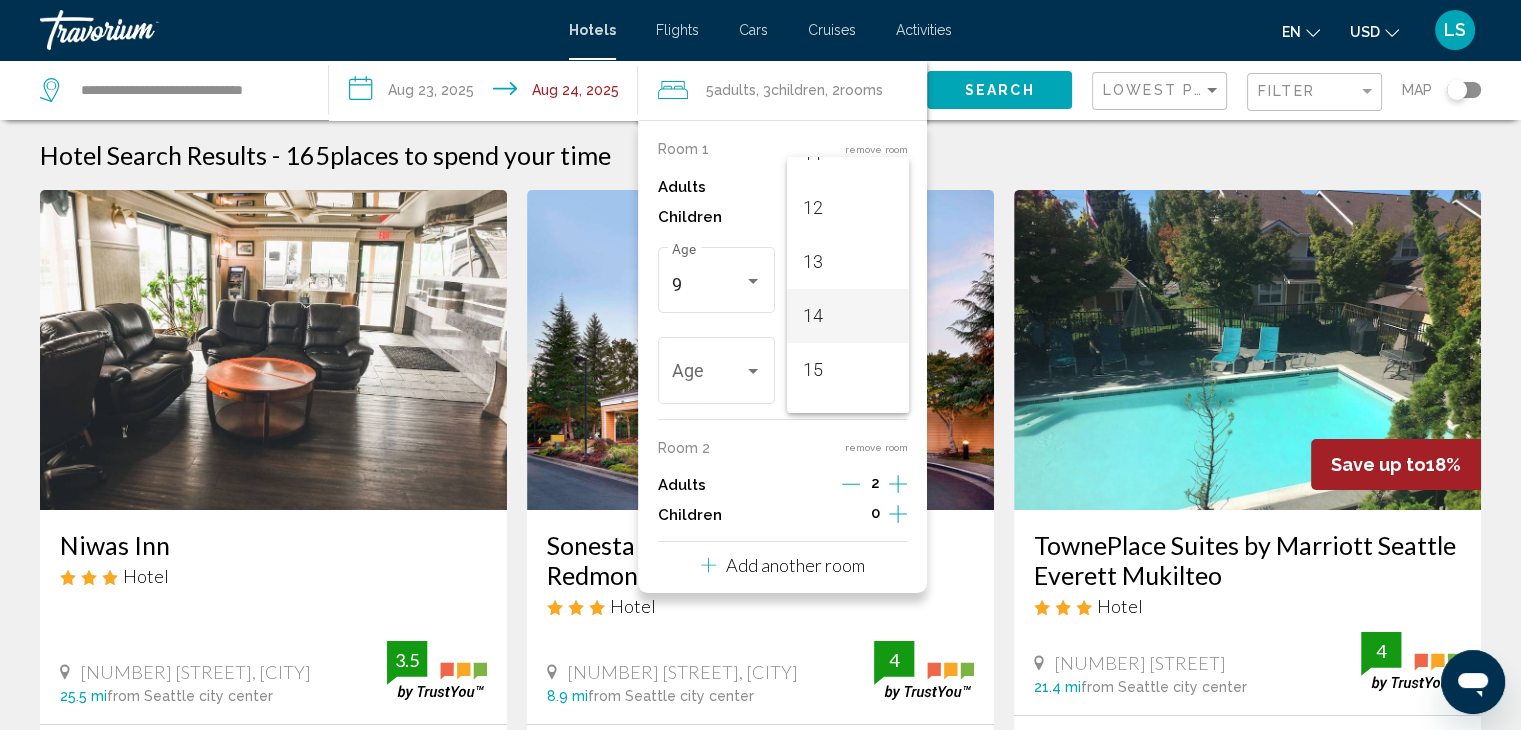 click on "14" at bounding box center (848, 316) 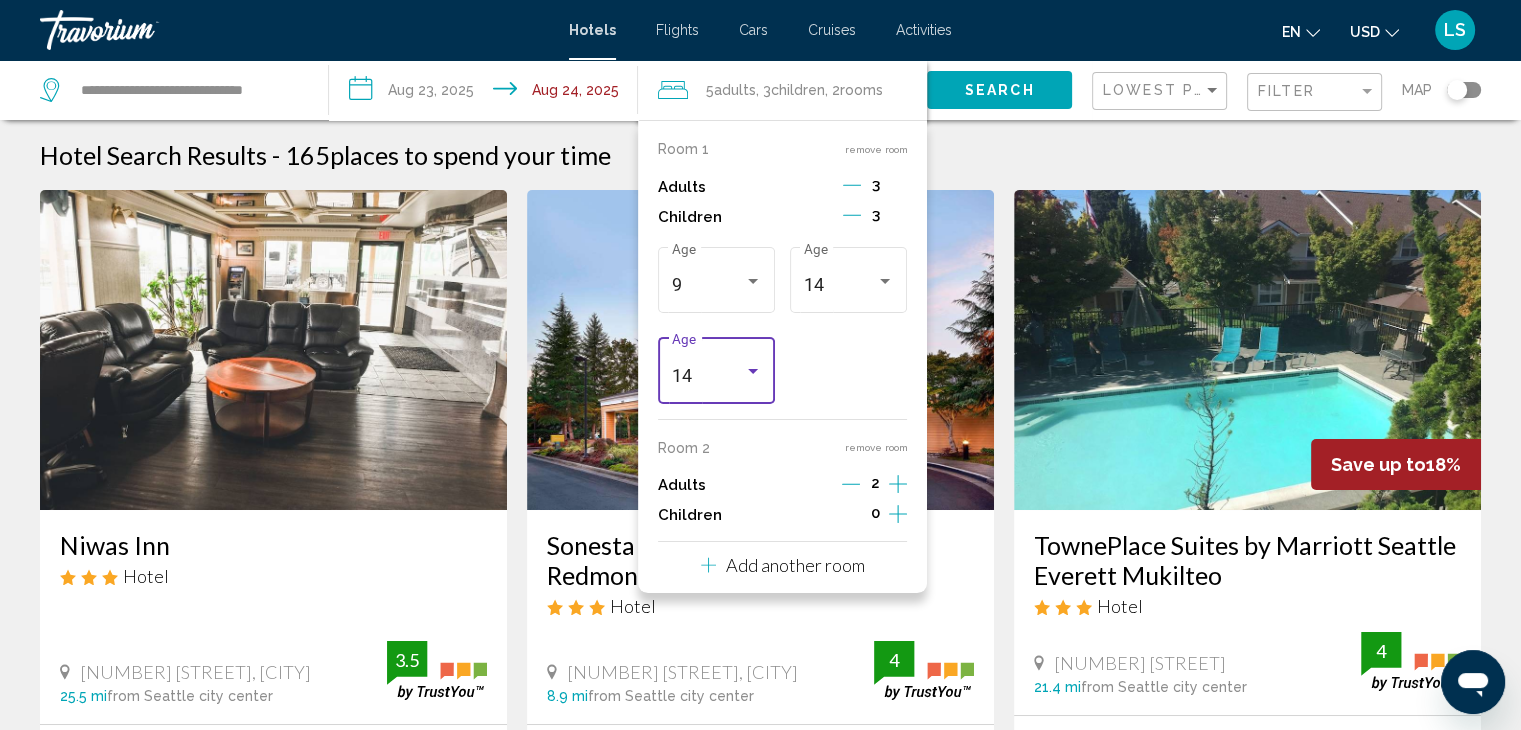 click on "14" at bounding box center [708, 376] 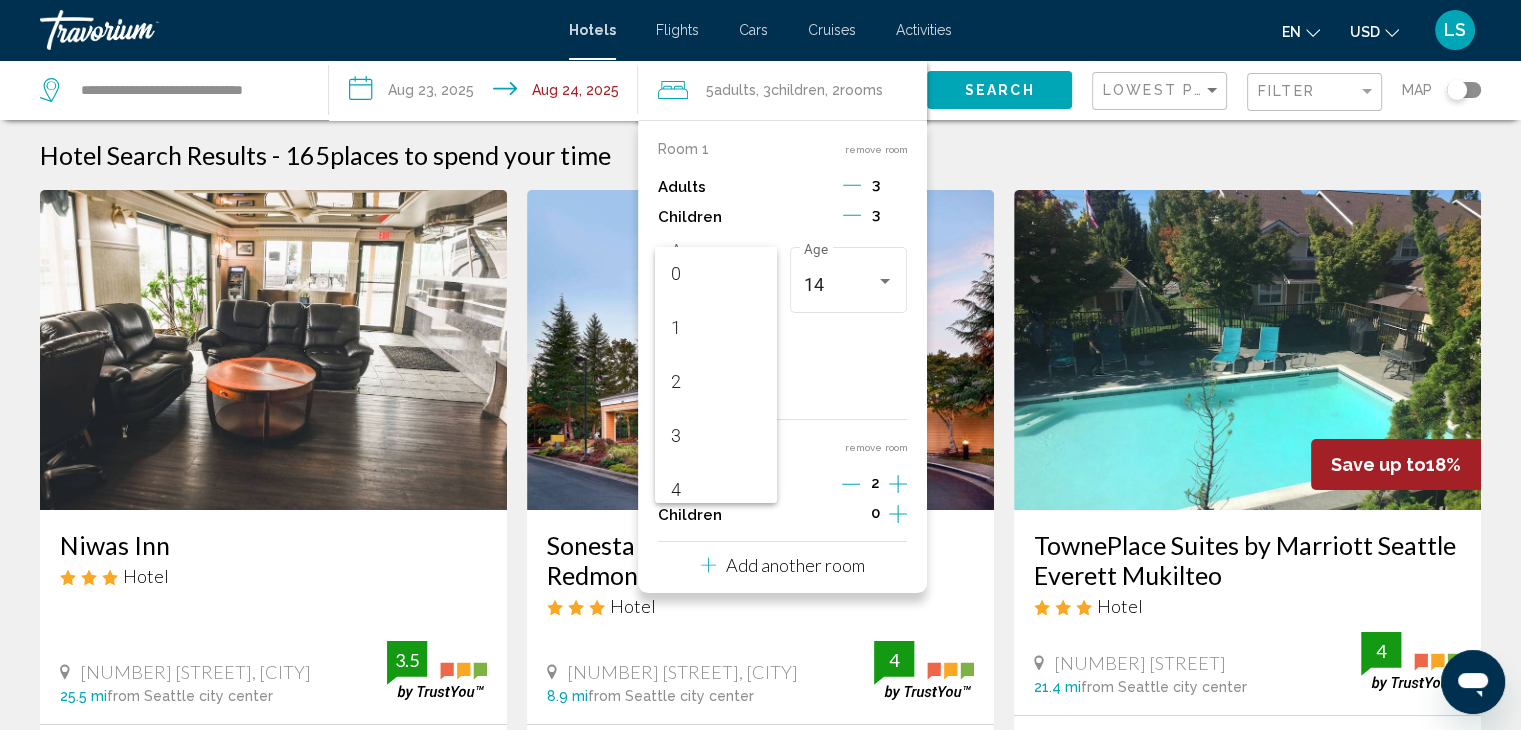 scroll, scrollTop: 655, scrollLeft: 0, axis: vertical 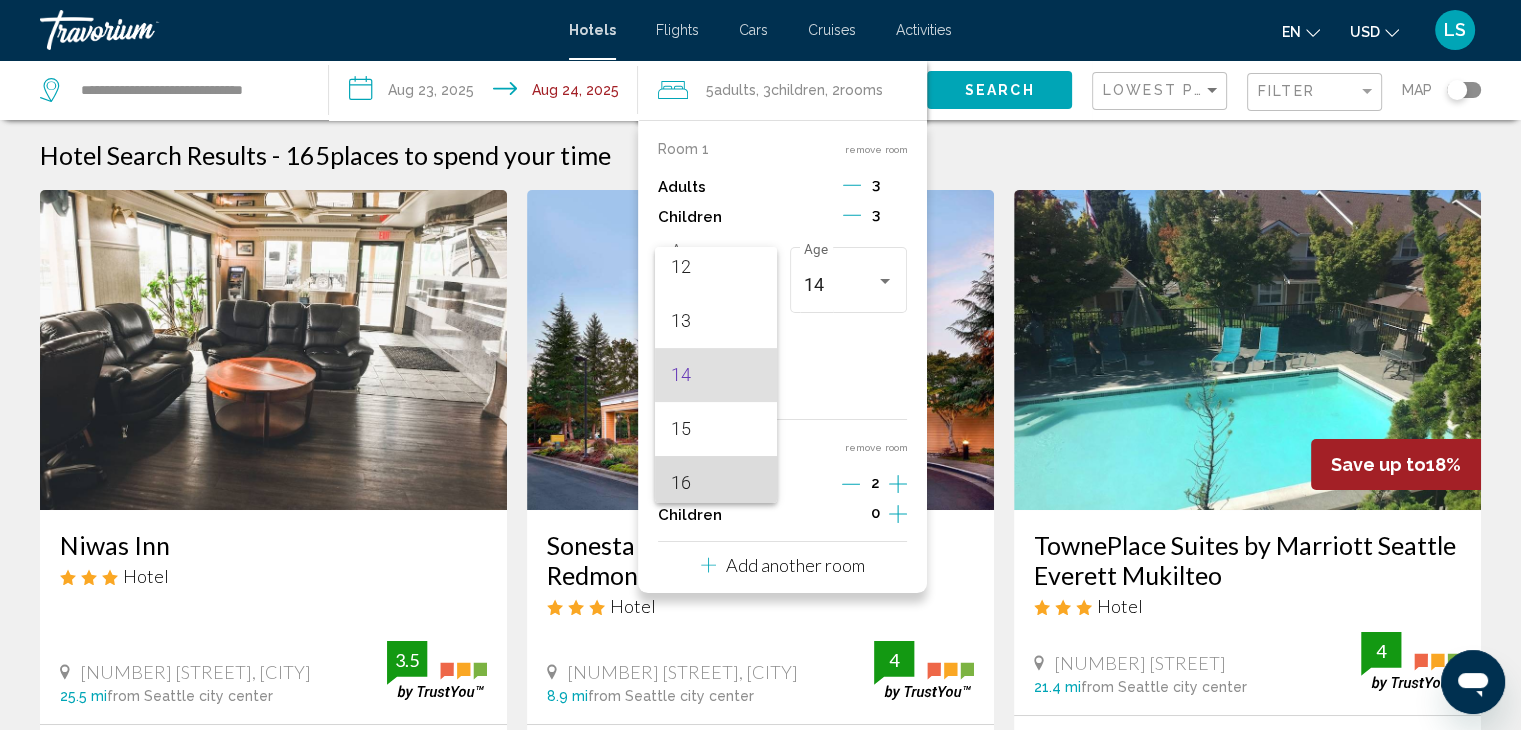 click on "16" at bounding box center (716, 483) 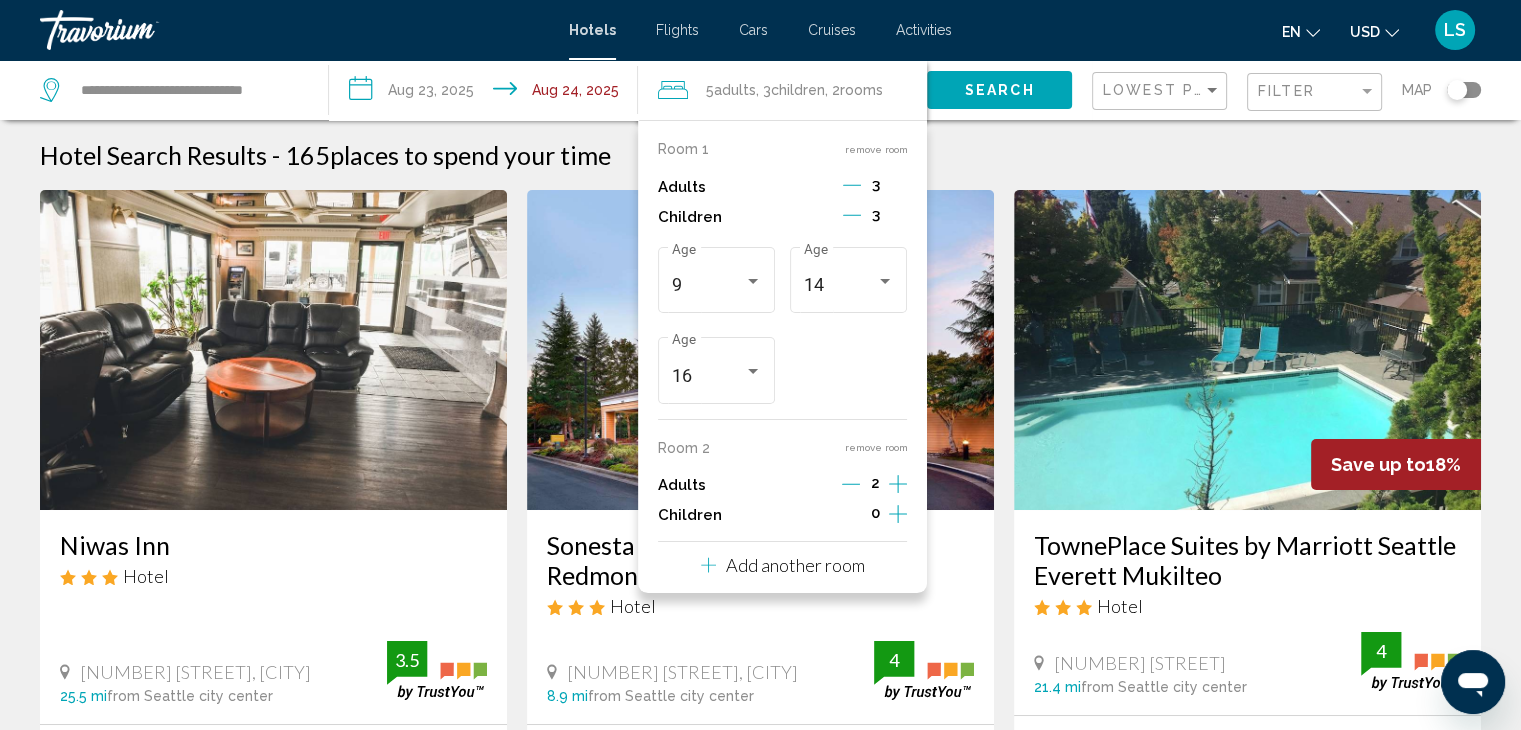 click on "Hotel Search Results  -   165  places to spend your time" at bounding box center (760, 155) 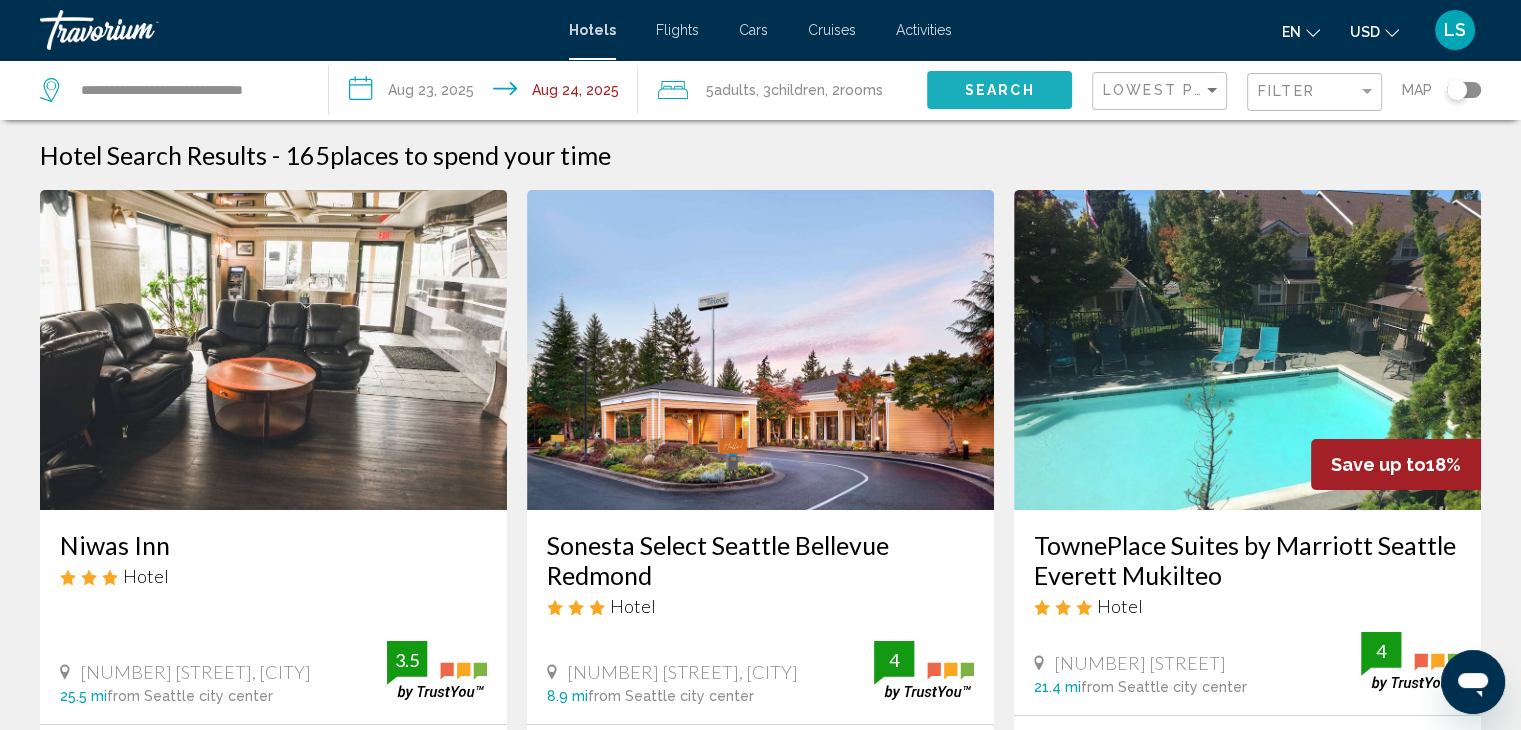 click on "Search" 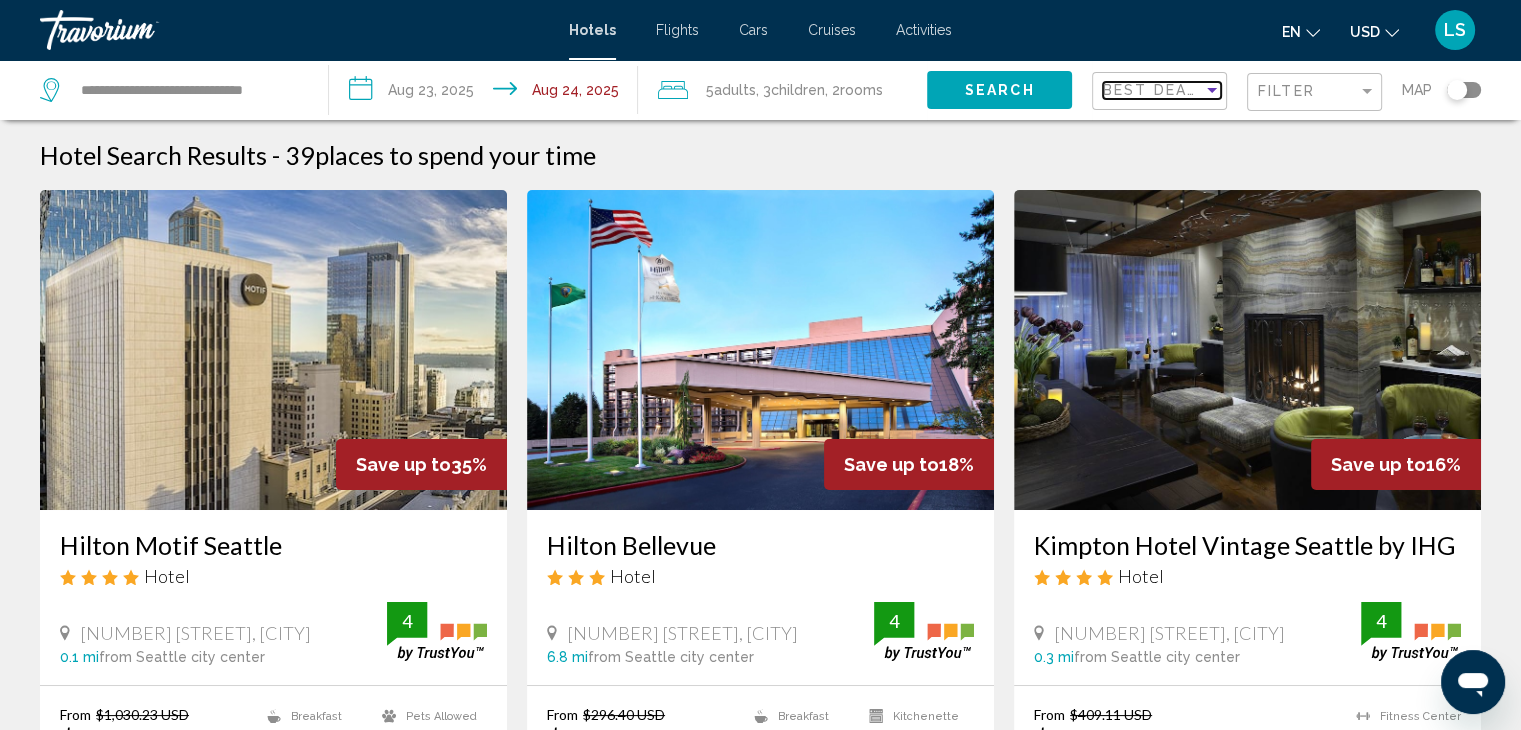 click on "Best Deals" at bounding box center (1155, 90) 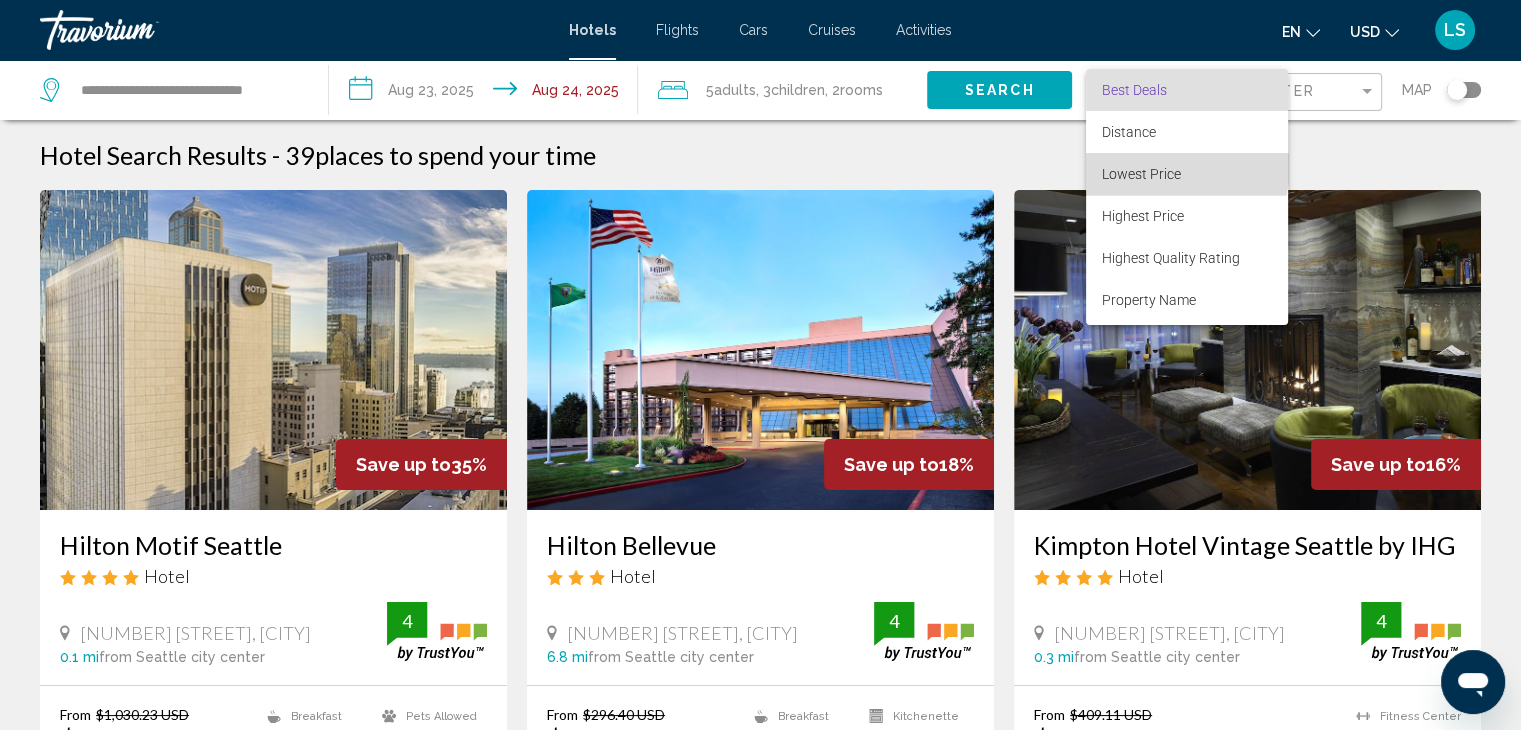 click on "Lowest Price" at bounding box center [1187, 174] 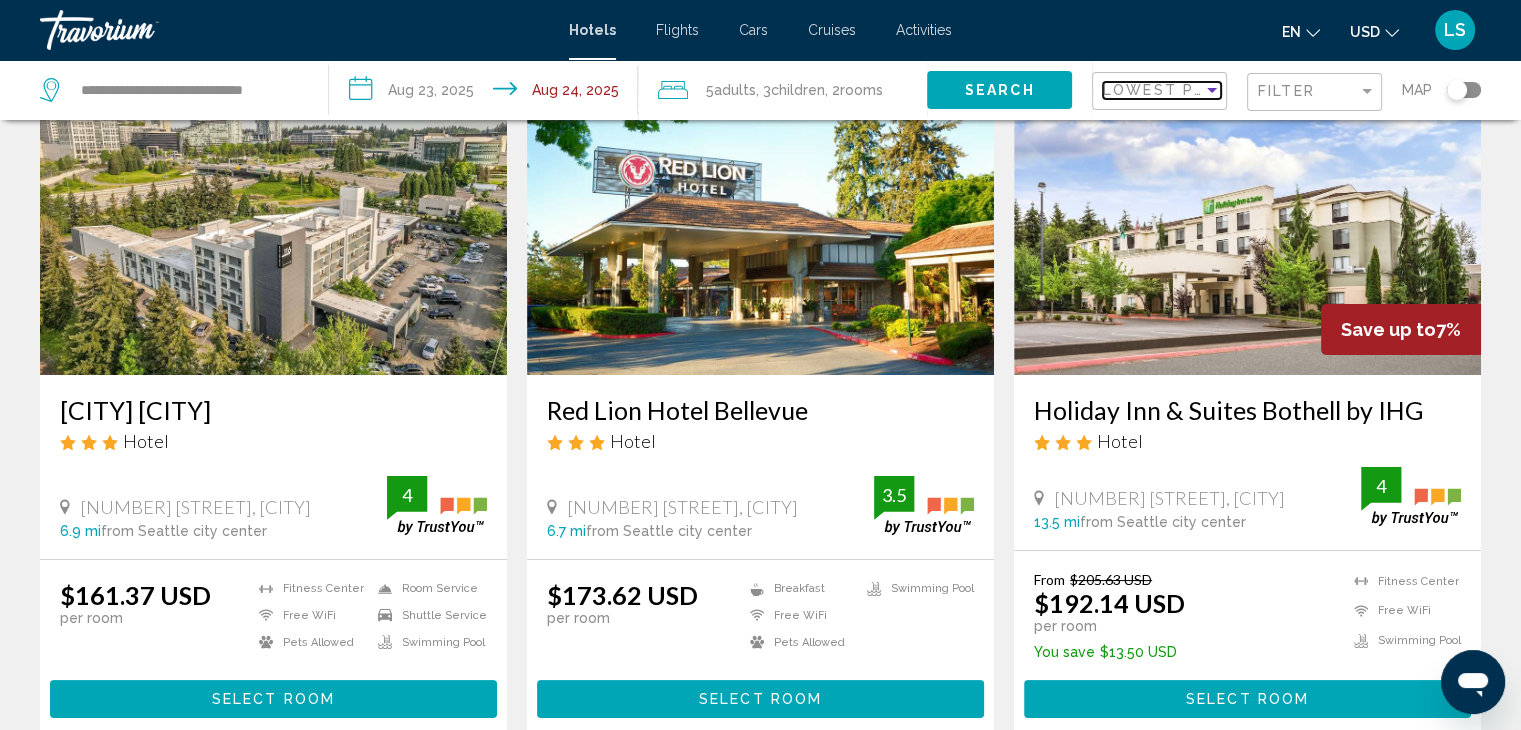scroll, scrollTop: 151, scrollLeft: 0, axis: vertical 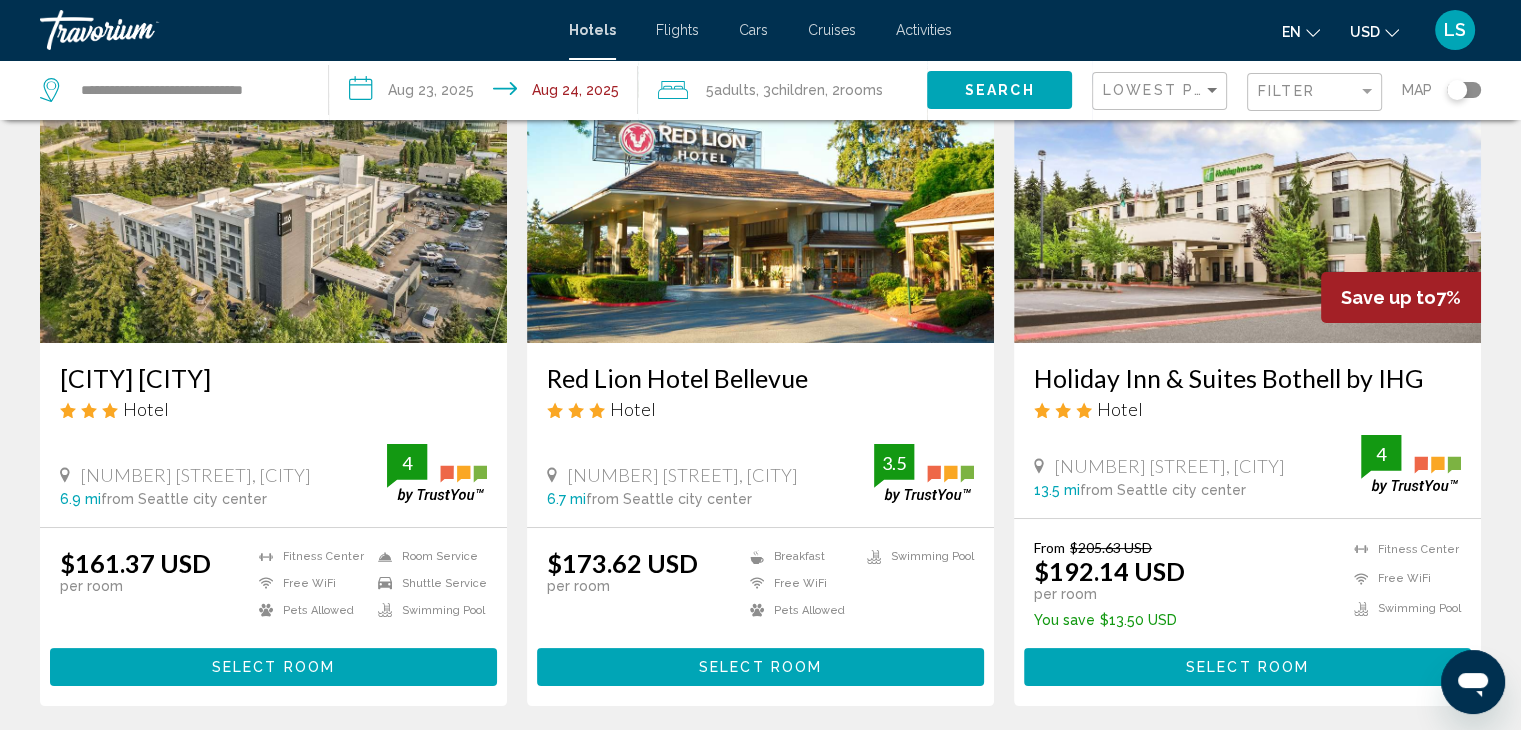 click on "rooms" 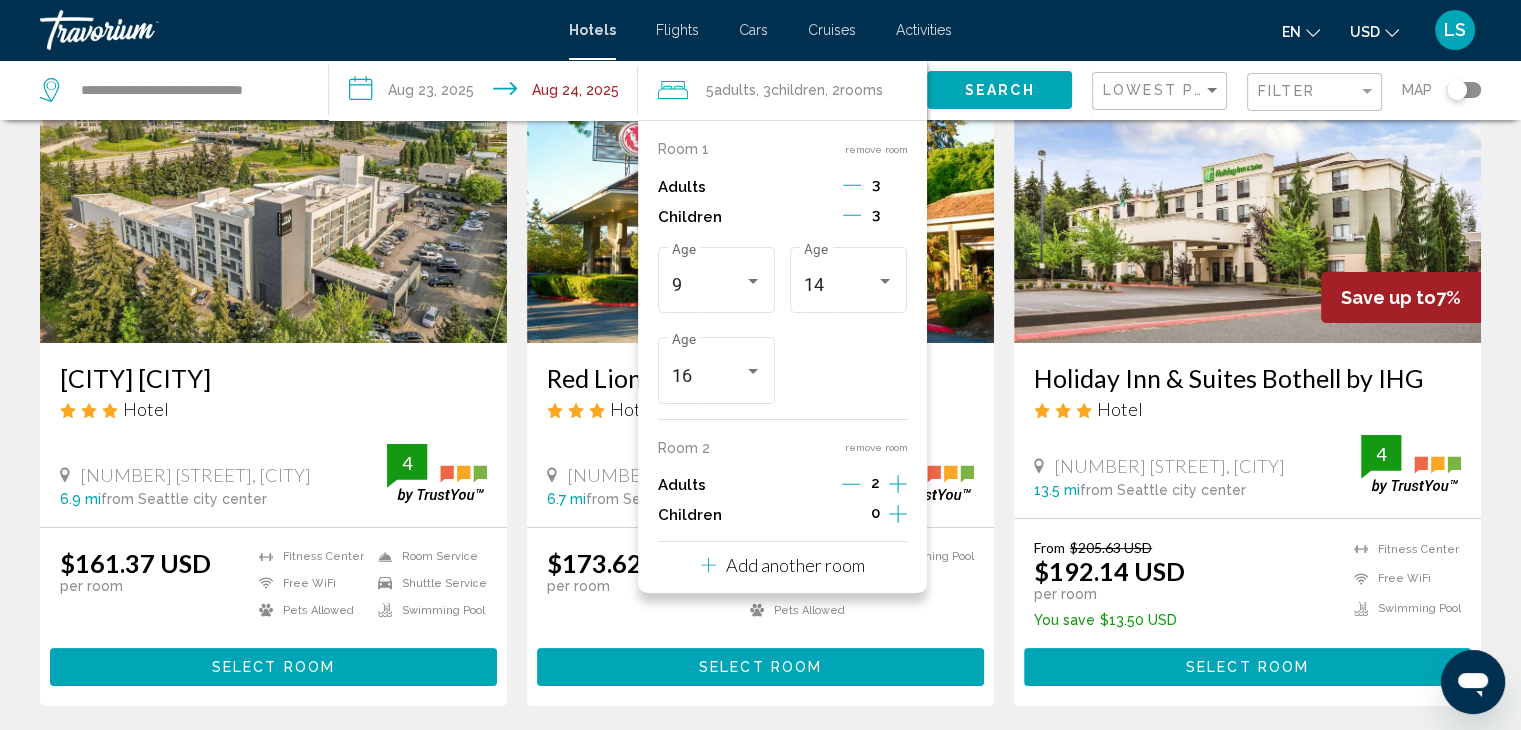 click 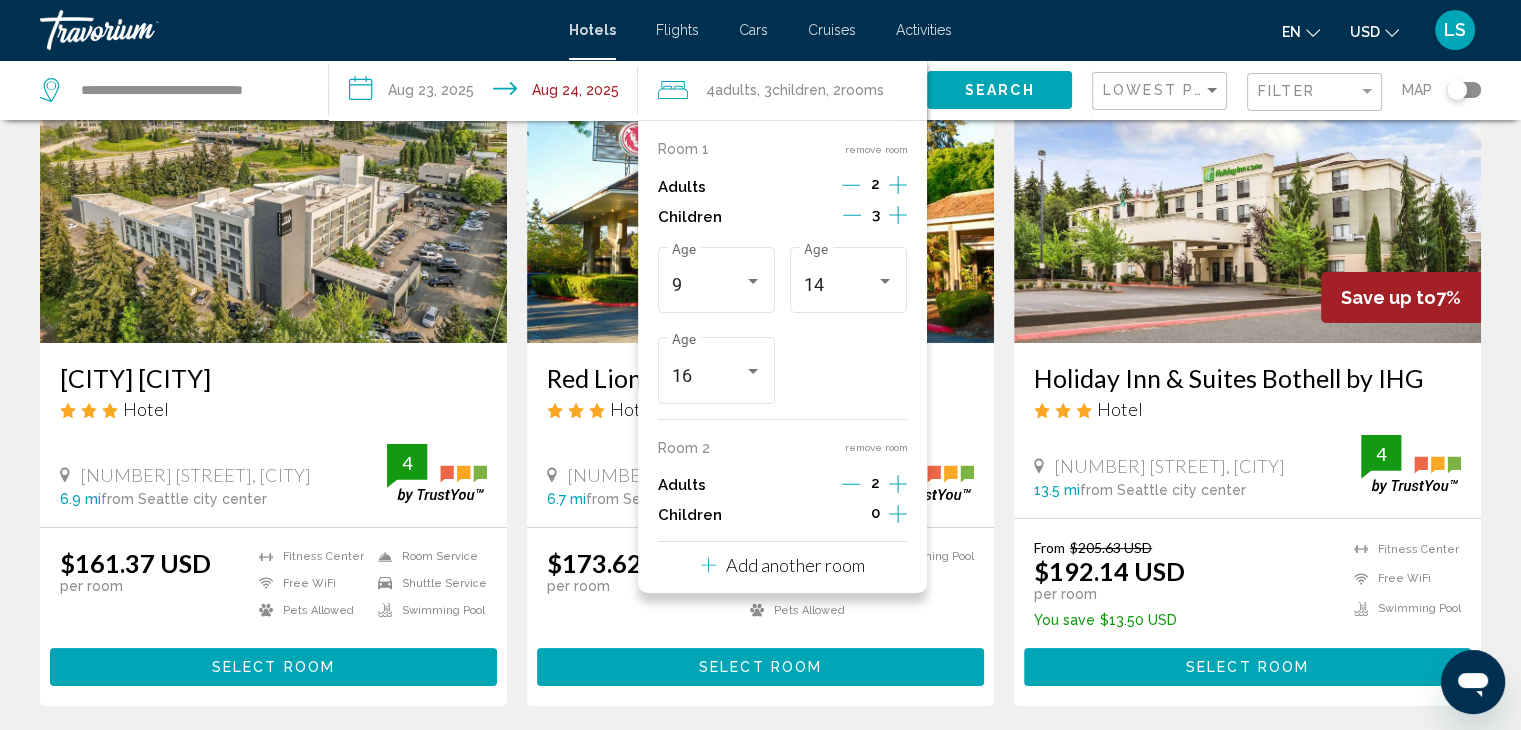 click 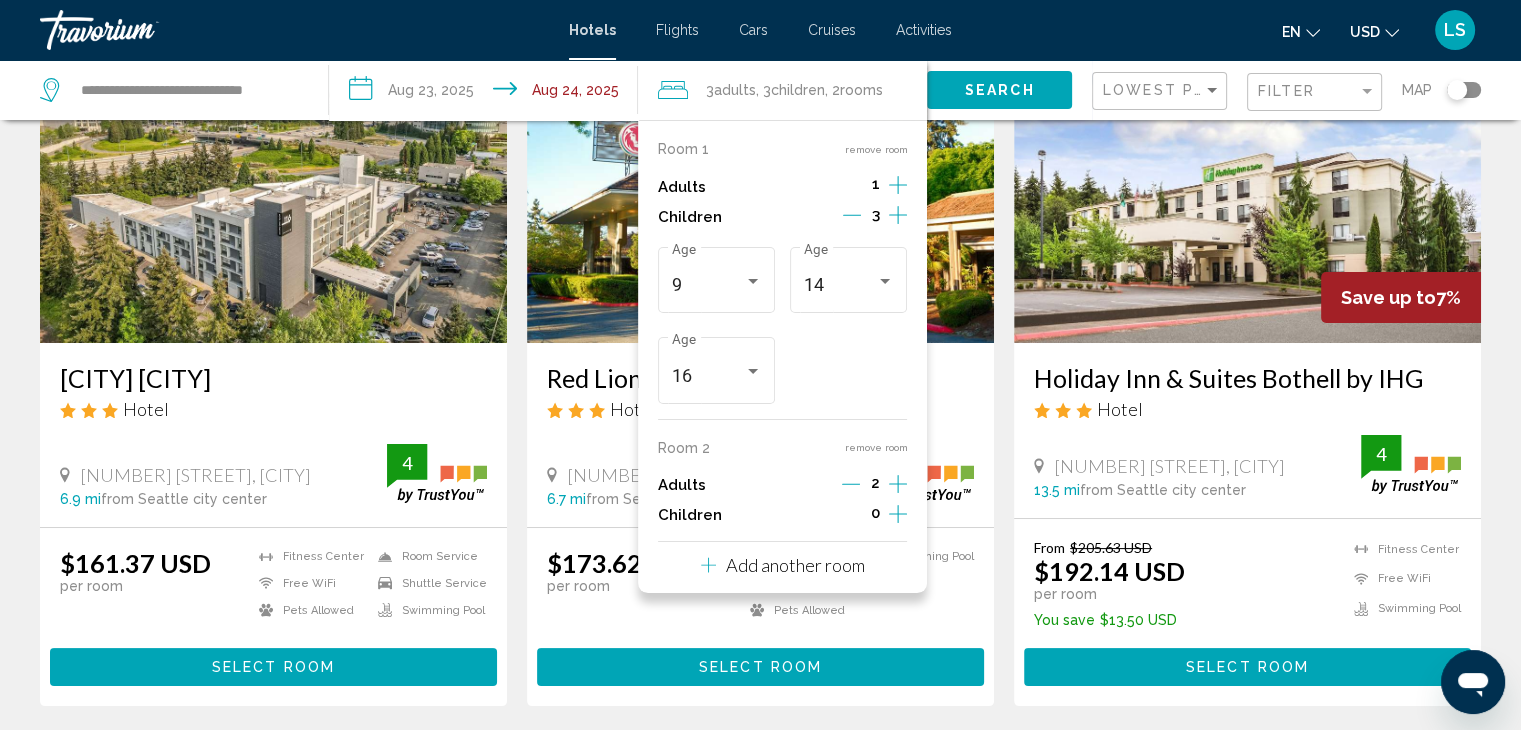 click on "Search" 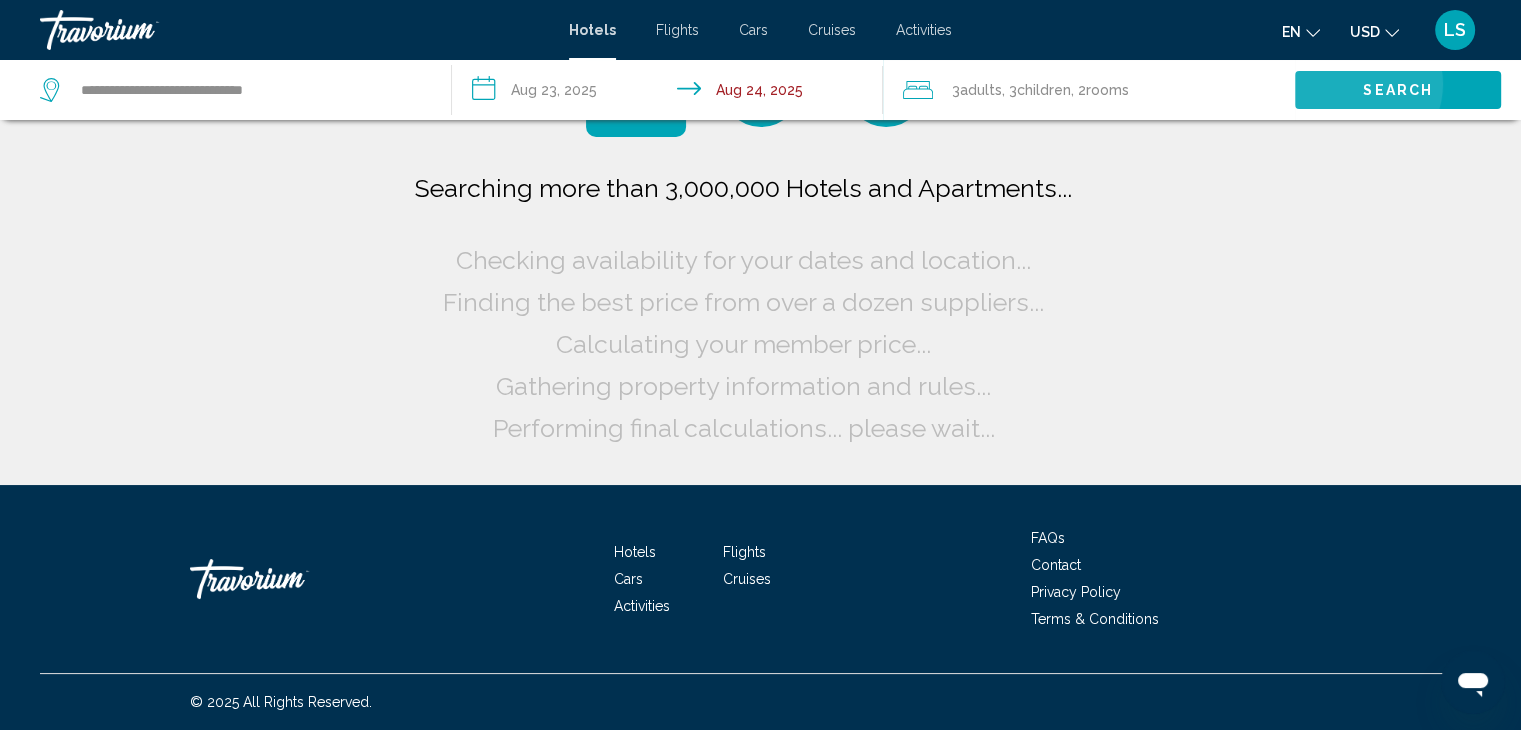 scroll, scrollTop: 0, scrollLeft: 0, axis: both 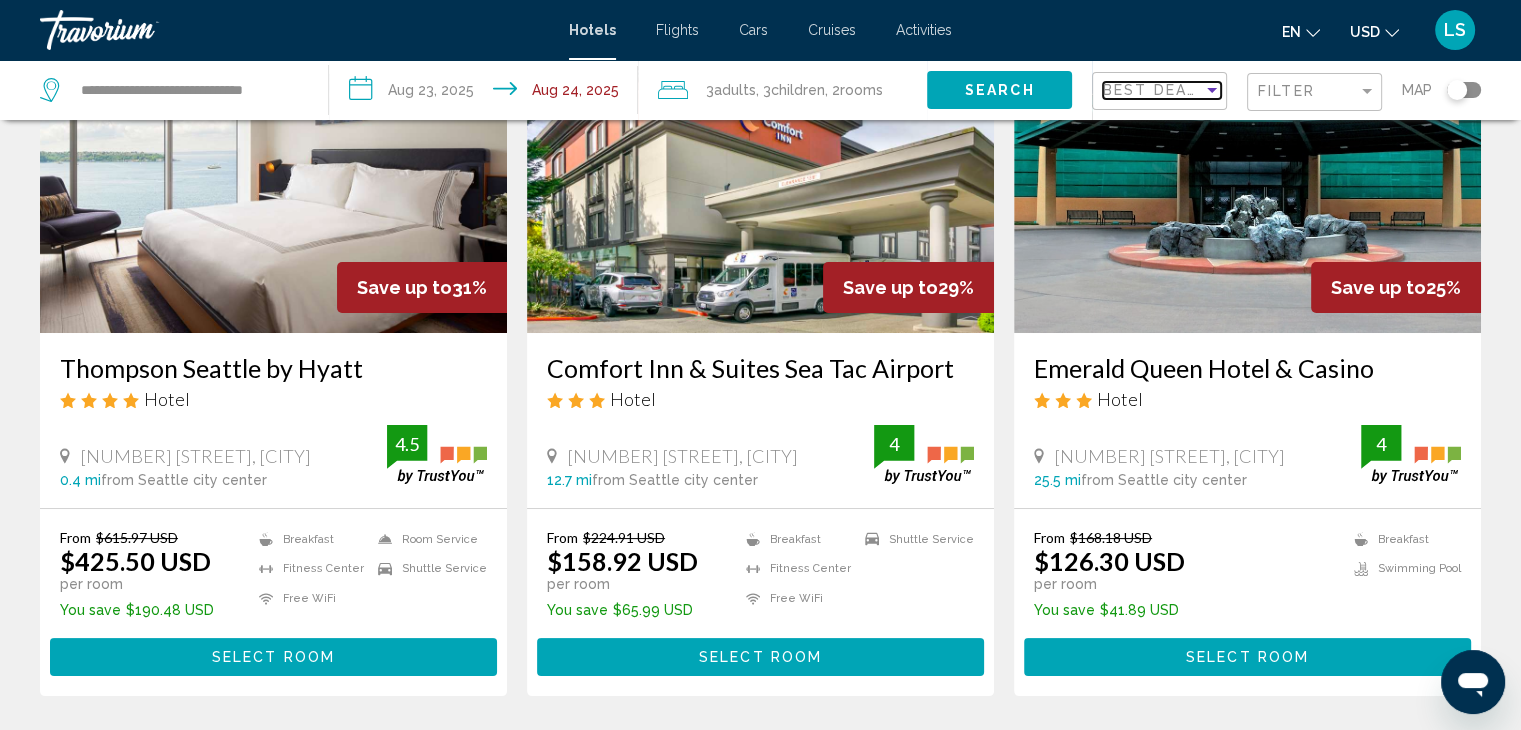 click on "Best Deals" at bounding box center (1155, 90) 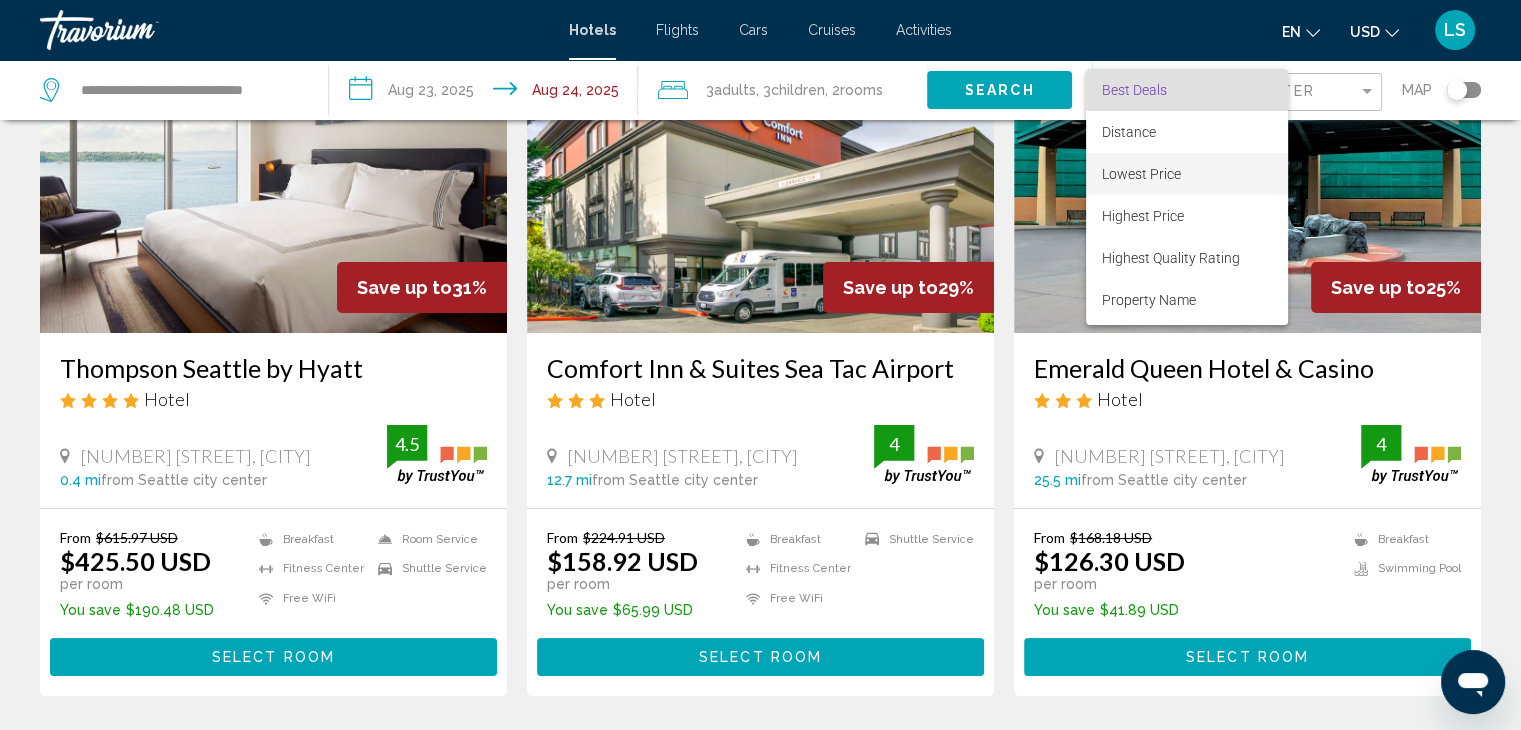 click on "Lowest Price" at bounding box center [1141, 174] 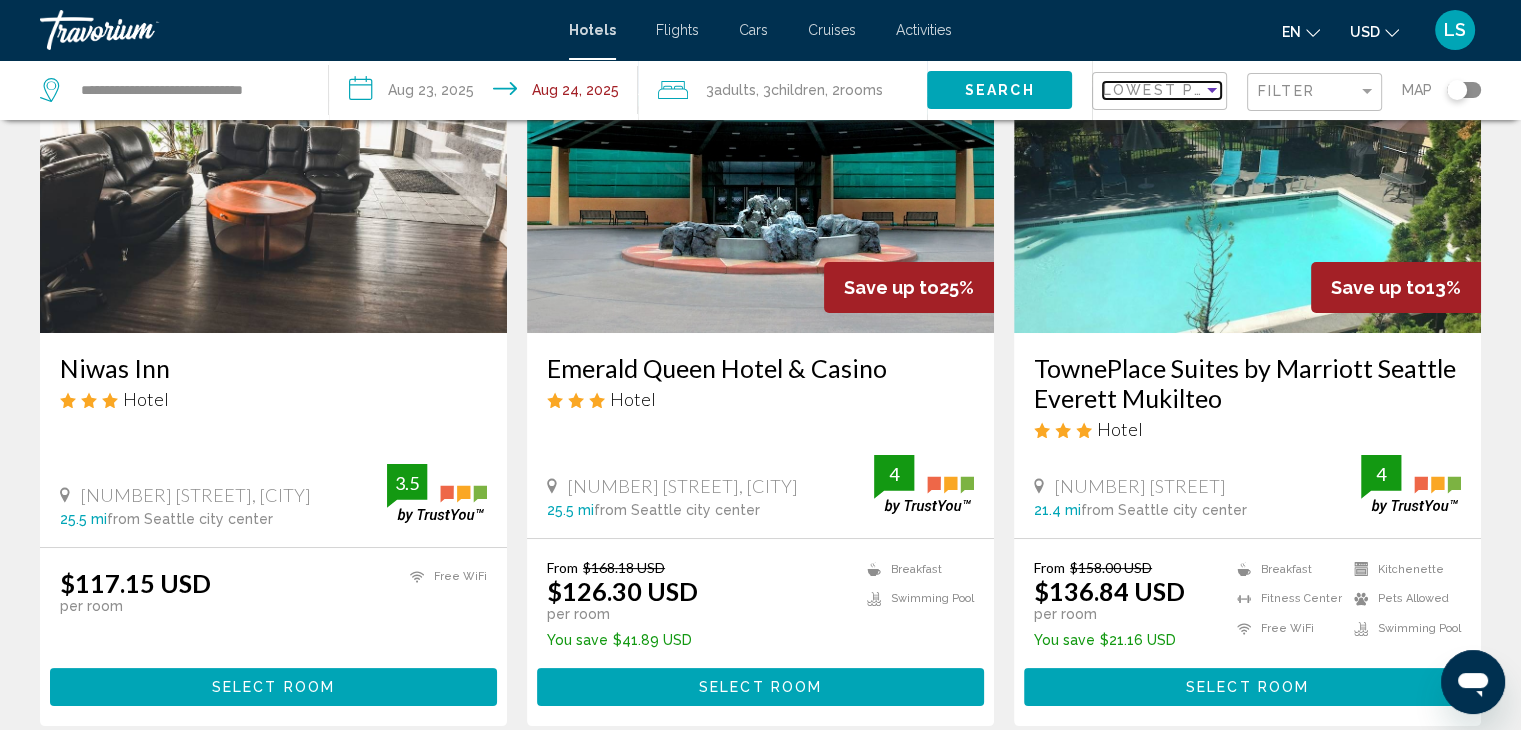 scroll, scrollTop: 2404, scrollLeft: 0, axis: vertical 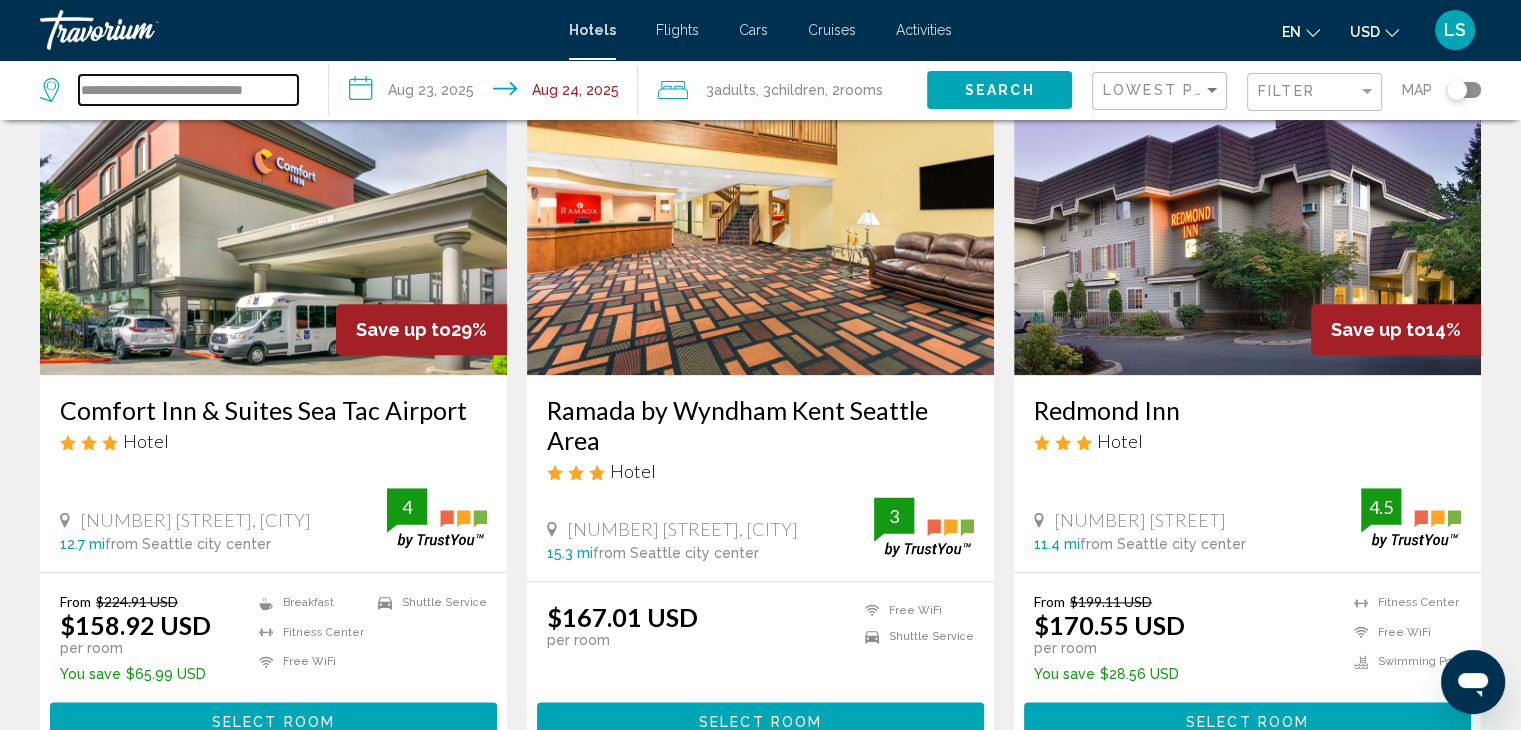click on "**********" at bounding box center [188, 90] 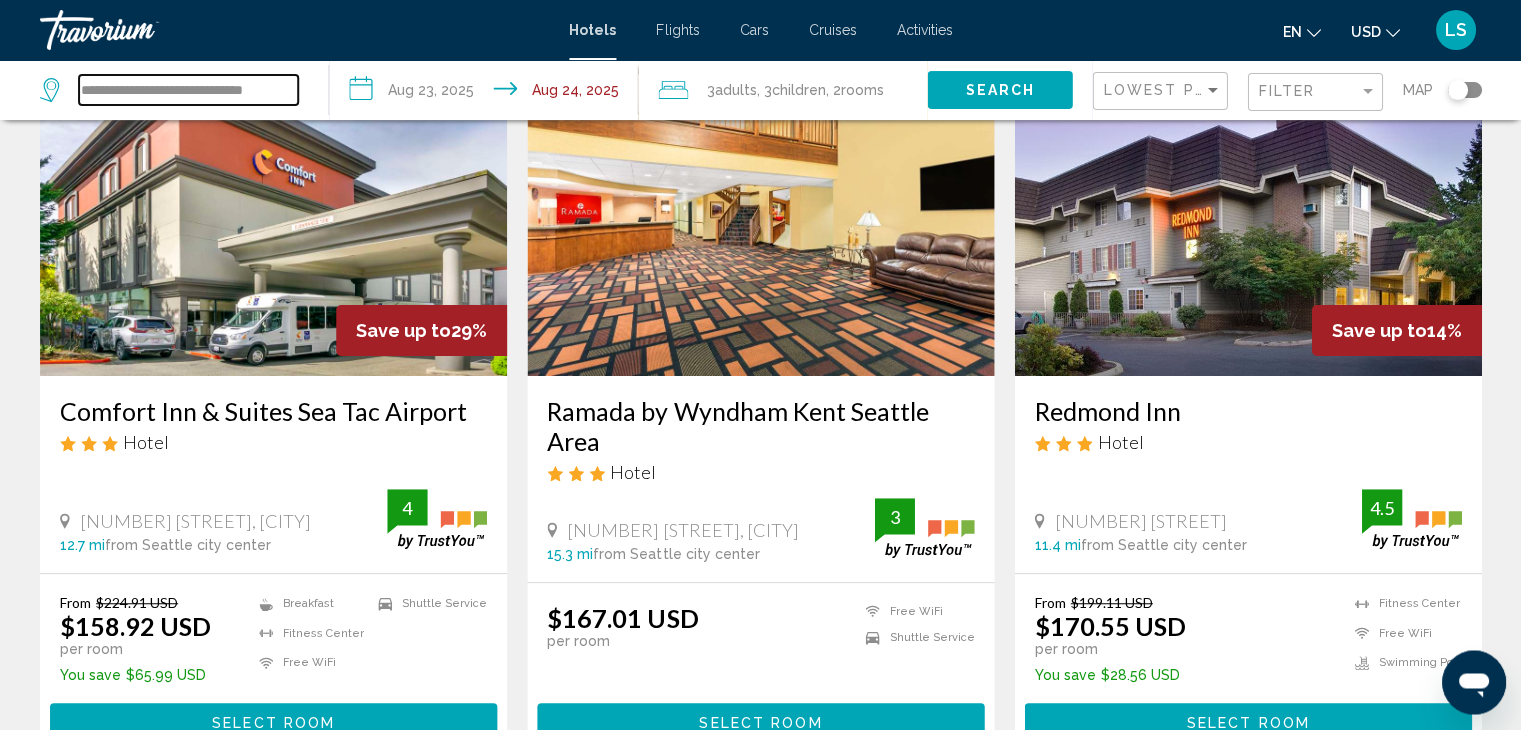 scroll, scrollTop: 2361, scrollLeft: 0, axis: vertical 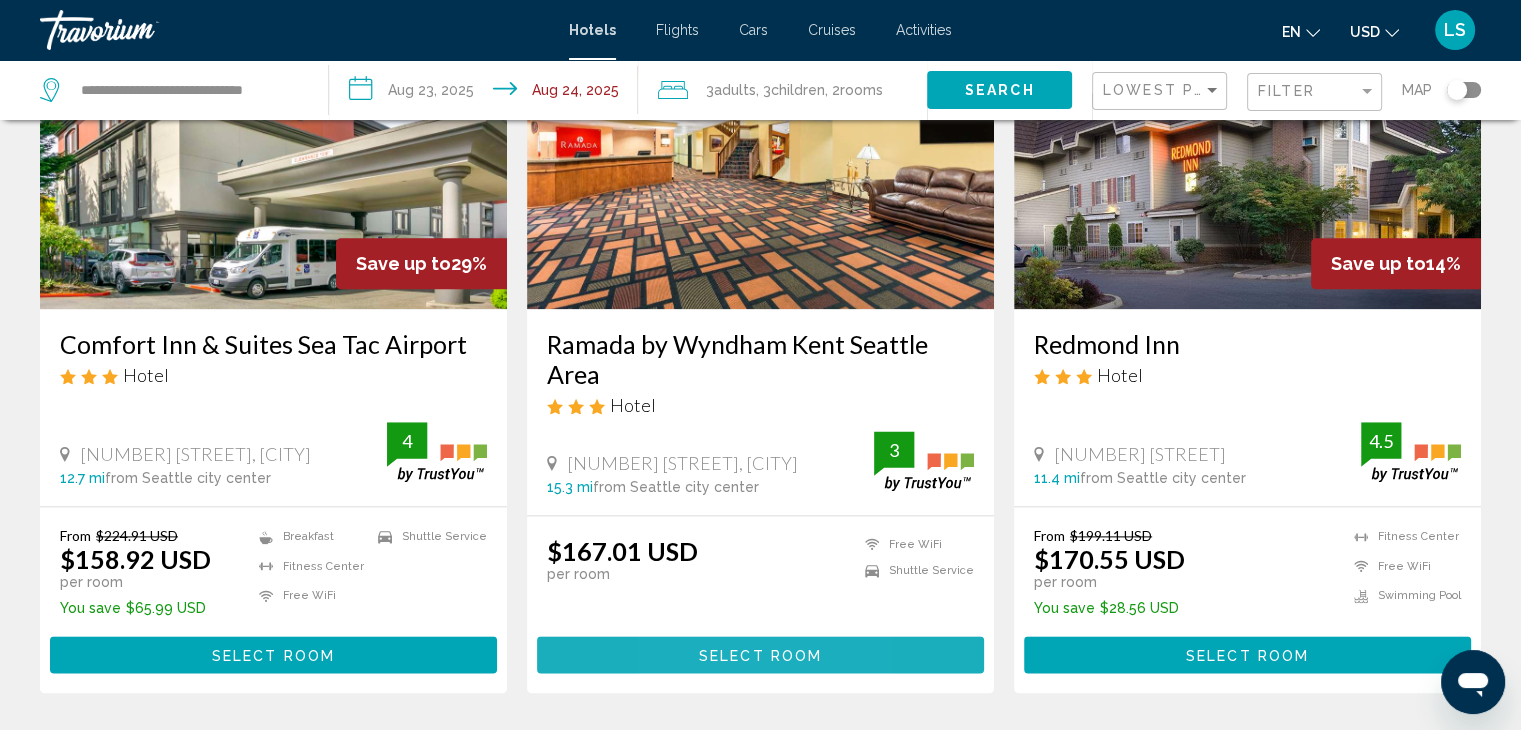 click on "Select Room" at bounding box center (760, 654) 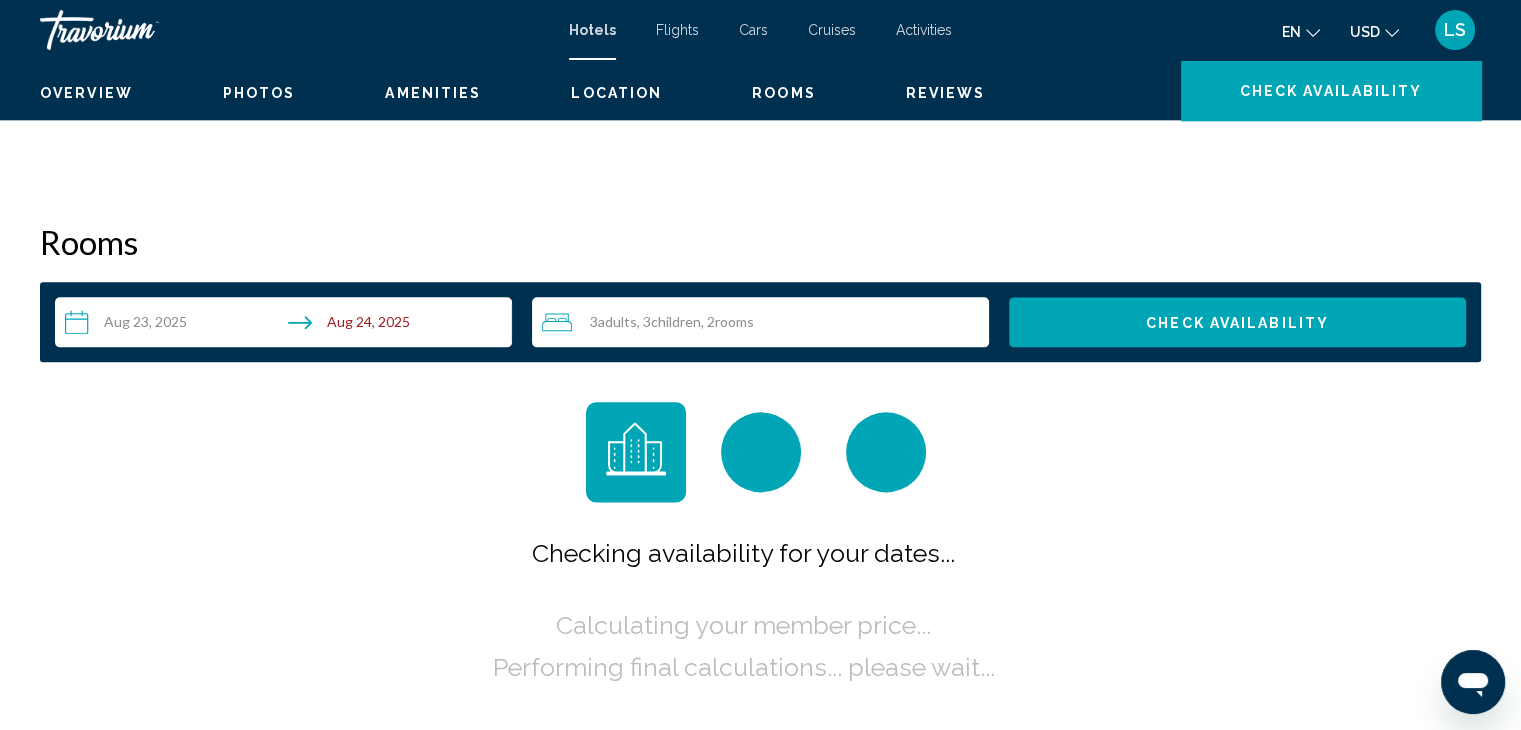 scroll, scrollTop: 0, scrollLeft: 0, axis: both 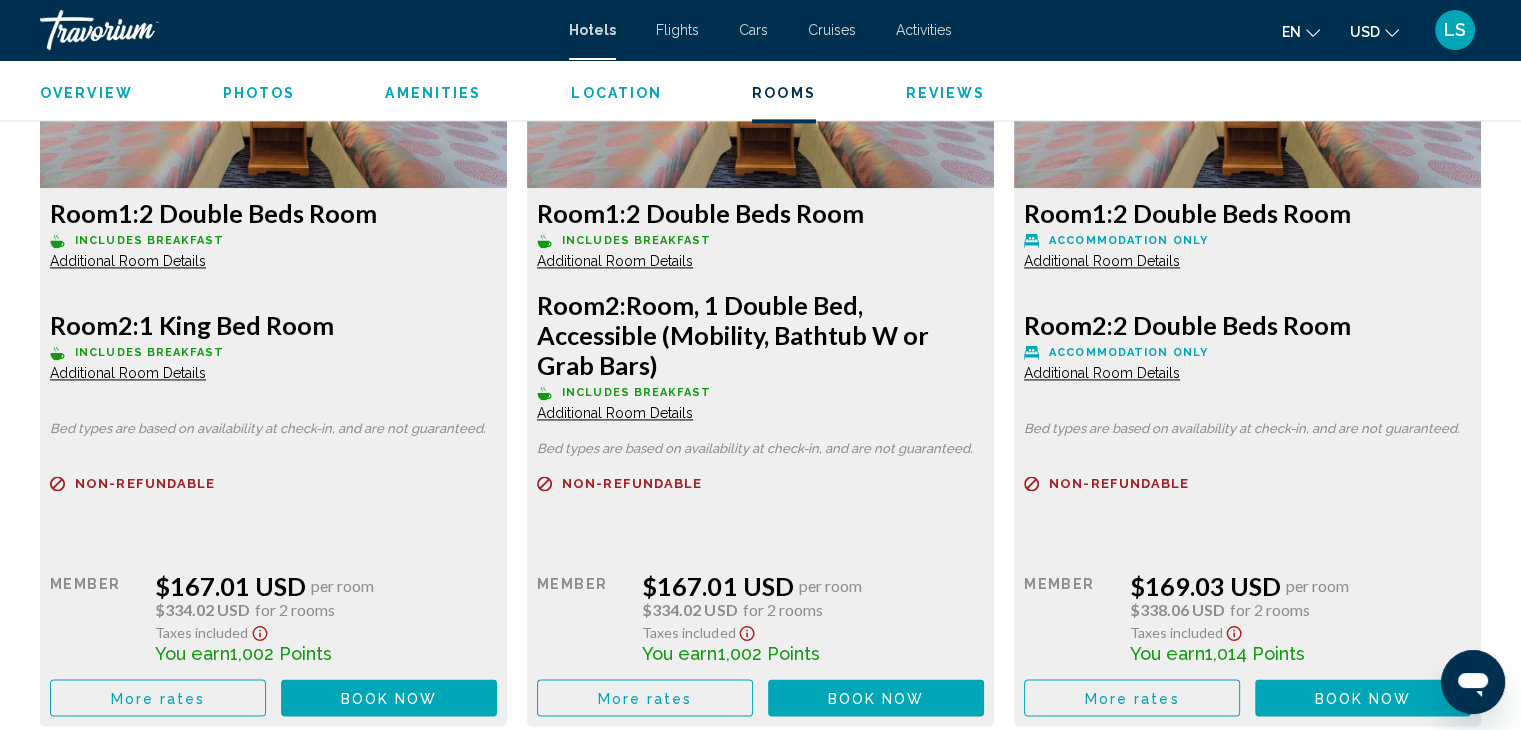 click on "Book now" at bounding box center (389, 698) 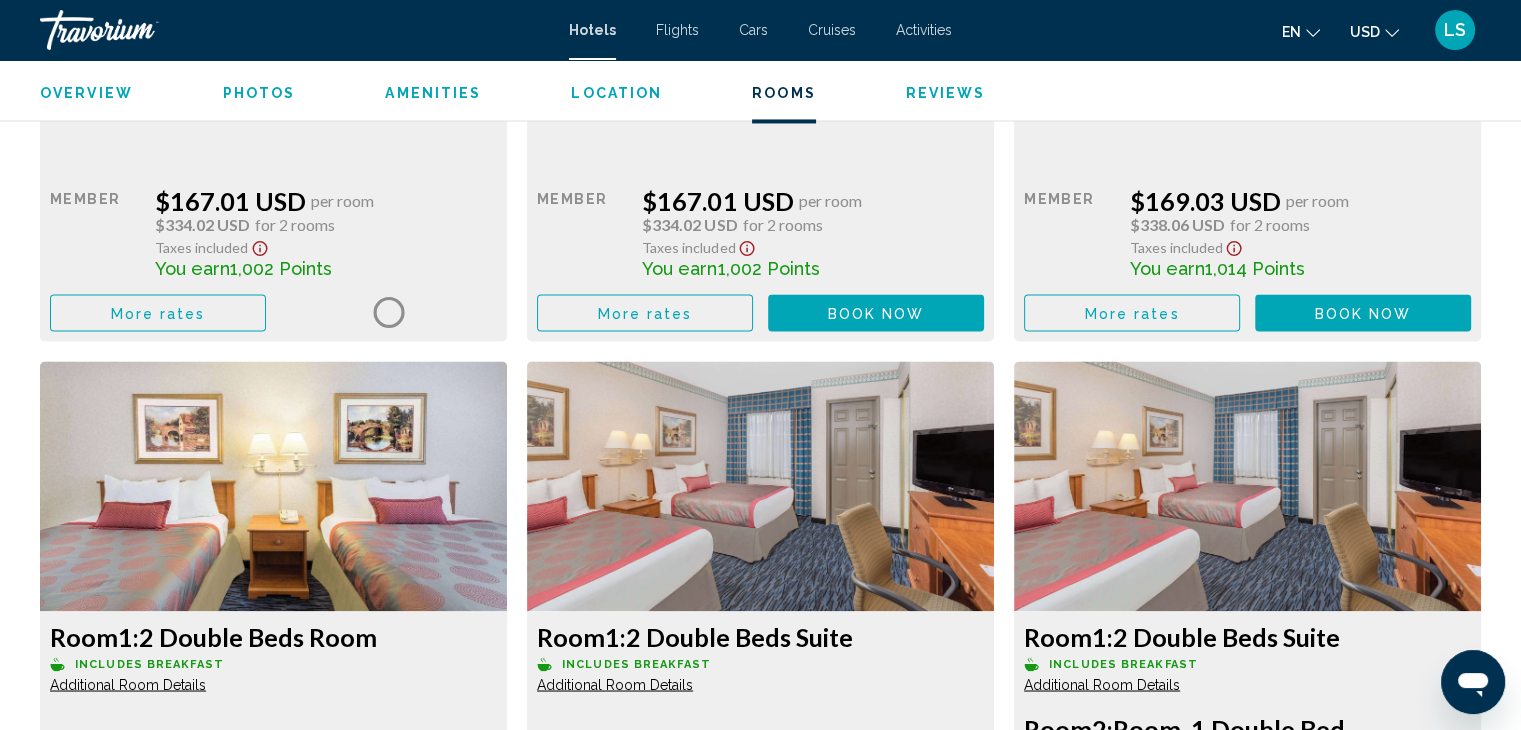 scroll, scrollTop: 3269, scrollLeft: 0, axis: vertical 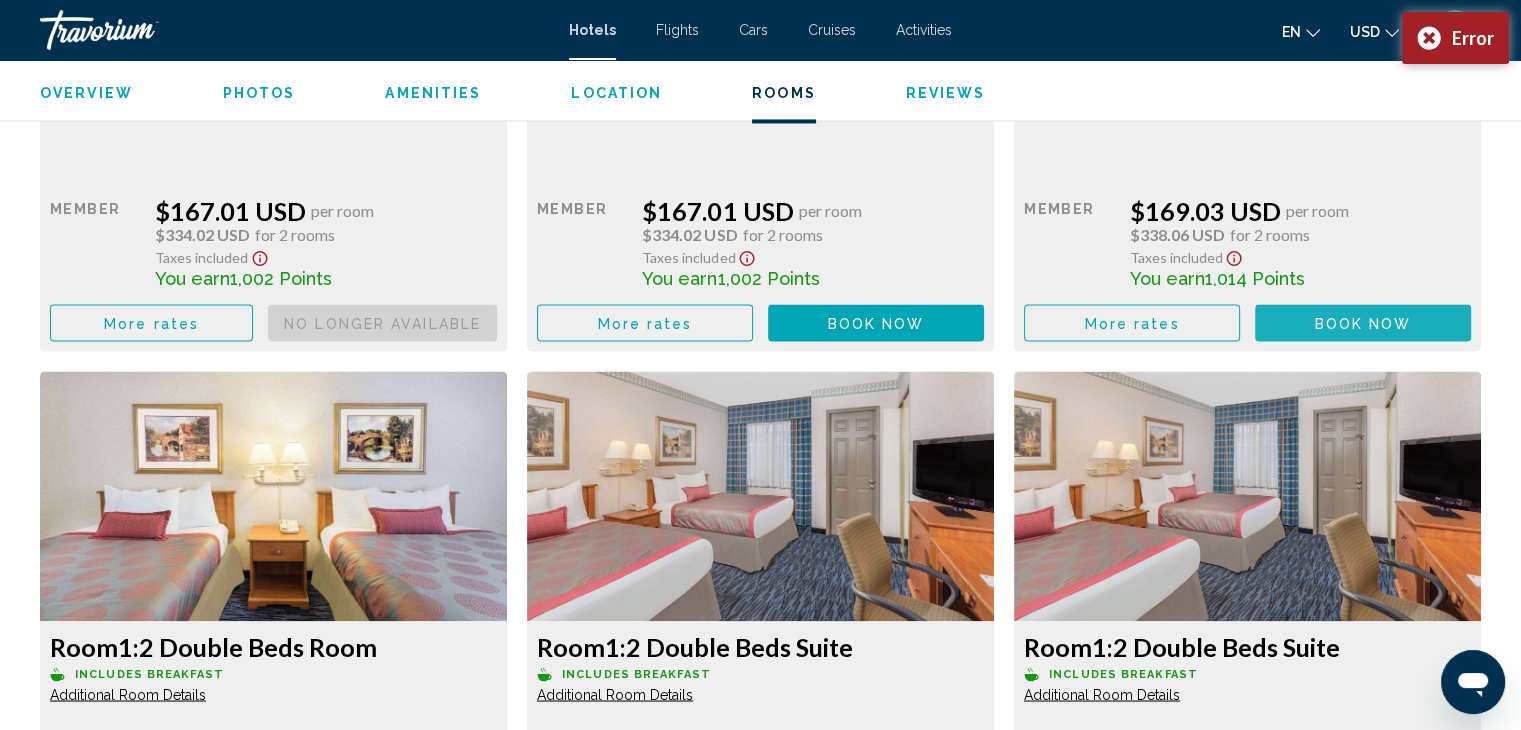 click on "Book now No longer available" at bounding box center (1363, 322) 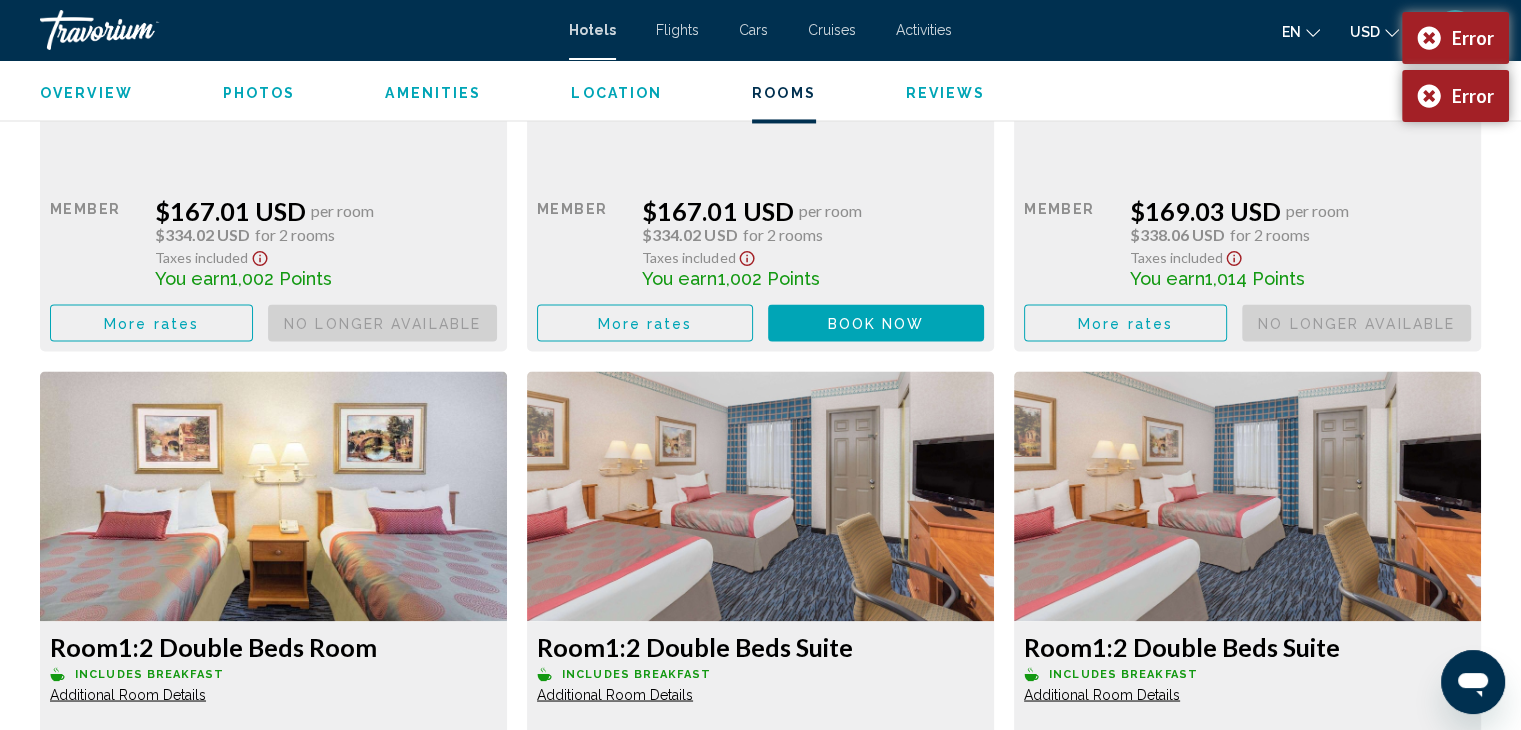 scroll, scrollTop: 3908, scrollLeft: 0, axis: vertical 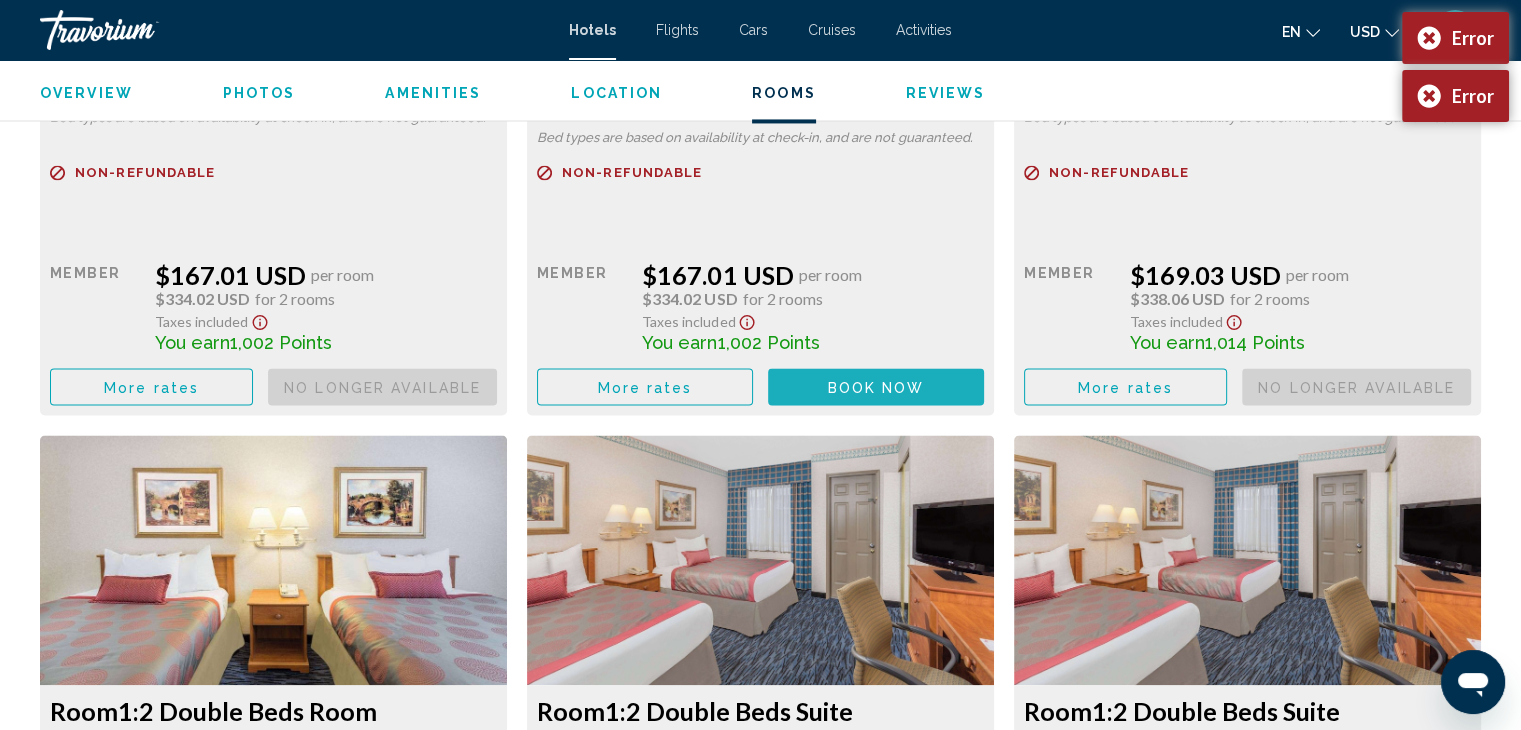 click on "Book now" at bounding box center [876, 387] 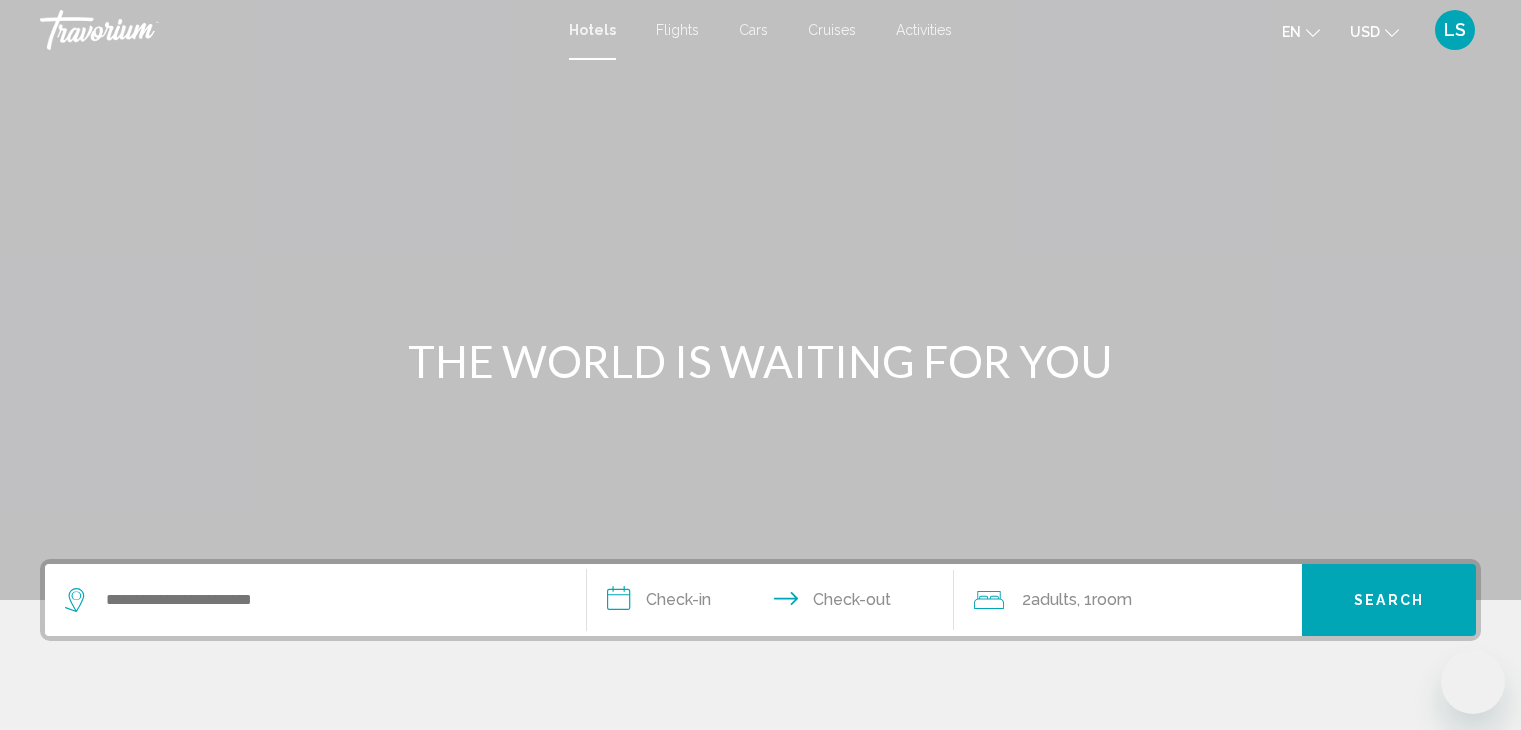 scroll, scrollTop: 0, scrollLeft: 0, axis: both 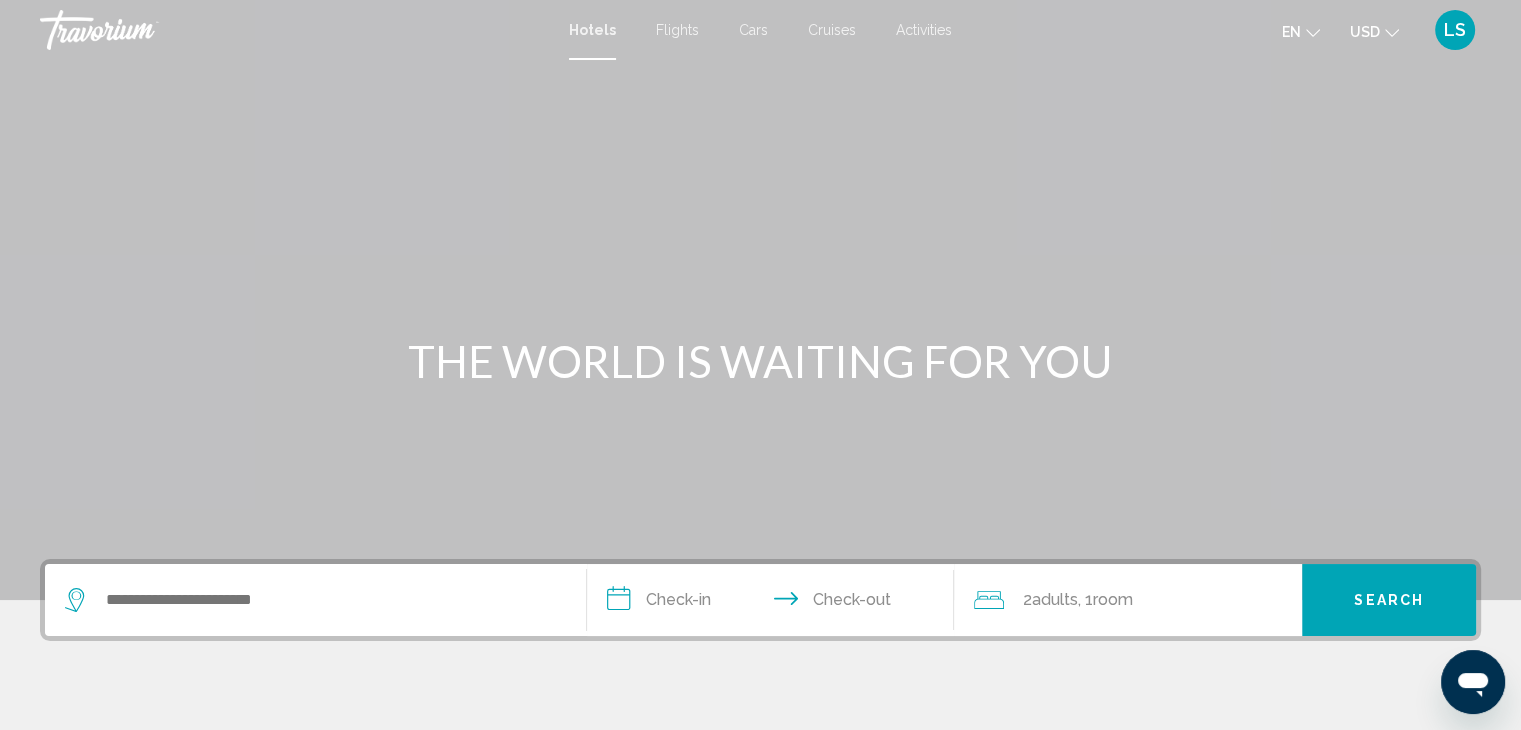 click at bounding box center (315, 600) 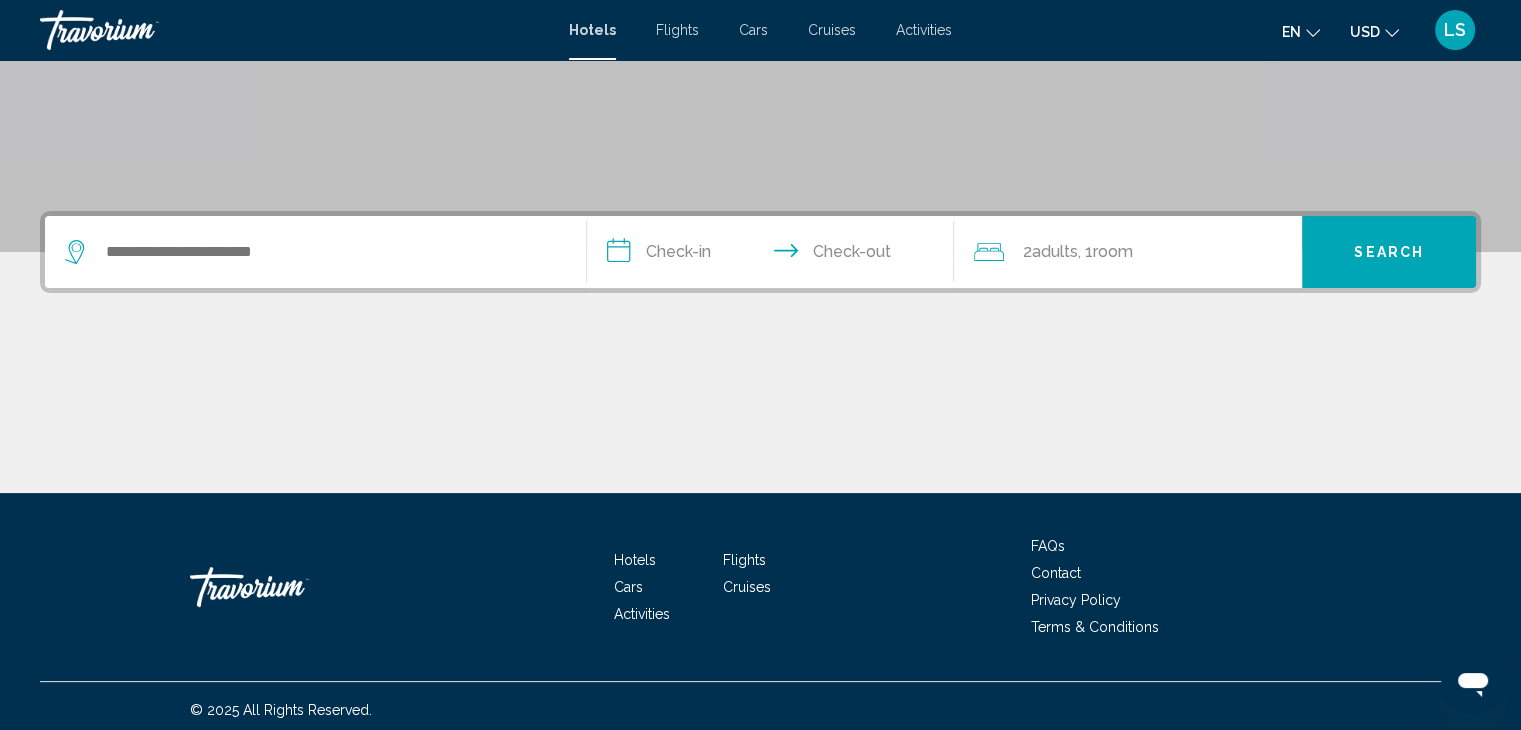 scroll, scrollTop: 356, scrollLeft: 0, axis: vertical 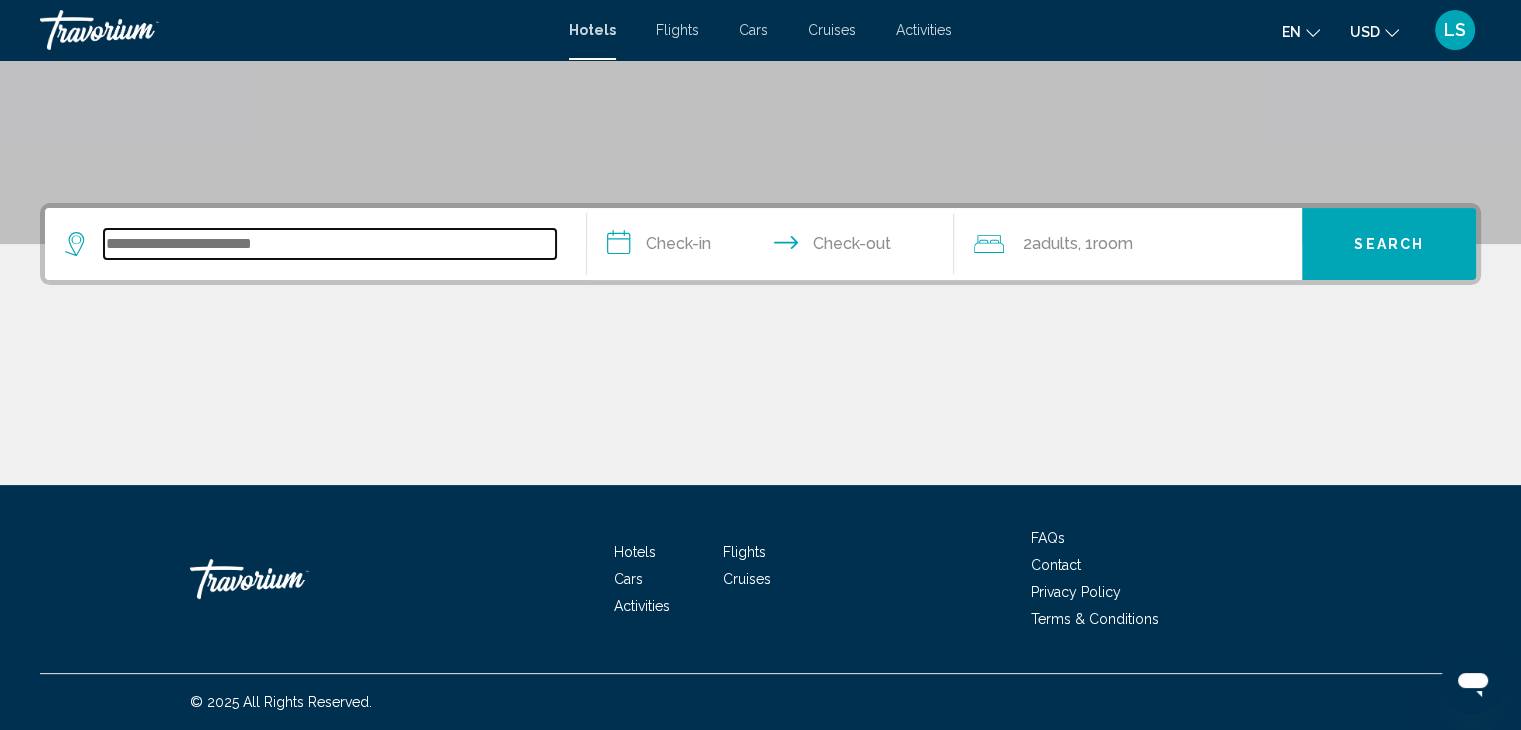 click at bounding box center [330, 244] 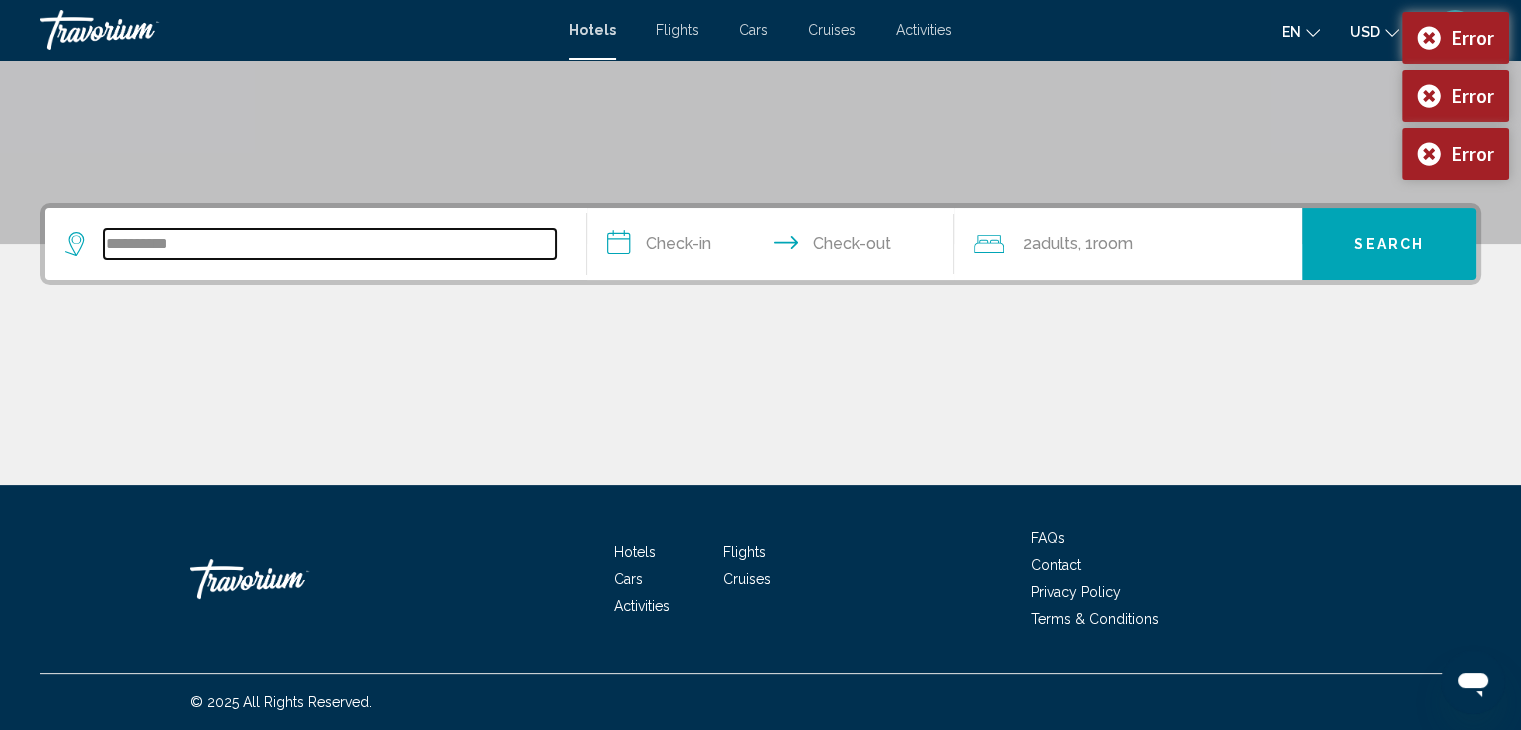 type on "**********" 